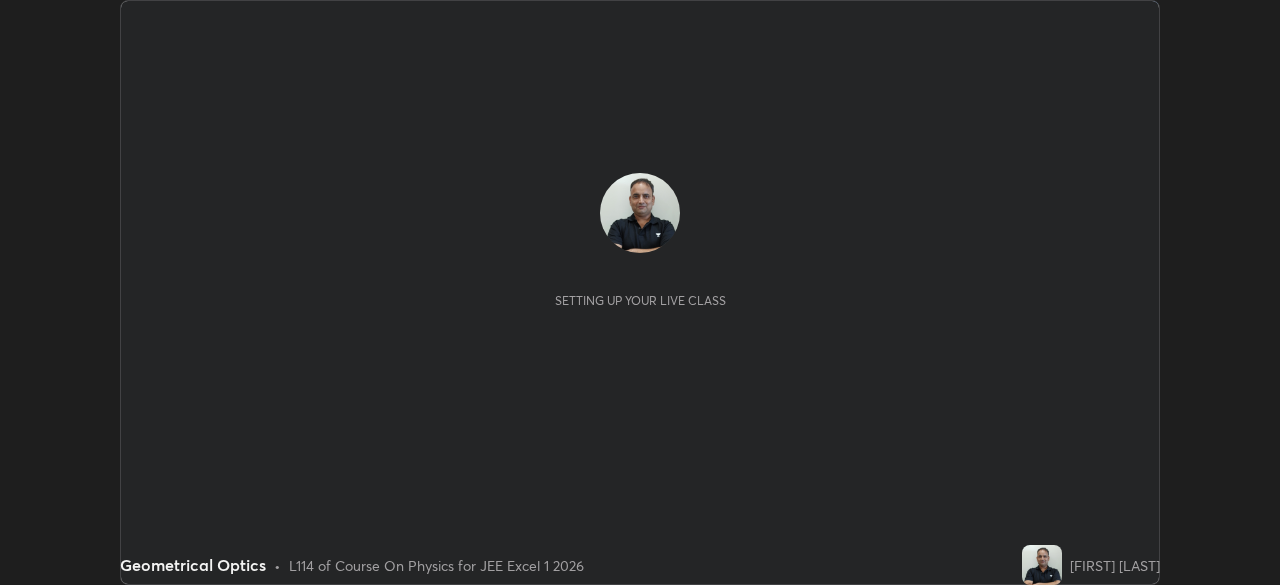 scroll, scrollTop: 0, scrollLeft: 0, axis: both 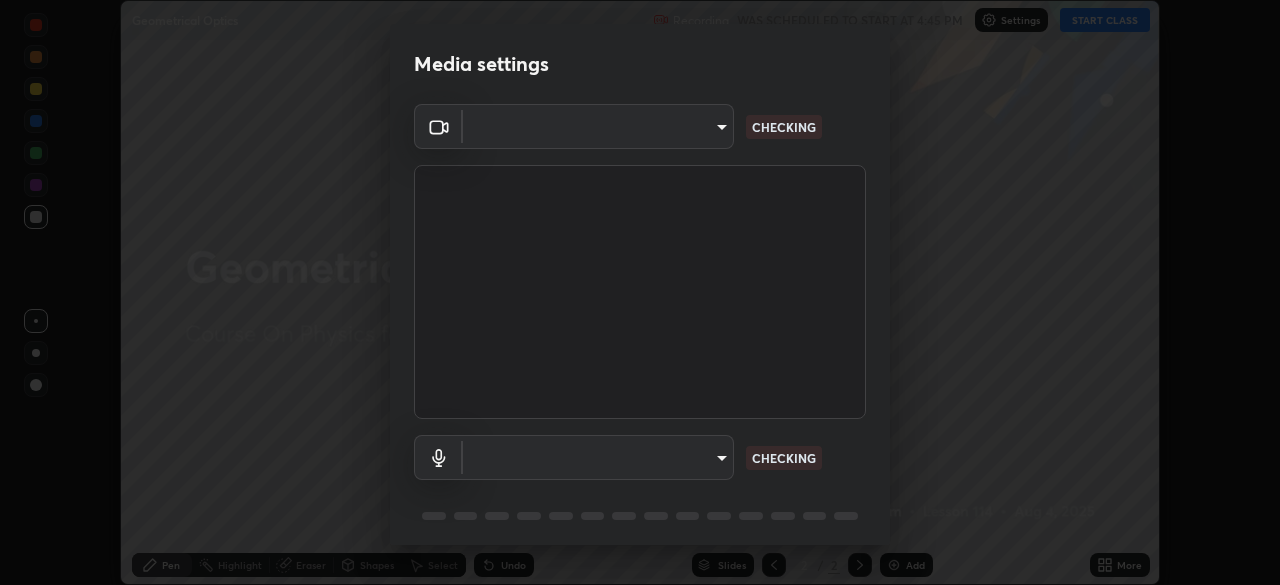 type on "1e49b53be58bf3658c32ba4c8e2538d2601885ca91182b01ba969948c87b8f29" 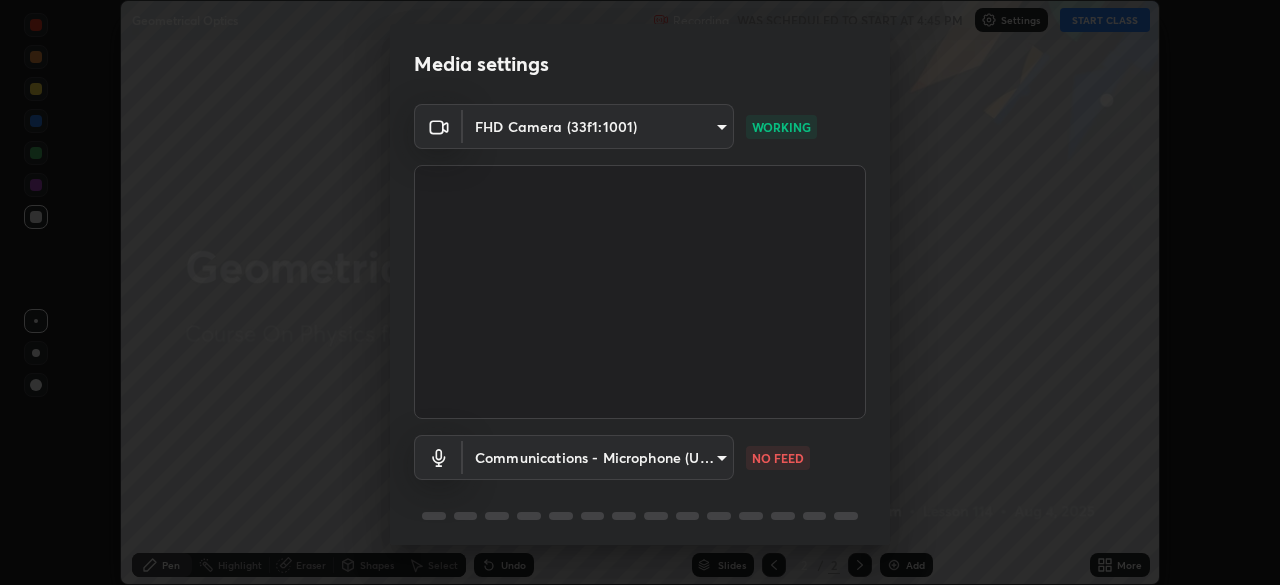 click on "Erase all Geometrical Optics Recording WAS SCHEDULED TO START AT  4:45 PM Settings START CLASS Setting up your live class Geometrical Optics • L114 of Course On Physics for JEE Excel 1 2026 [FIRST] [LAST] Pen Highlight Eraser Shapes Select Undo Slides 2 / 2 Add More No doubts shared Encourage your learners to ask a doubt for better clarity Report an issue Reason for reporting Buffering Chat not working Audio - Video sync issue Educator video quality low ​ Attach an image Report Media settings FHD Camera (33f1:1001) 1e49b53be58bf3658c32ba4c8e2538d2601885ca91182b01ba969948c87b8f29 WORKING Communications - Microphone (USB Audio Device) communications NO FEED 1 / 5 Next" at bounding box center [640, 292] 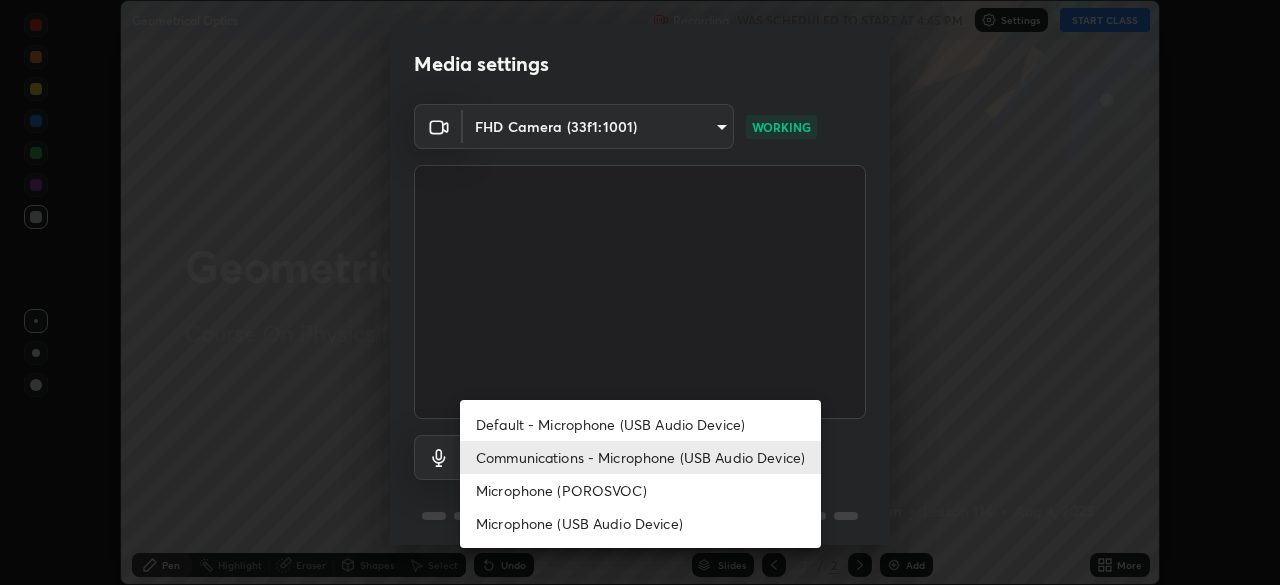 click on "Microphone (POROSVOC)" at bounding box center (640, 490) 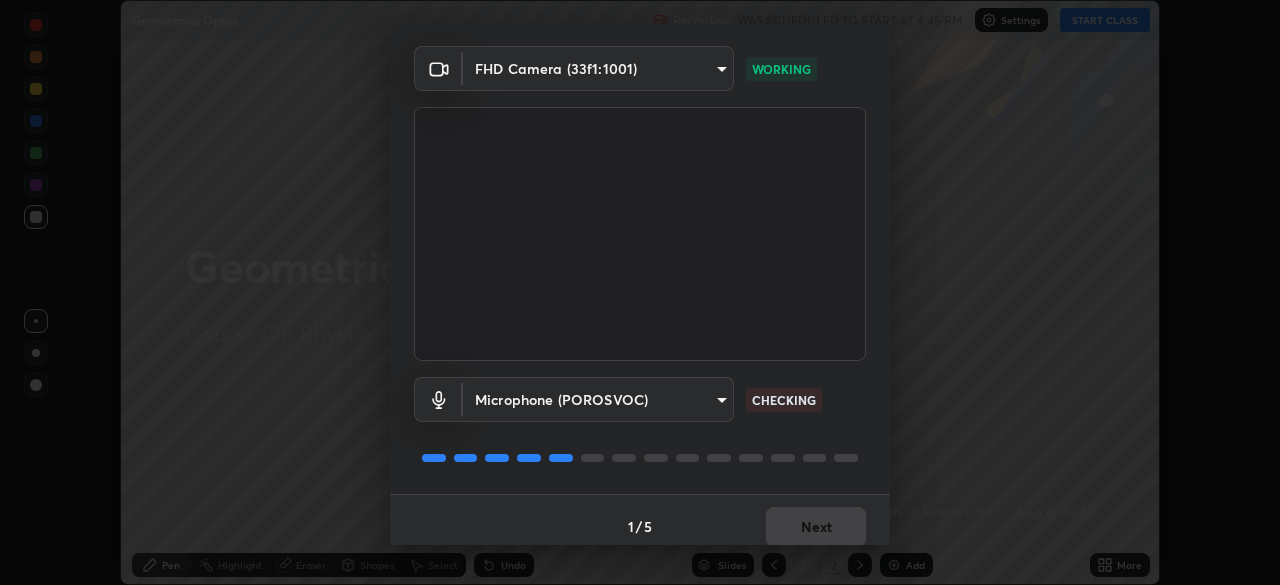 scroll, scrollTop: 71, scrollLeft: 0, axis: vertical 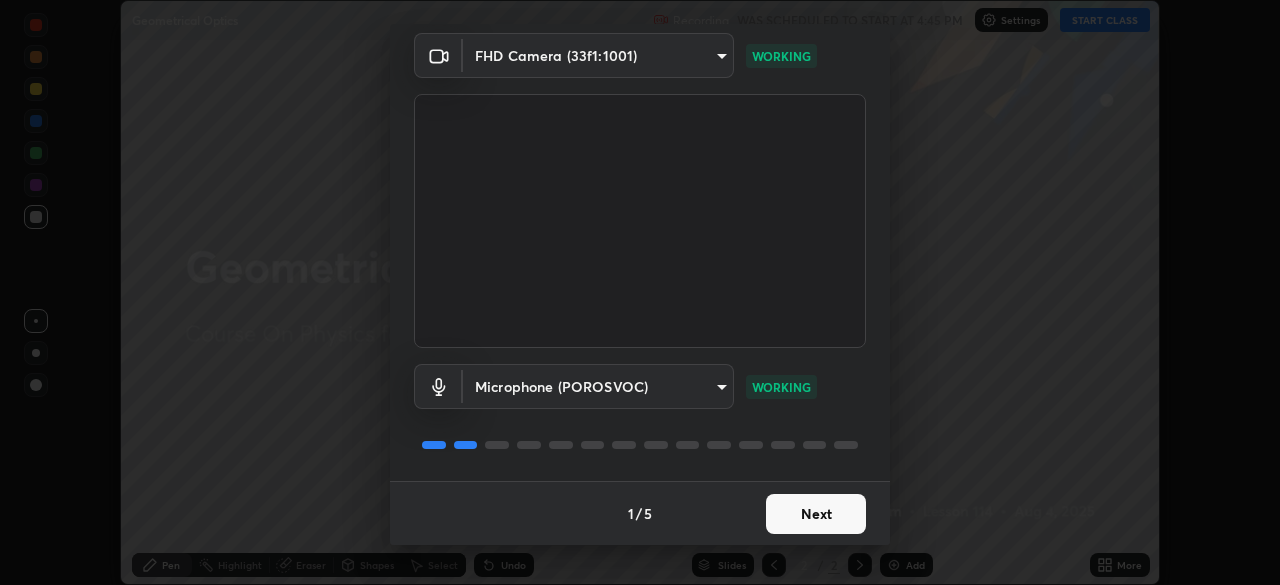 click on "Next" at bounding box center [816, 514] 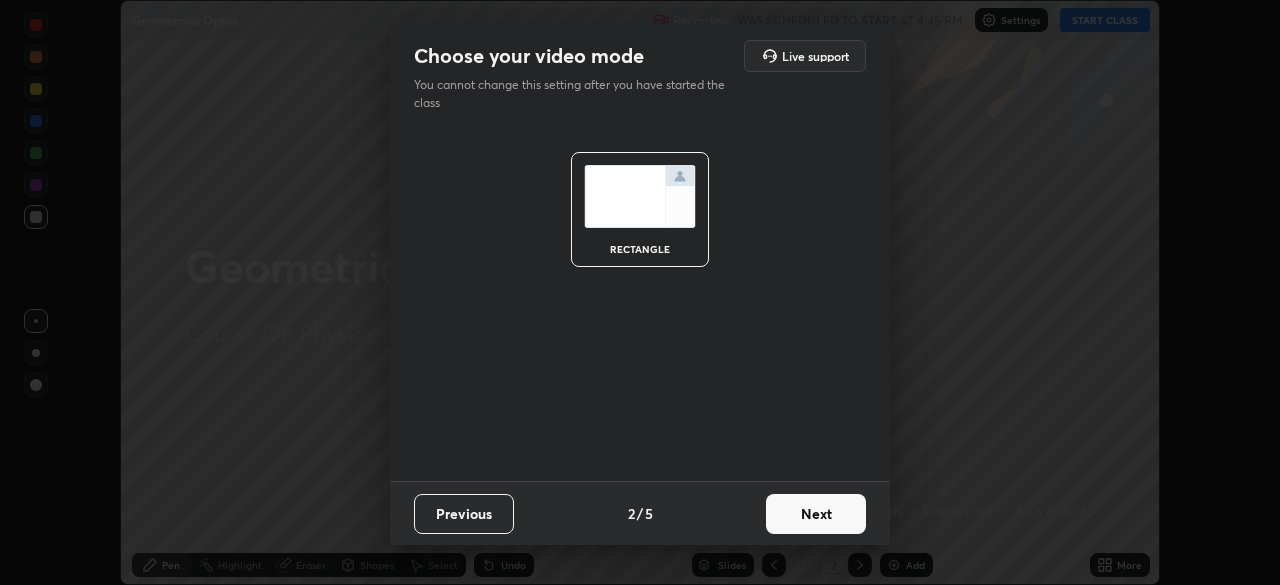 scroll, scrollTop: 0, scrollLeft: 0, axis: both 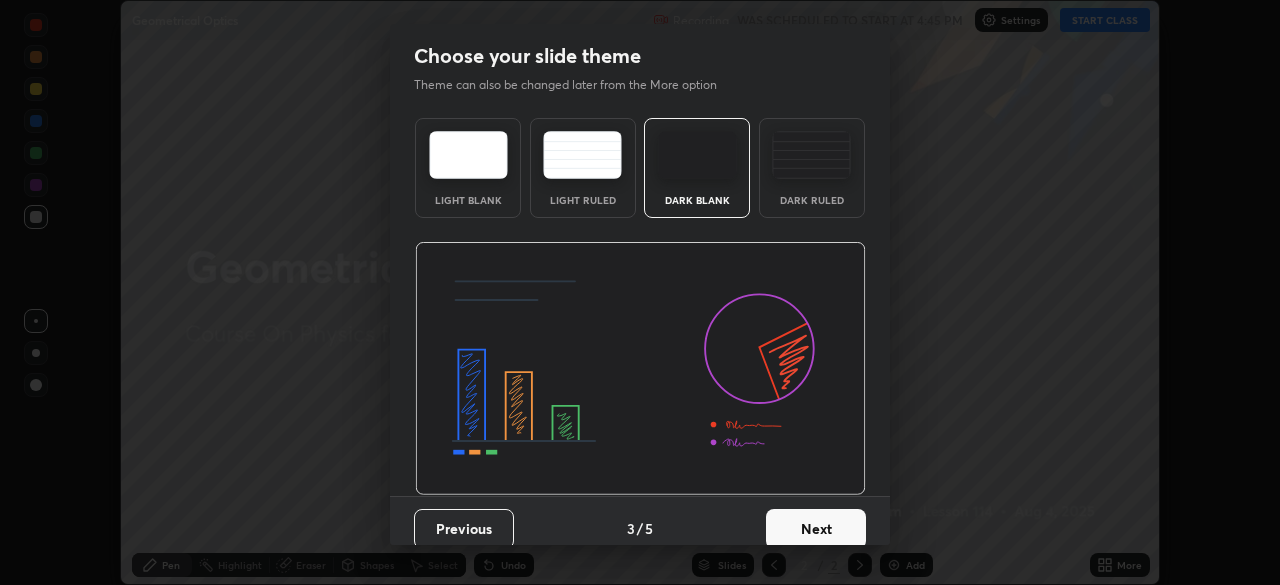 click on "Next" at bounding box center (816, 529) 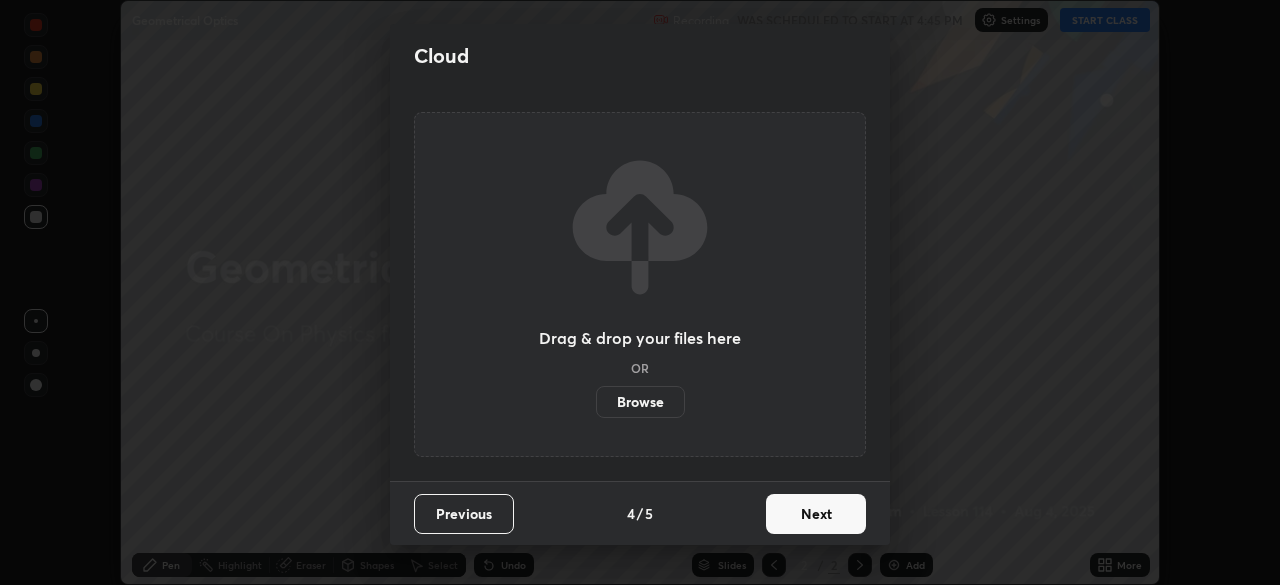 click on "Next" at bounding box center [816, 514] 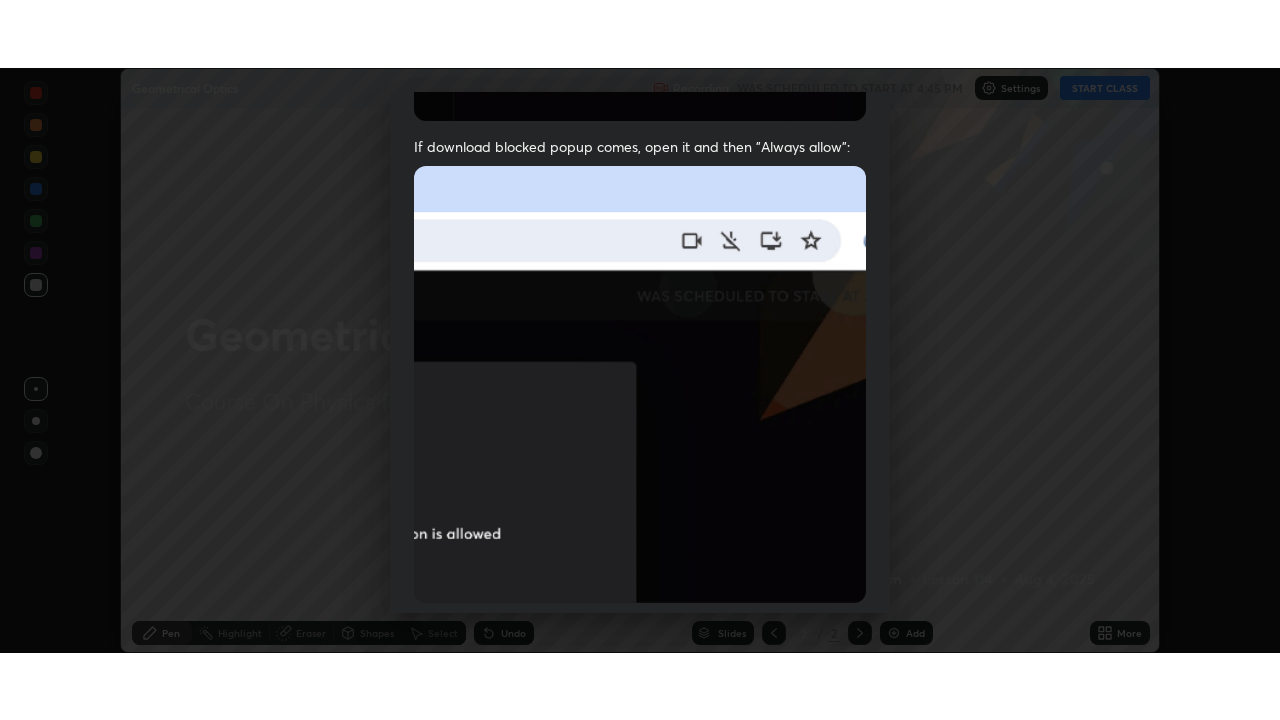 scroll, scrollTop: 479, scrollLeft: 0, axis: vertical 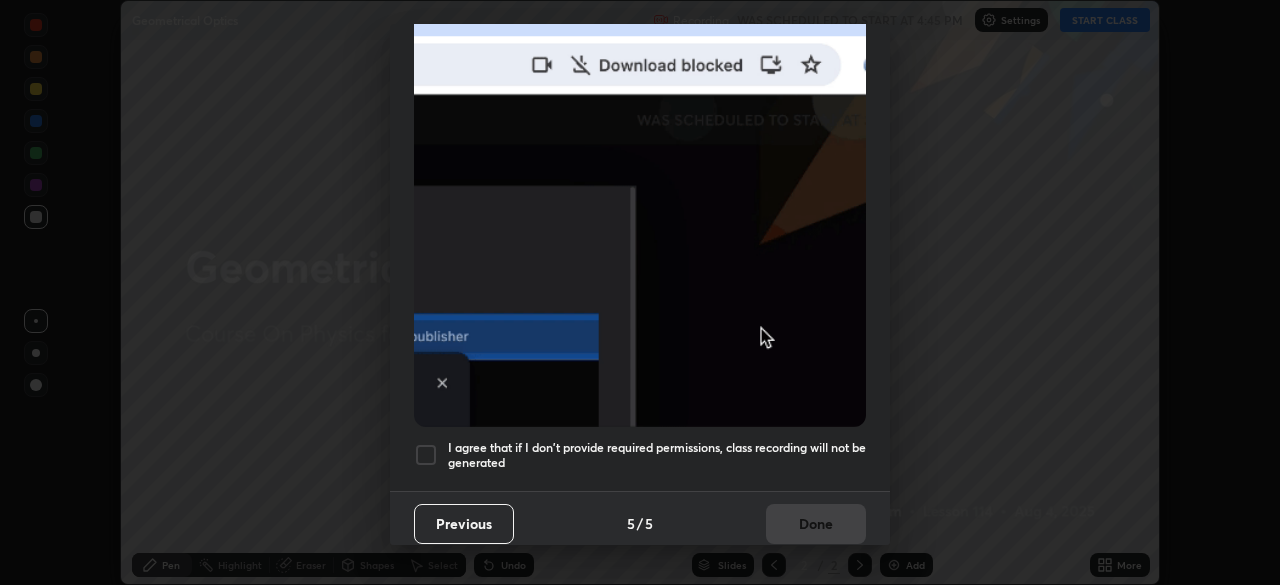 click at bounding box center [426, 455] 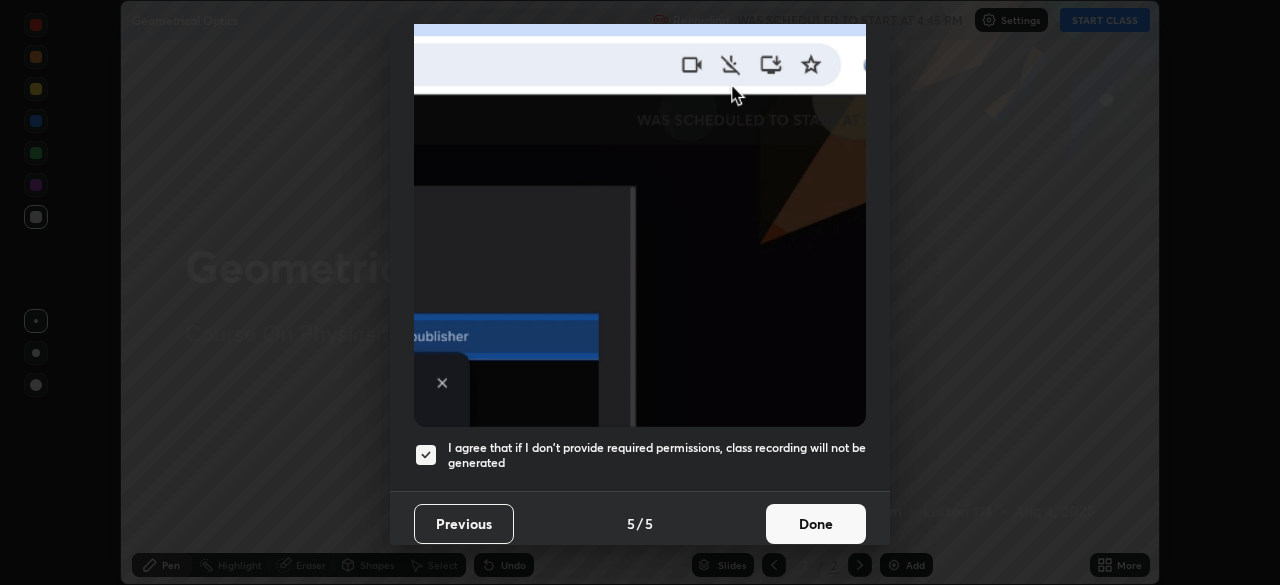 click on "Done" at bounding box center [816, 524] 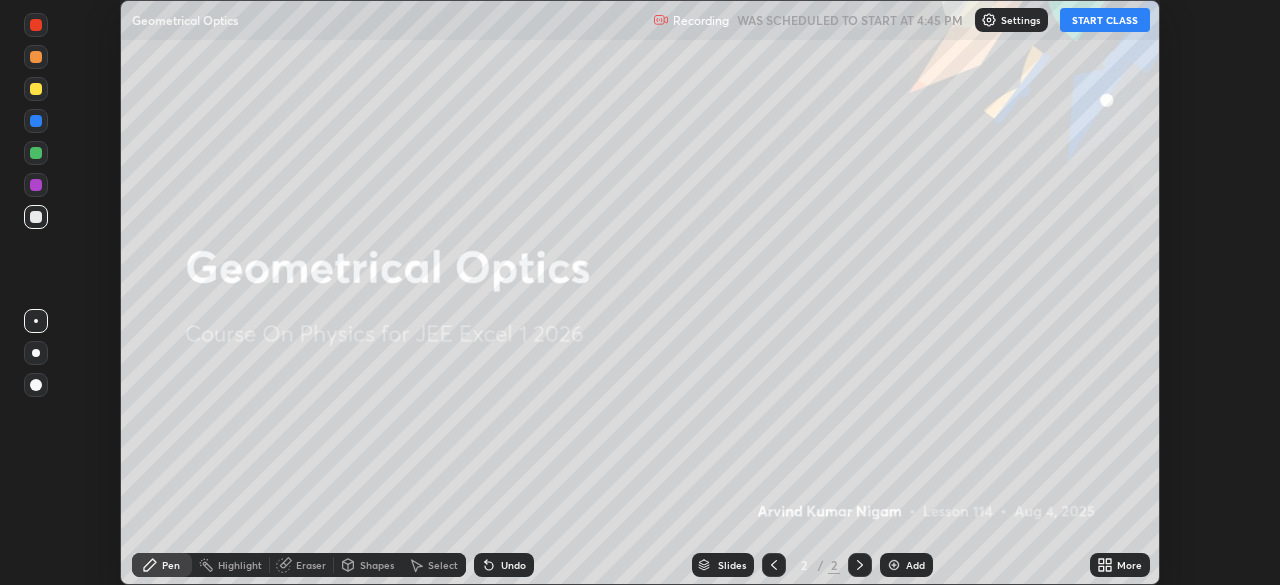 click on "START CLASS" at bounding box center (1105, 20) 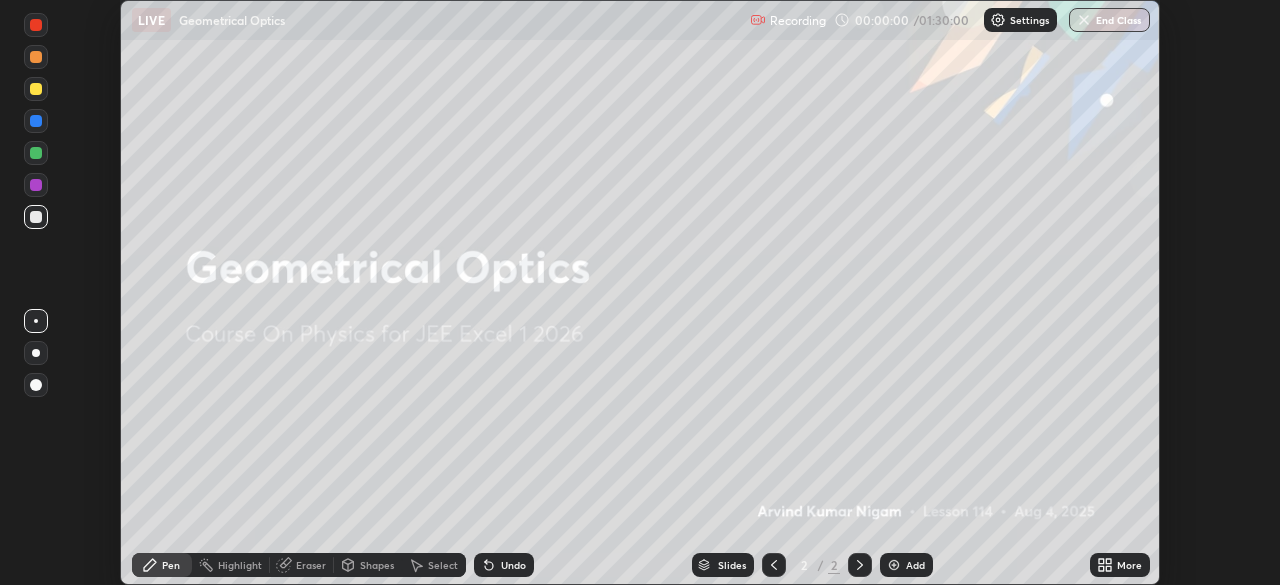 click on "More" at bounding box center (1129, 565) 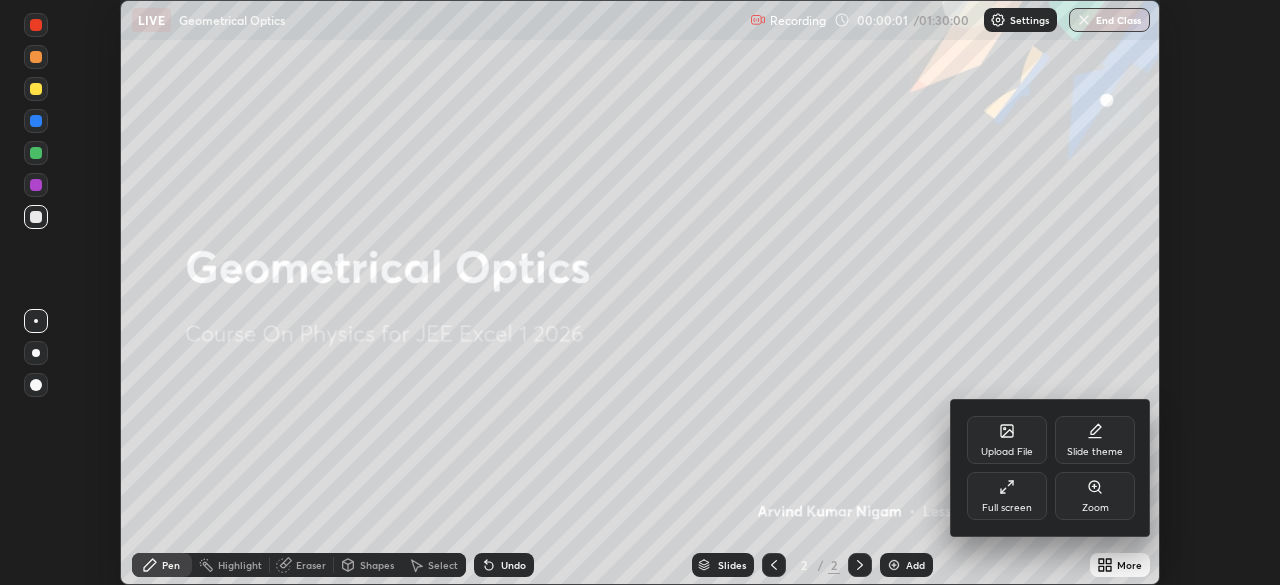 click on "Full screen" at bounding box center [1007, 508] 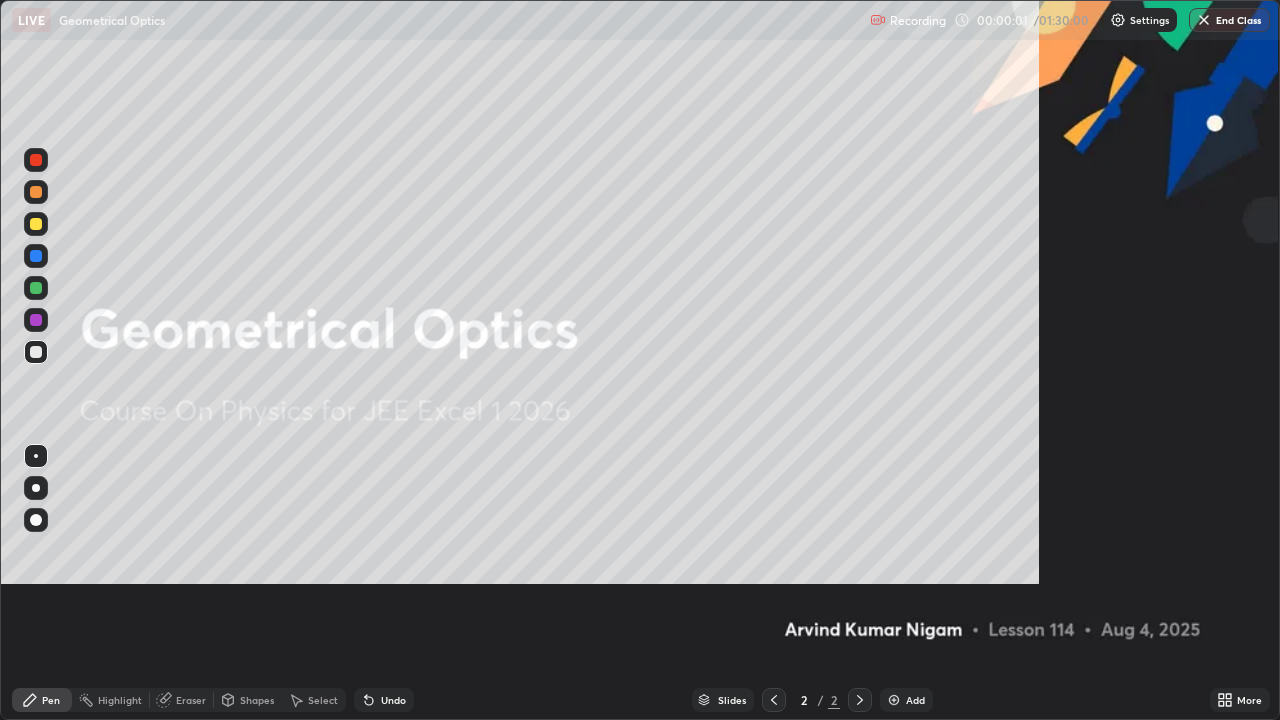 scroll, scrollTop: 99280, scrollLeft: 98720, axis: both 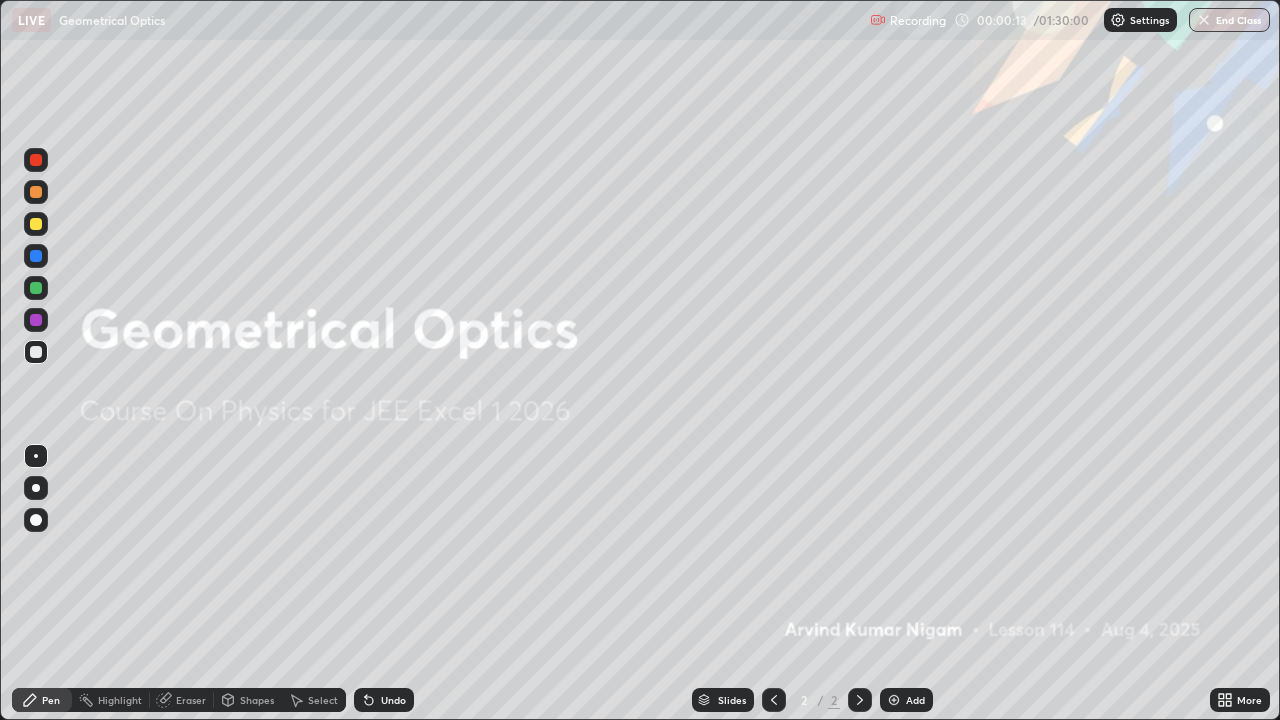 click on "Add" at bounding box center (906, 700) 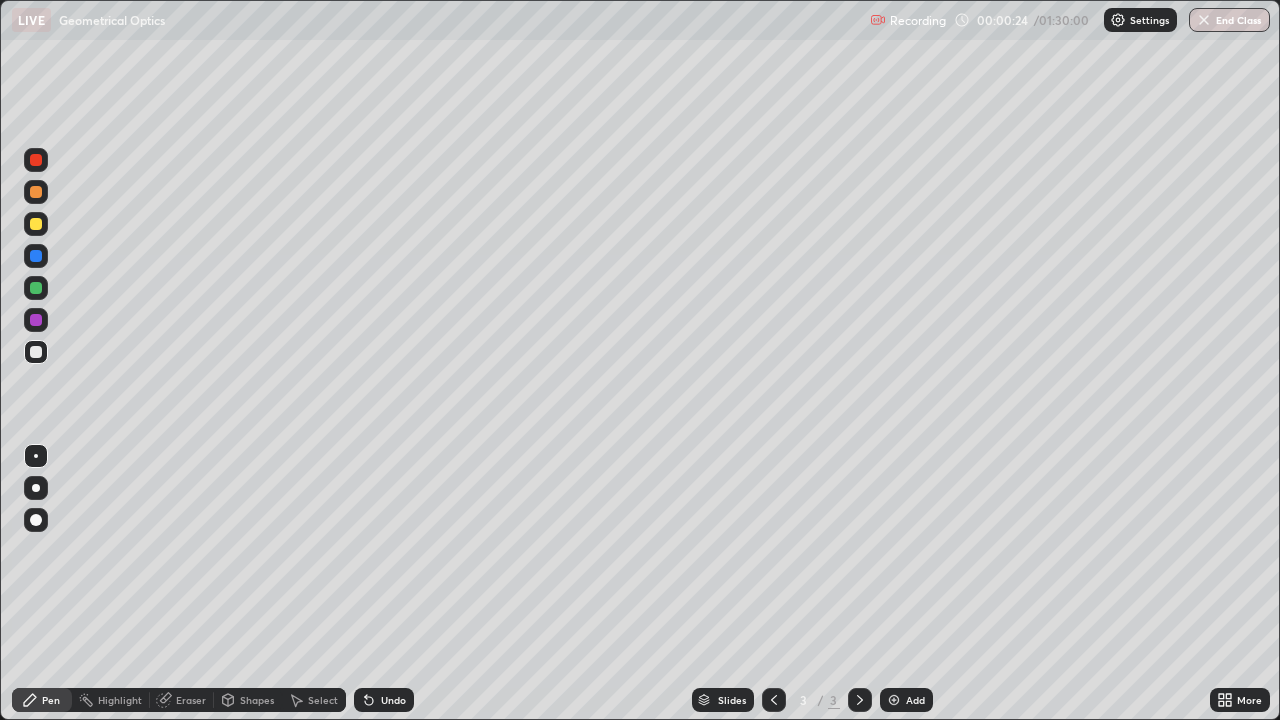 click at bounding box center (36, 224) 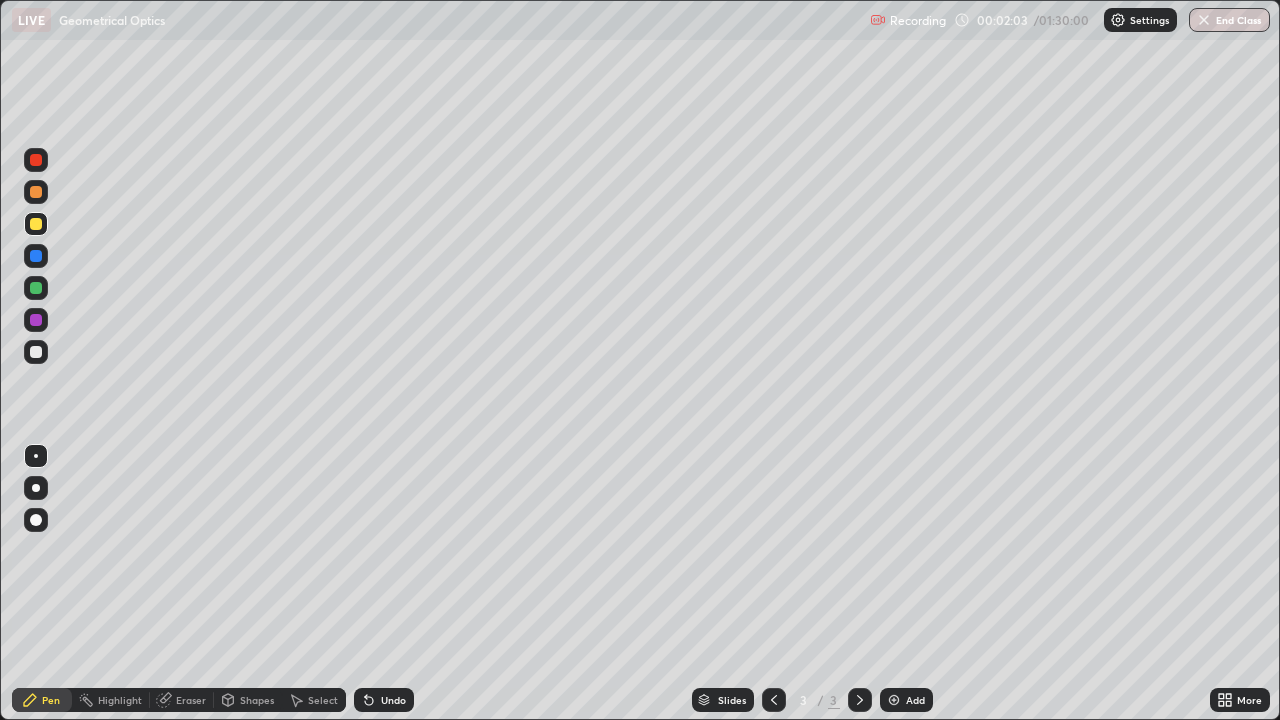 click on "Undo" at bounding box center (393, 700) 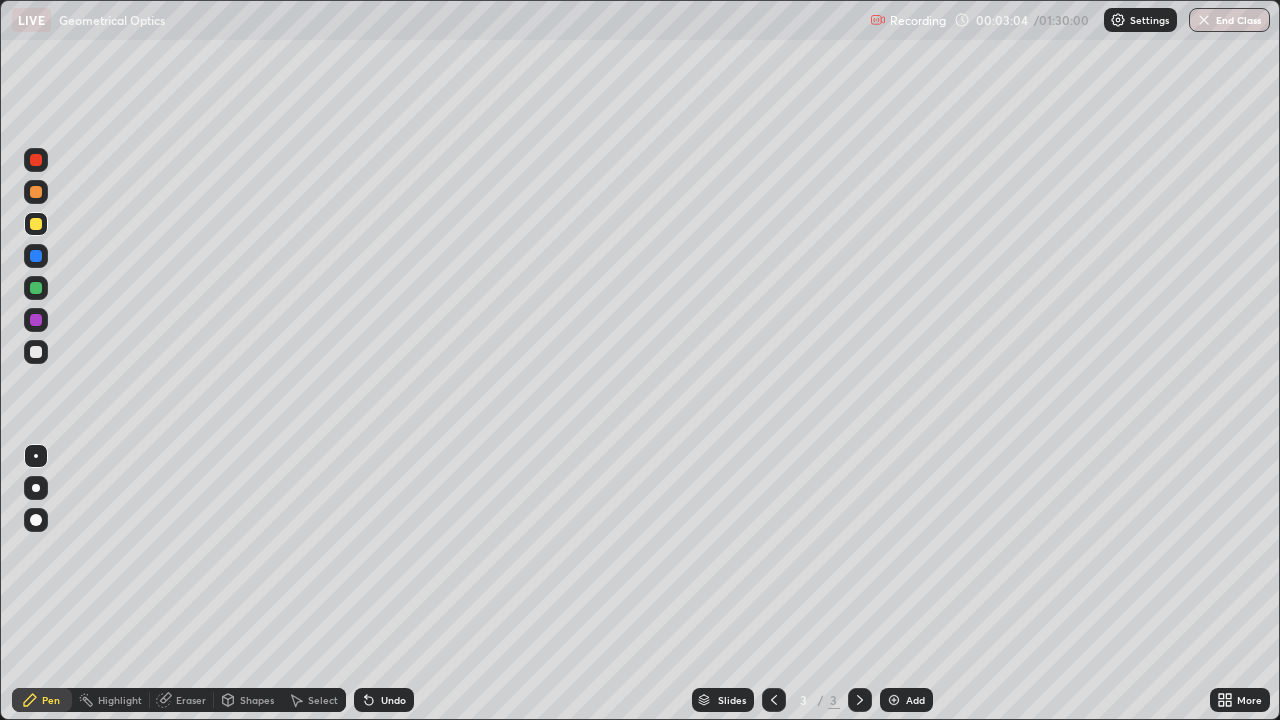 click on "Undo" at bounding box center [393, 700] 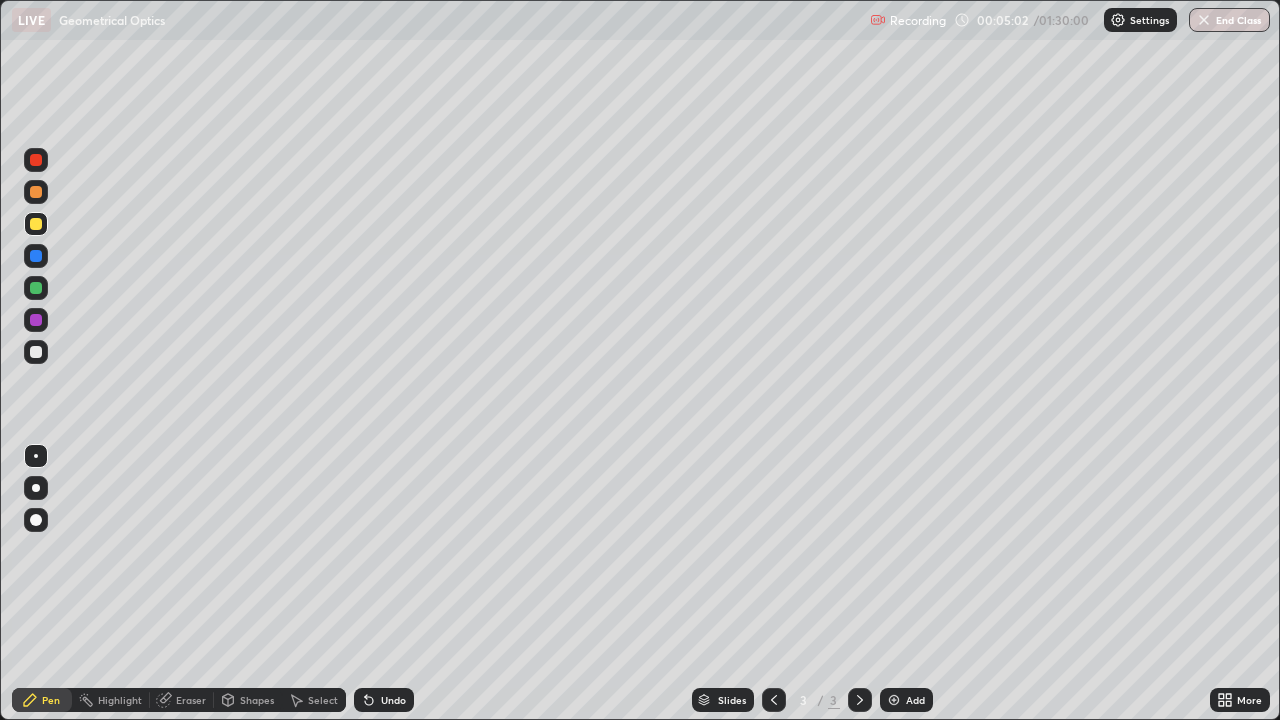 click at bounding box center (894, 700) 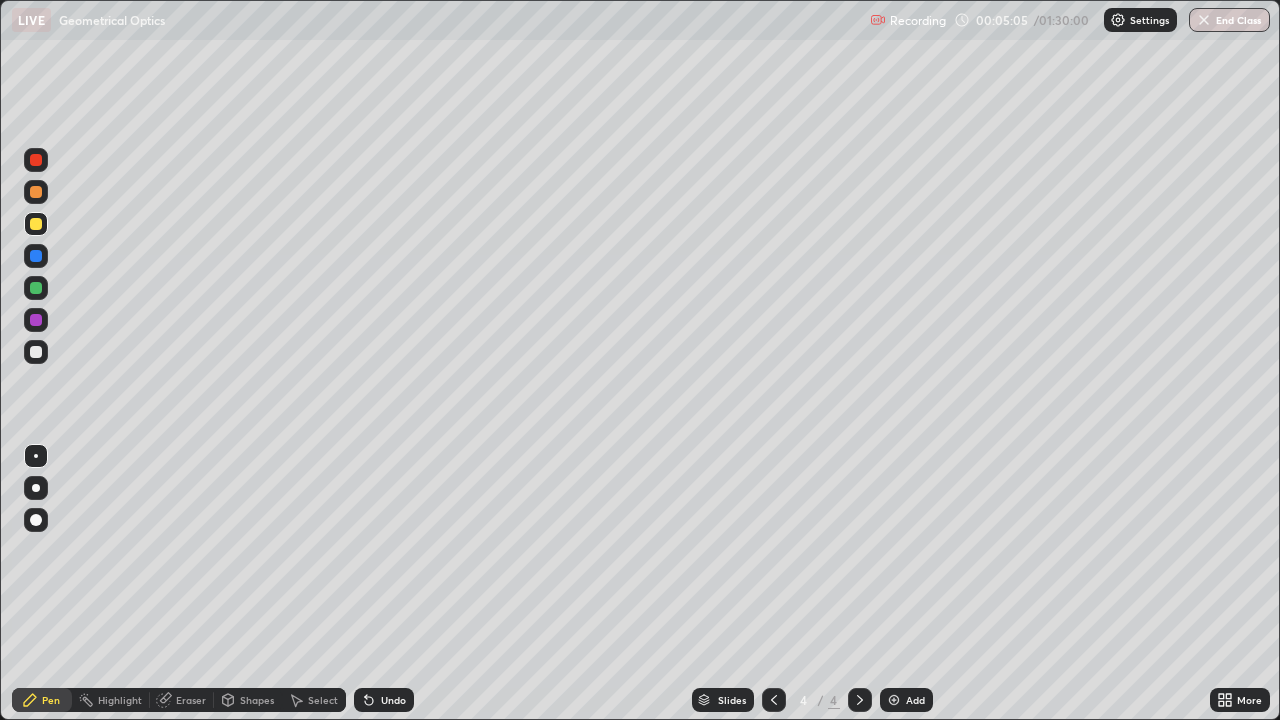 click at bounding box center [36, 352] 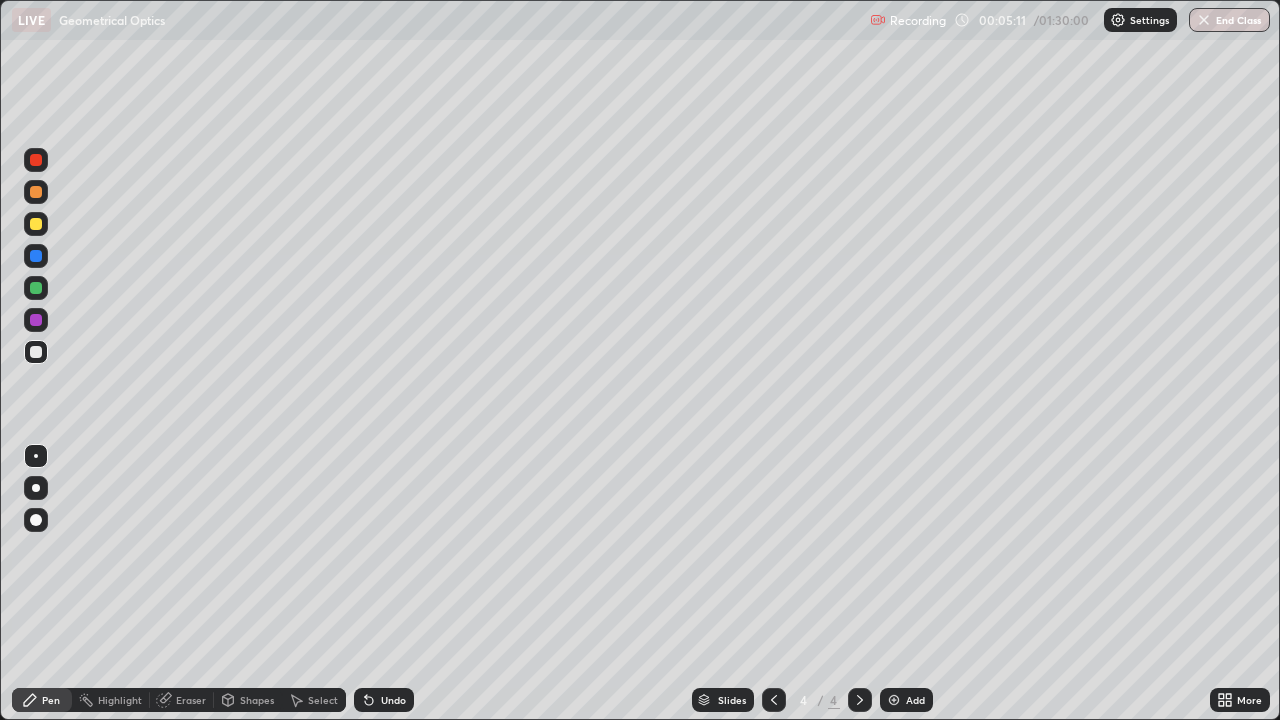 click at bounding box center [36, 256] 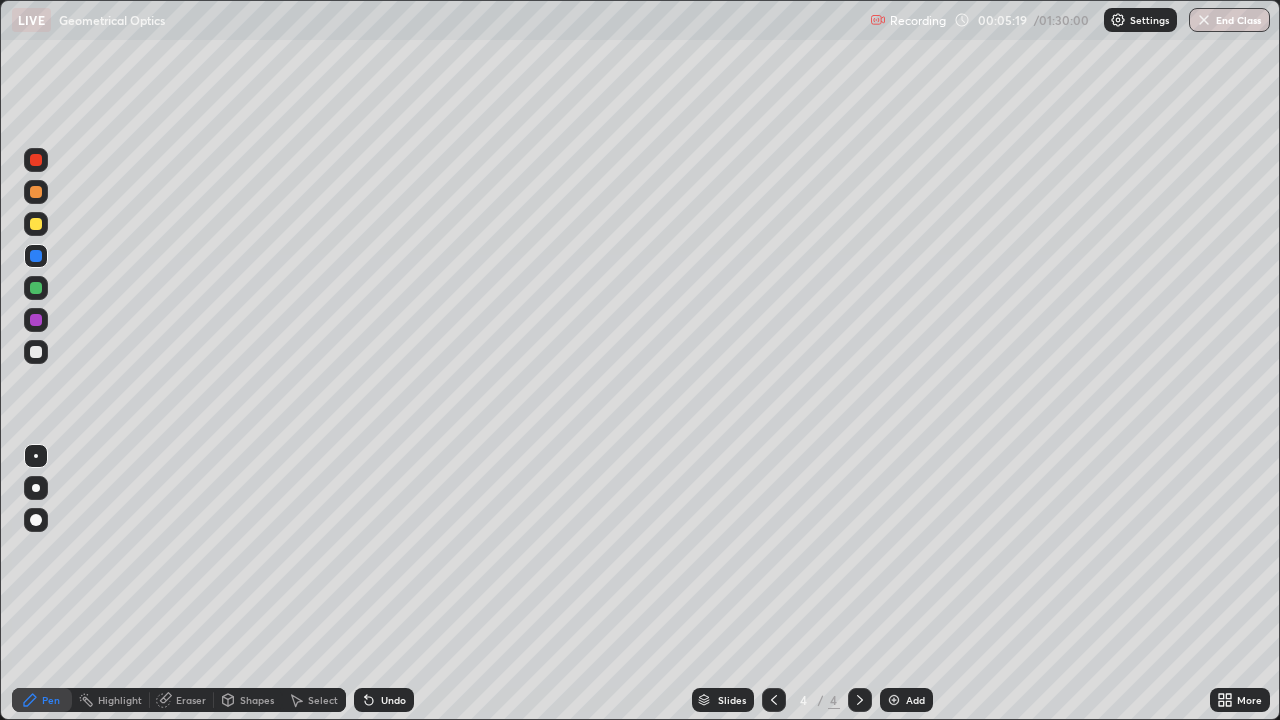 click at bounding box center [36, 352] 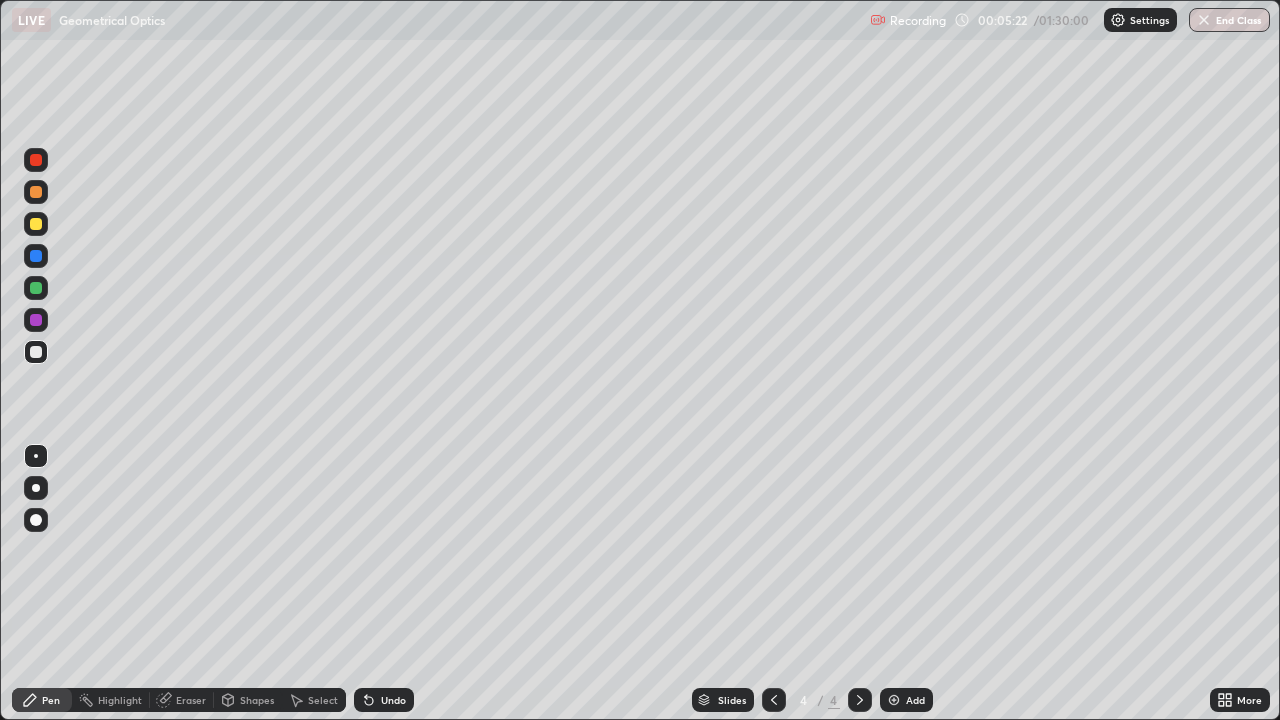 click at bounding box center [36, 256] 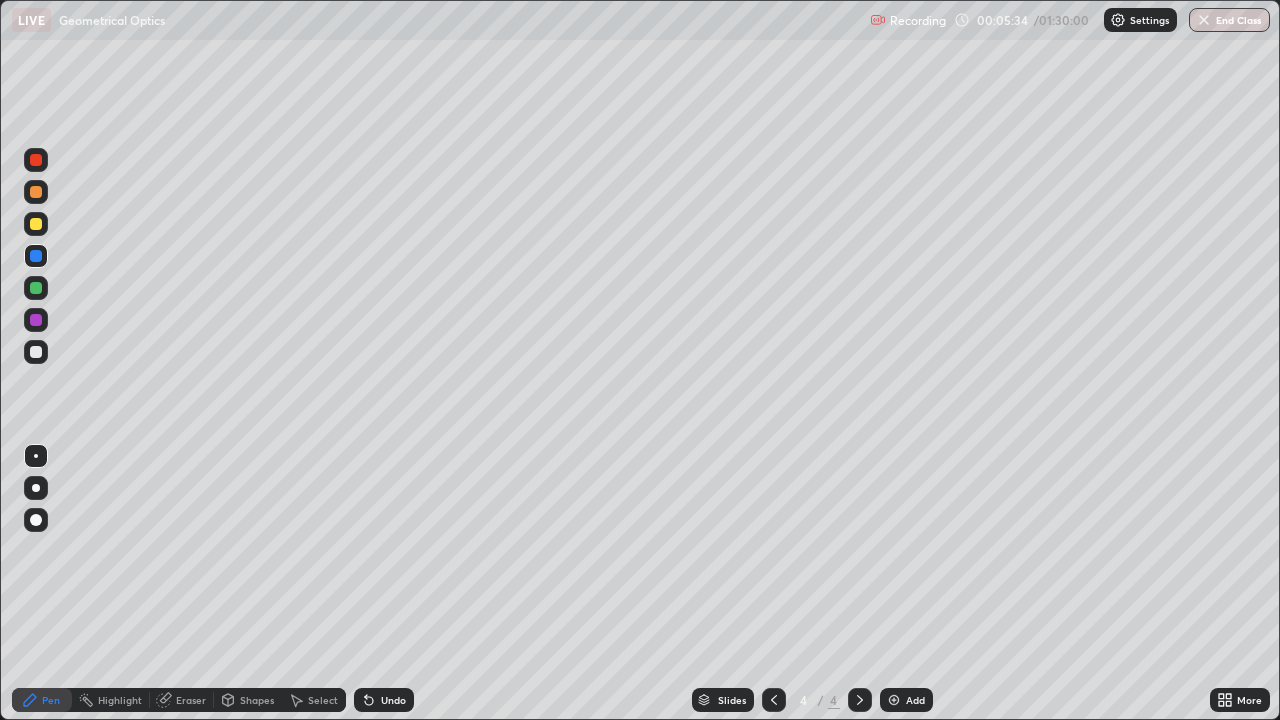 click at bounding box center (36, 352) 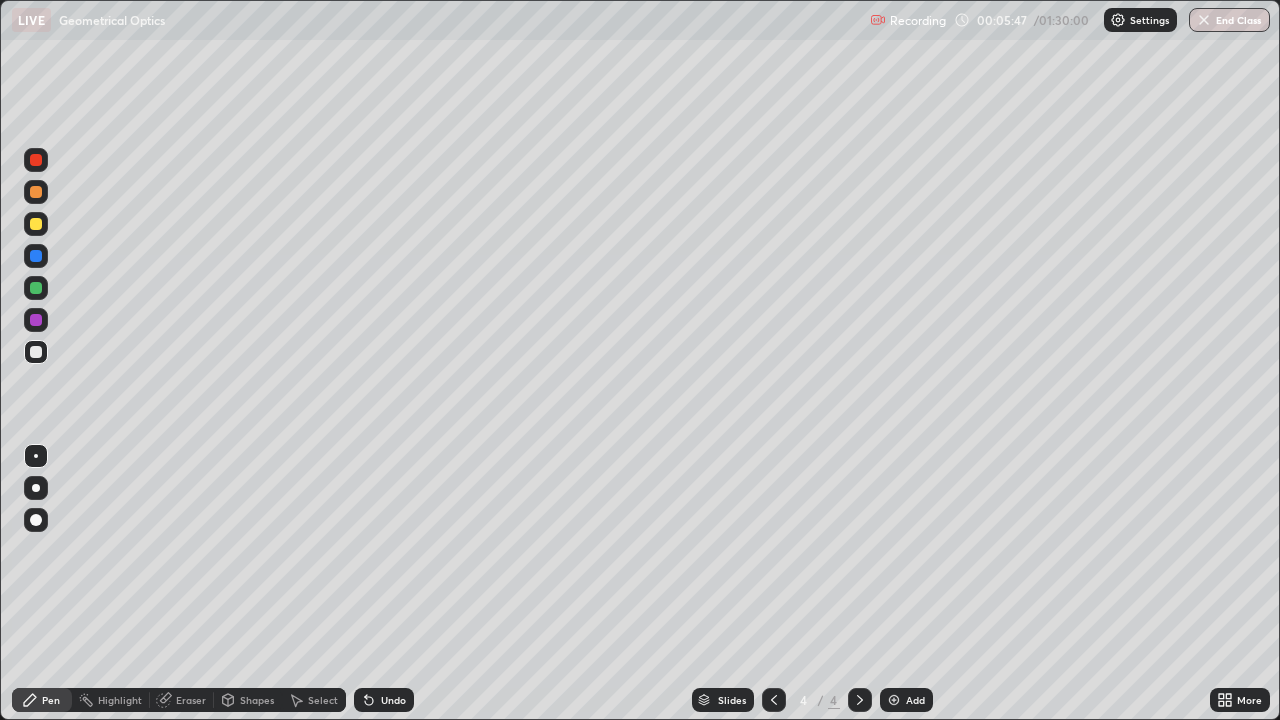 click at bounding box center (36, 224) 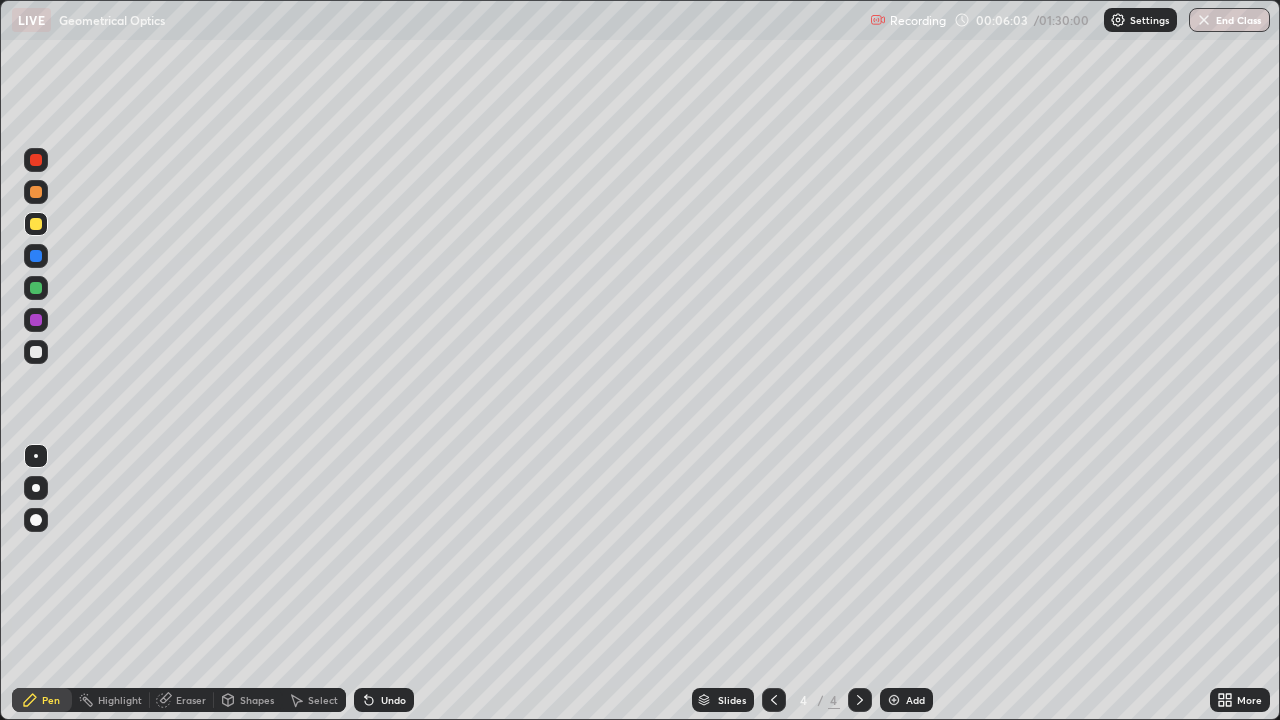 click on "Undo" at bounding box center (393, 700) 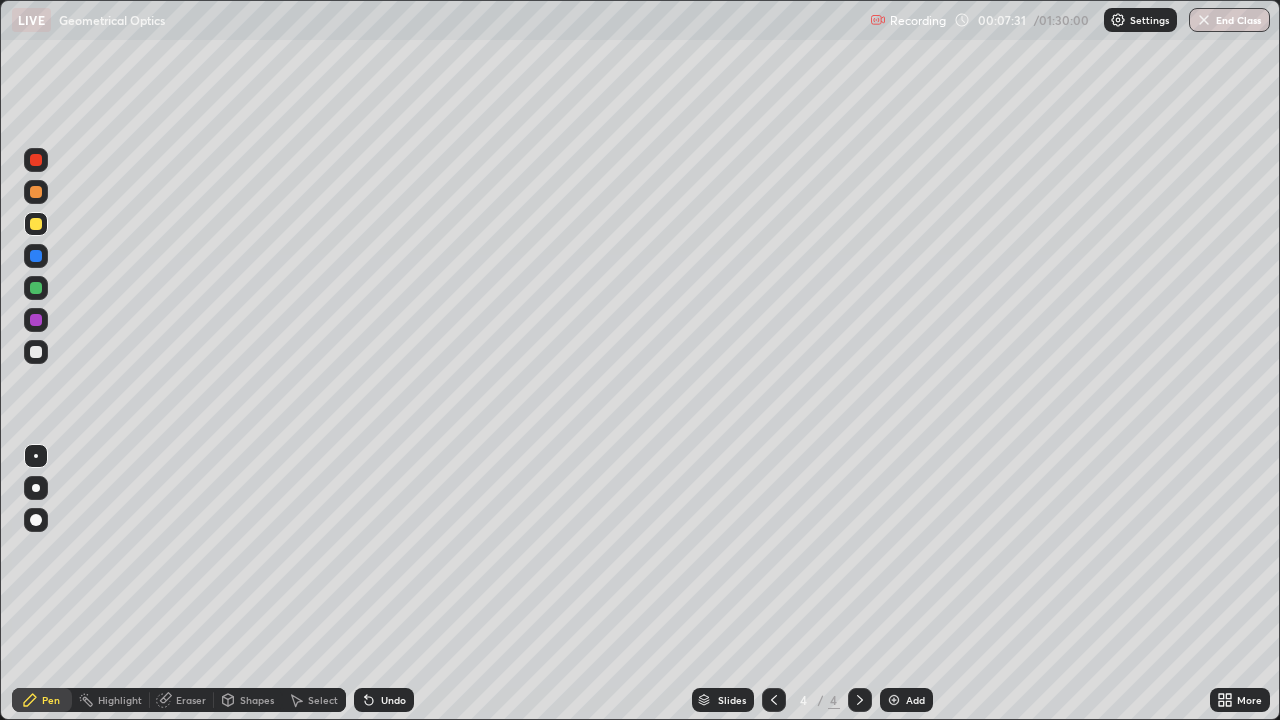 click at bounding box center (894, 700) 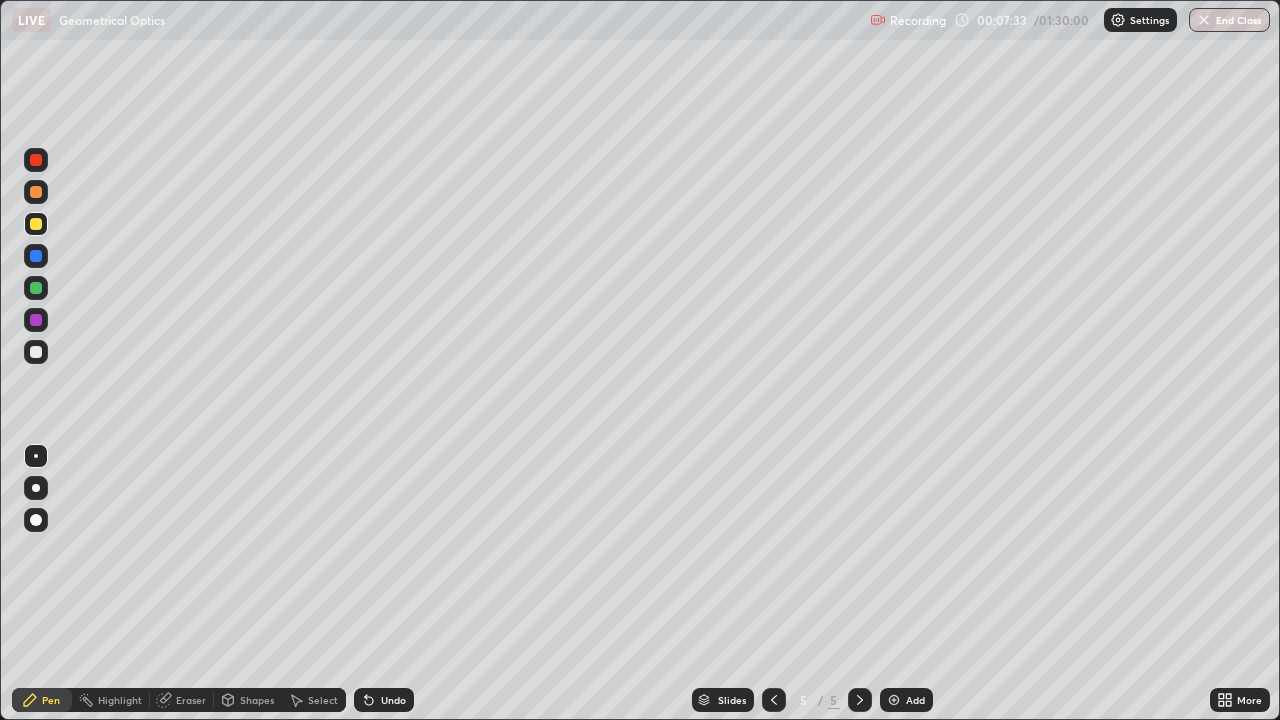 click at bounding box center [36, 352] 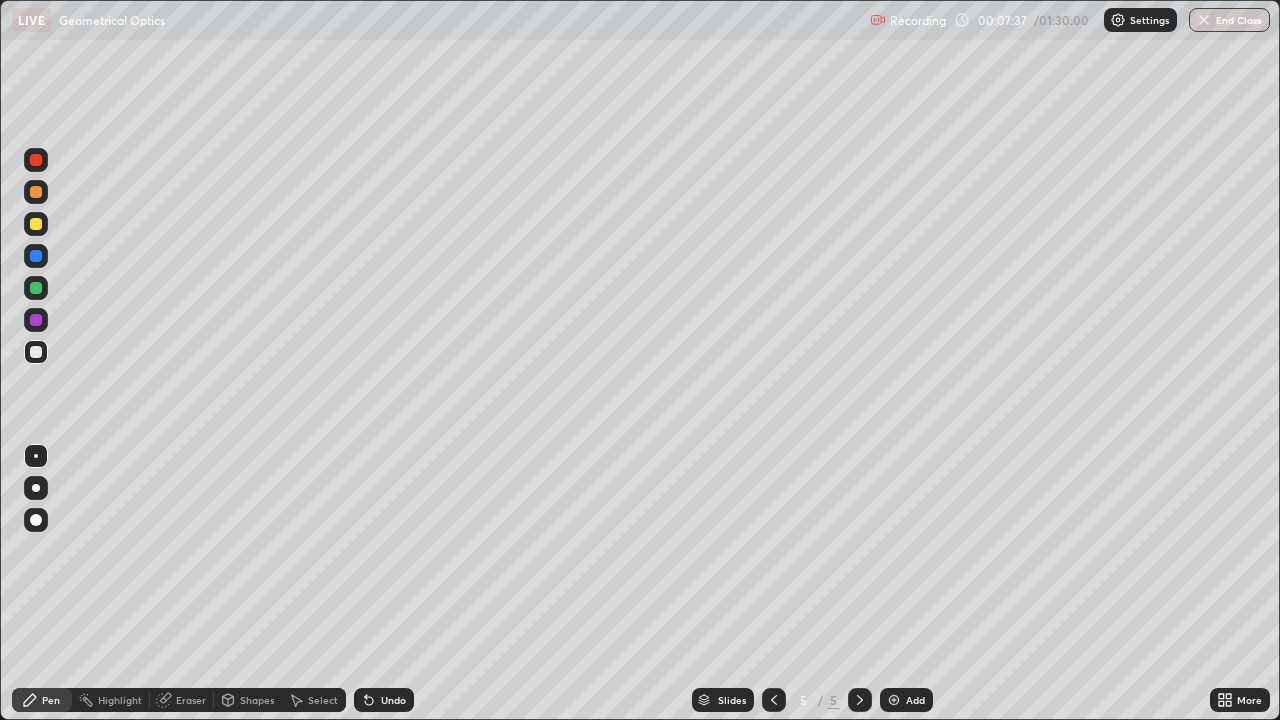 click on "Shapes" at bounding box center (257, 700) 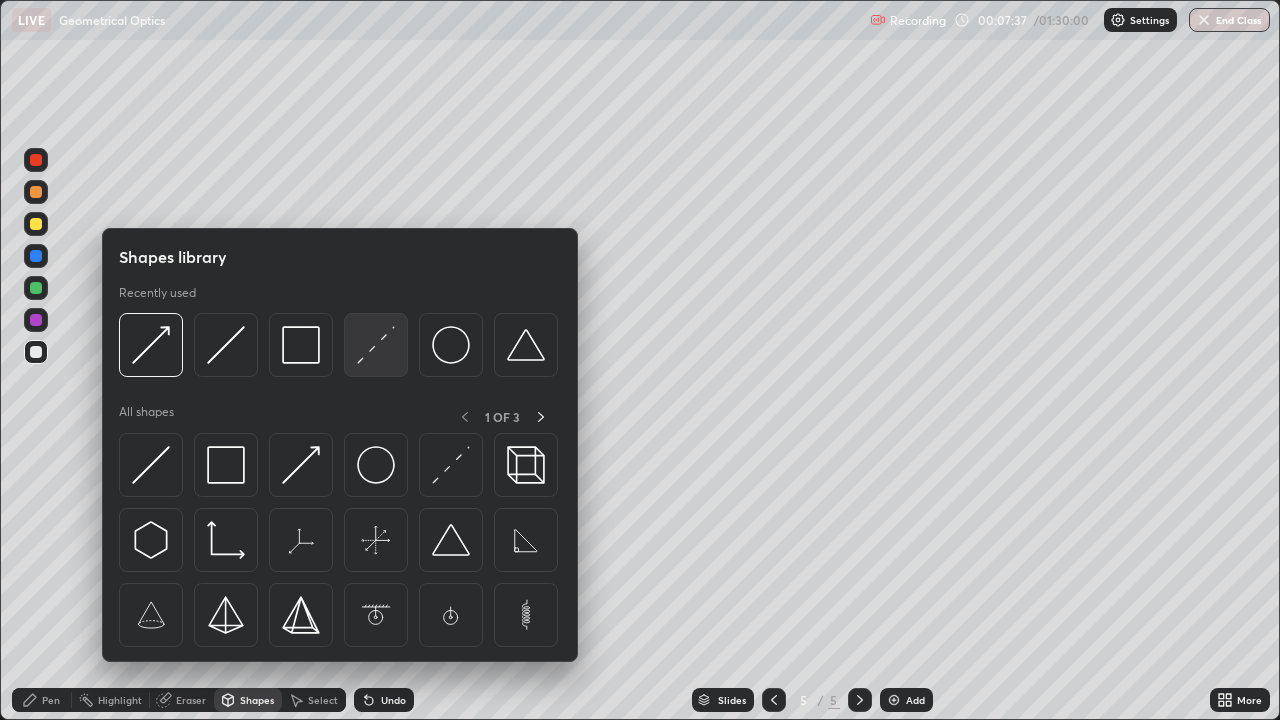 click at bounding box center (376, 345) 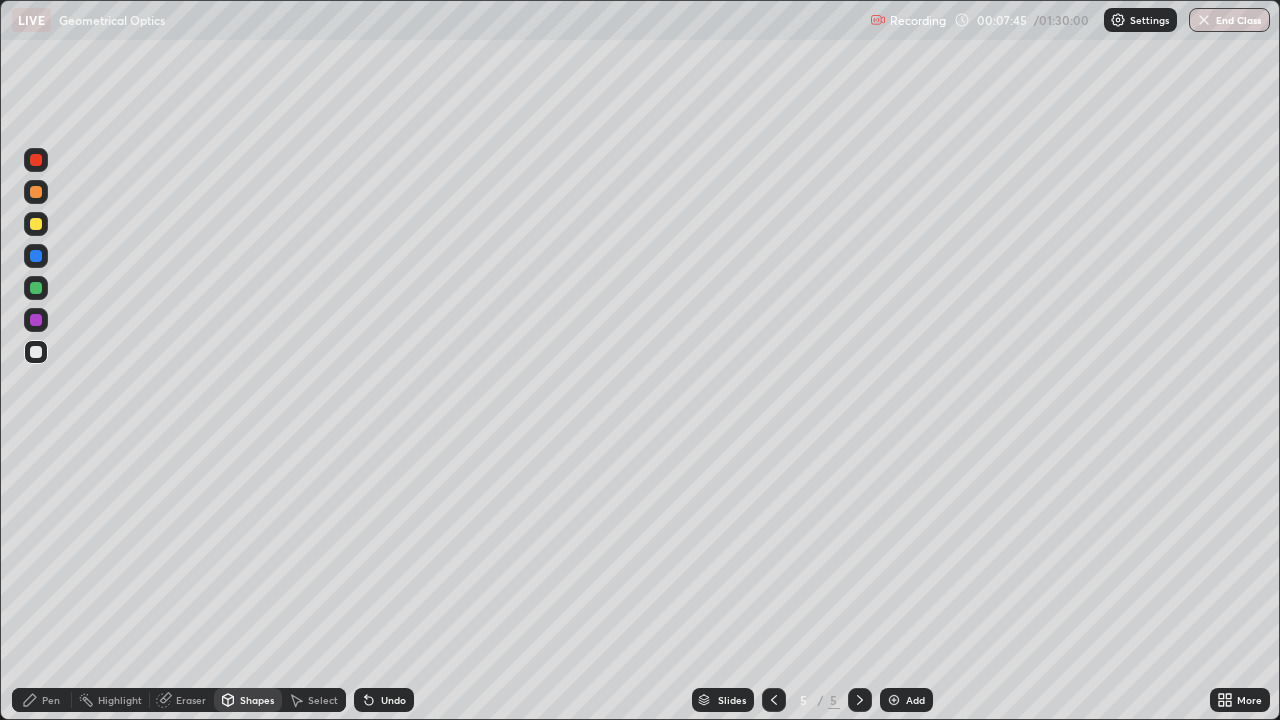 click on "Undo" at bounding box center (393, 700) 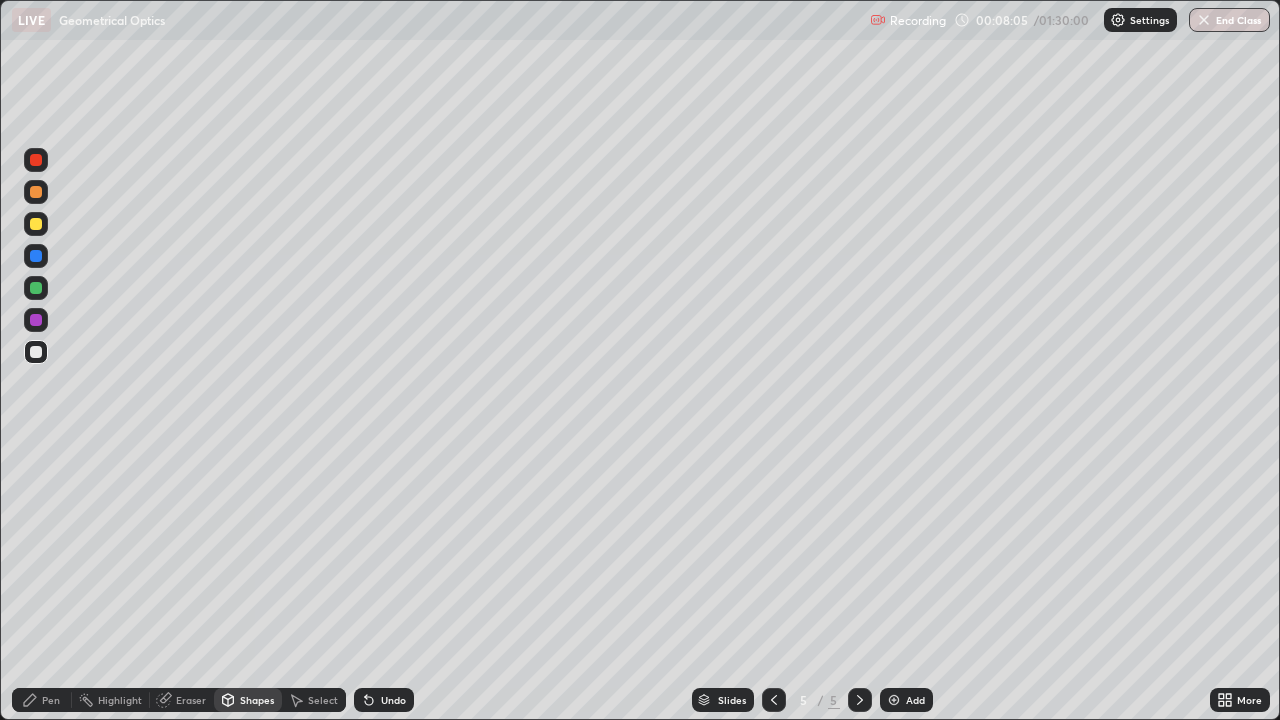 click 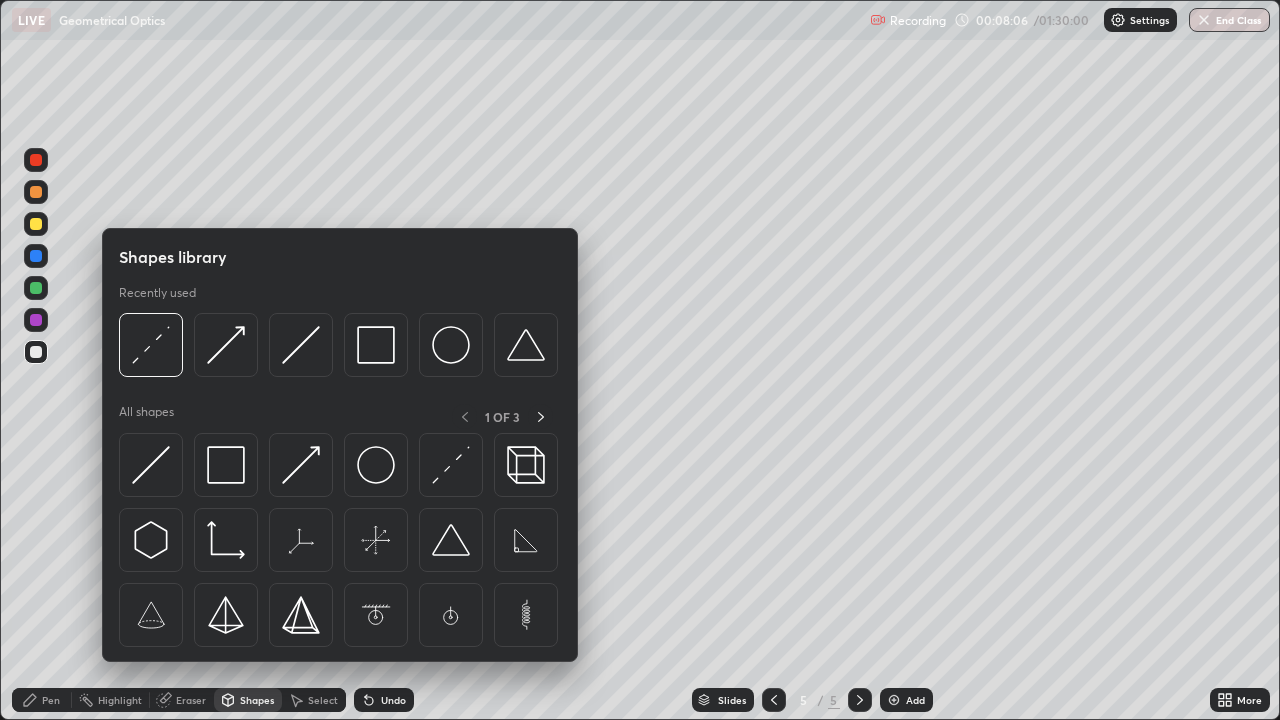 click on "Pen" at bounding box center (42, 700) 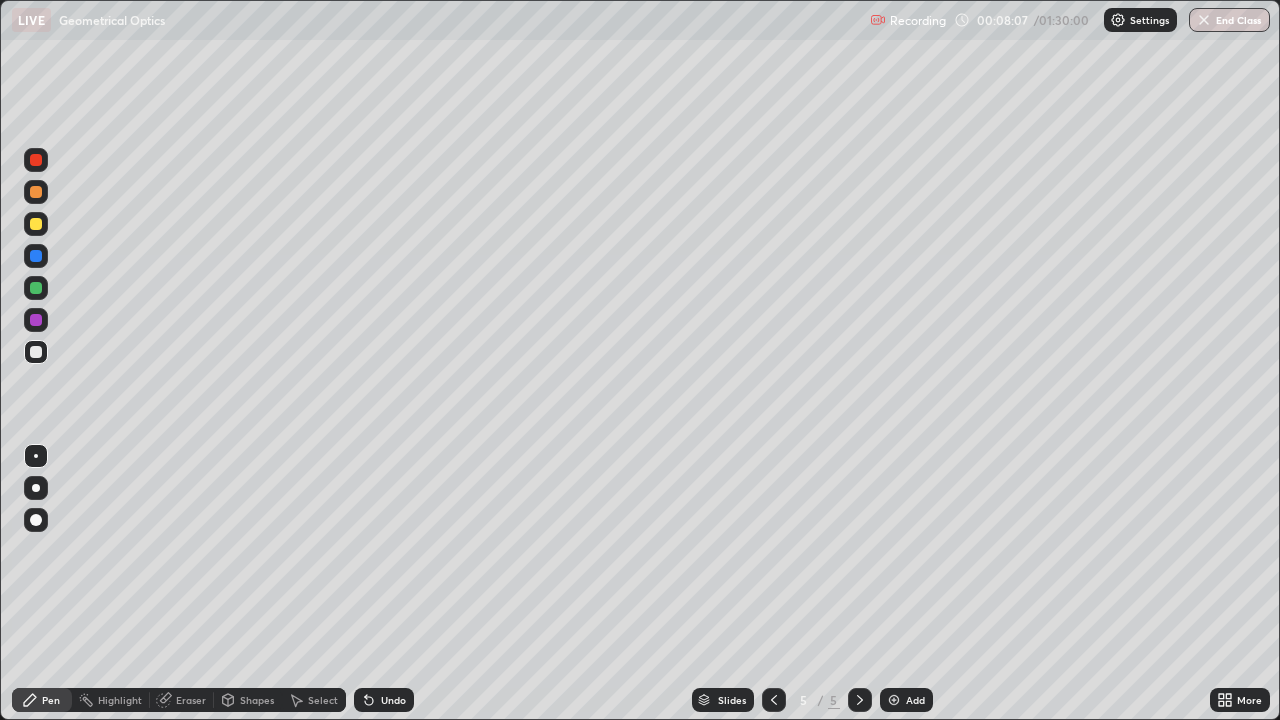 click at bounding box center (36, 488) 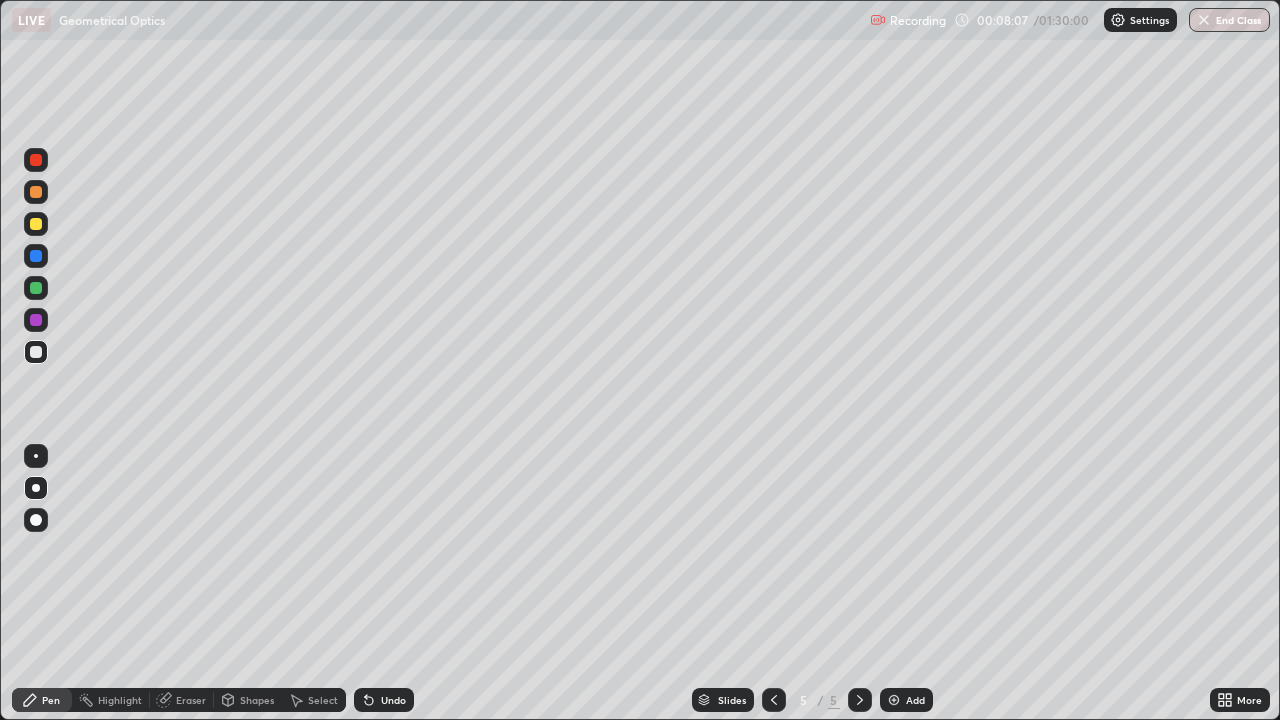 click on "Shapes" at bounding box center (257, 700) 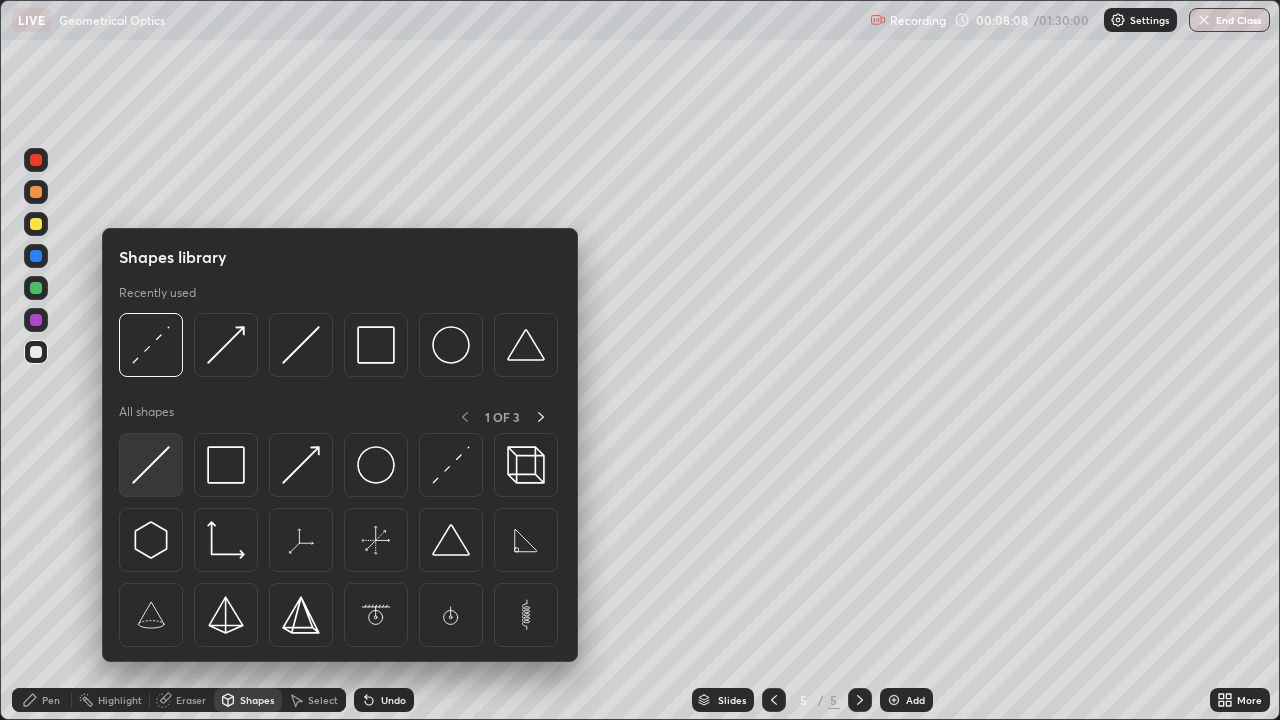 click at bounding box center [151, 465] 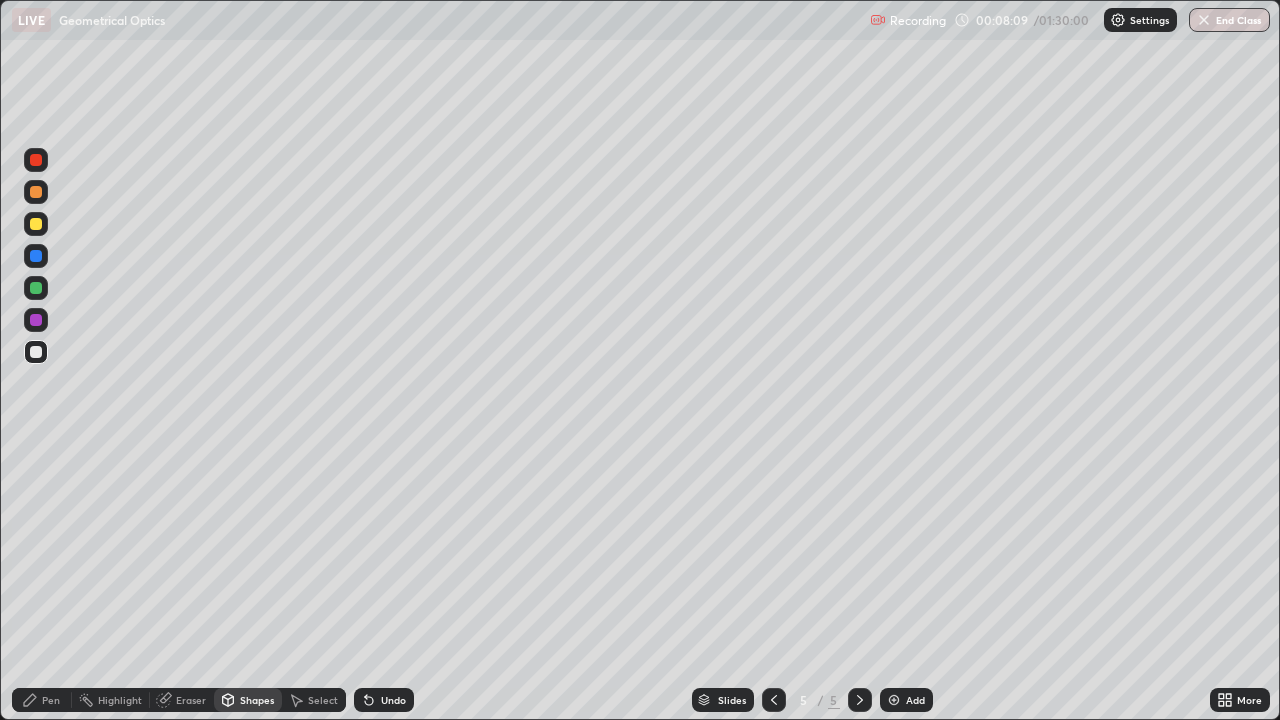 click at bounding box center (36, 224) 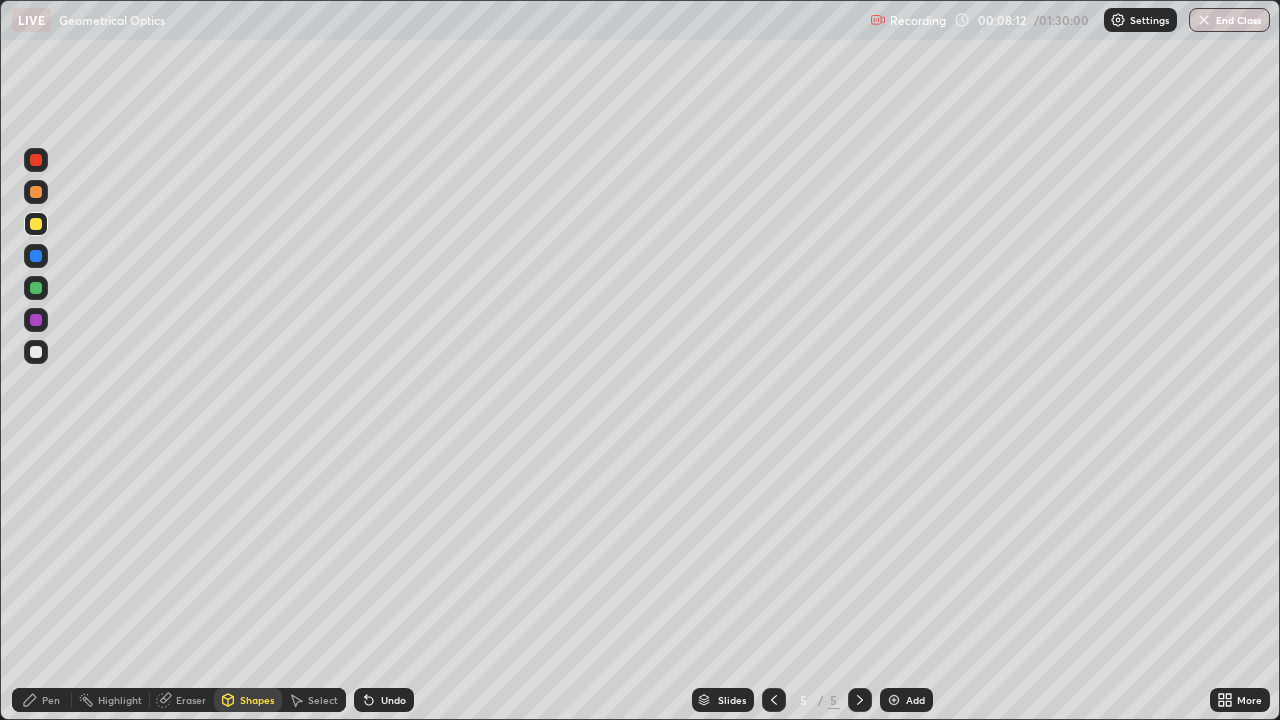 click on "Pen" at bounding box center (42, 700) 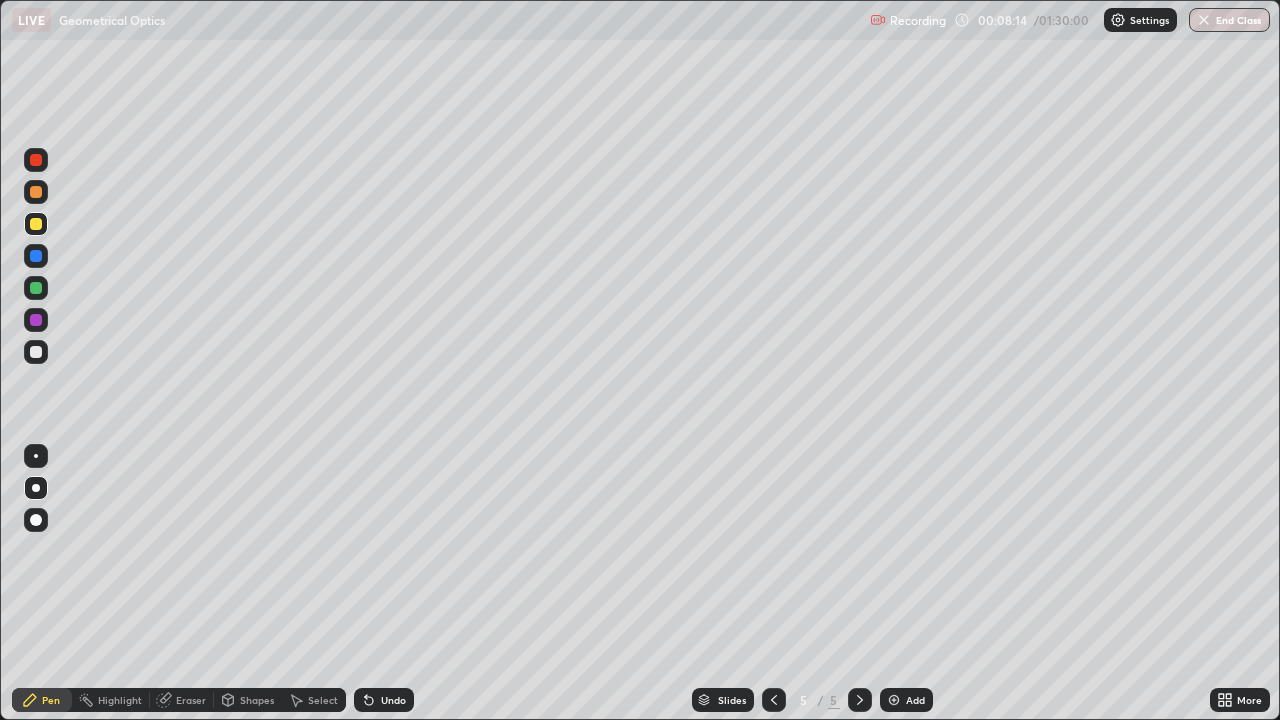 click at bounding box center [36, 256] 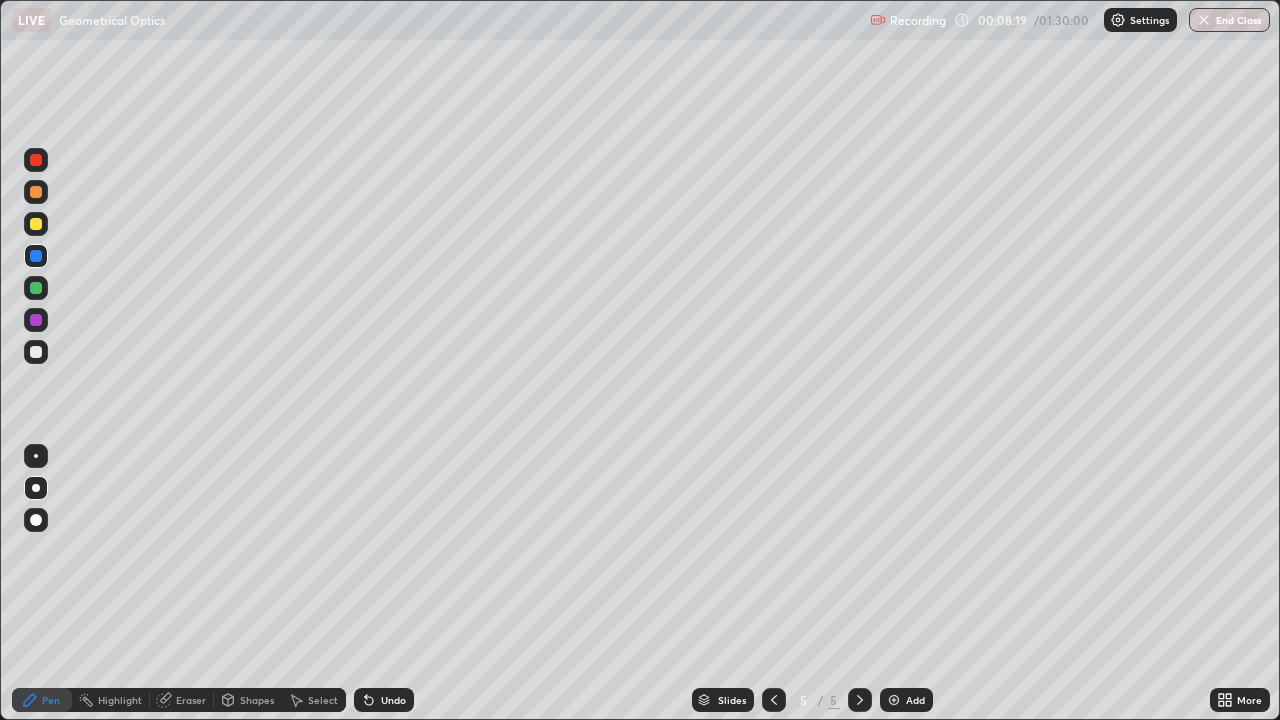 click at bounding box center (36, 456) 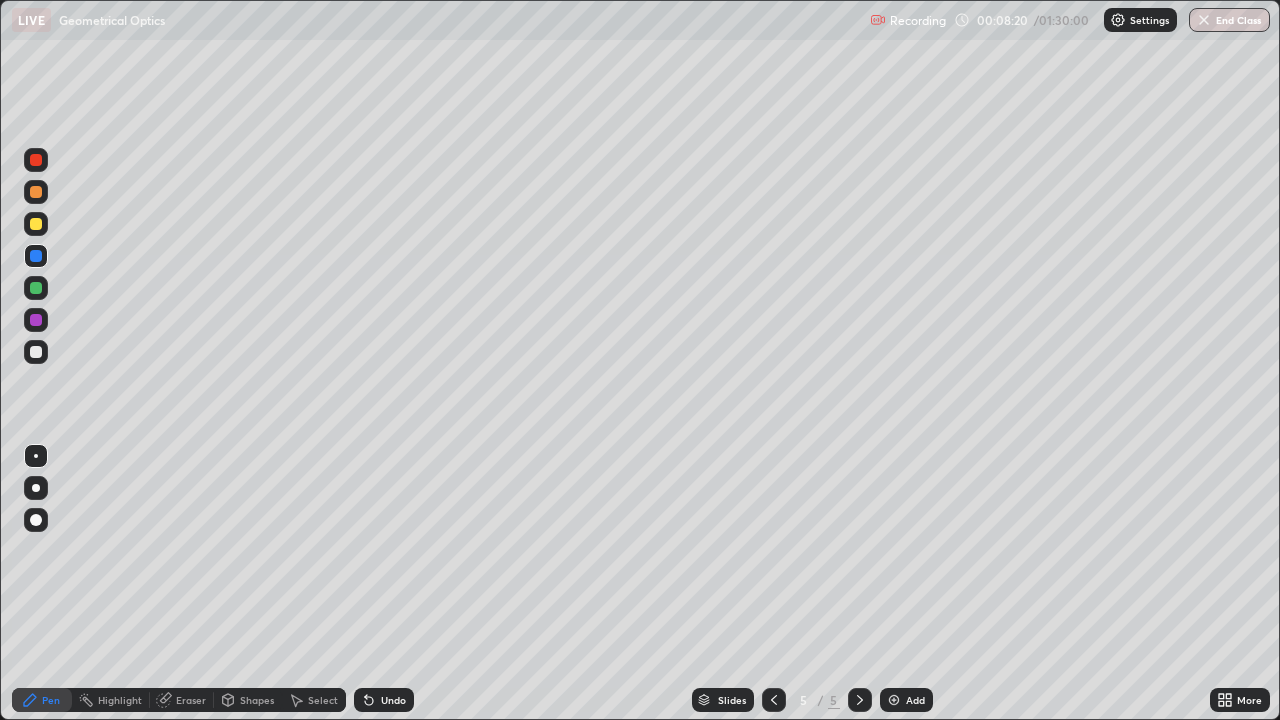 click at bounding box center [36, 352] 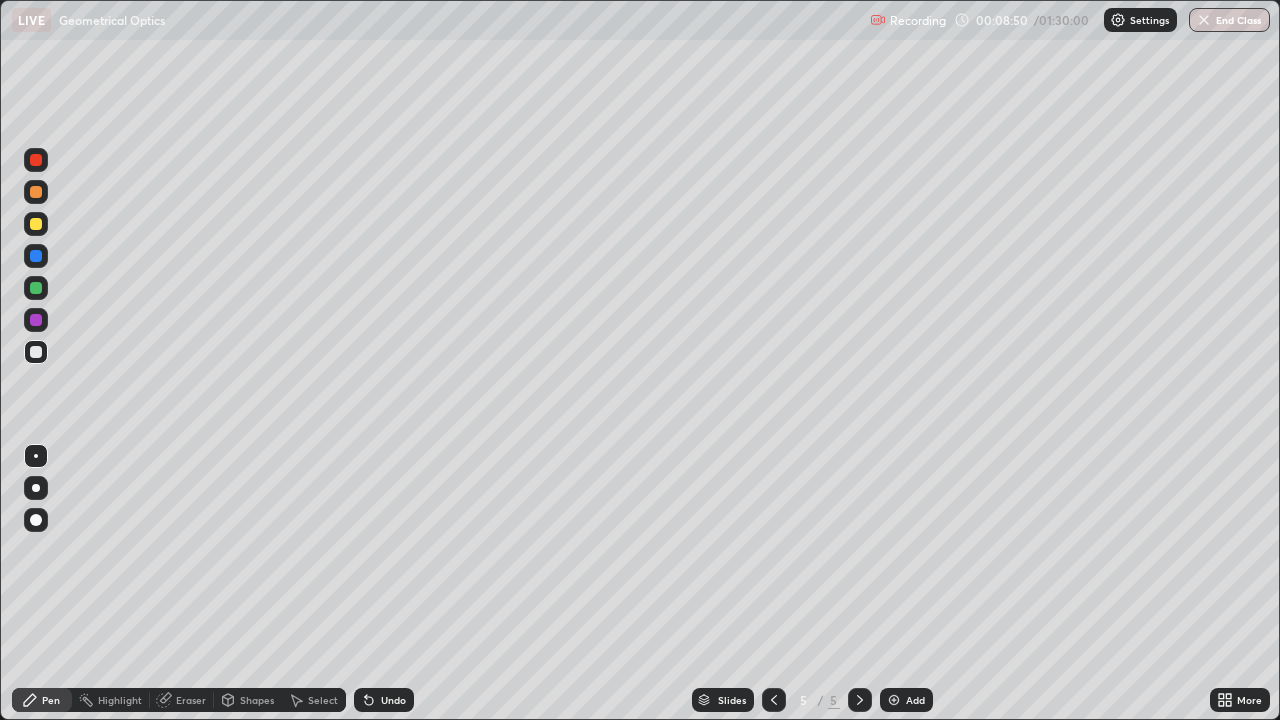 click at bounding box center [774, 700] 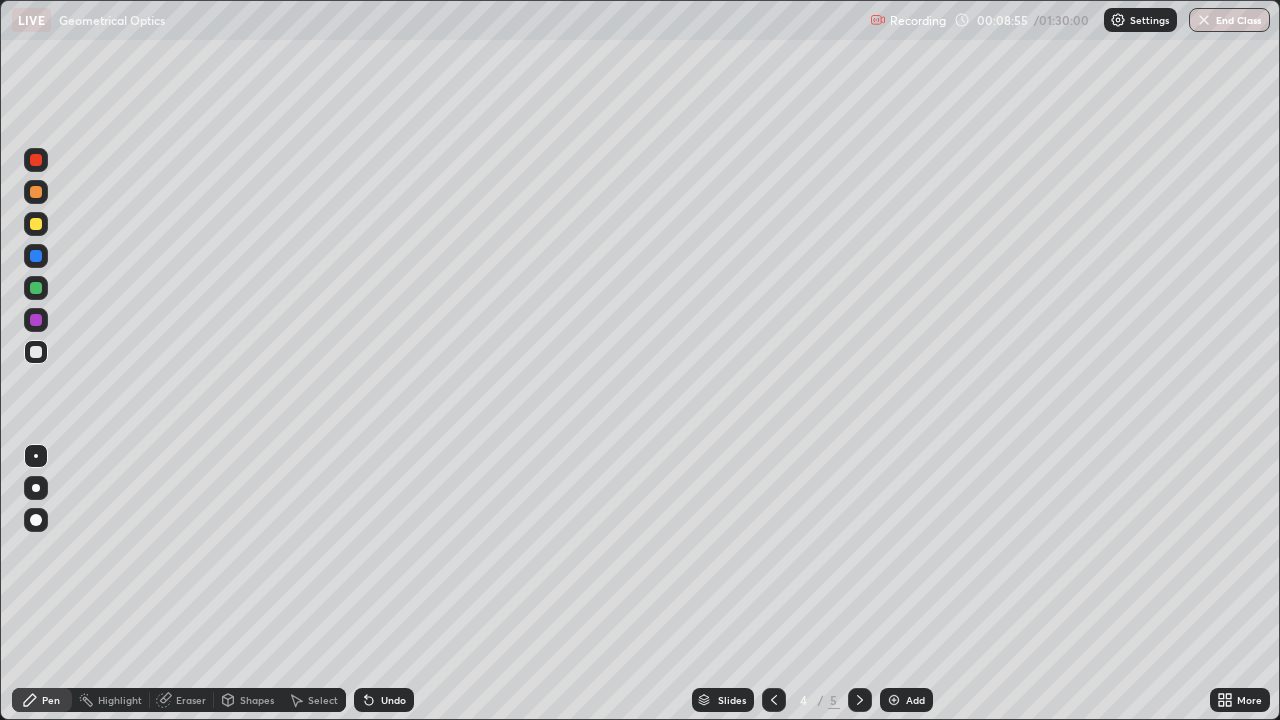 click 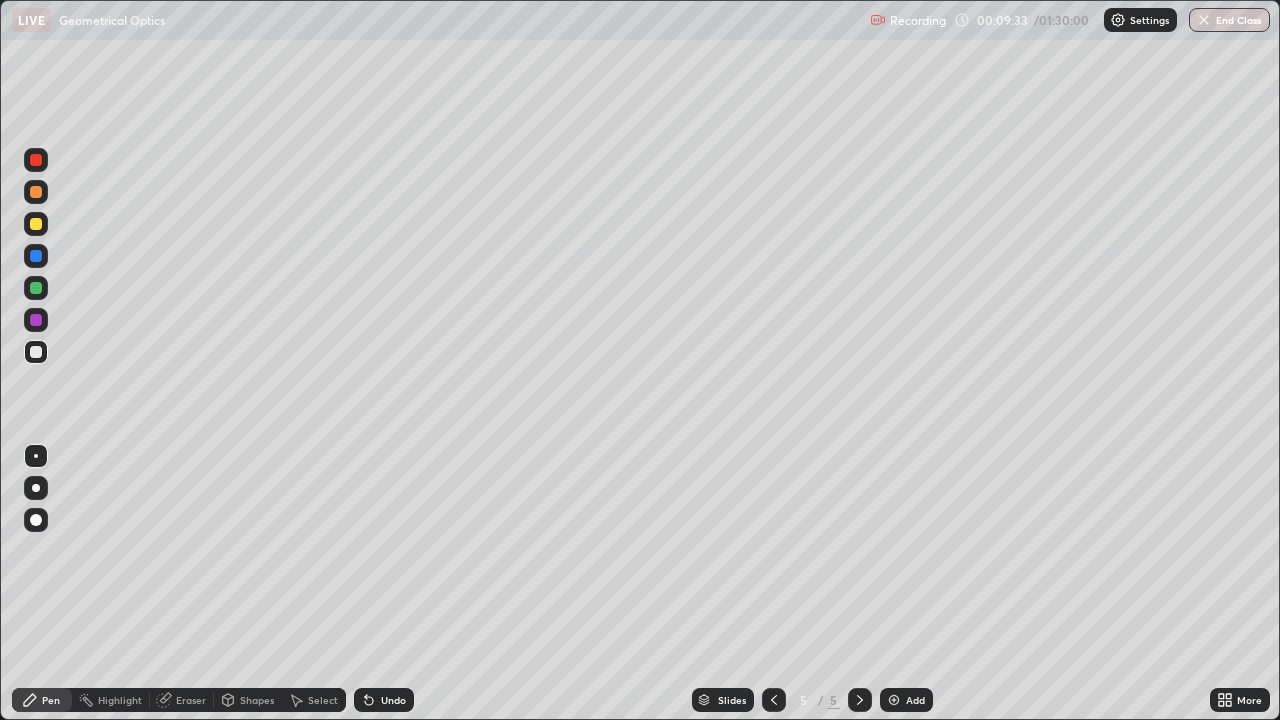 click at bounding box center [774, 700] 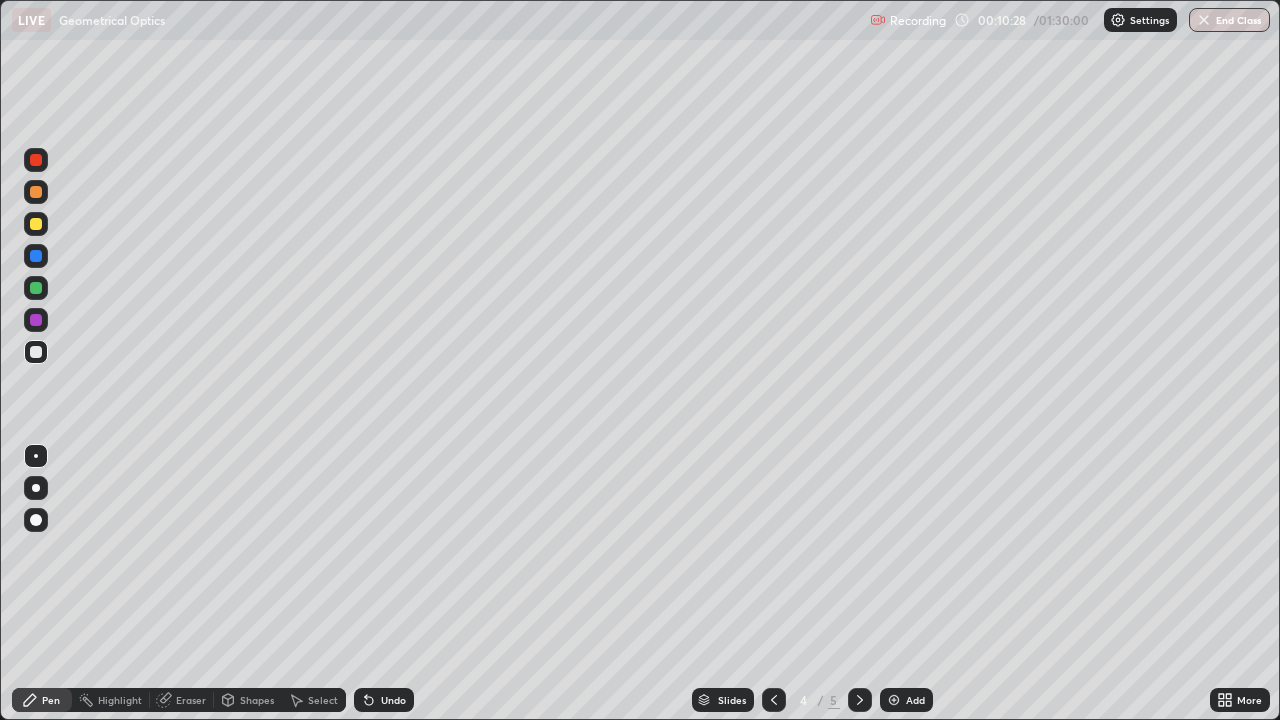 click 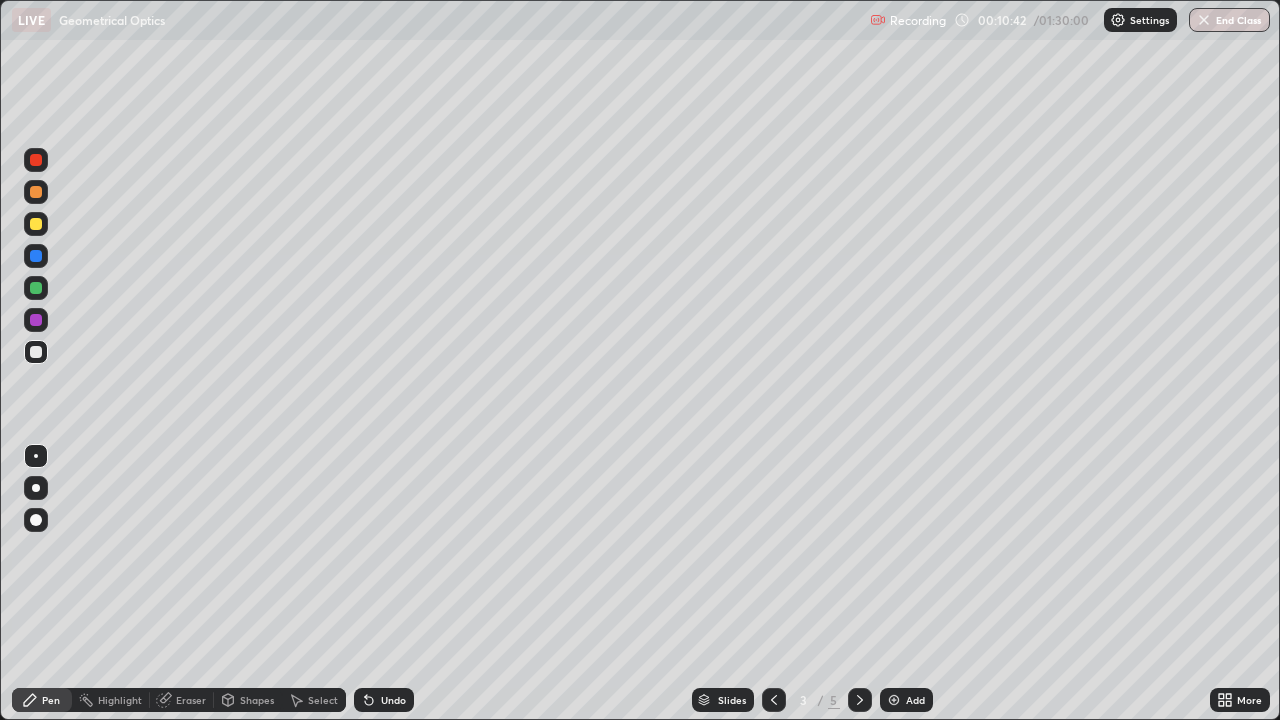 click 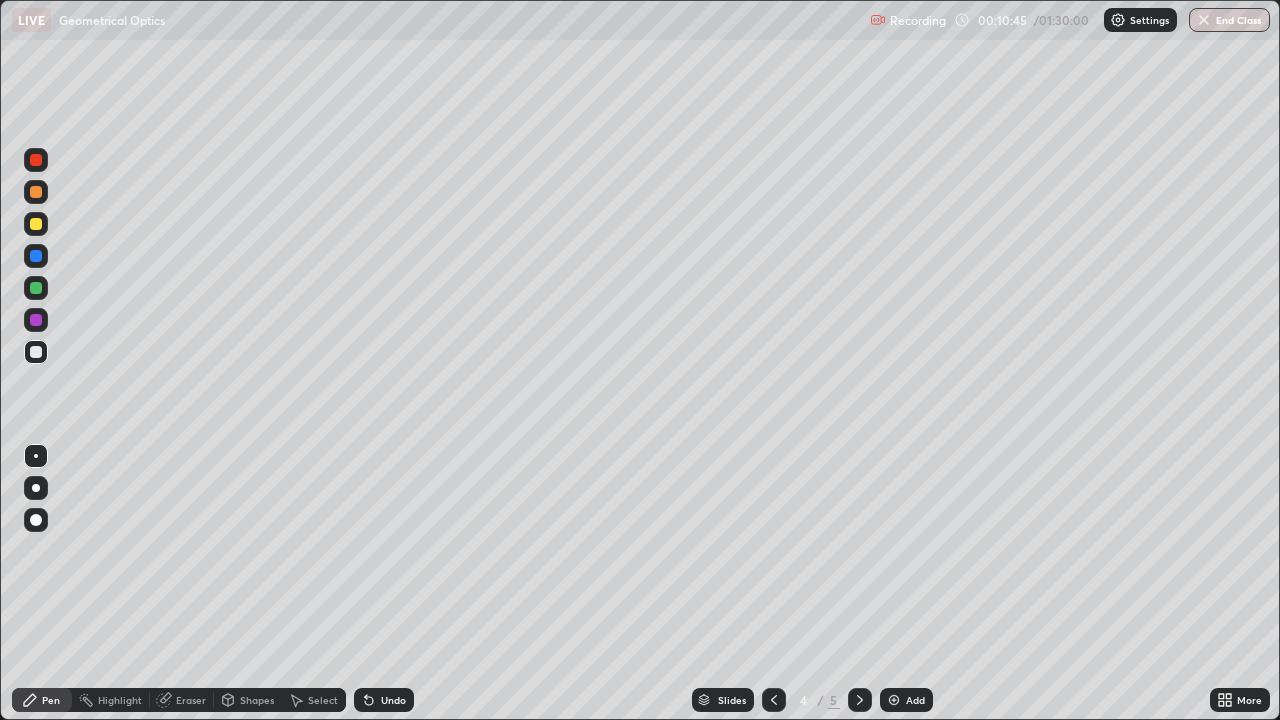 click 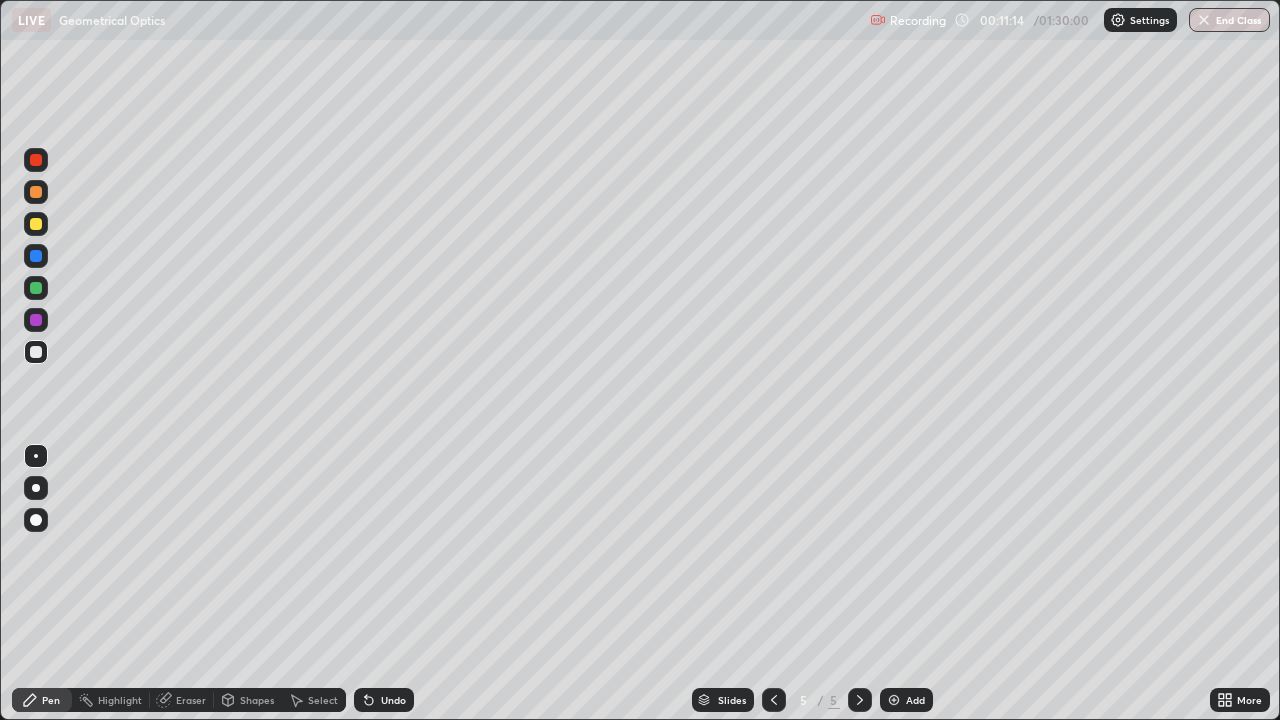 click 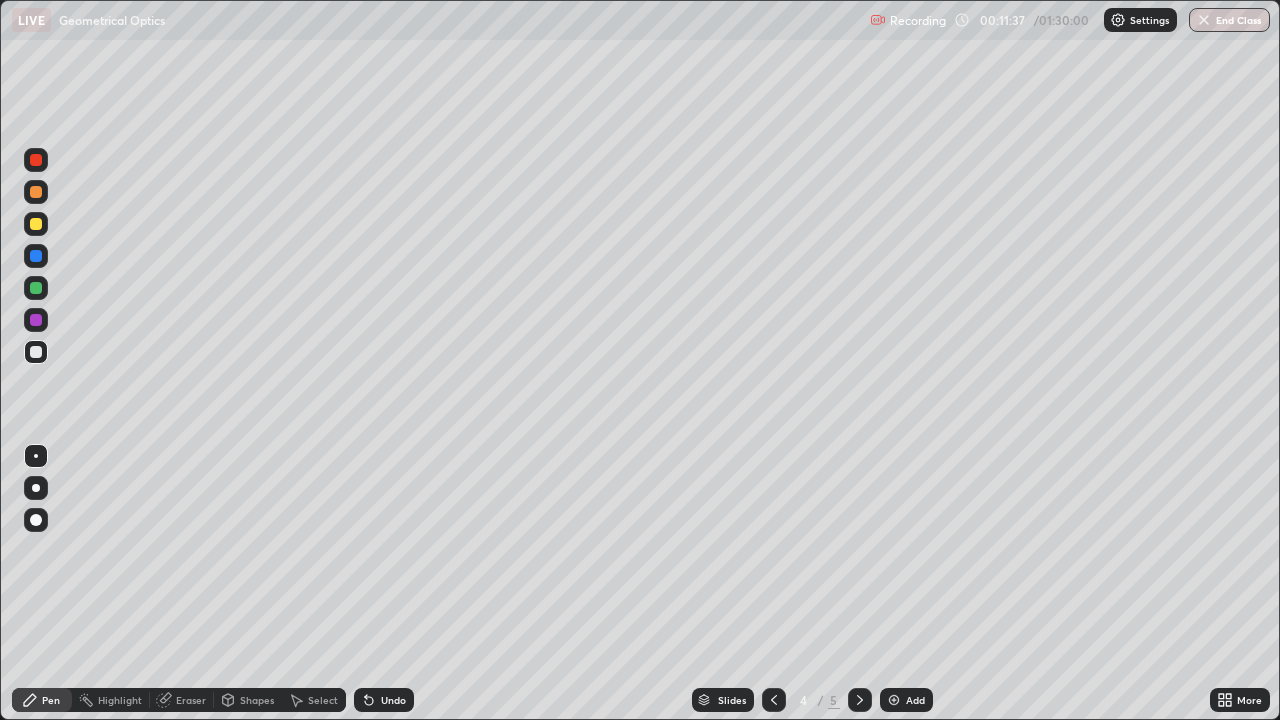 click 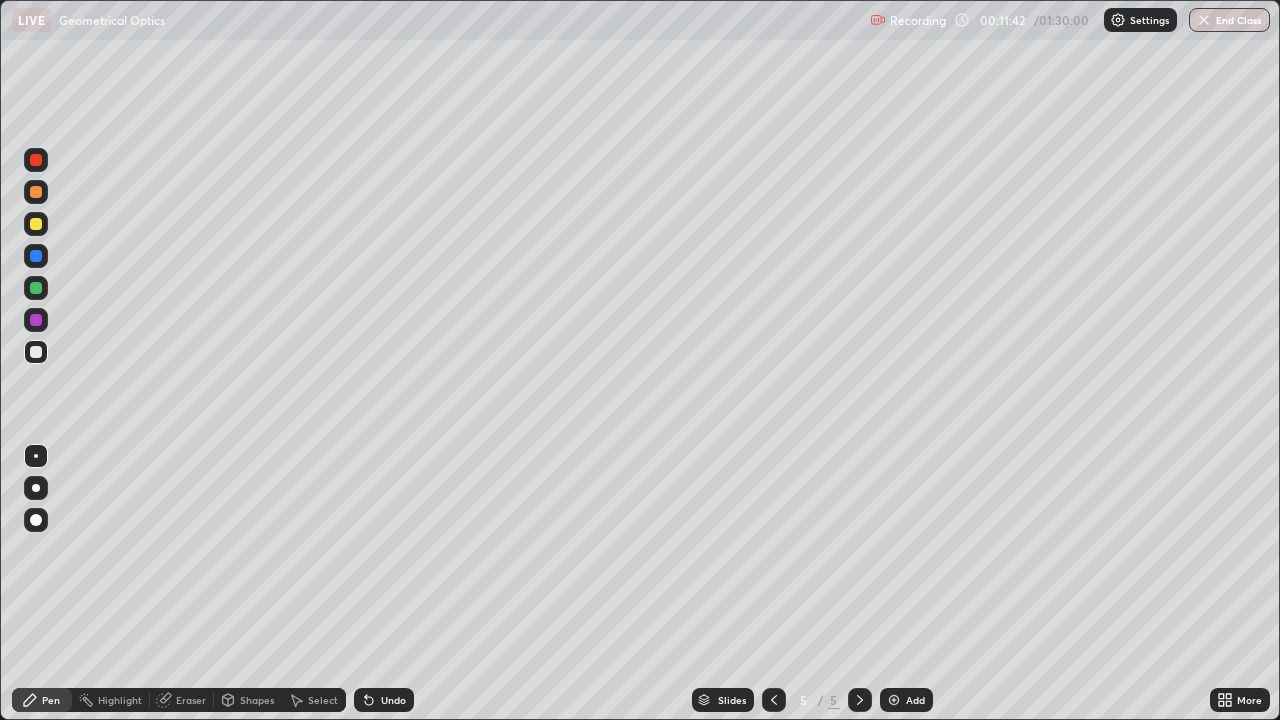 click on "Eraser" at bounding box center (182, 700) 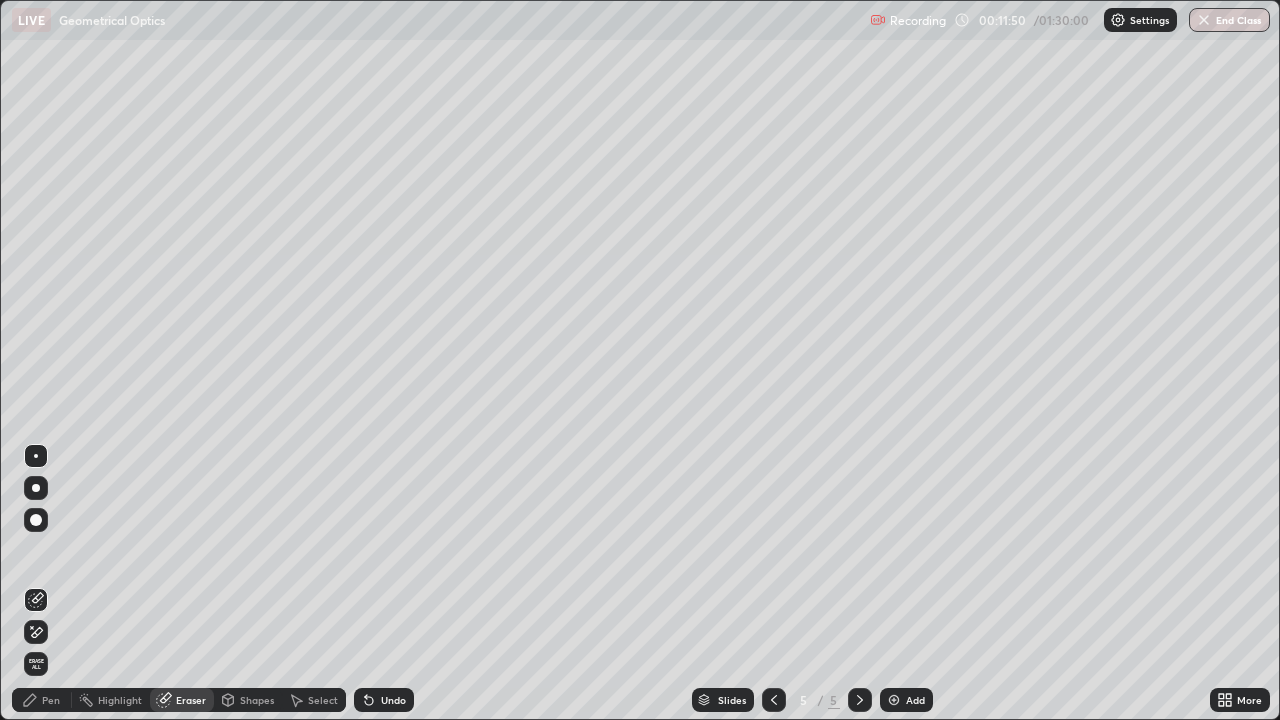 click on "Pen" at bounding box center [51, 700] 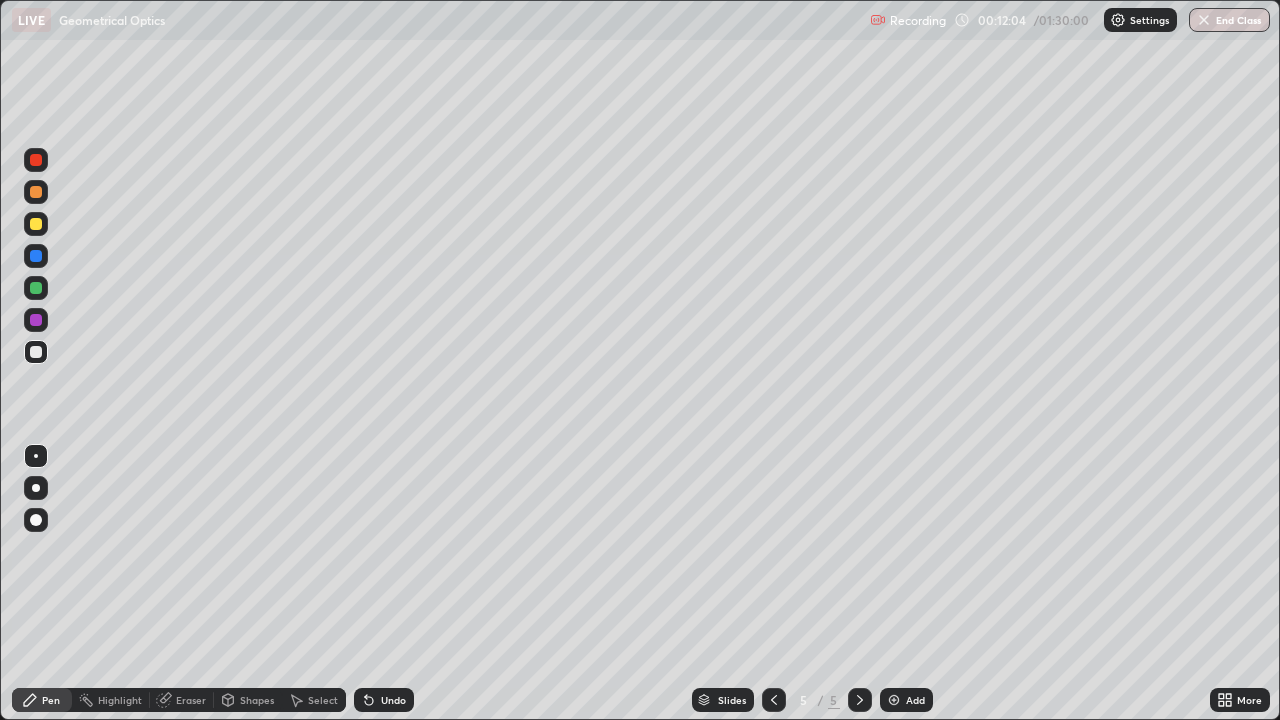 click on "Undo" at bounding box center (393, 700) 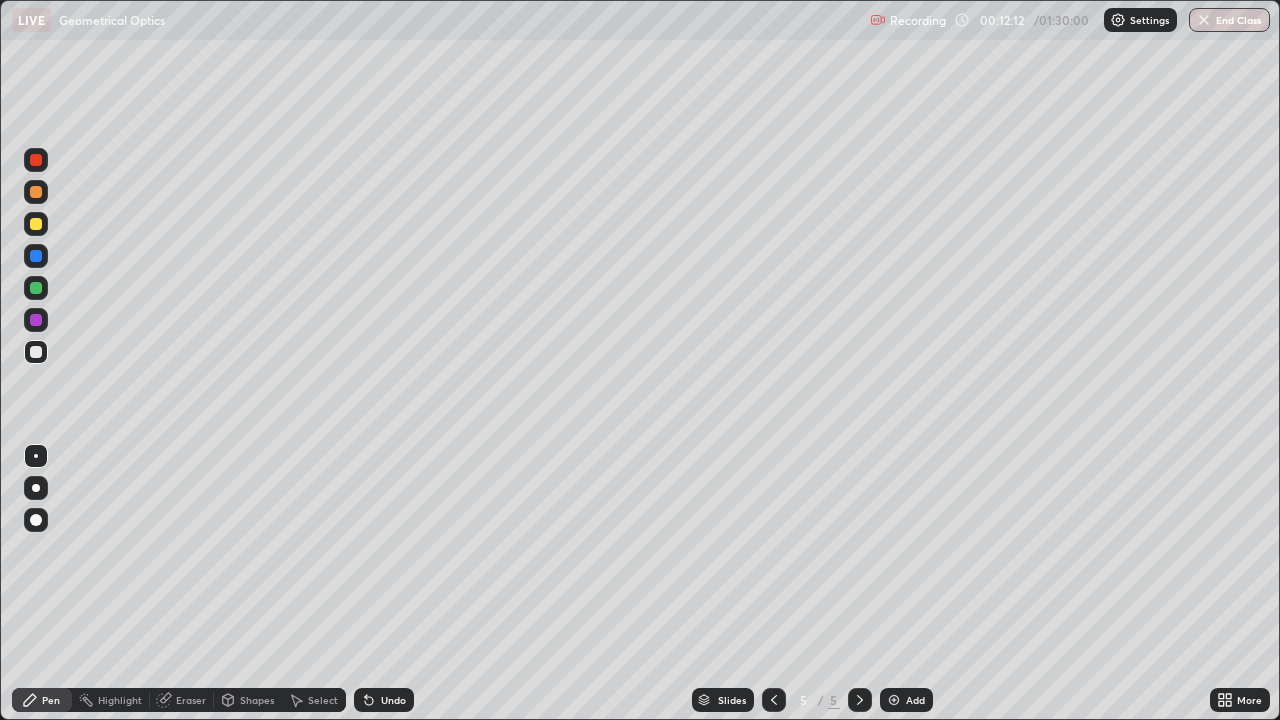 click 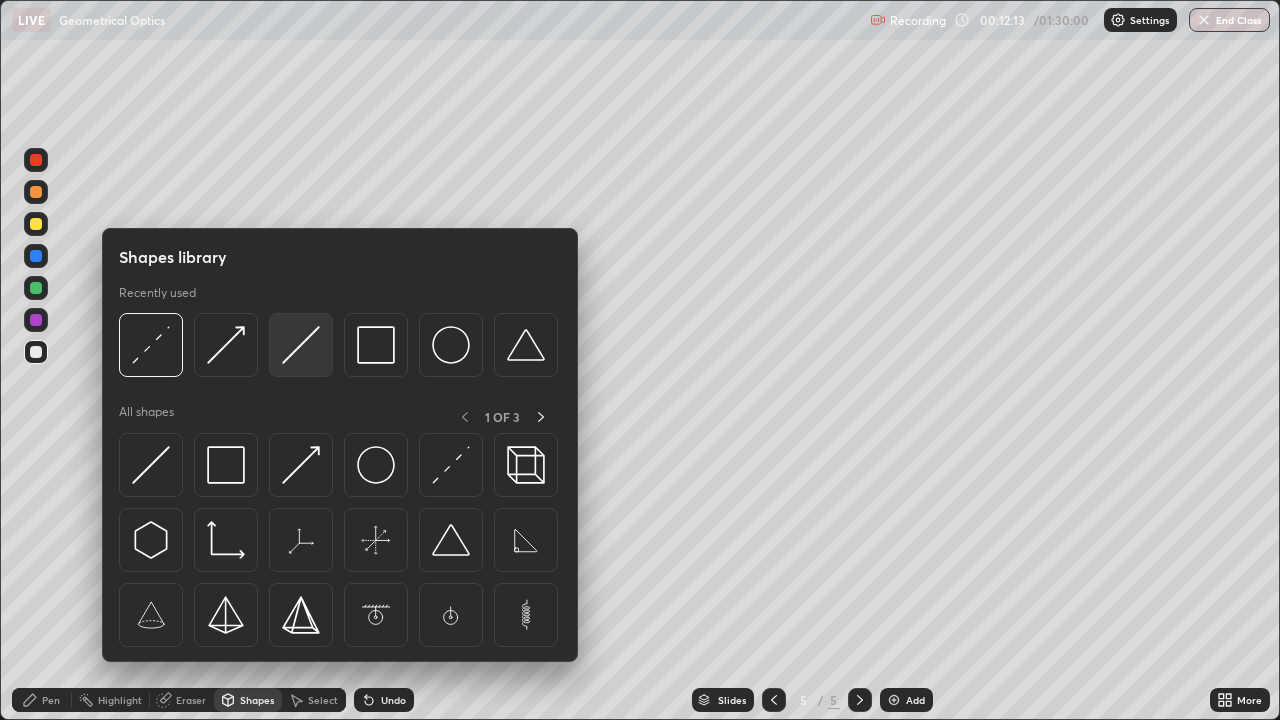 click at bounding box center (301, 345) 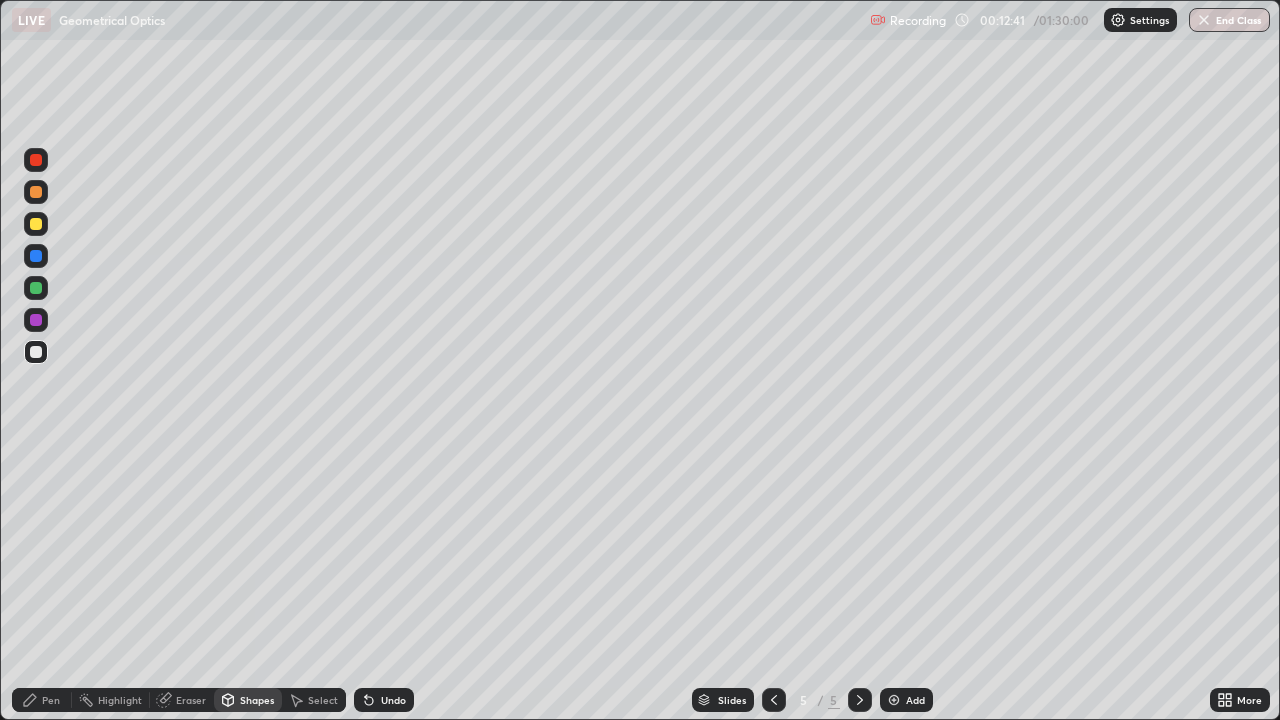 click on "Pen" at bounding box center [51, 700] 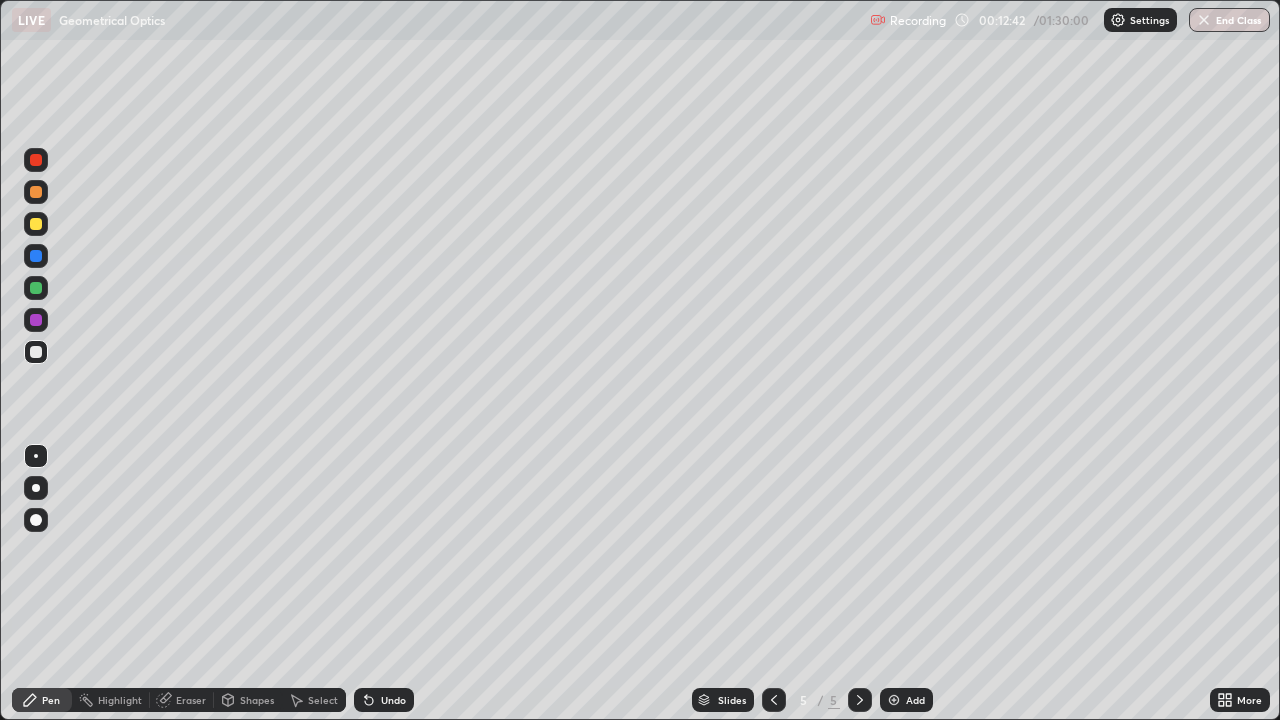 click at bounding box center (36, 224) 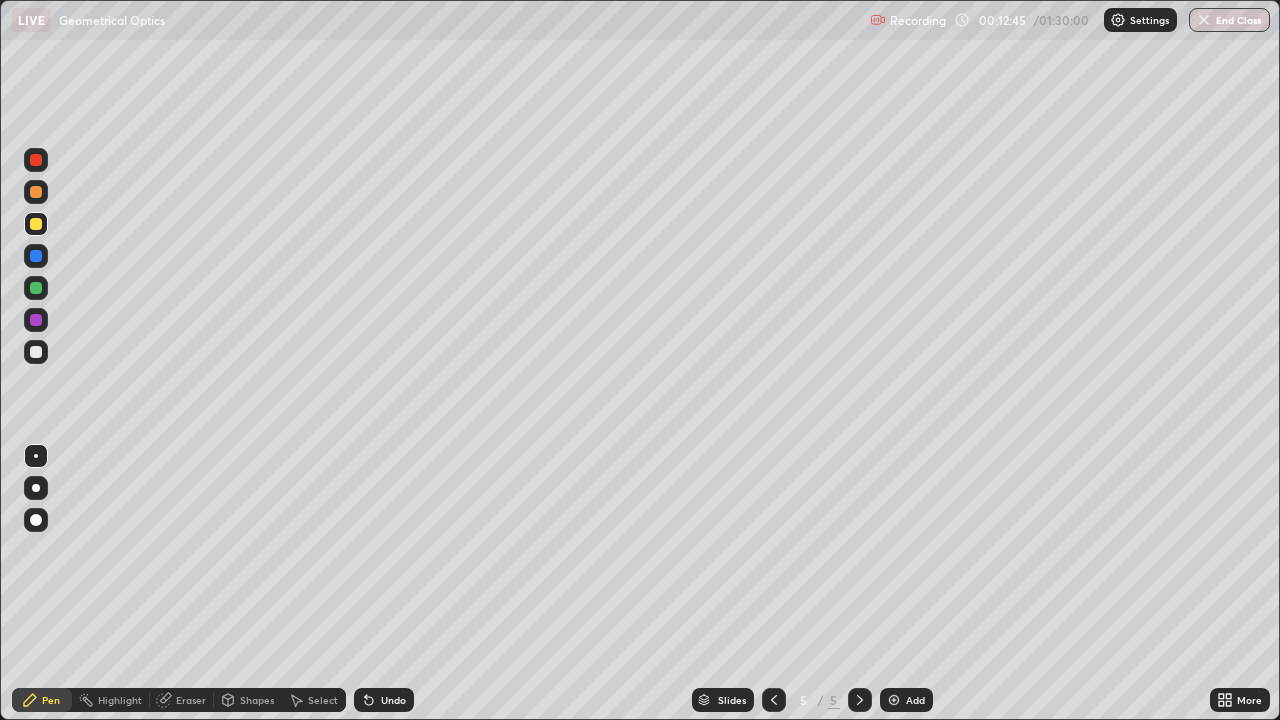 click 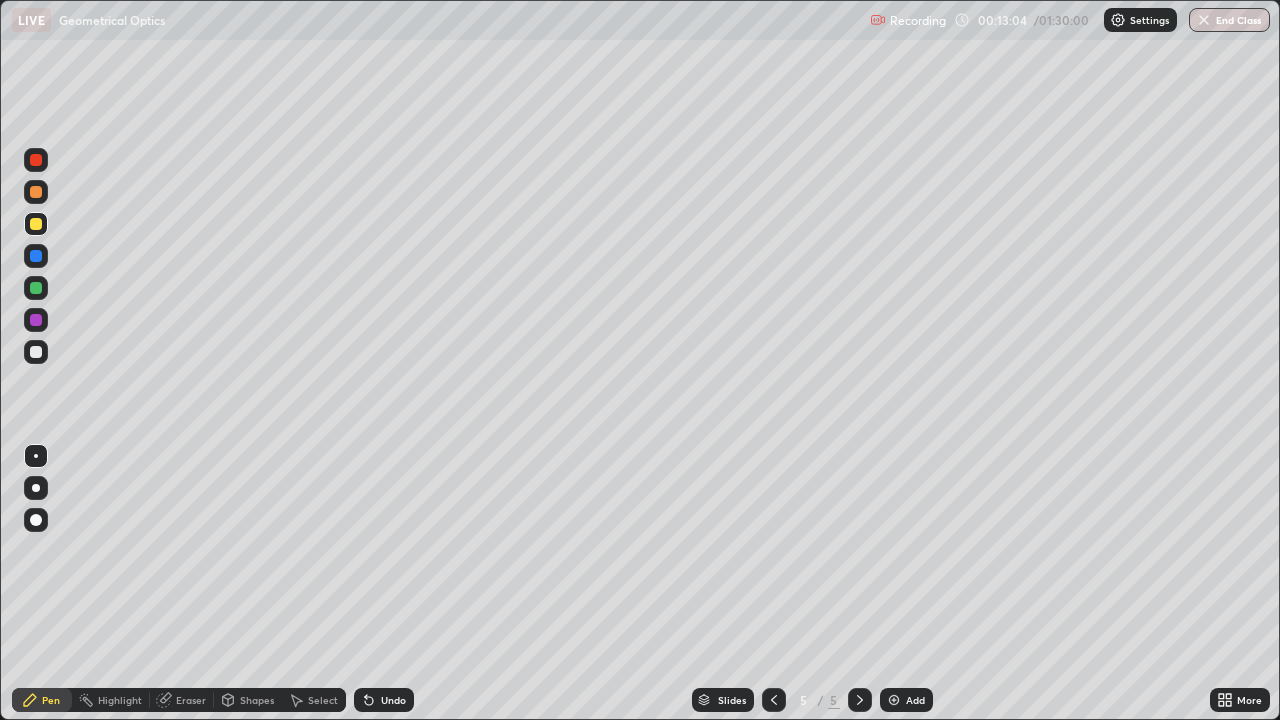 click on "Undo" at bounding box center (384, 700) 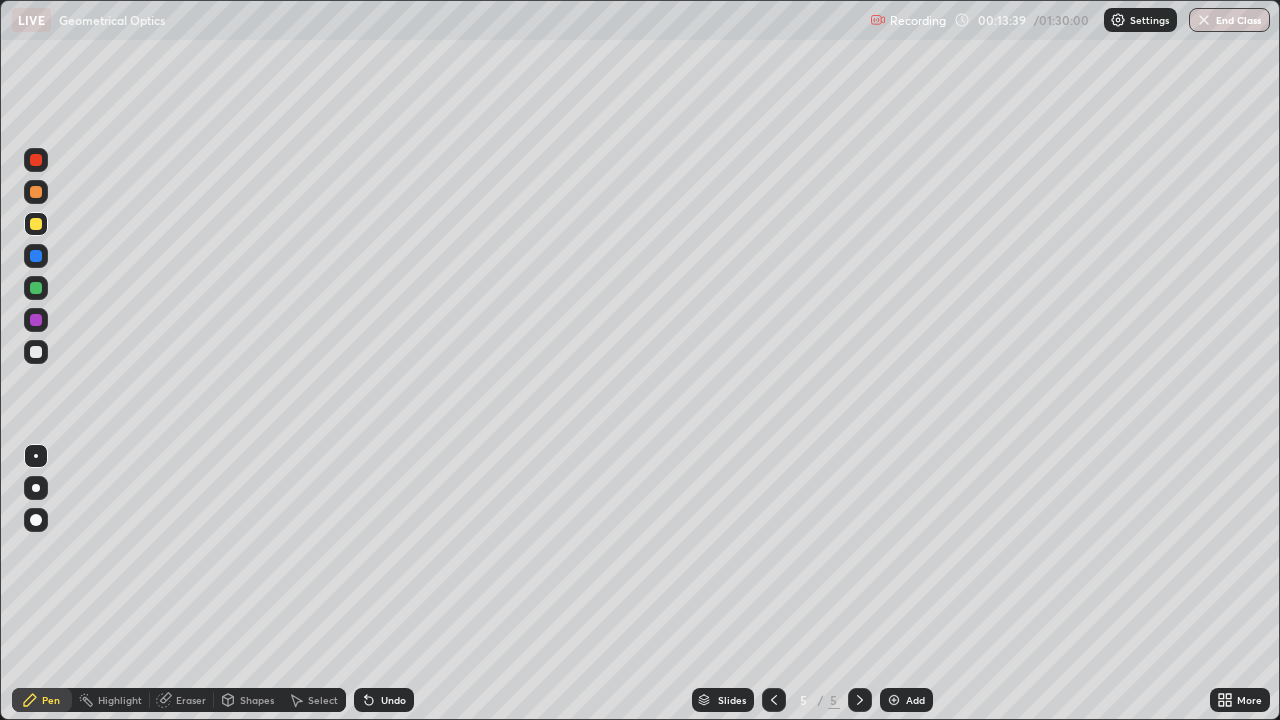 click 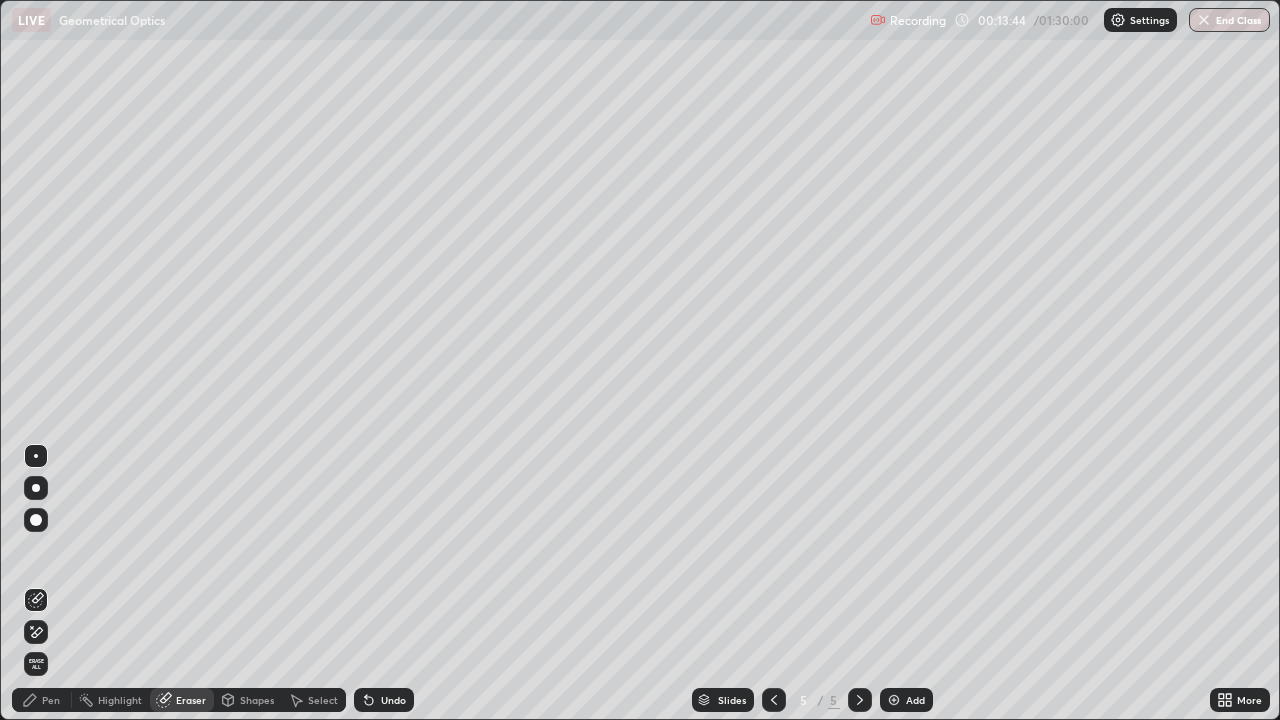click on "Pen" at bounding box center (42, 700) 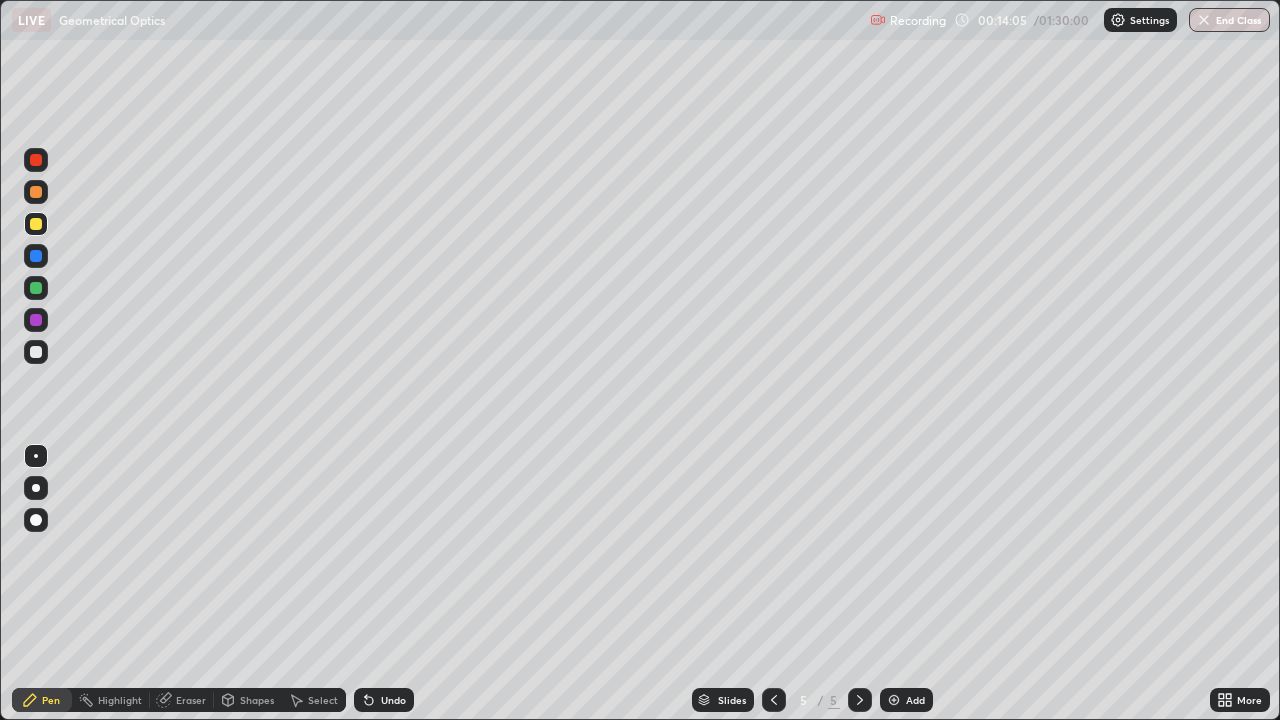 click at bounding box center (36, 352) 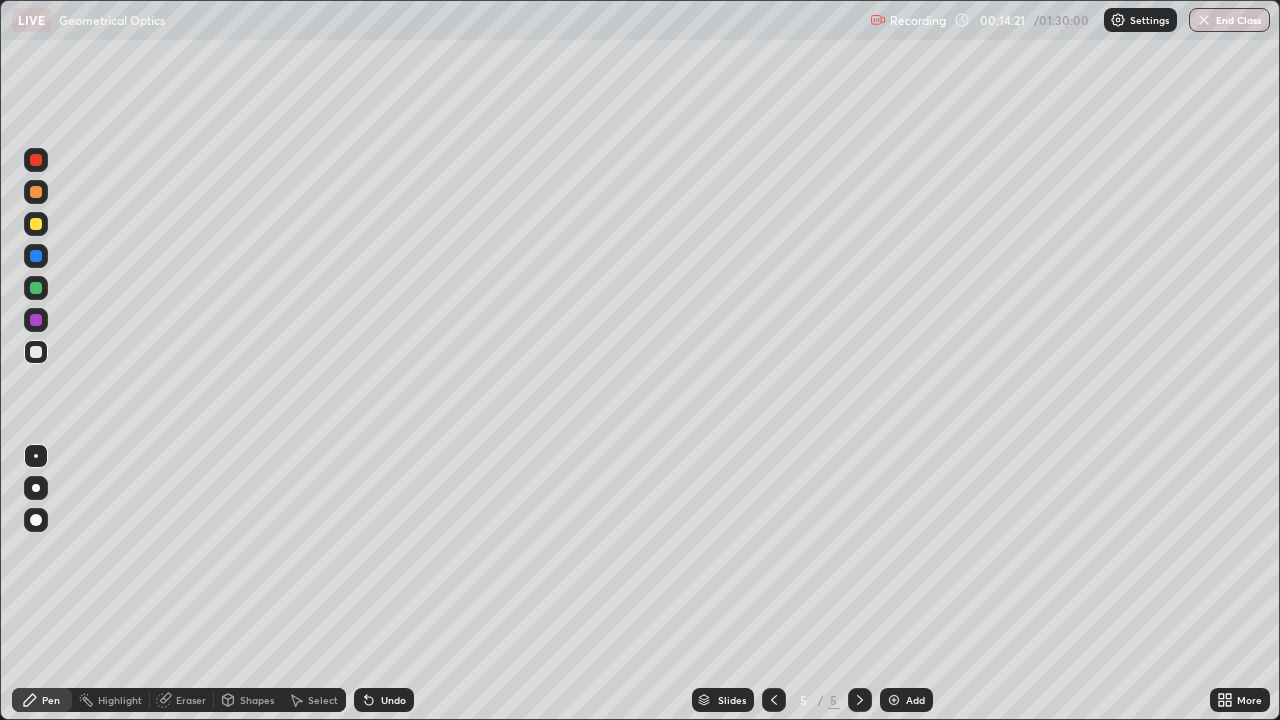 click at bounding box center (36, 224) 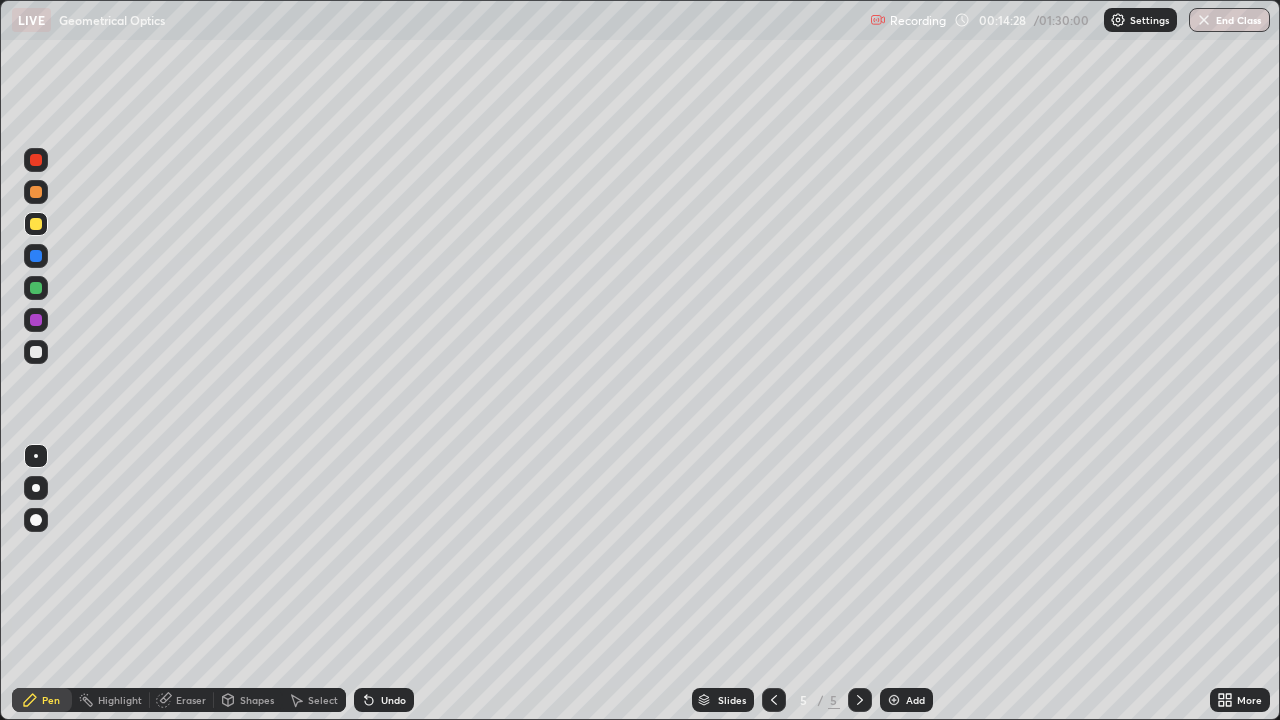 click at bounding box center [36, 256] 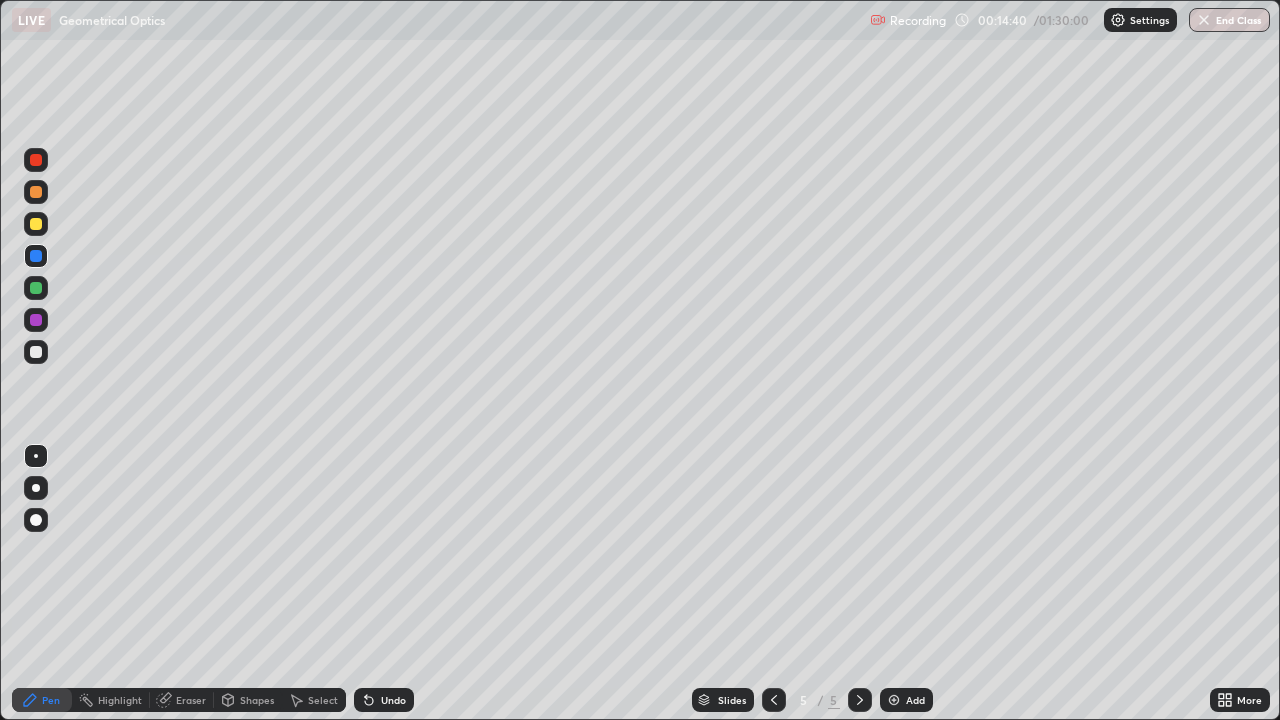 click at bounding box center [36, 224] 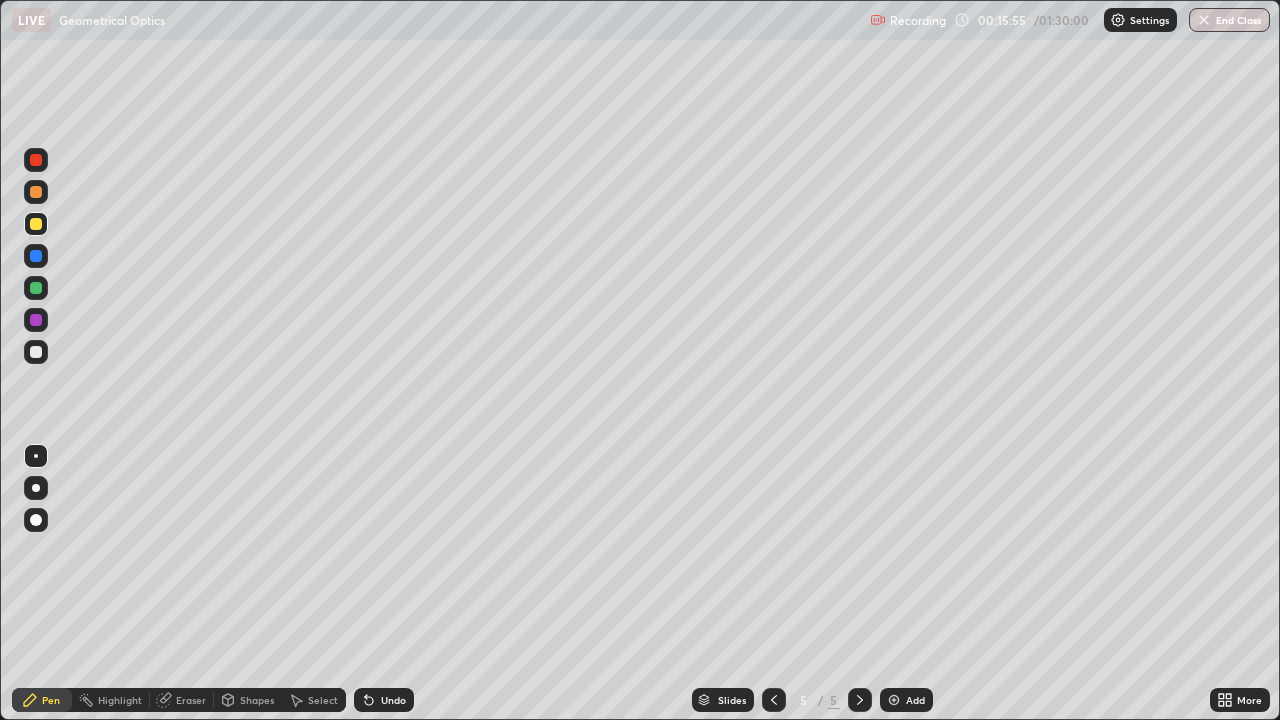 click on "Eraser" at bounding box center (191, 700) 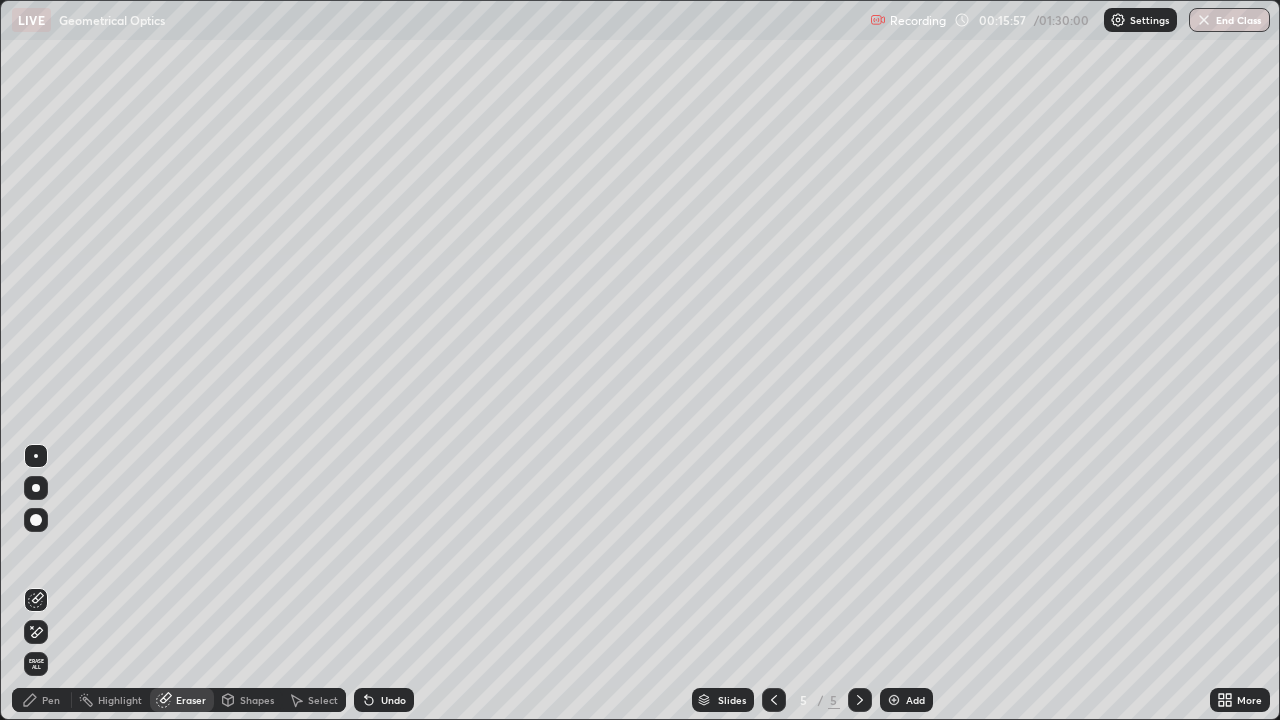 click on "Pen" at bounding box center [42, 700] 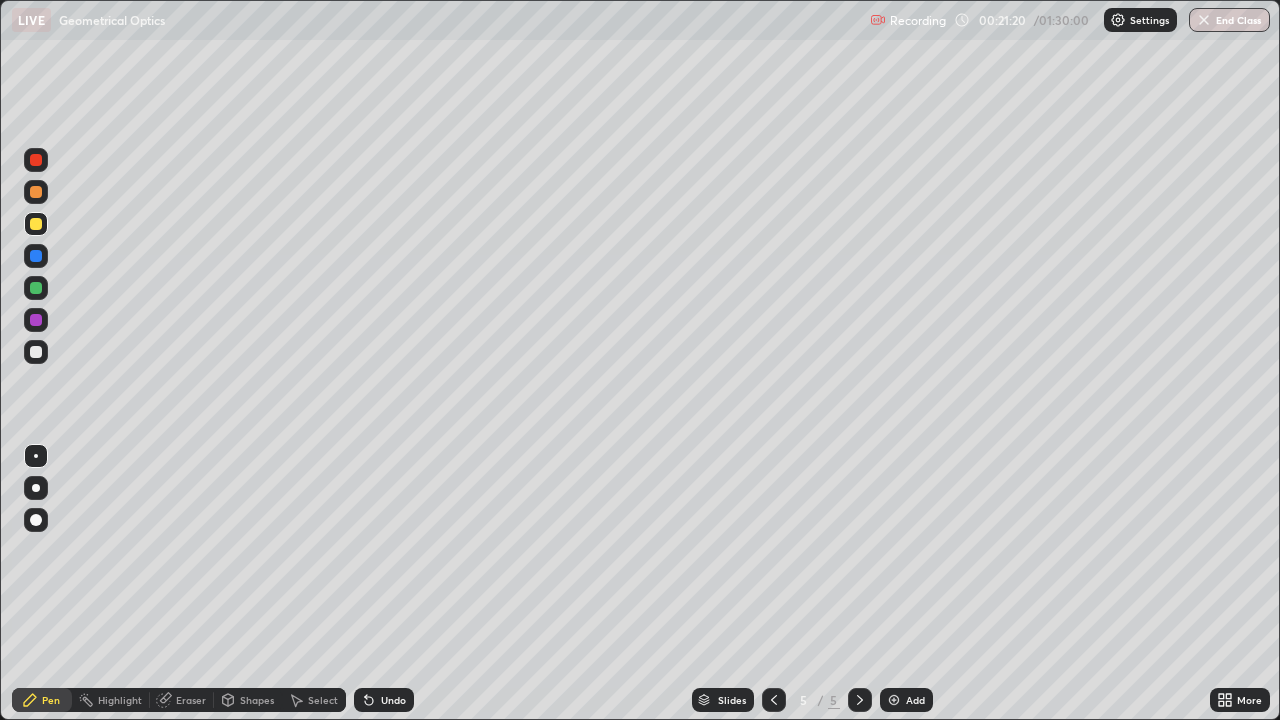 click at bounding box center [894, 700] 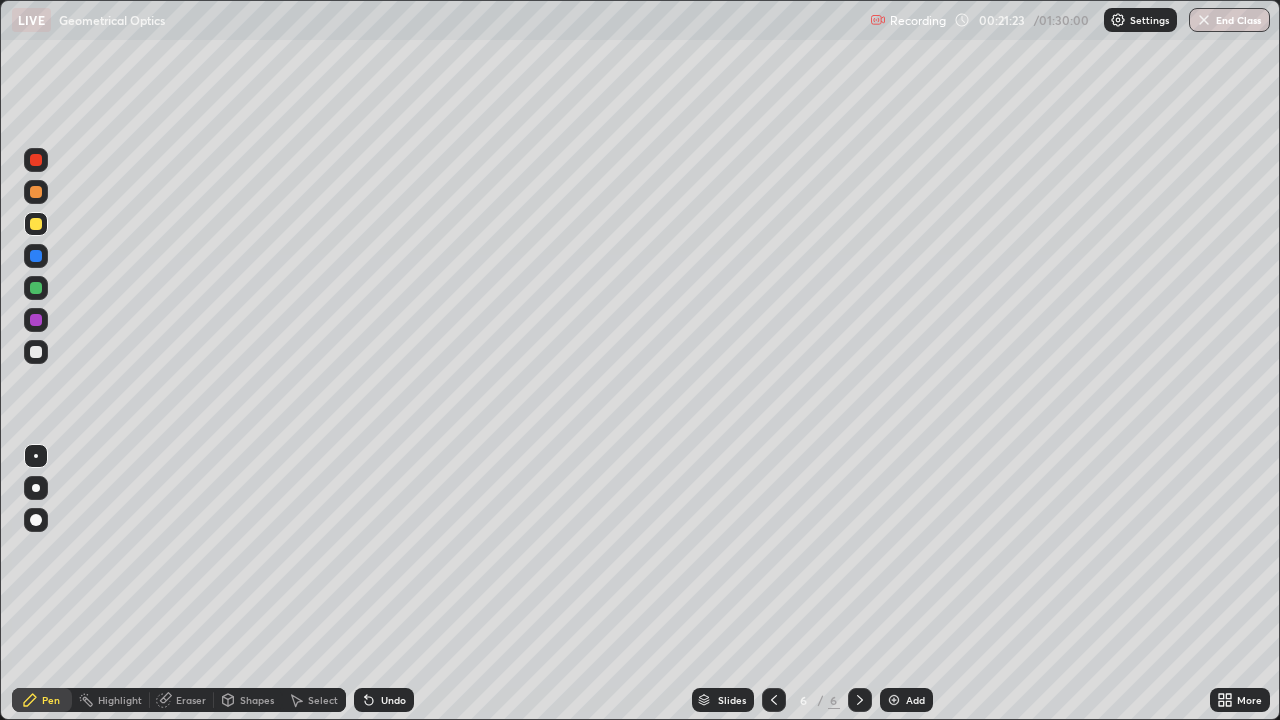 click 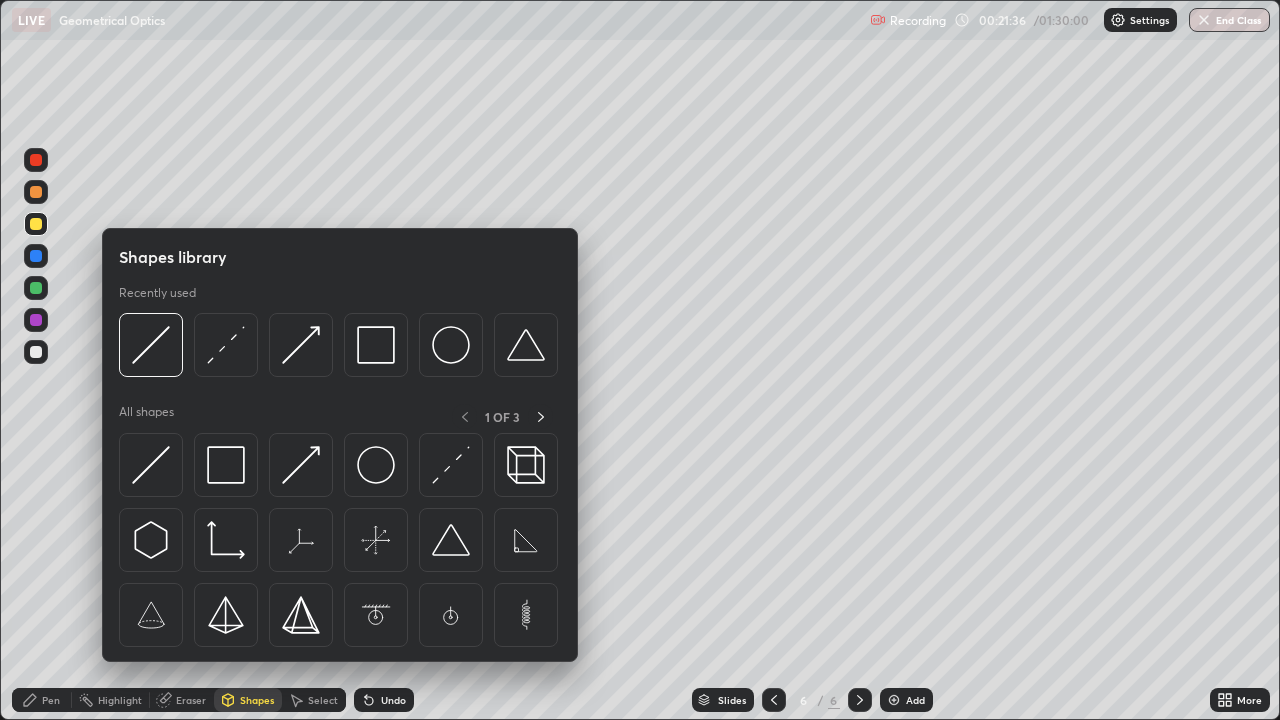 click on "Pen" at bounding box center (51, 700) 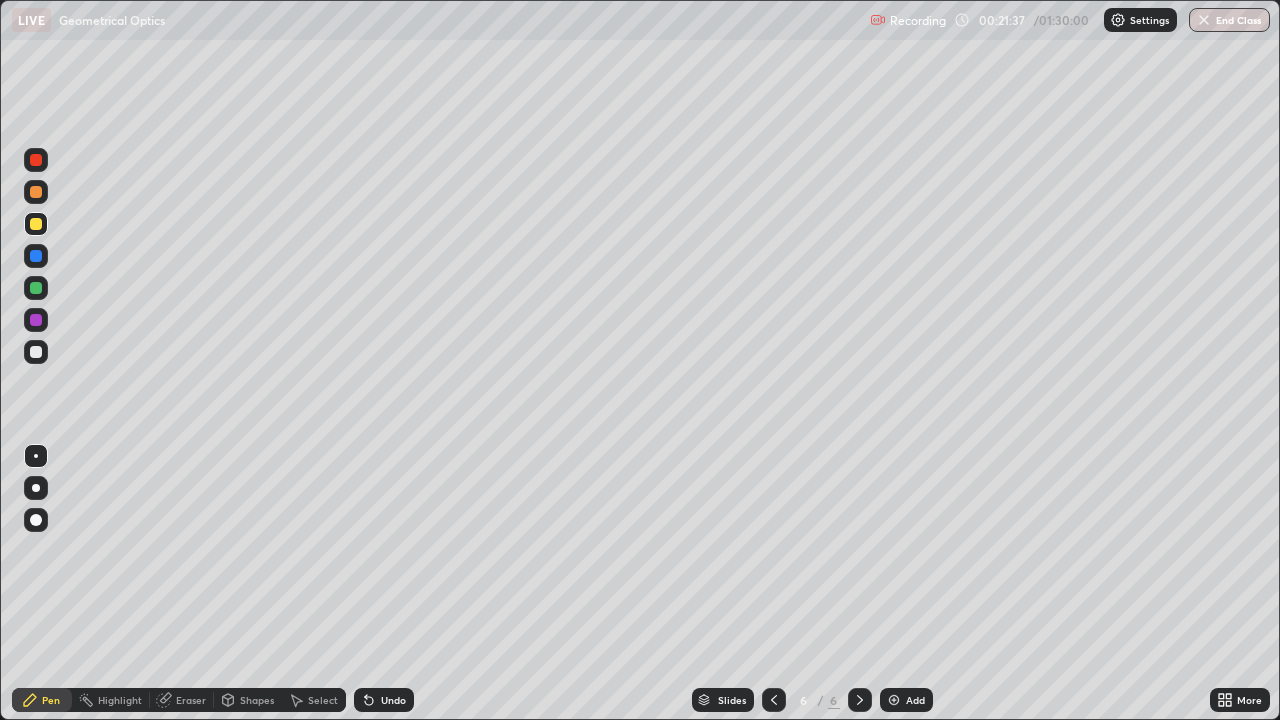 click at bounding box center (36, 352) 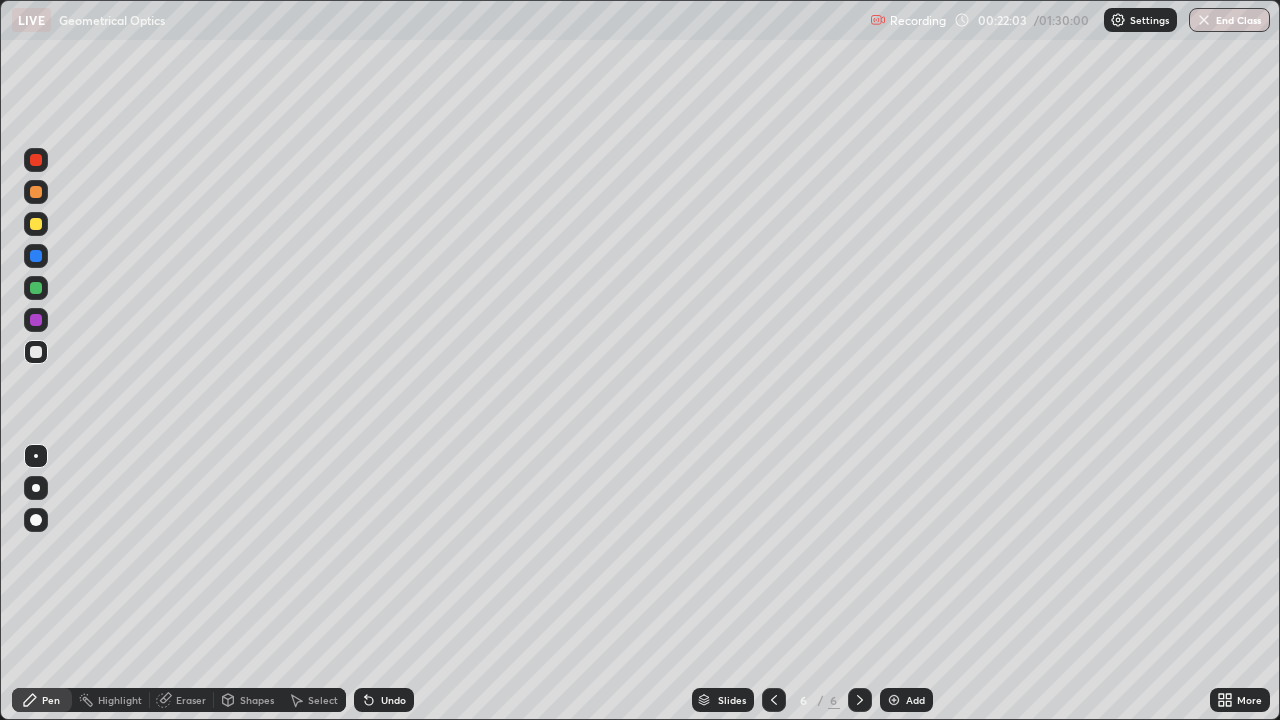 click at bounding box center [36, 256] 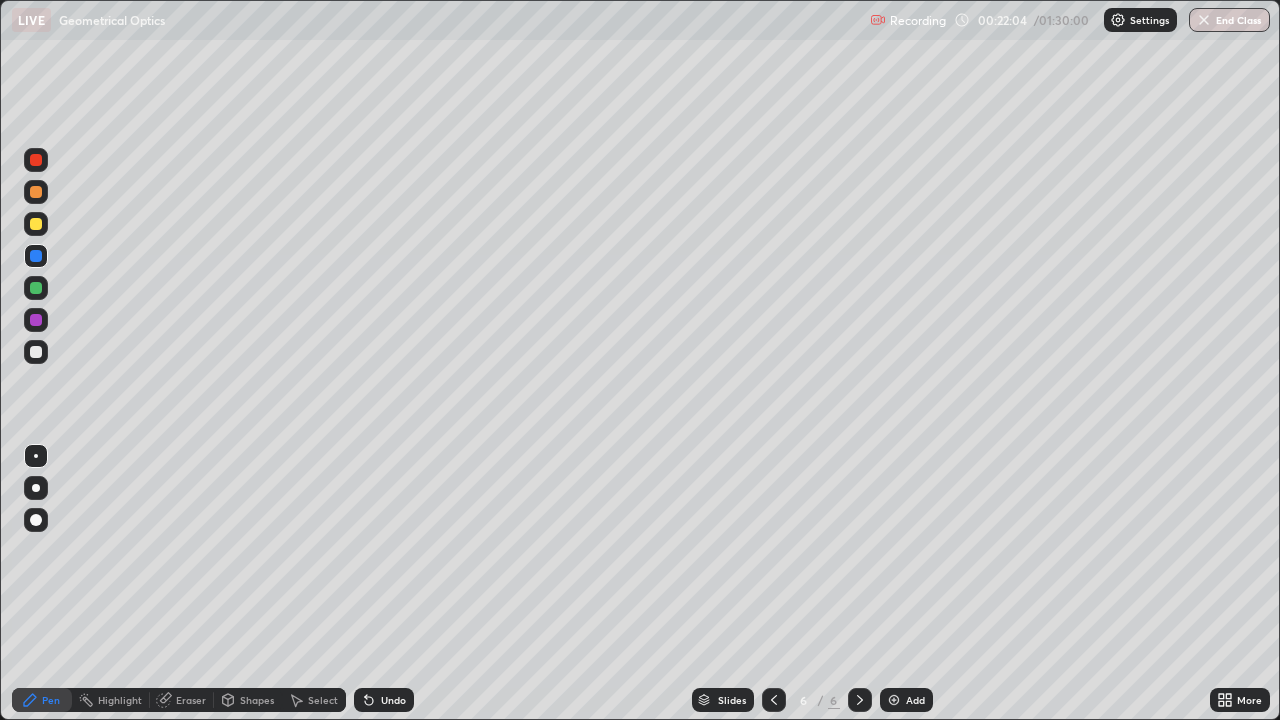 click on "Shapes" at bounding box center [257, 700] 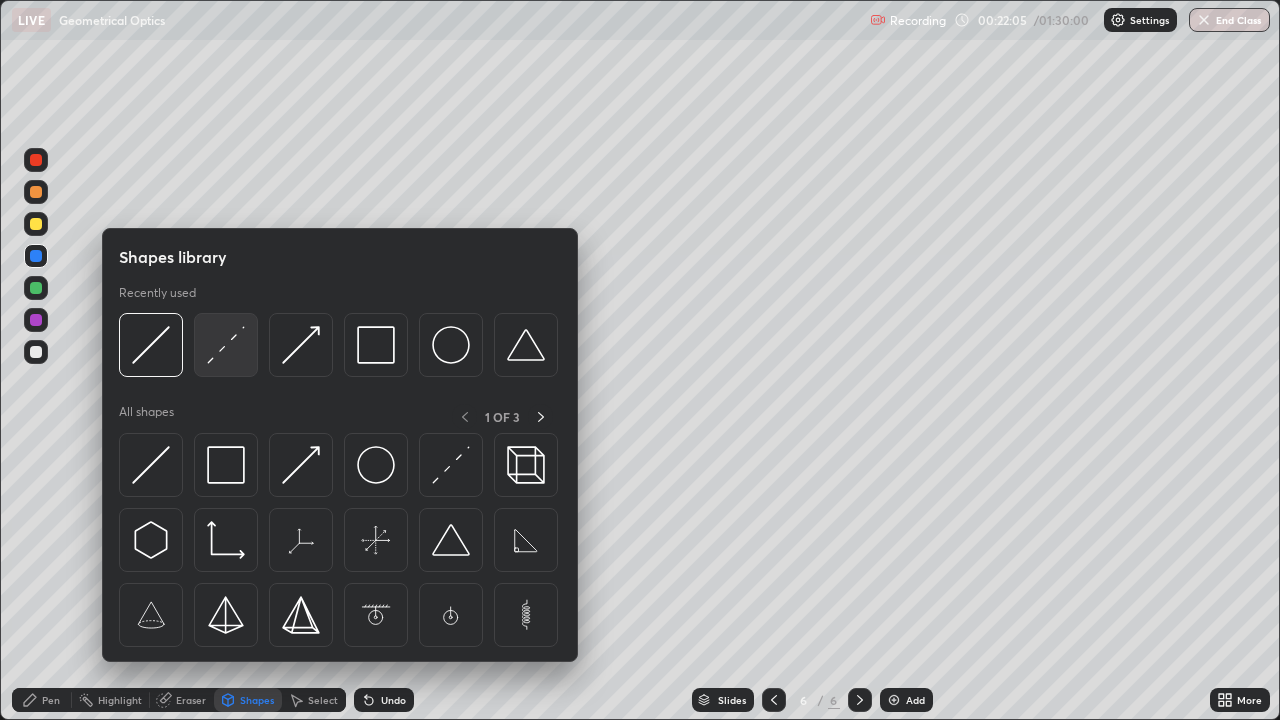 click at bounding box center [226, 345] 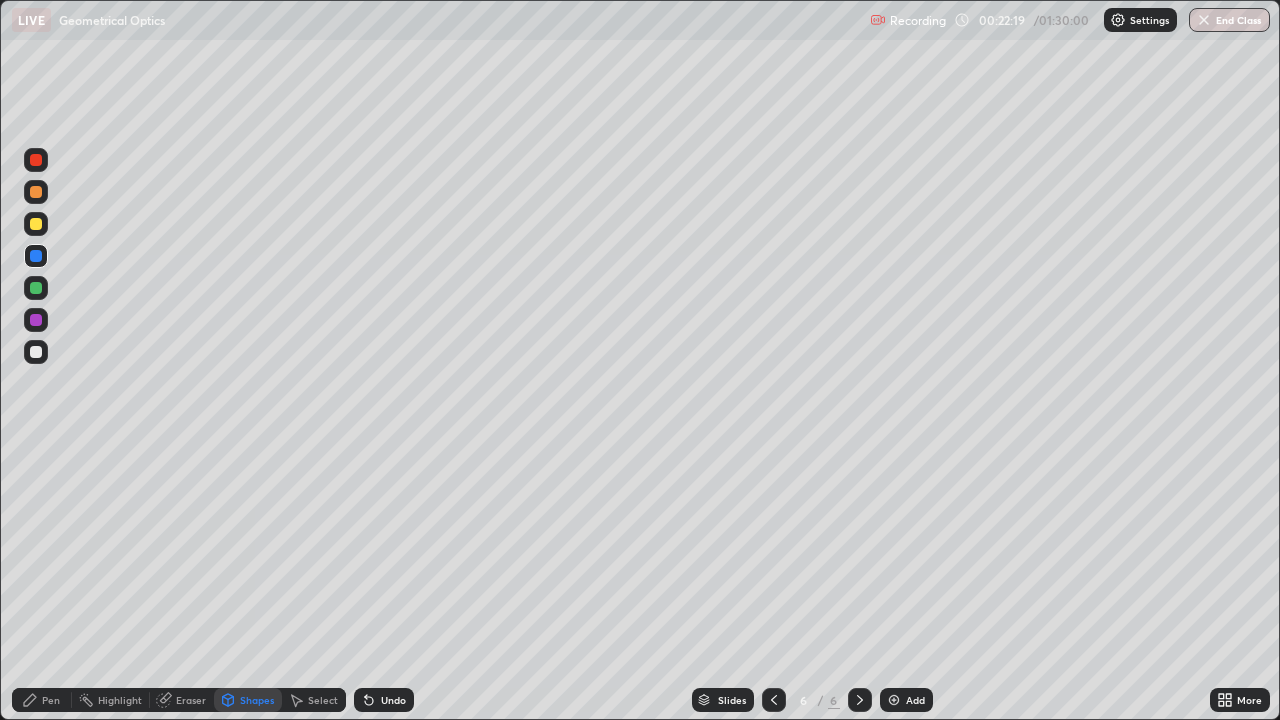 click on "Pen" at bounding box center [51, 700] 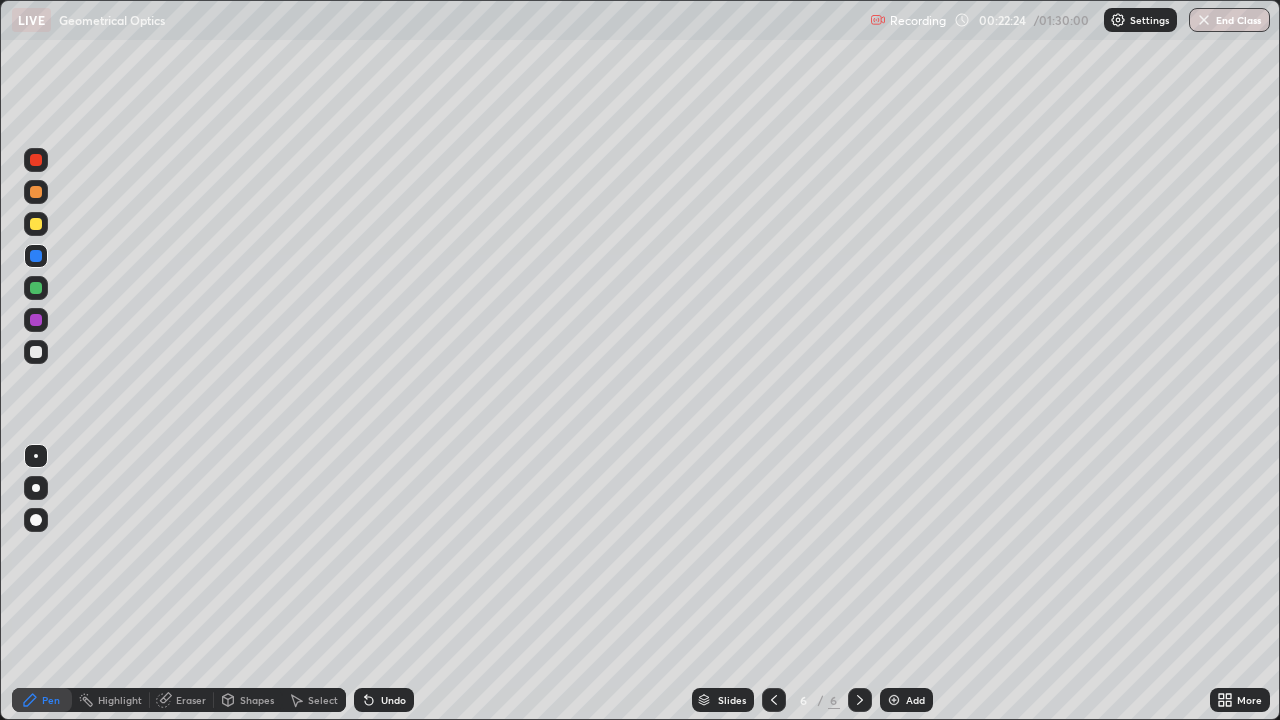 click on "Undo" at bounding box center [393, 700] 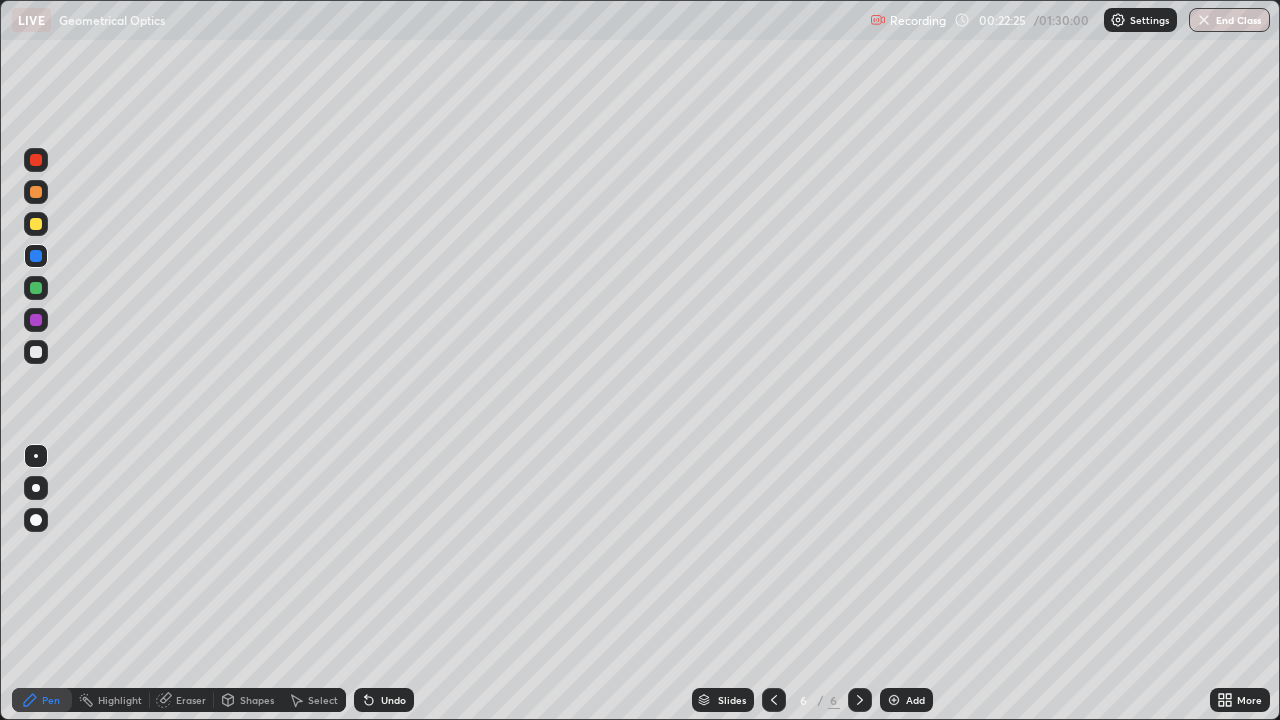 click on "Undo" at bounding box center (393, 700) 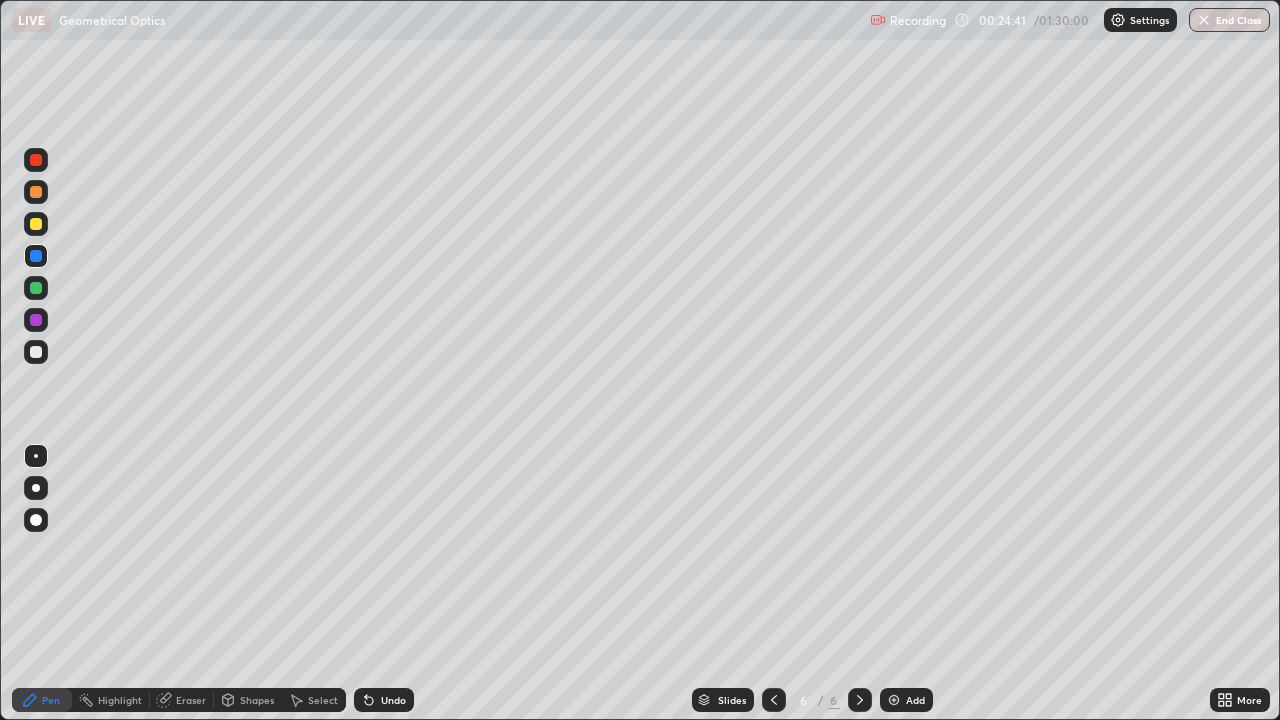 click at bounding box center [36, 224] 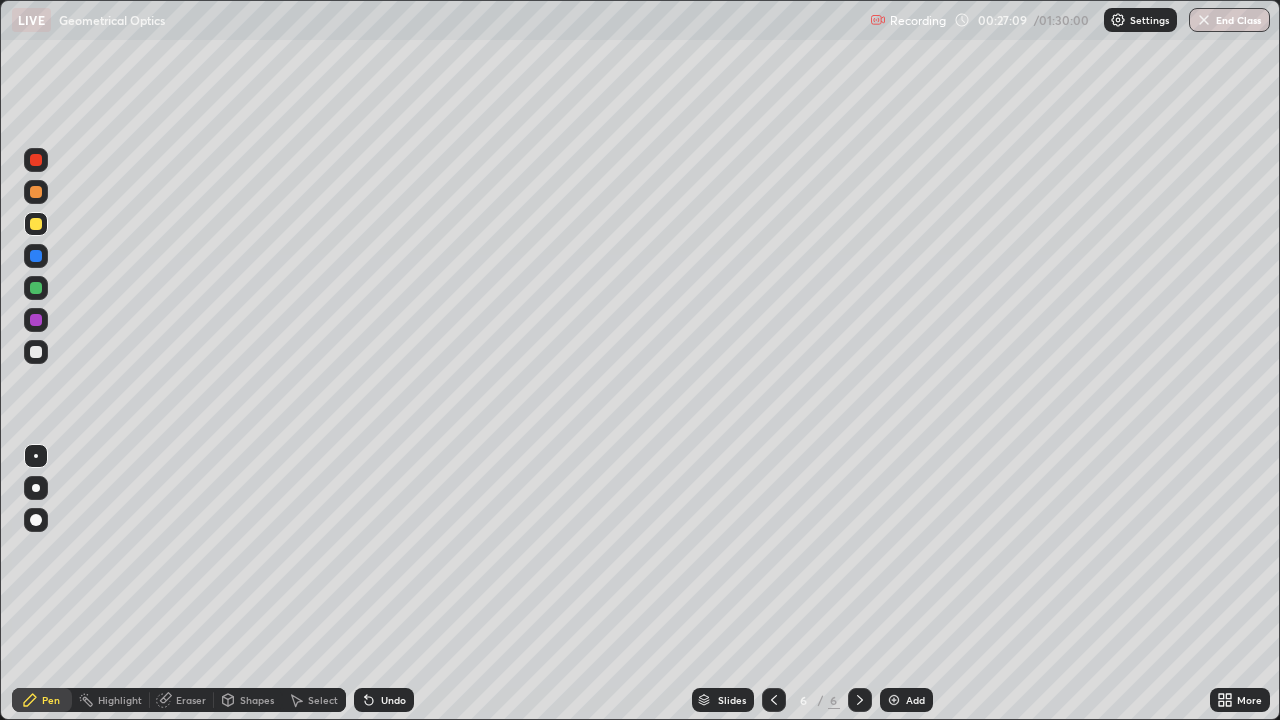 click on "Add" at bounding box center [906, 700] 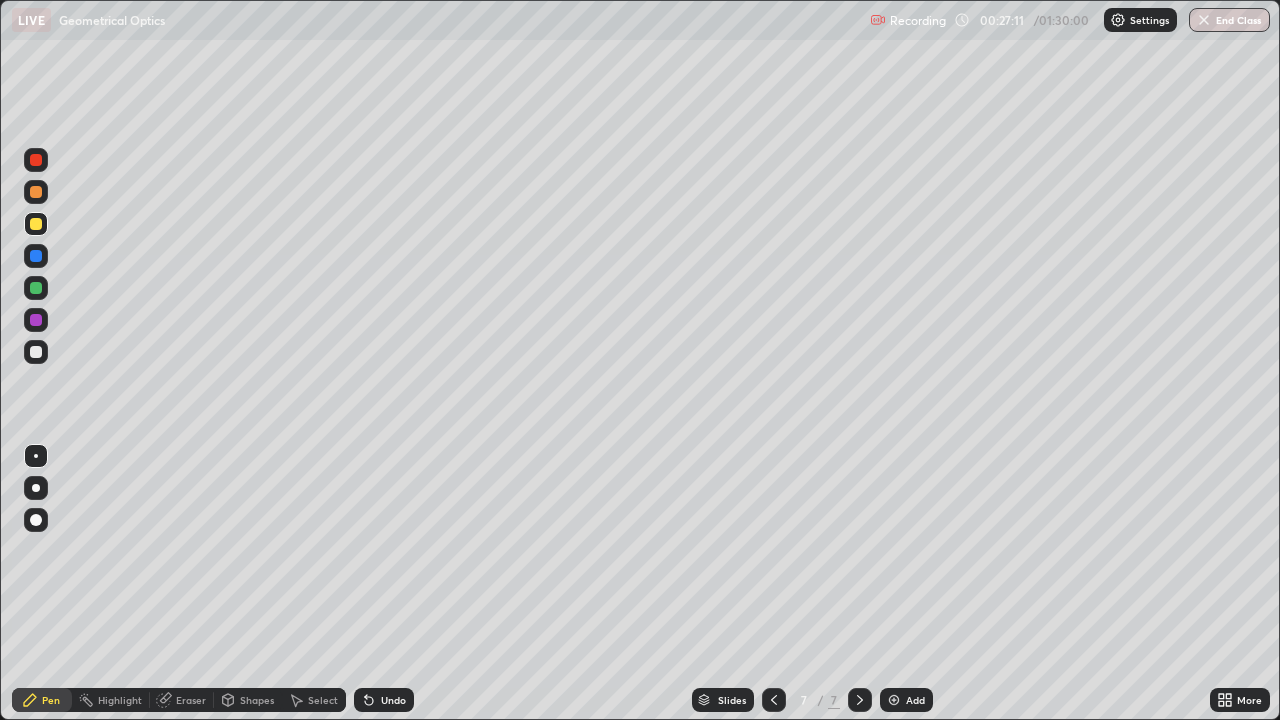 click at bounding box center [36, 352] 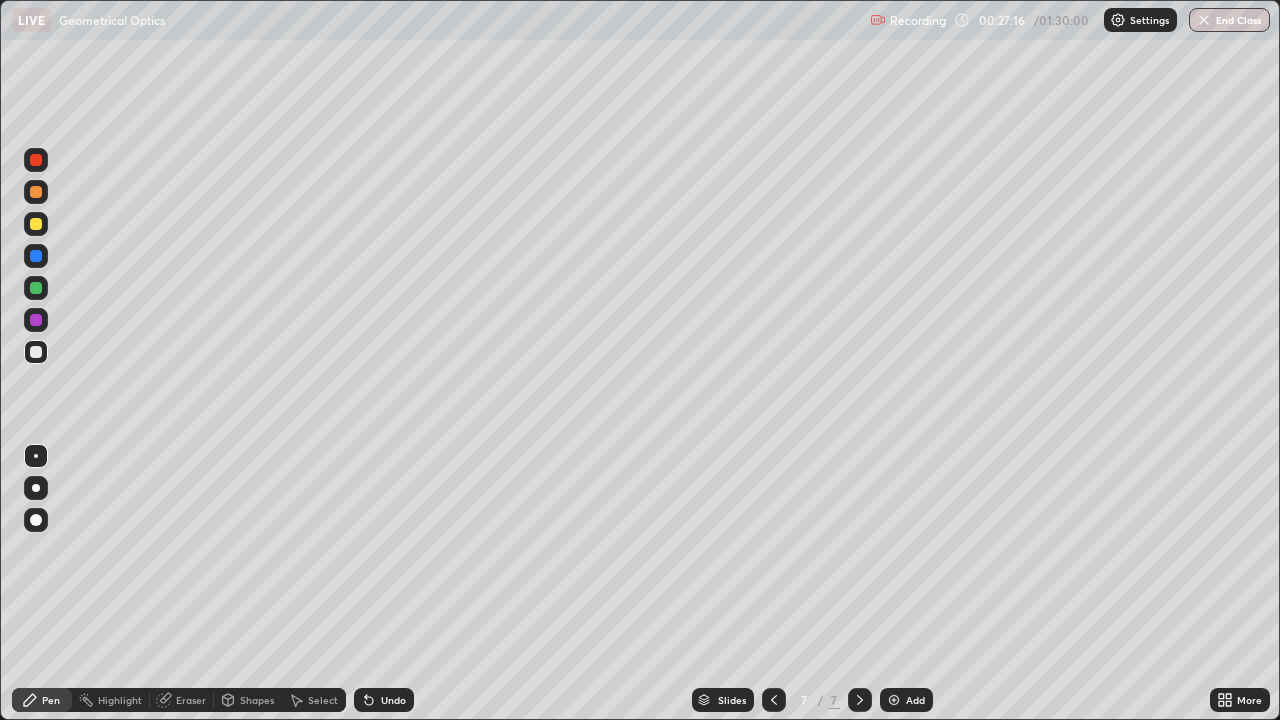 click on "Shapes" at bounding box center [257, 700] 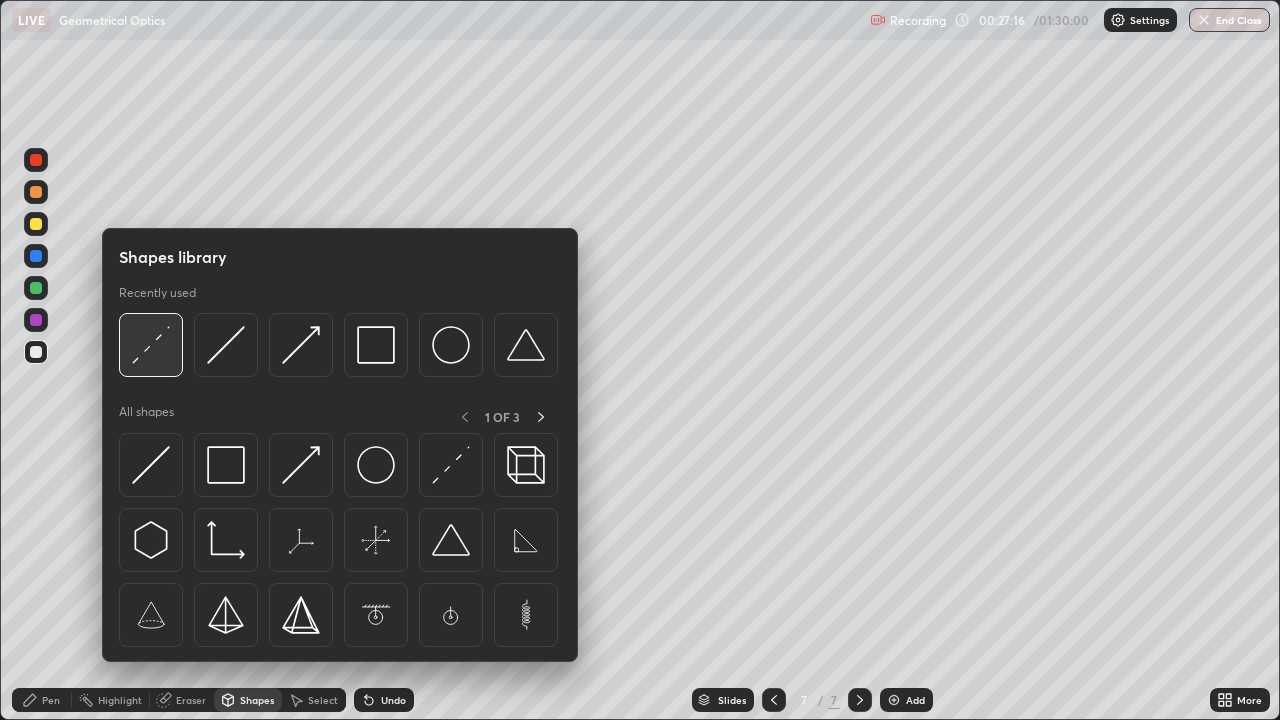 click at bounding box center (151, 345) 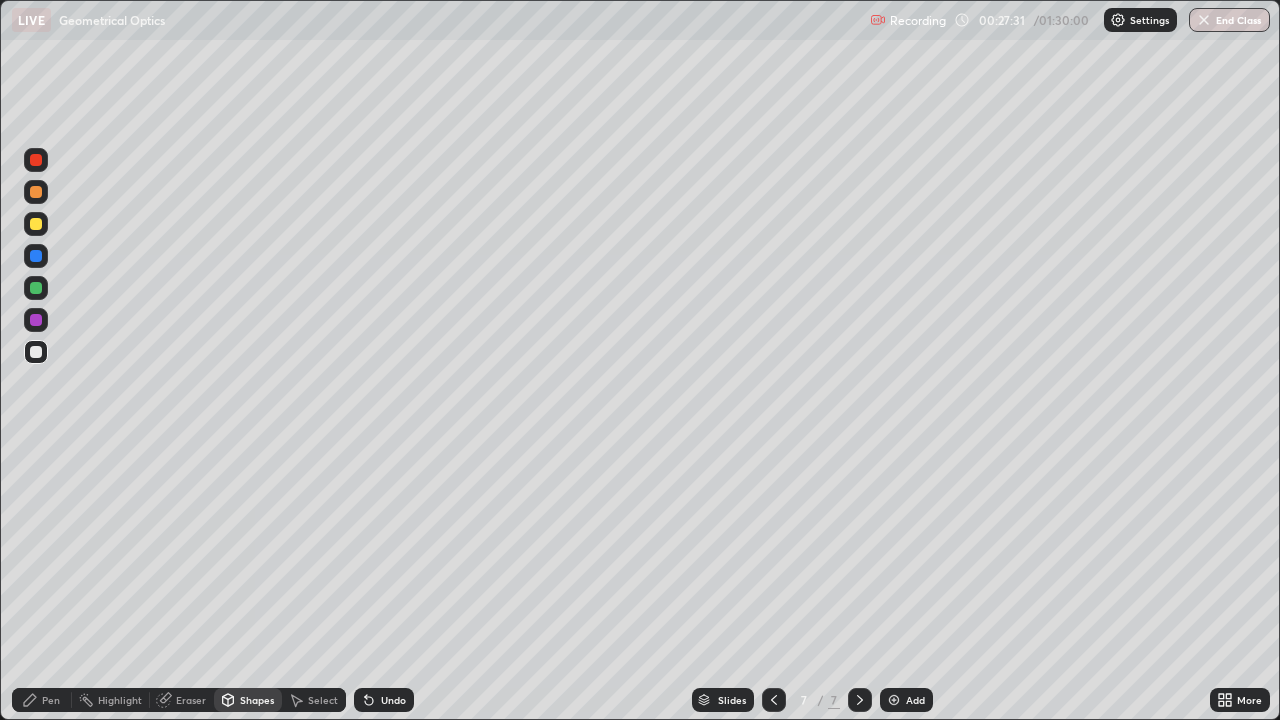 click at bounding box center [36, 256] 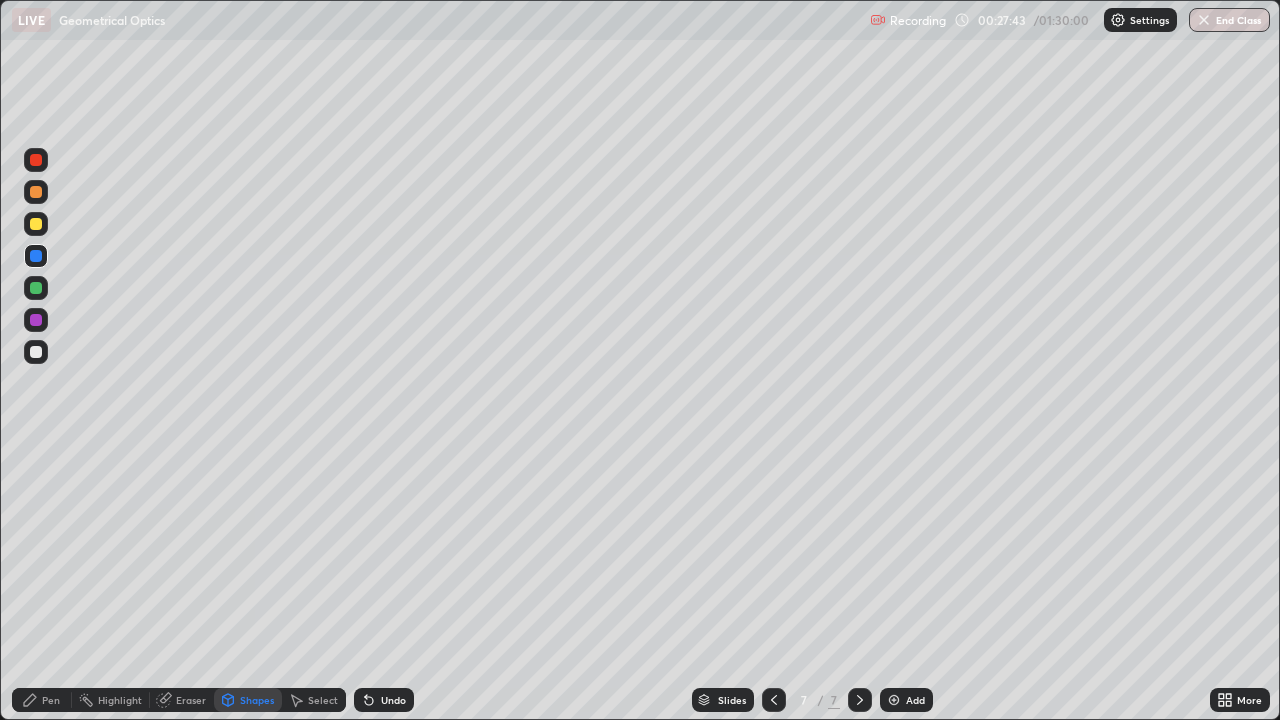 click on "Pen" at bounding box center [42, 700] 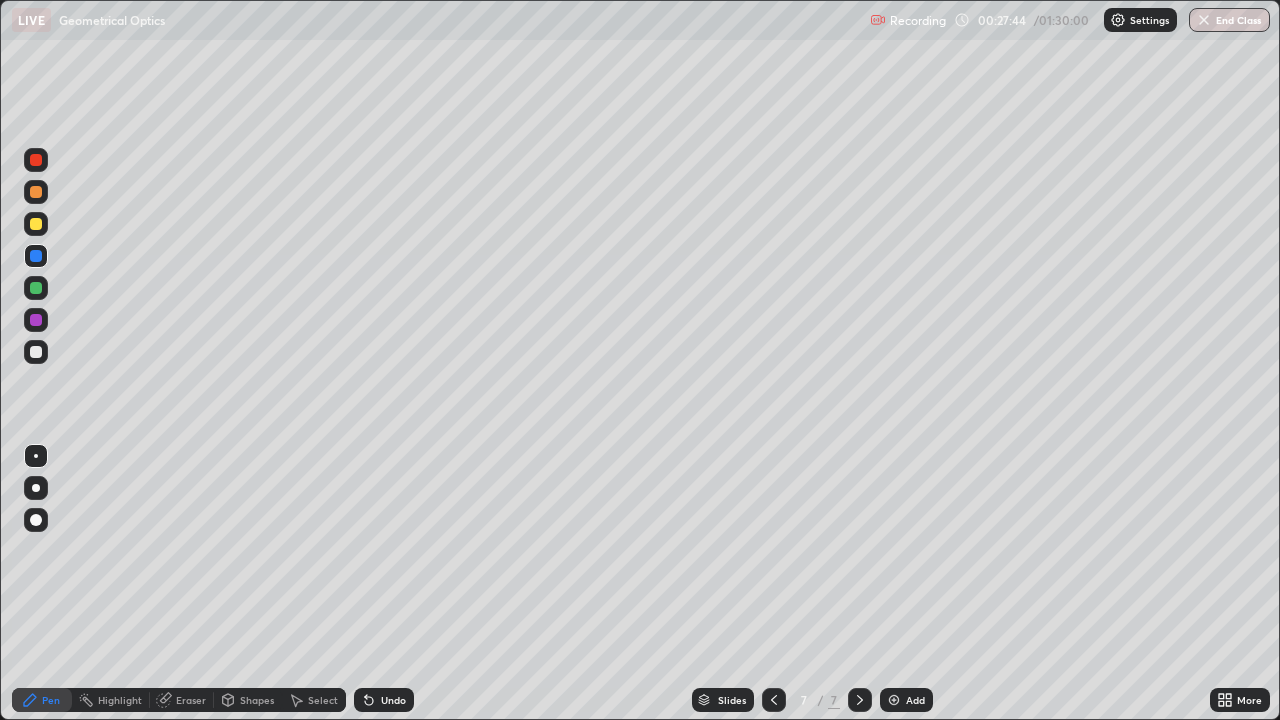 click at bounding box center (36, 224) 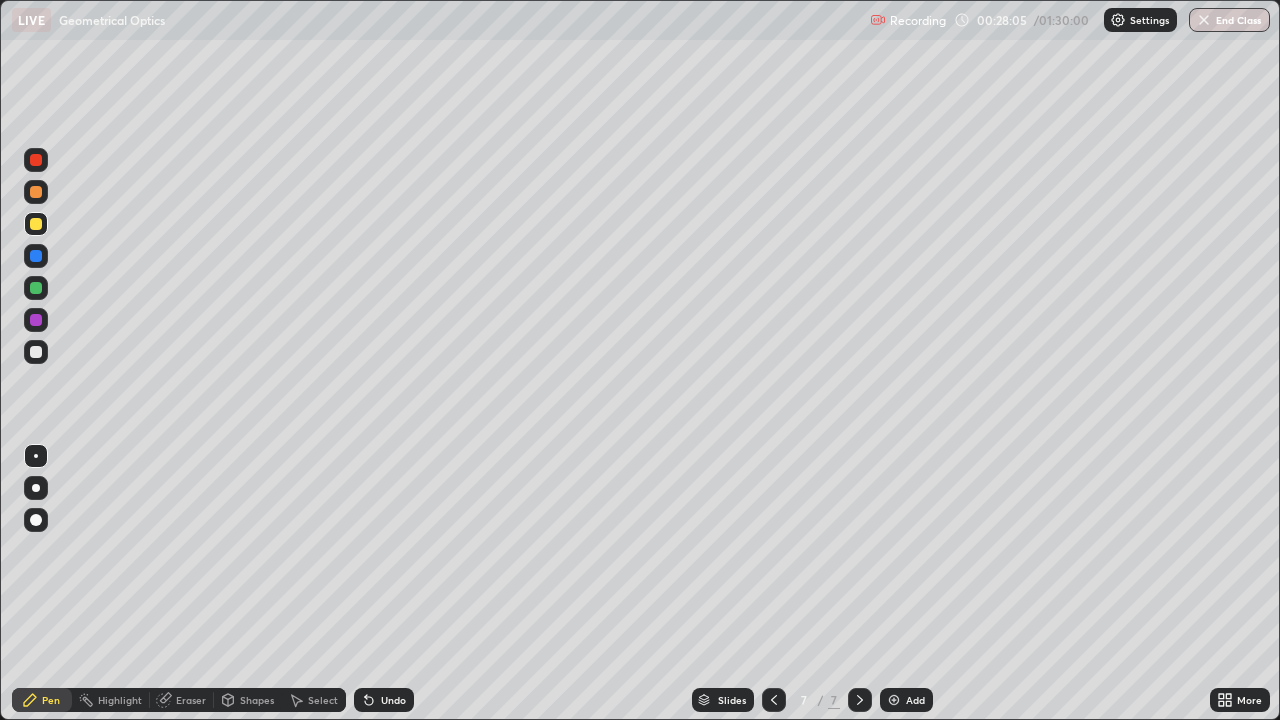 click on "Undo" at bounding box center [393, 700] 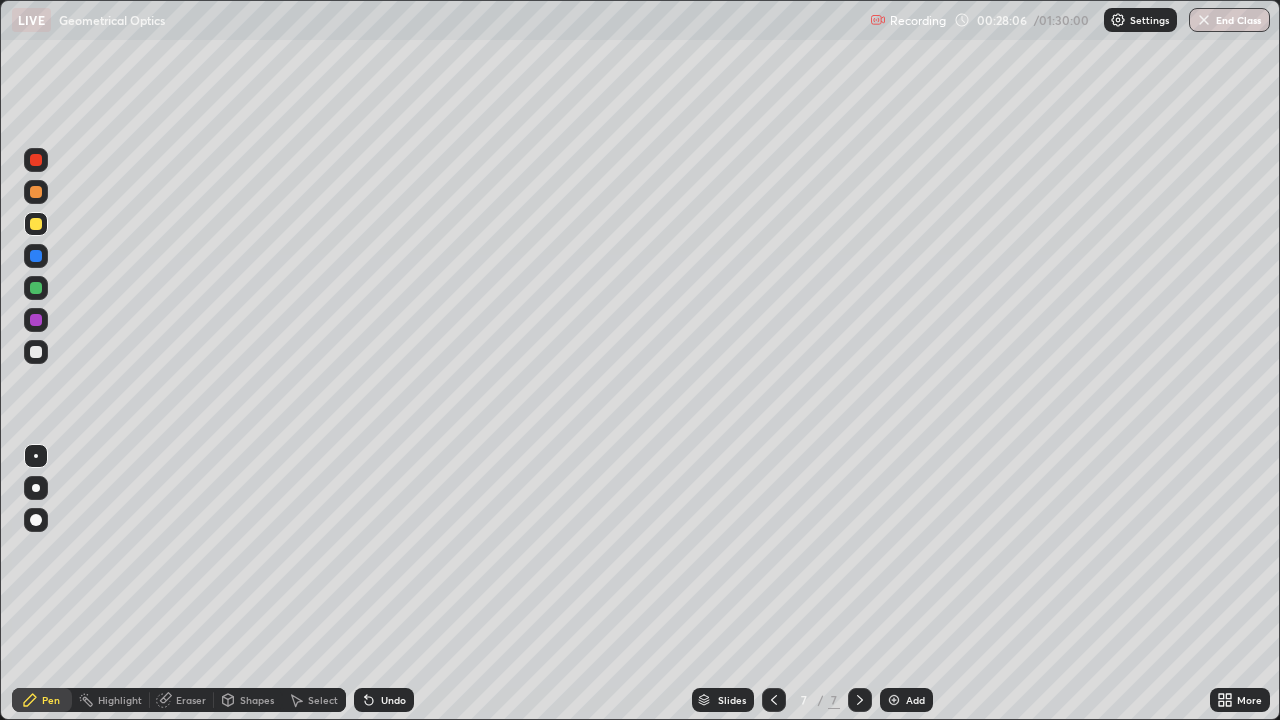 click at bounding box center [36, 192] 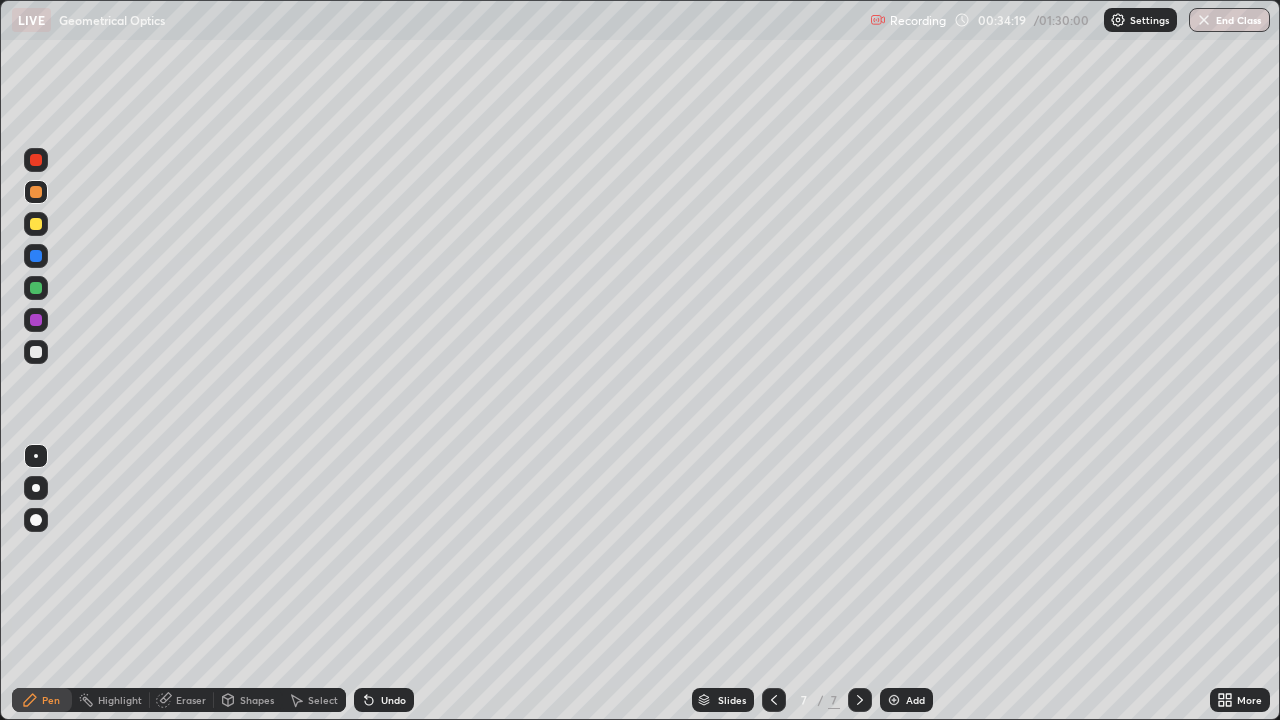 click on "Select" at bounding box center [323, 700] 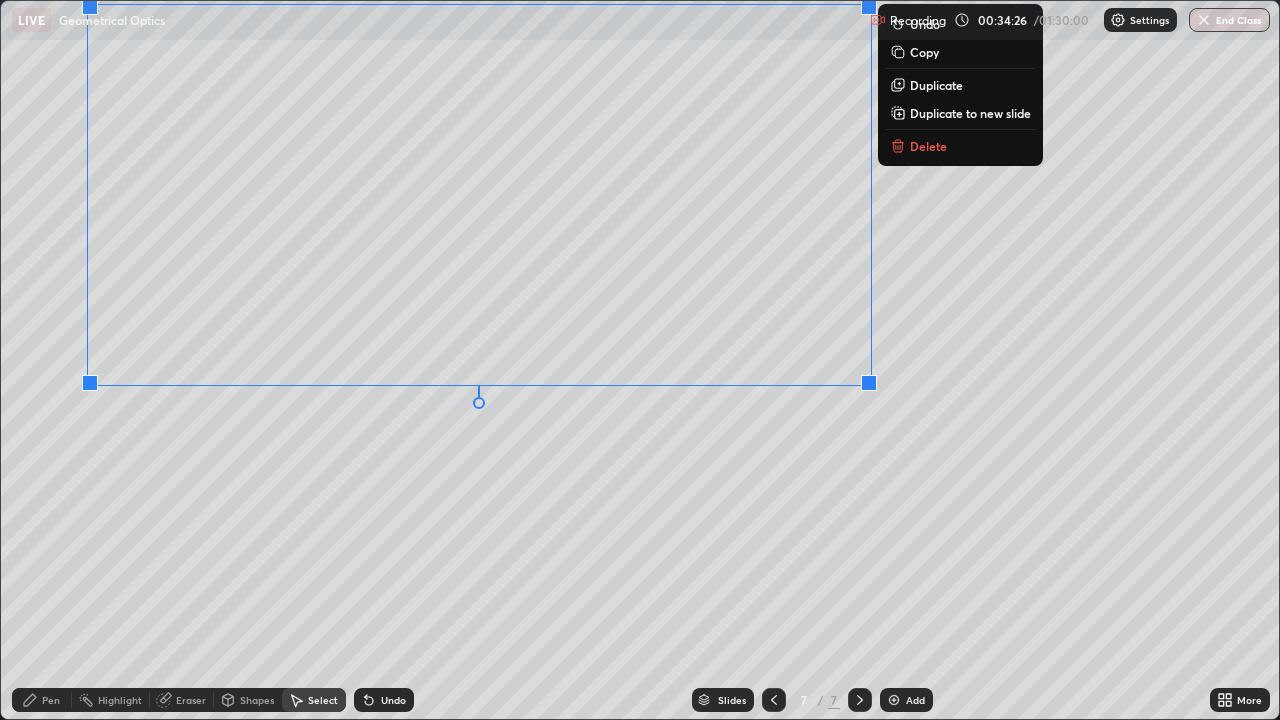 click on "Duplicate to new slide" at bounding box center (970, 113) 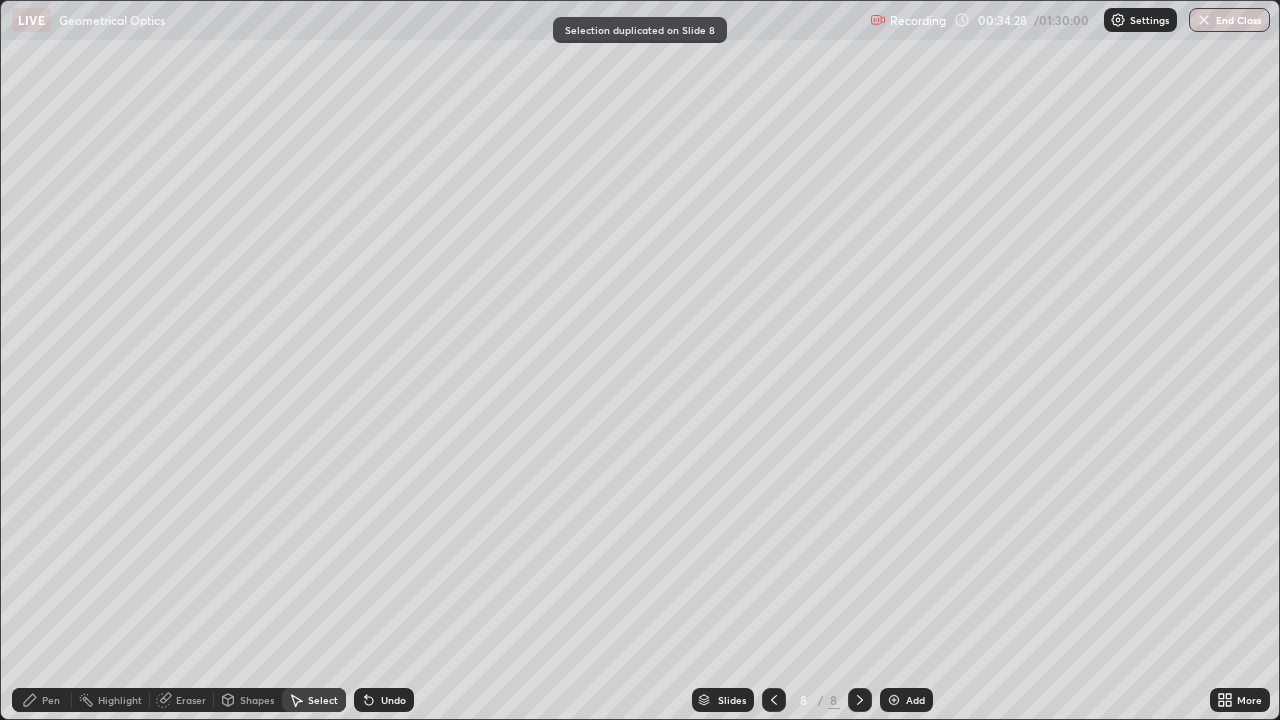click at bounding box center (774, 700) 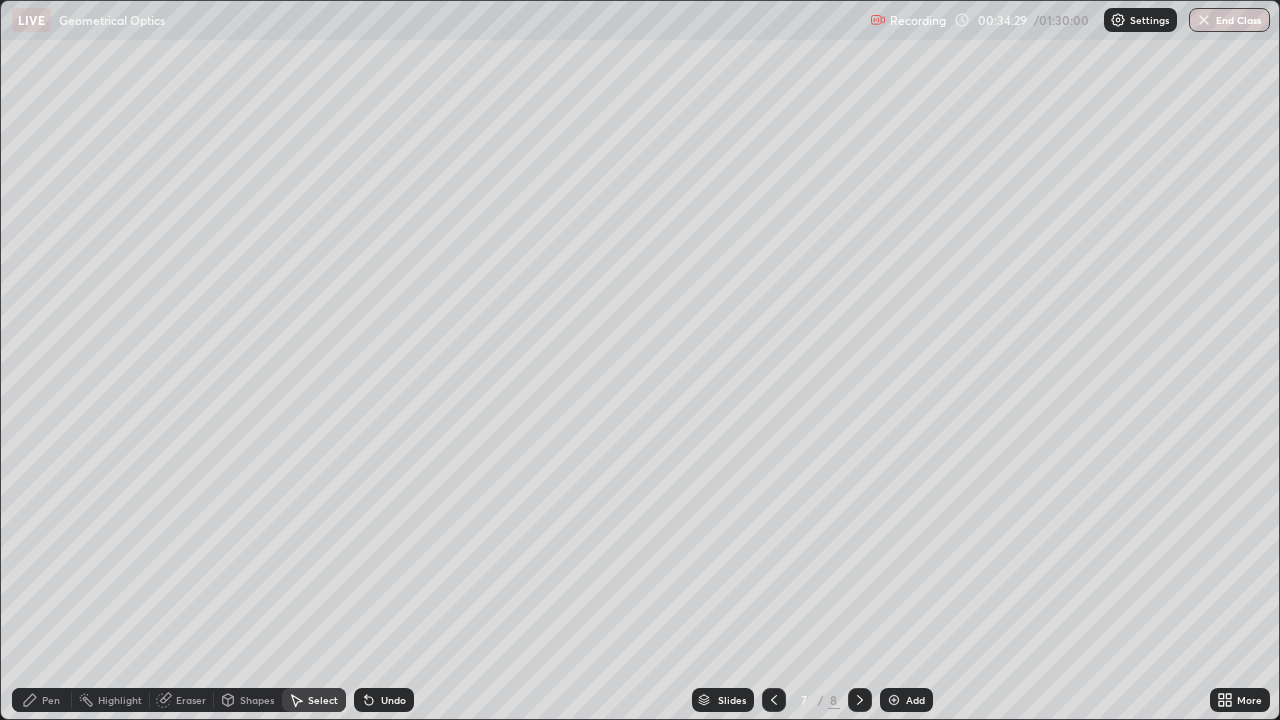 click 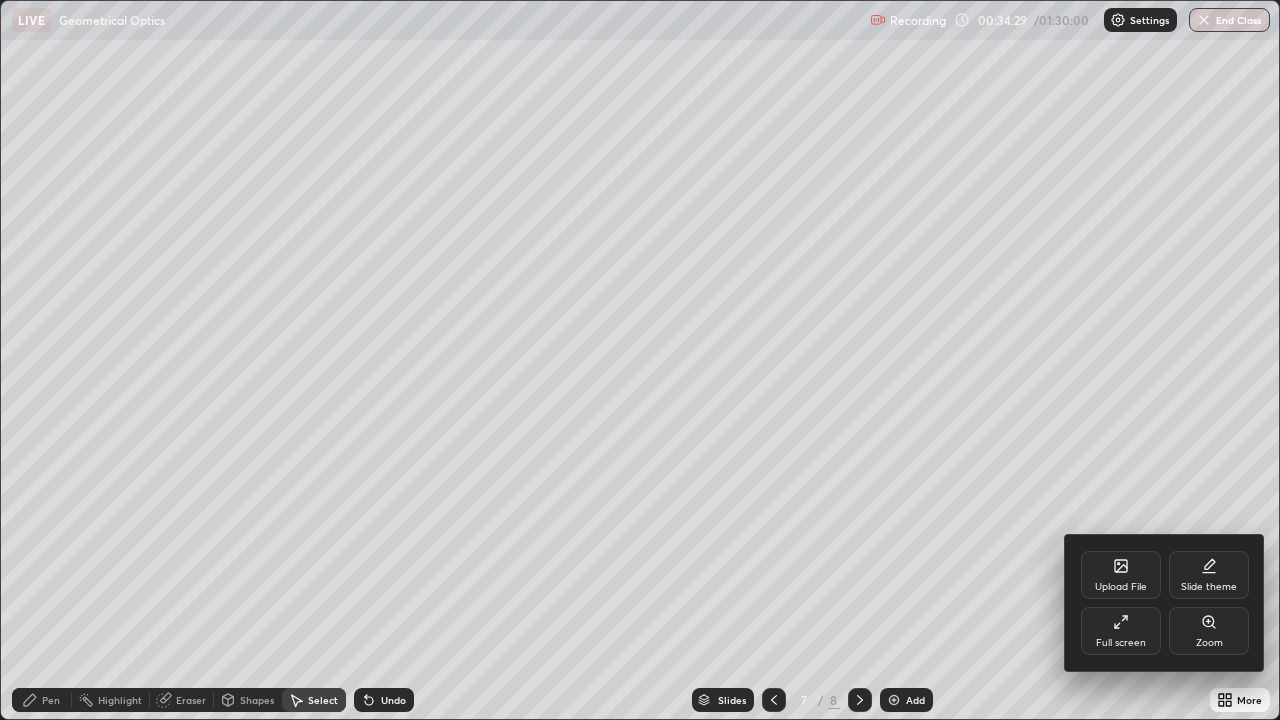 click on "Full screen" at bounding box center [1121, 643] 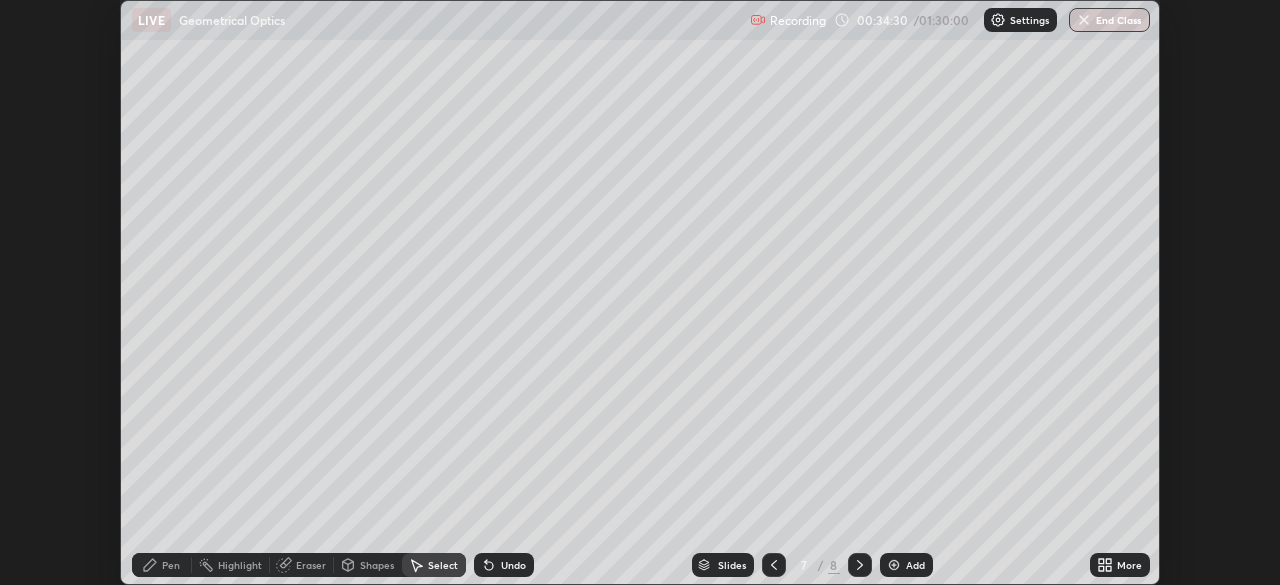 scroll, scrollTop: 585, scrollLeft: 1280, axis: both 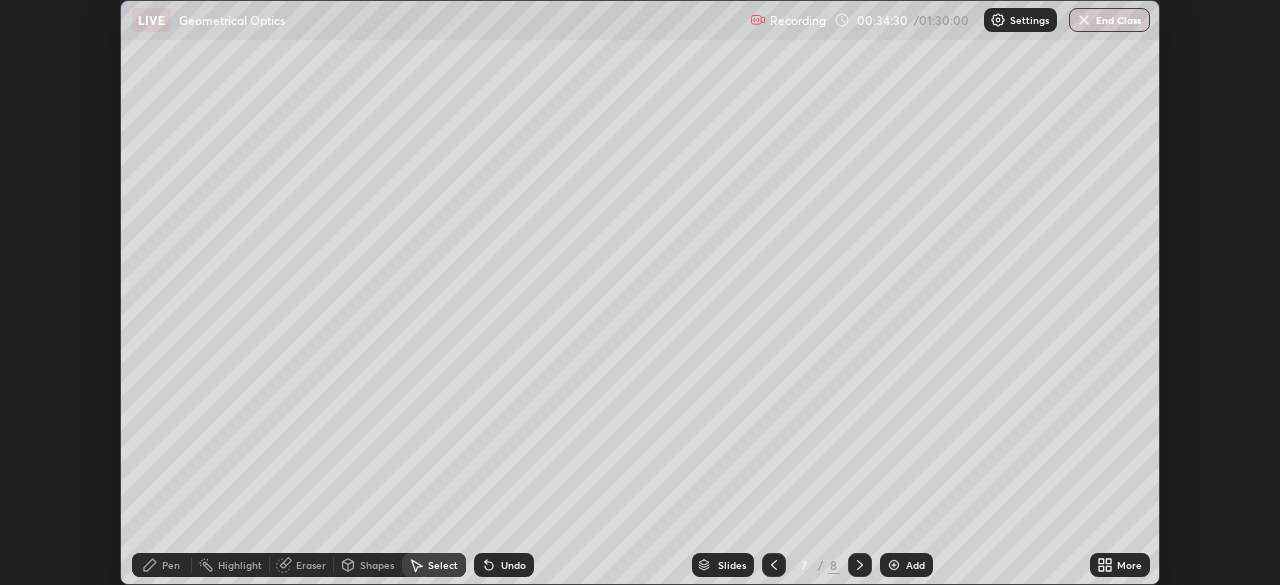 click on "More" at bounding box center [1129, 565] 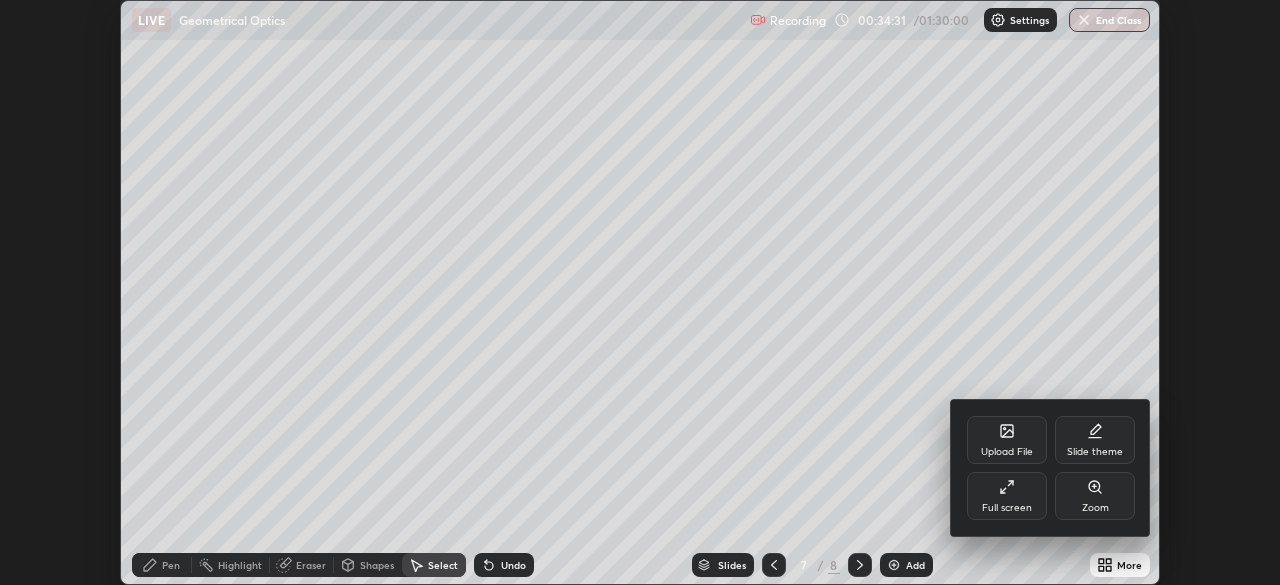 click on "Full screen" at bounding box center (1007, 508) 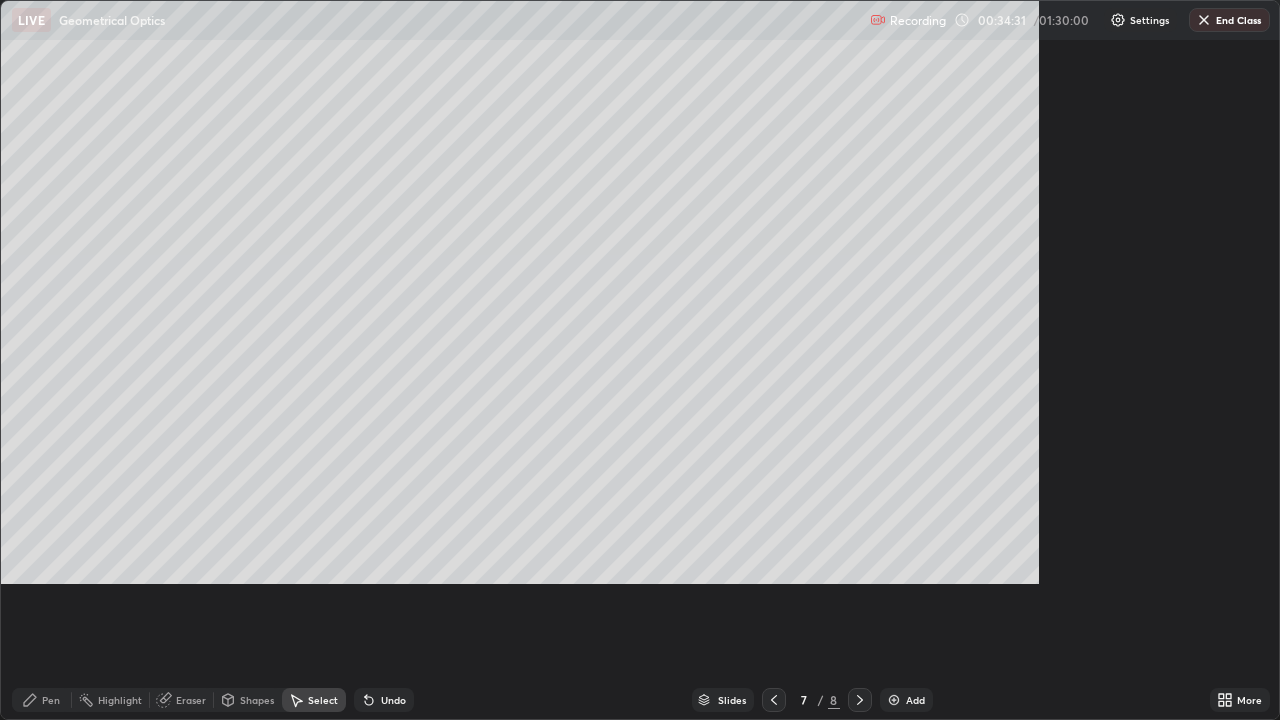 scroll, scrollTop: 99280, scrollLeft: 98720, axis: both 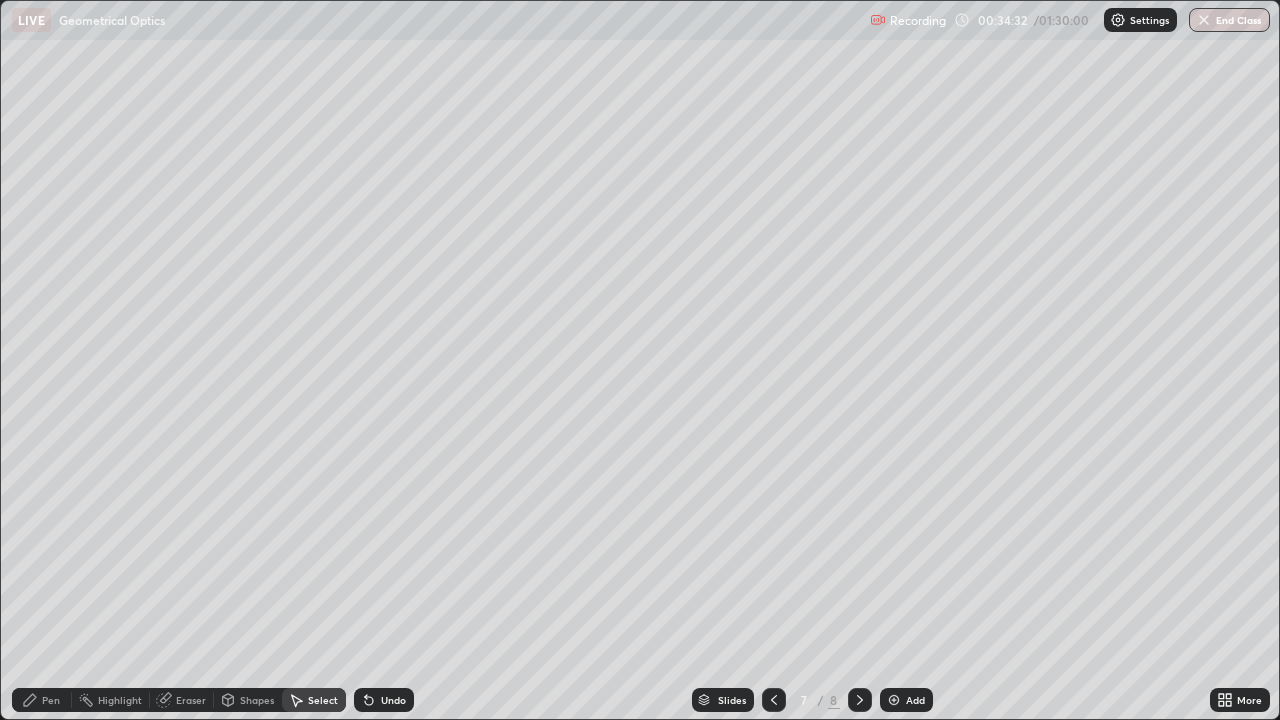 click on "Shapes" at bounding box center (257, 700) 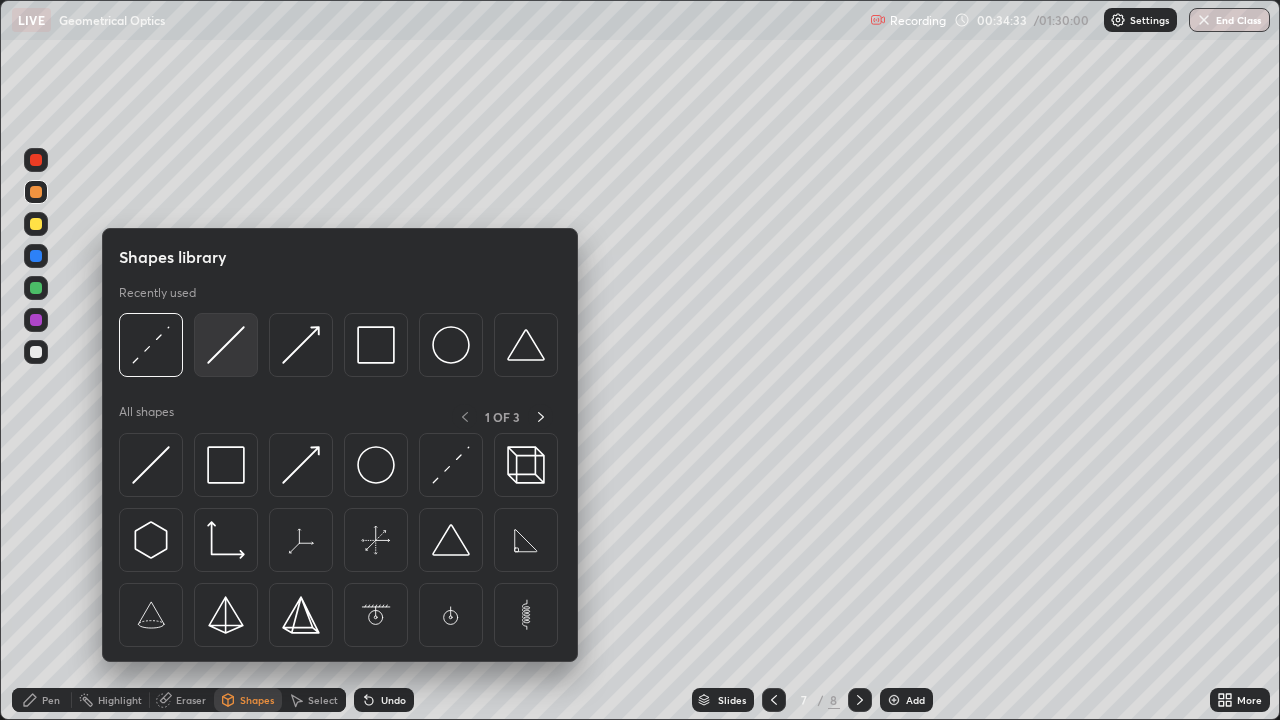 click at bounding box center (226, 345) 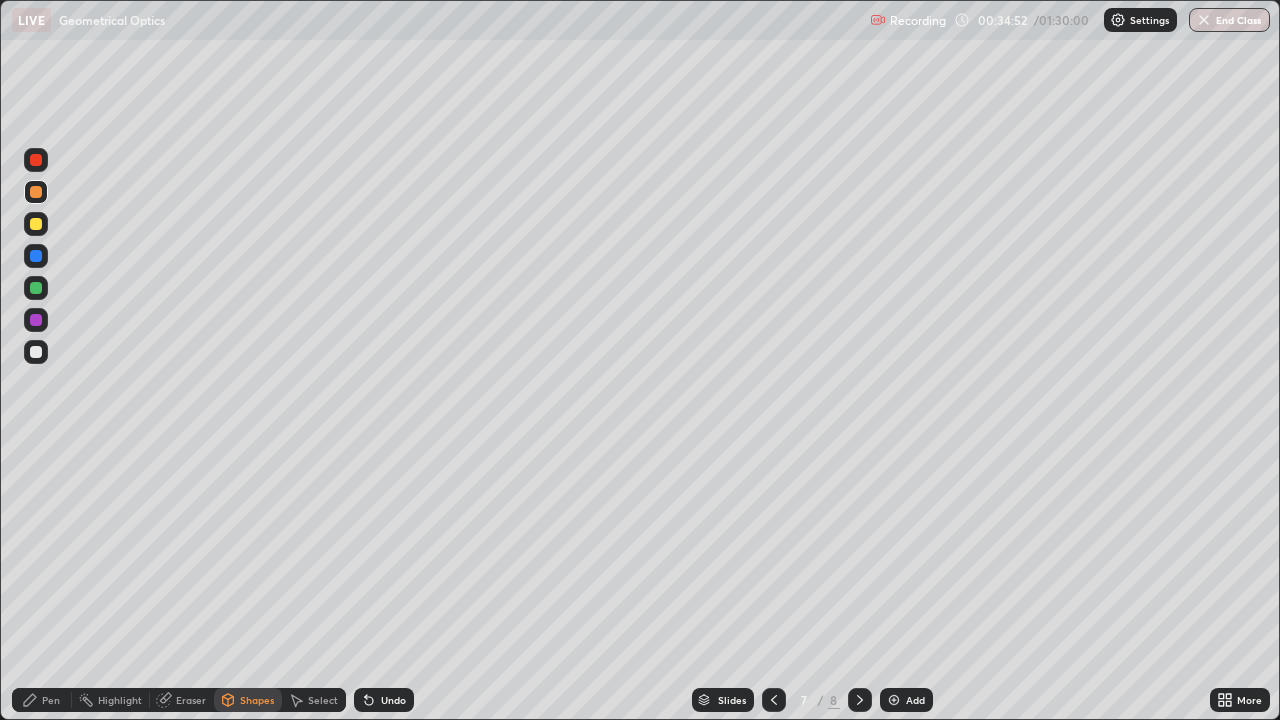 click on "Pen" at bounding box center [51, 700] 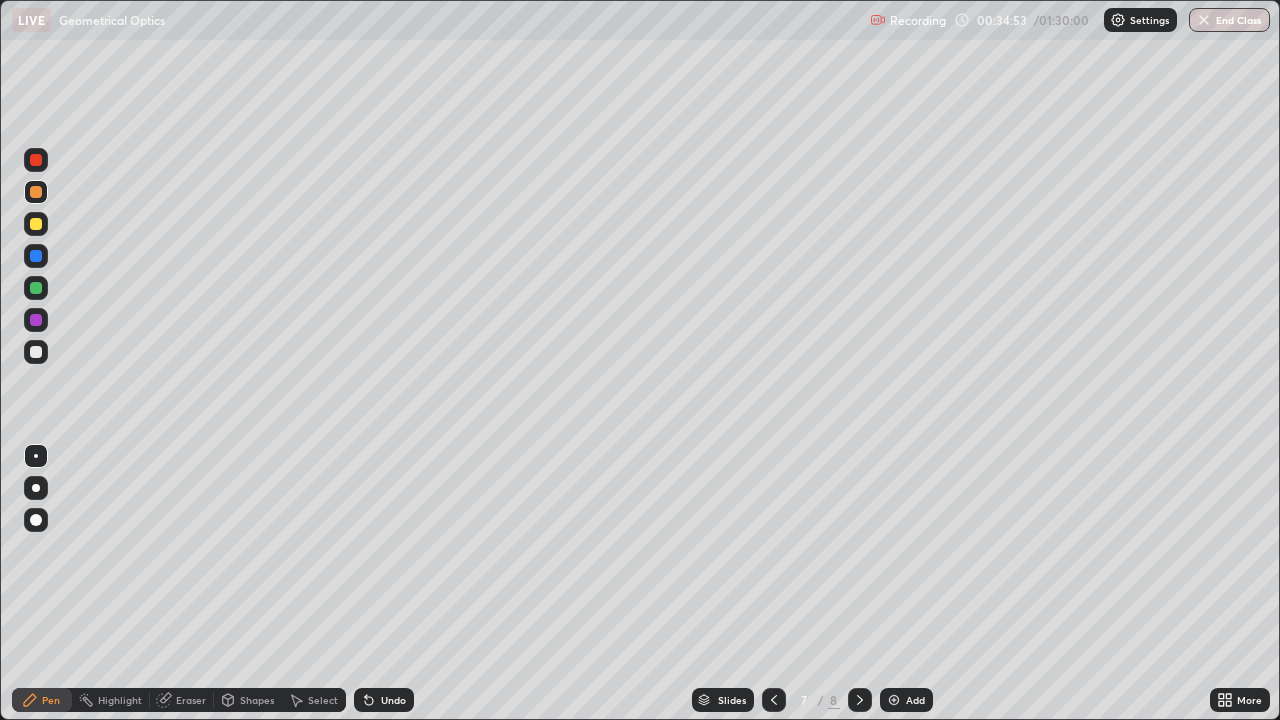 click at bounding box center [36, 352] 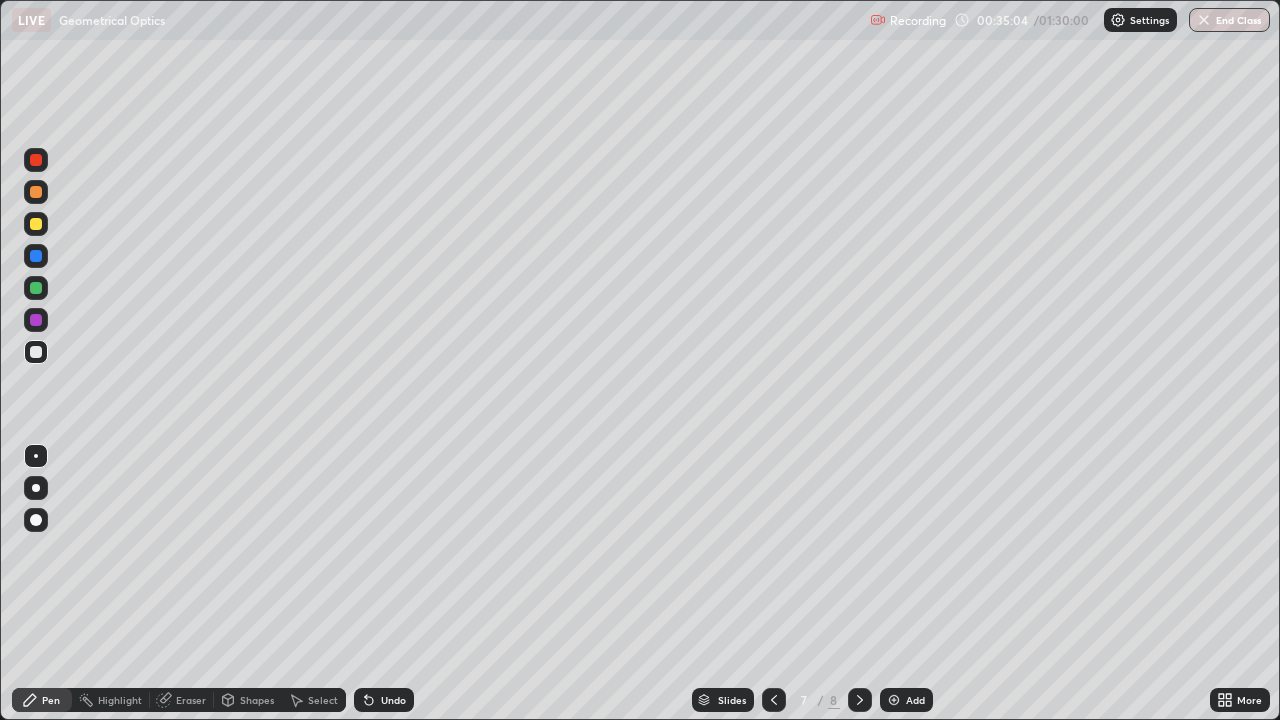 click at bounding box center [36, 224] 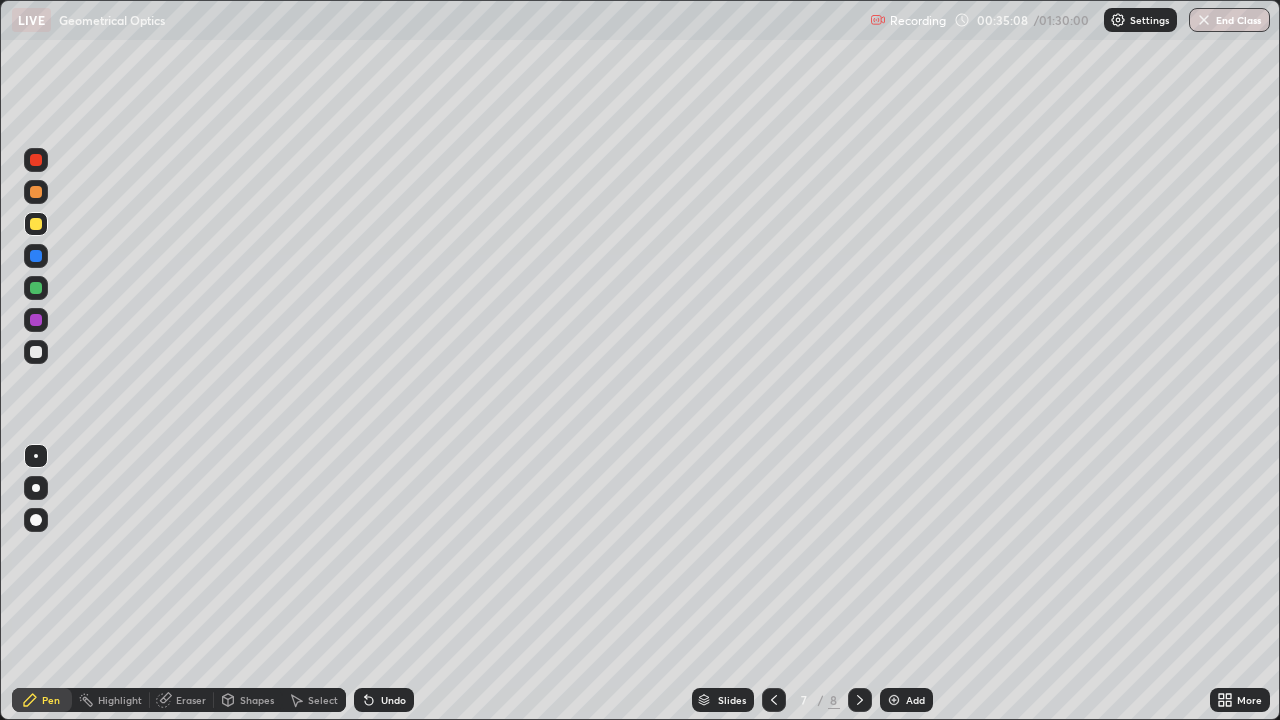click on "Undo" at bounding box center (393, 700) 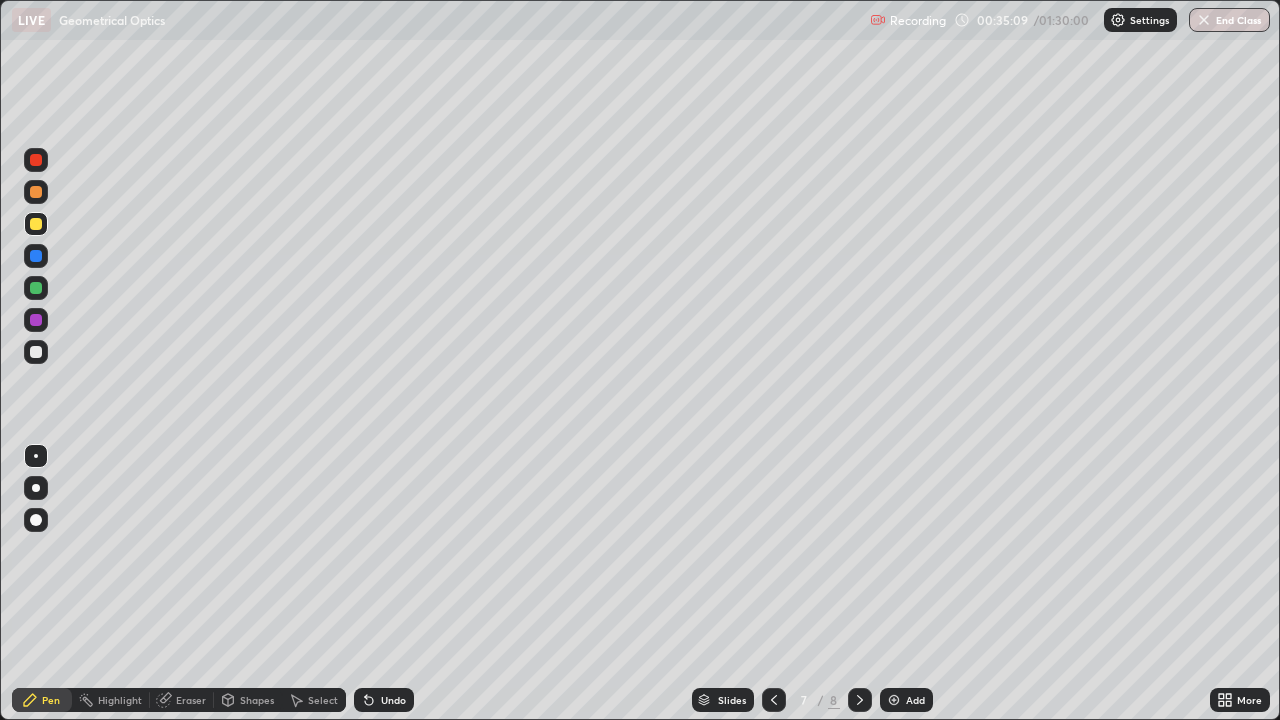 click 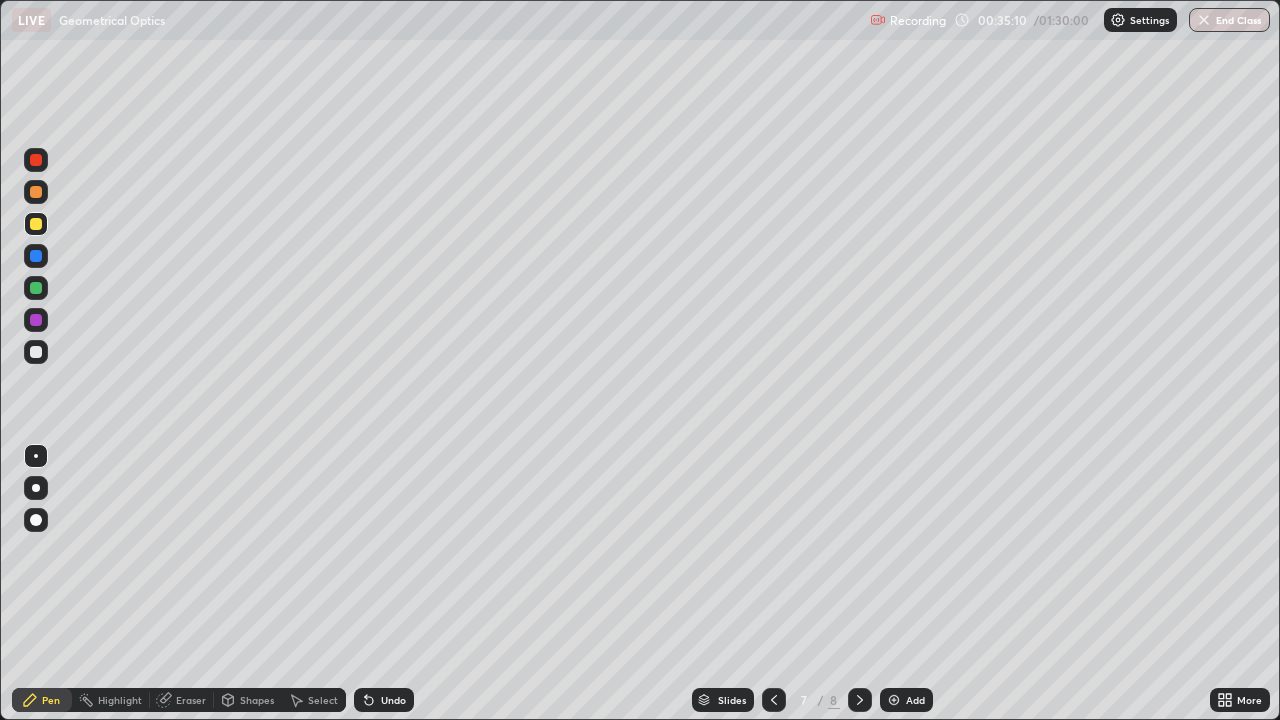click on "Undo" at bounding box center (393, 700) 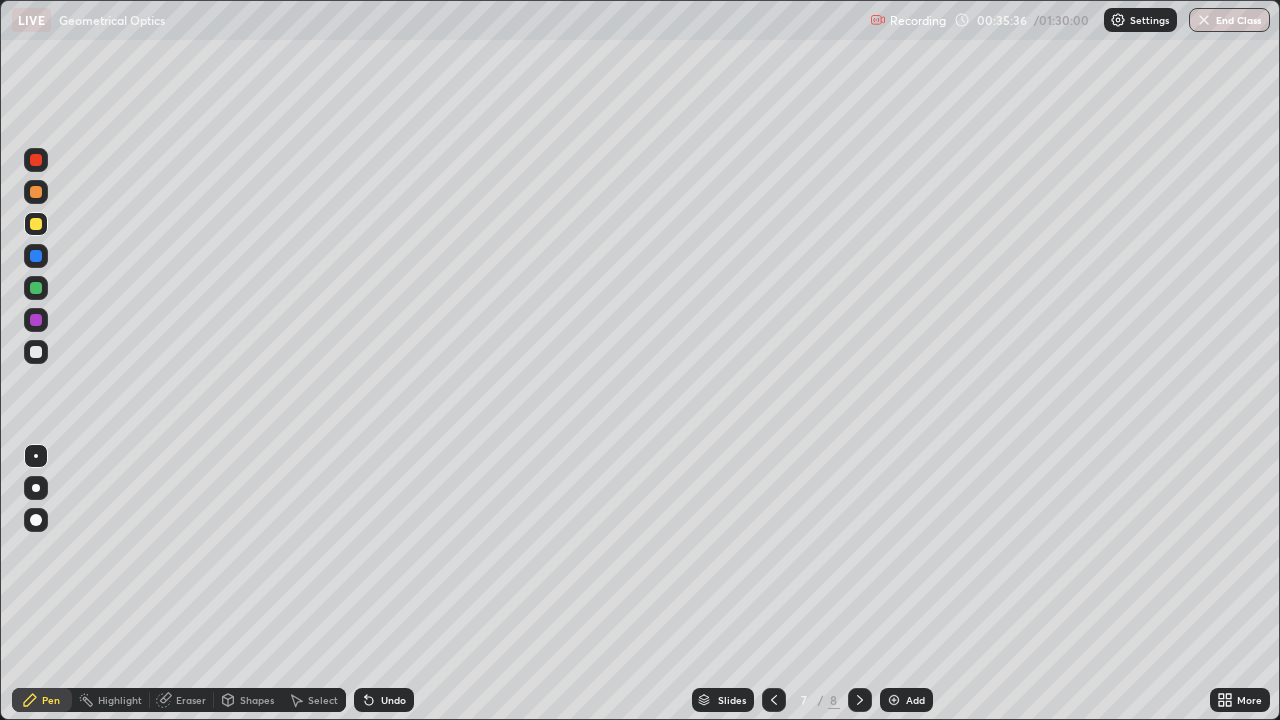 click on "Eraser" at bounding box center [182, 700] 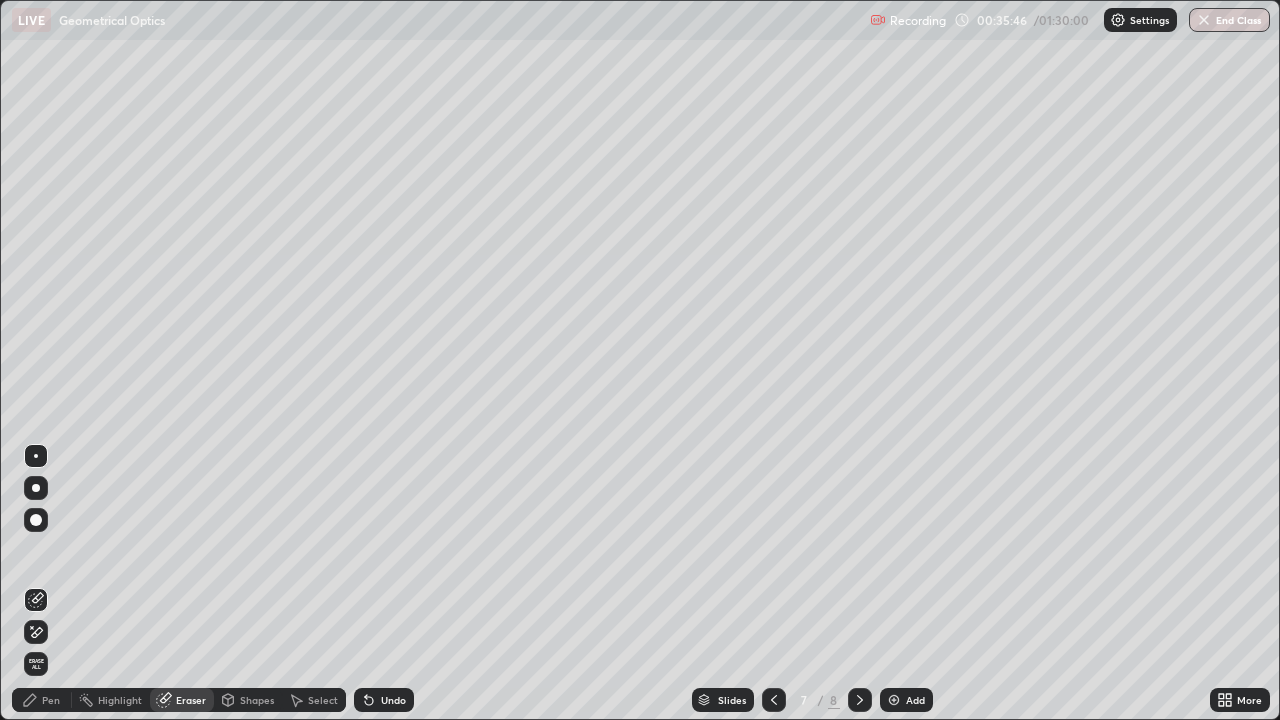click on "Pen" at bounding box center (51, 700) 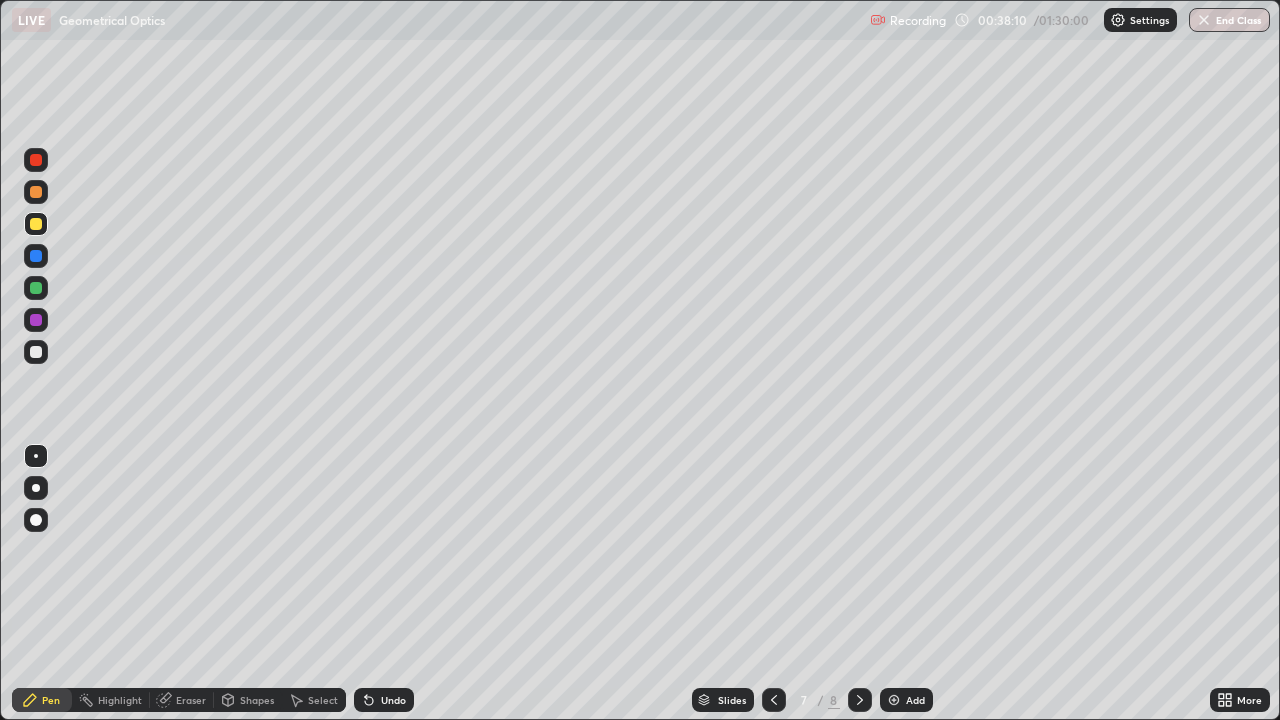 click on "Undo" at bounding box center (393, 700) 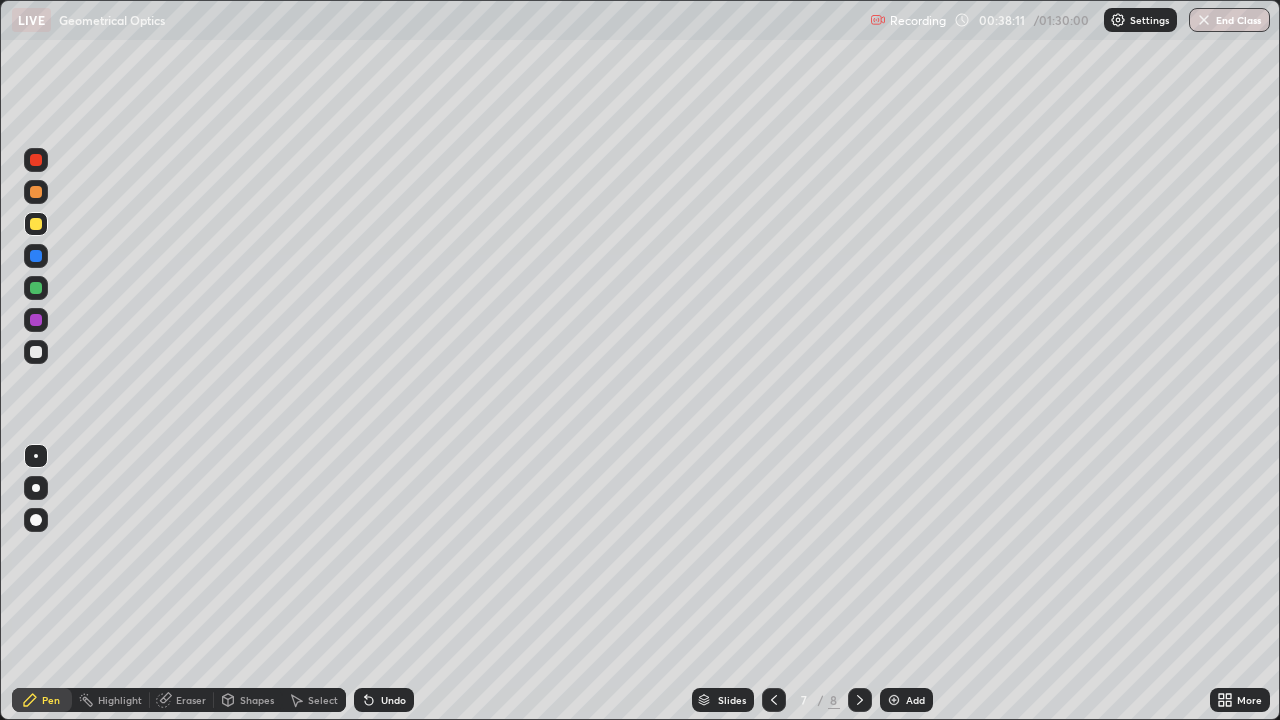 click on "Undo" at bounding box center (384, 700) 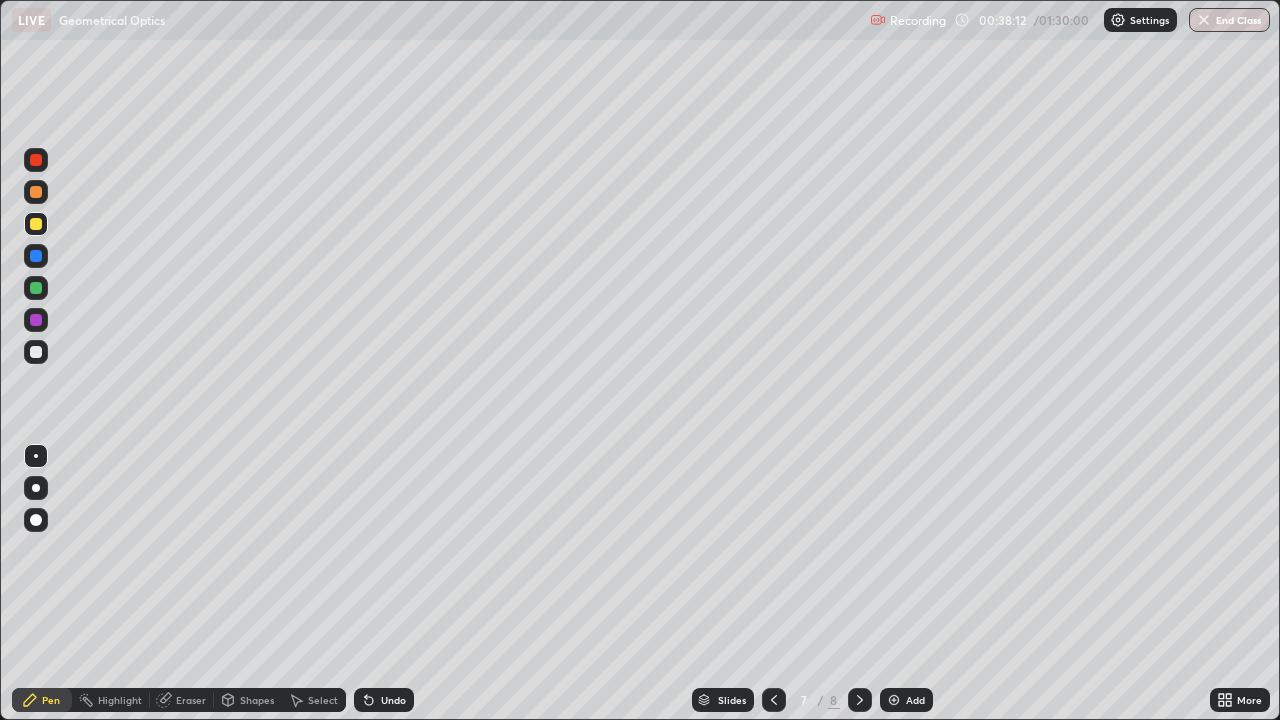 click on "Undo" at bounding box center [393, 700] 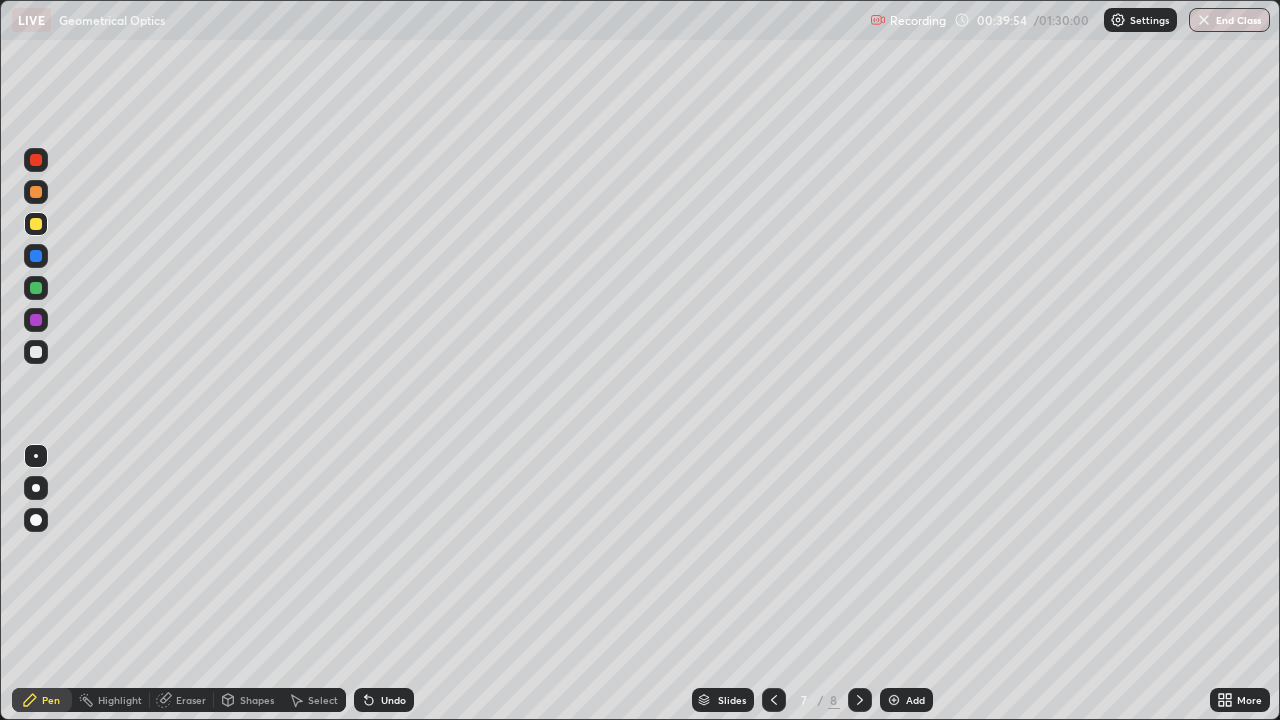 click at bounding box center (860, 700) 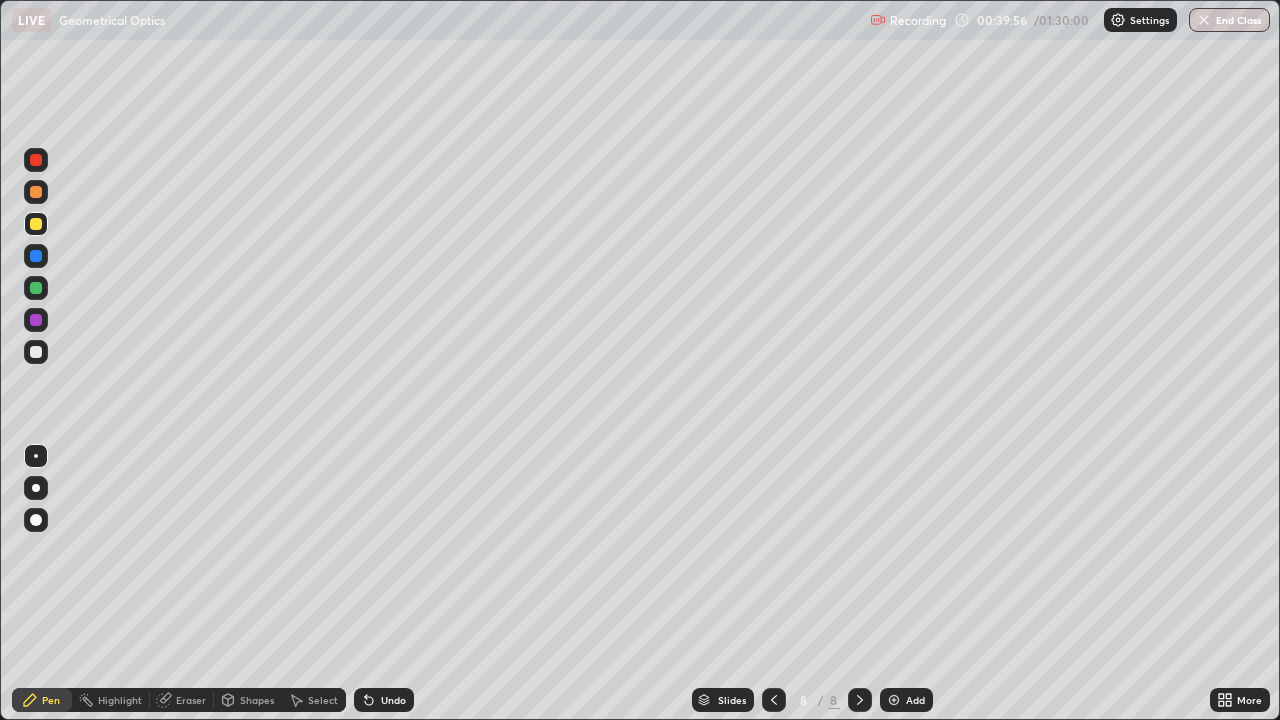 click on "Shapes" at bounding box center (257, 700) 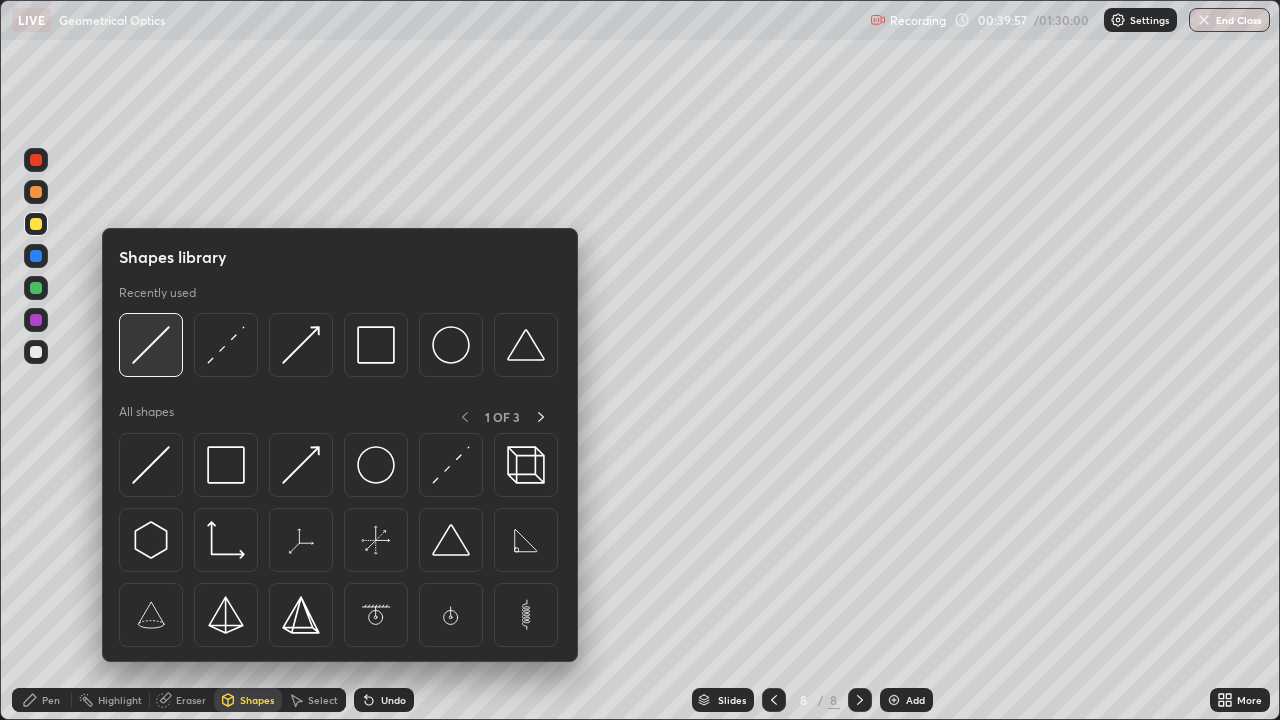 click at bounding box center [151, 345] 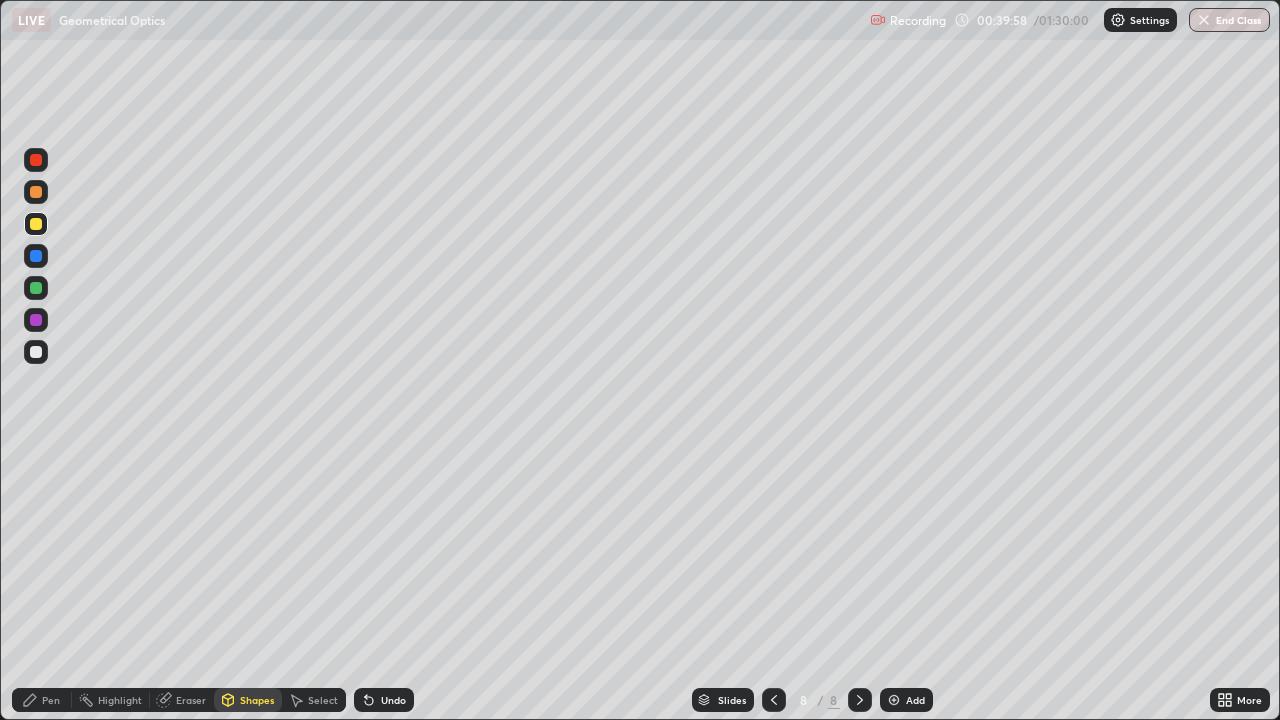 click at bounding box center [36, 224] 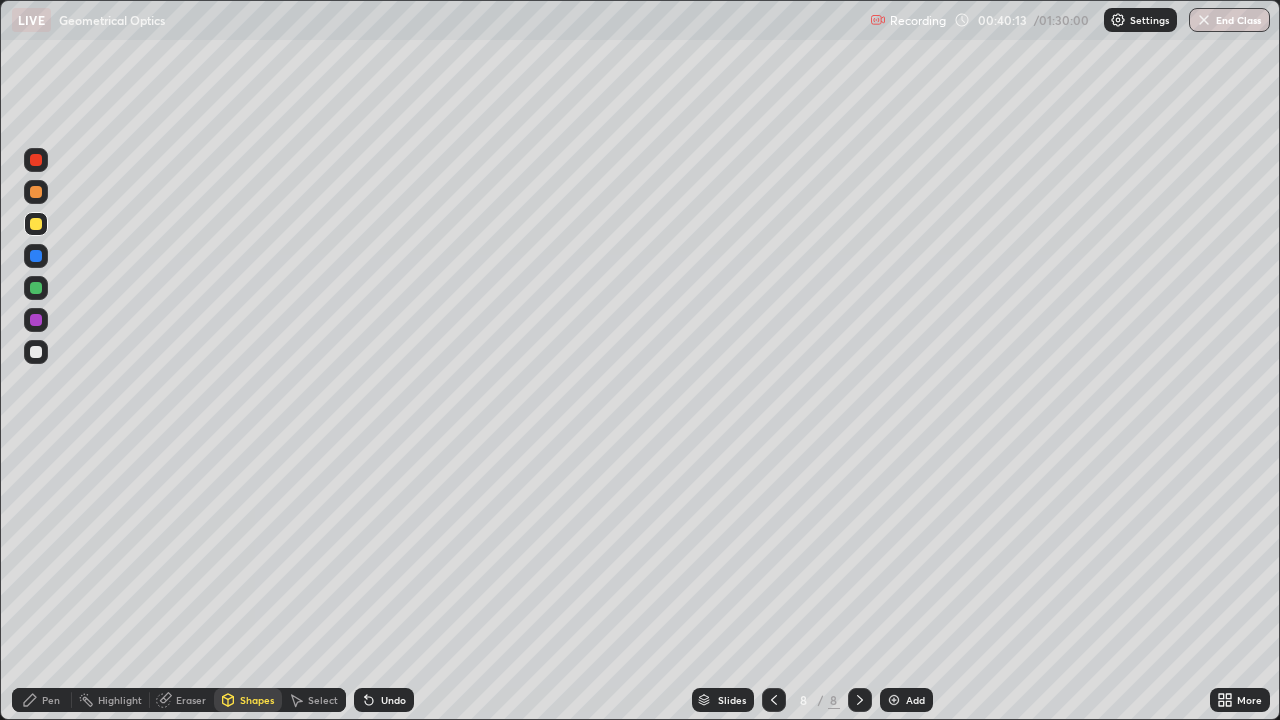 click on "Pen" at bounding box center [51, 700] 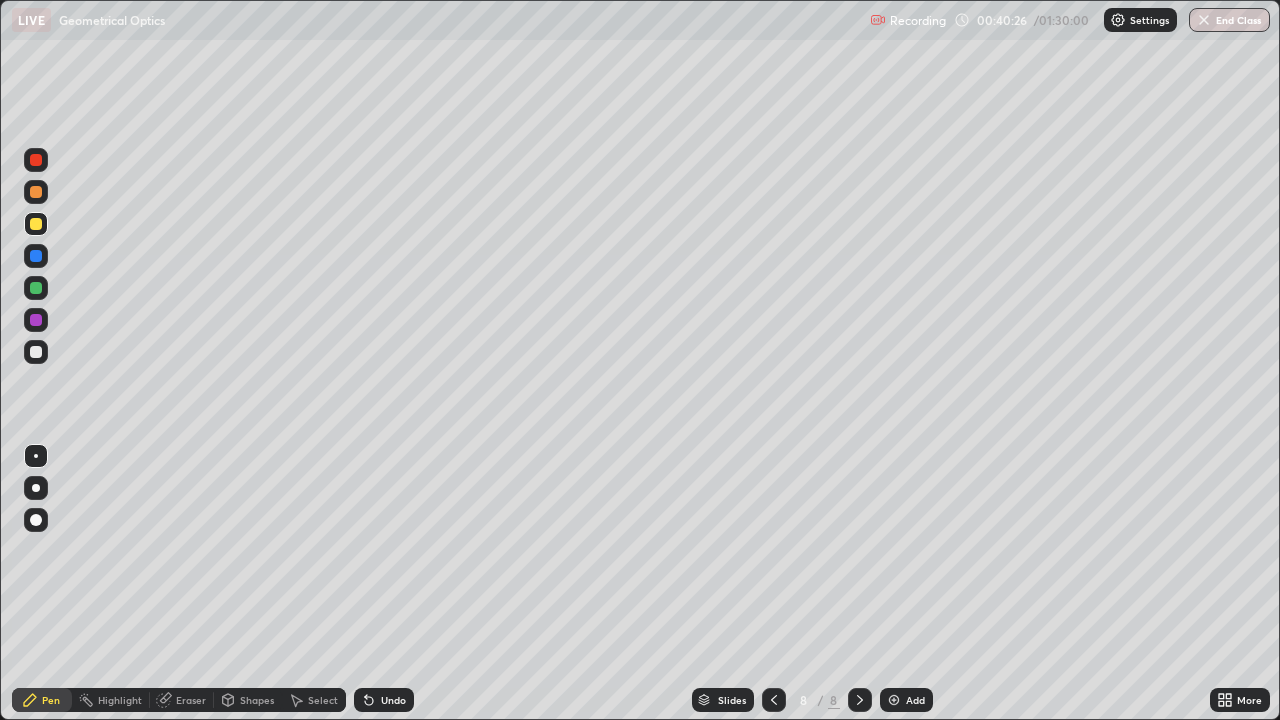 click 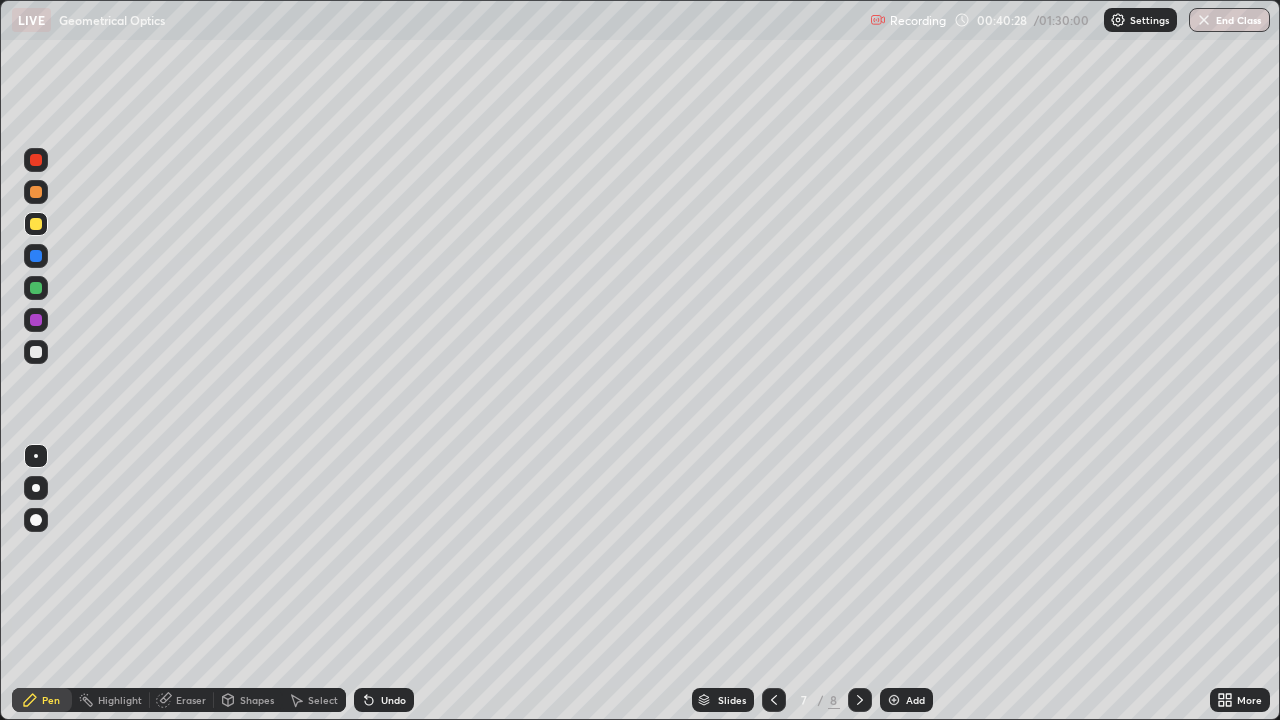 click on "Select" at bounding box center (323, 700) 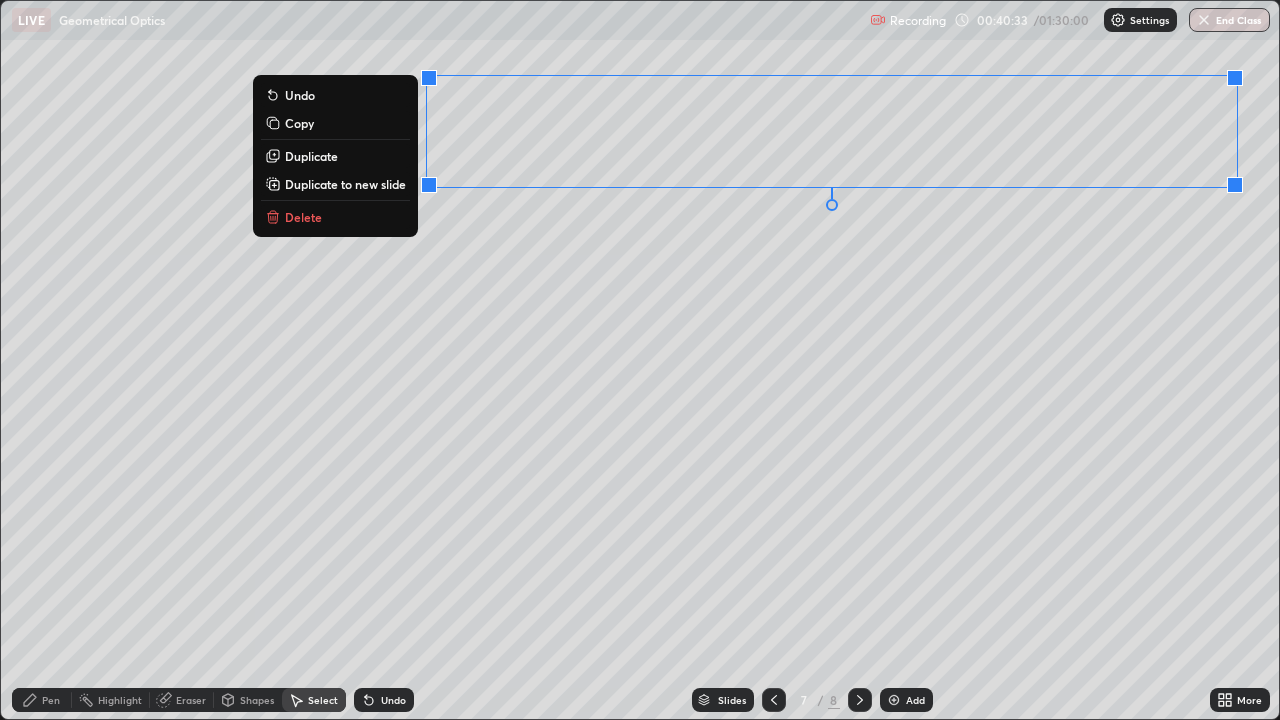 click on "Copy" at bounding box center (335, 123) 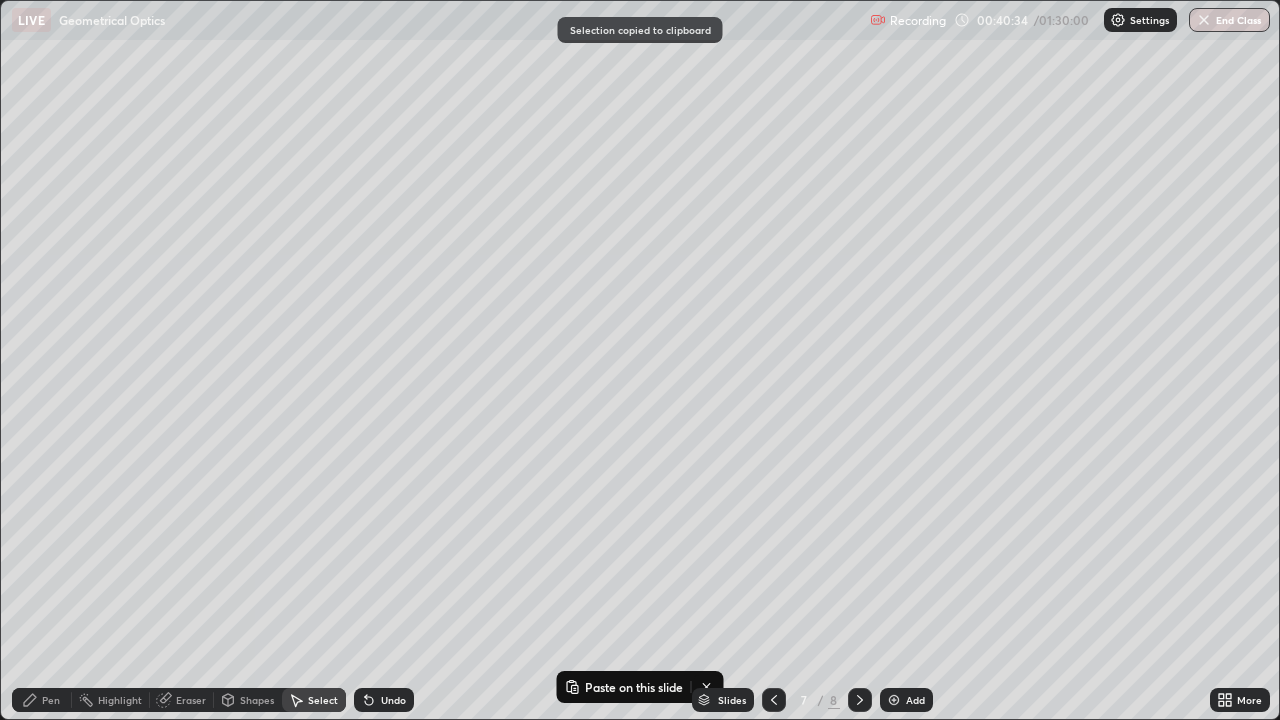 click 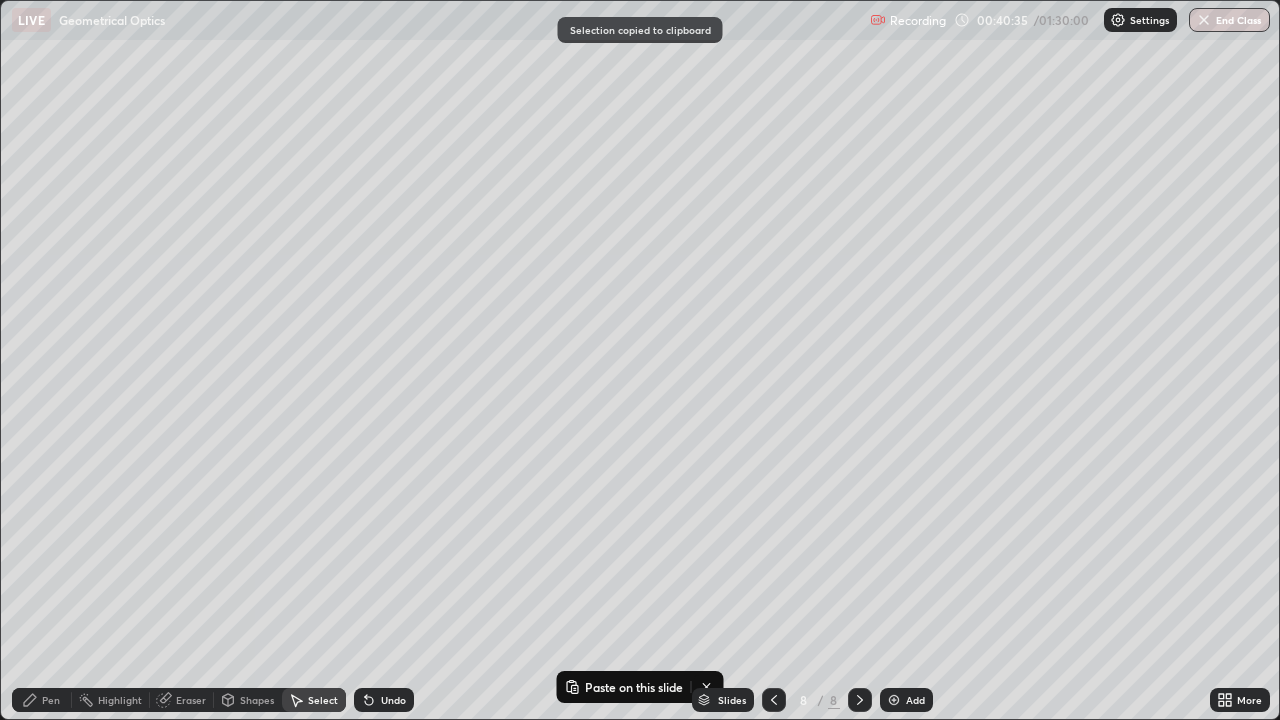 click on "Add" at bounding box center [915, 700] 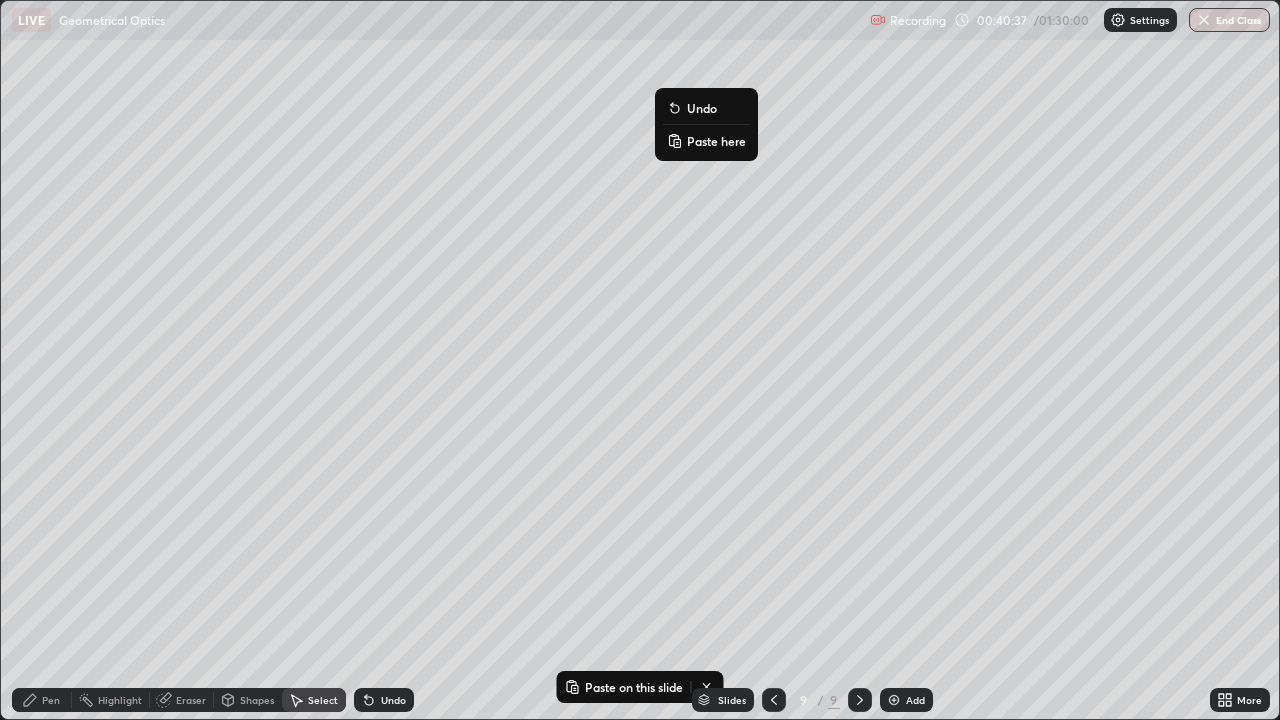 click on "Paste here" at bounding box center [716, 141] 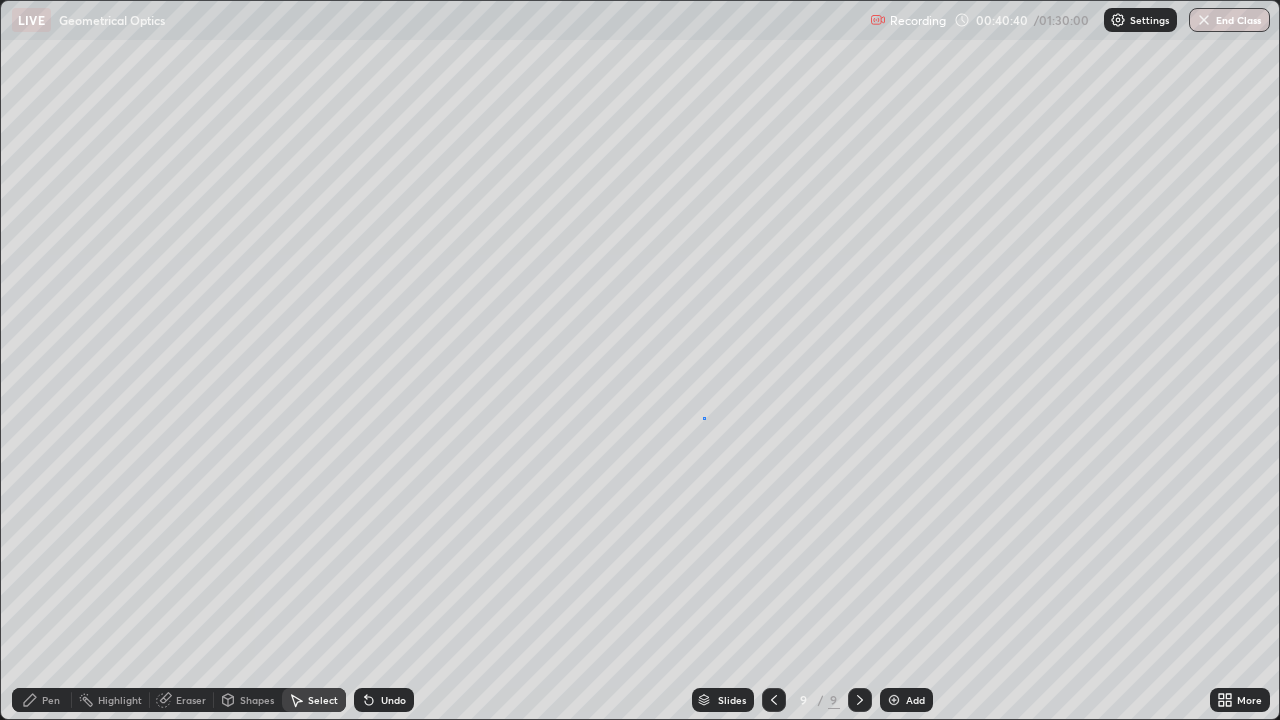 click on "0 ° Undo Copy Paste here Duplicate Duplicate to new slide Delete" at bounding box center [640, 360] 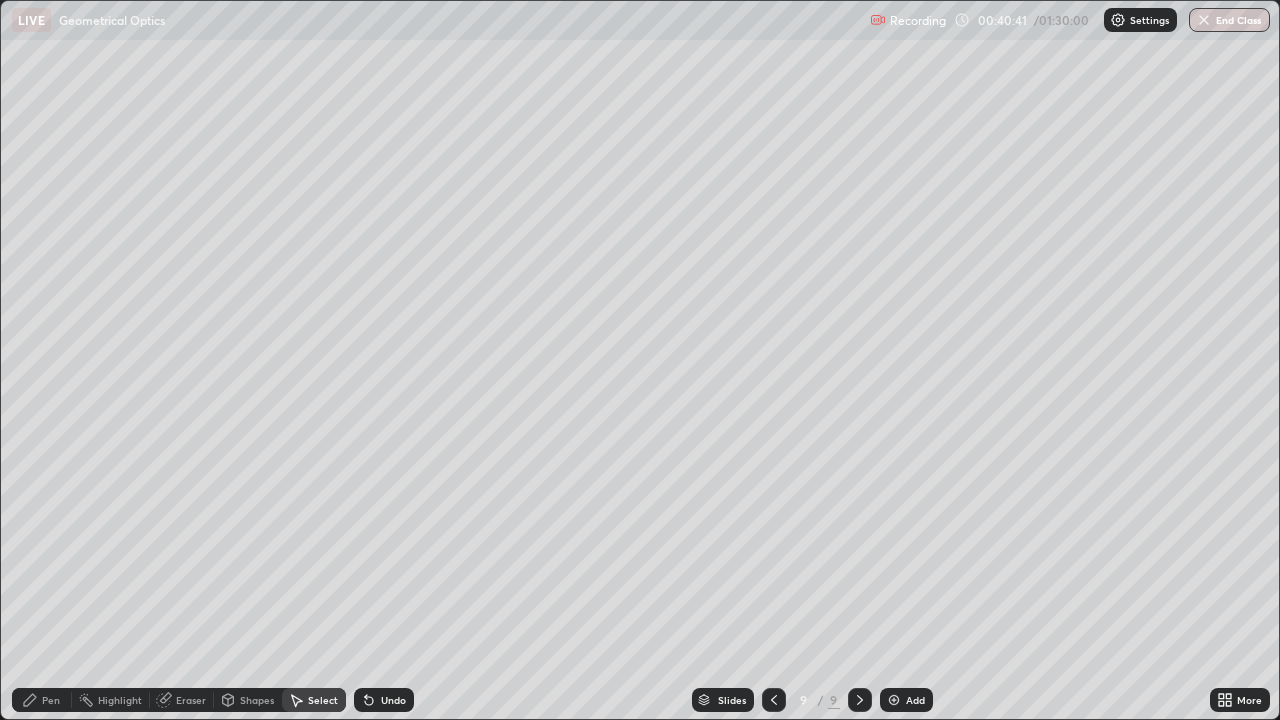 click on "Eraser" at bounding box center (191, 700) 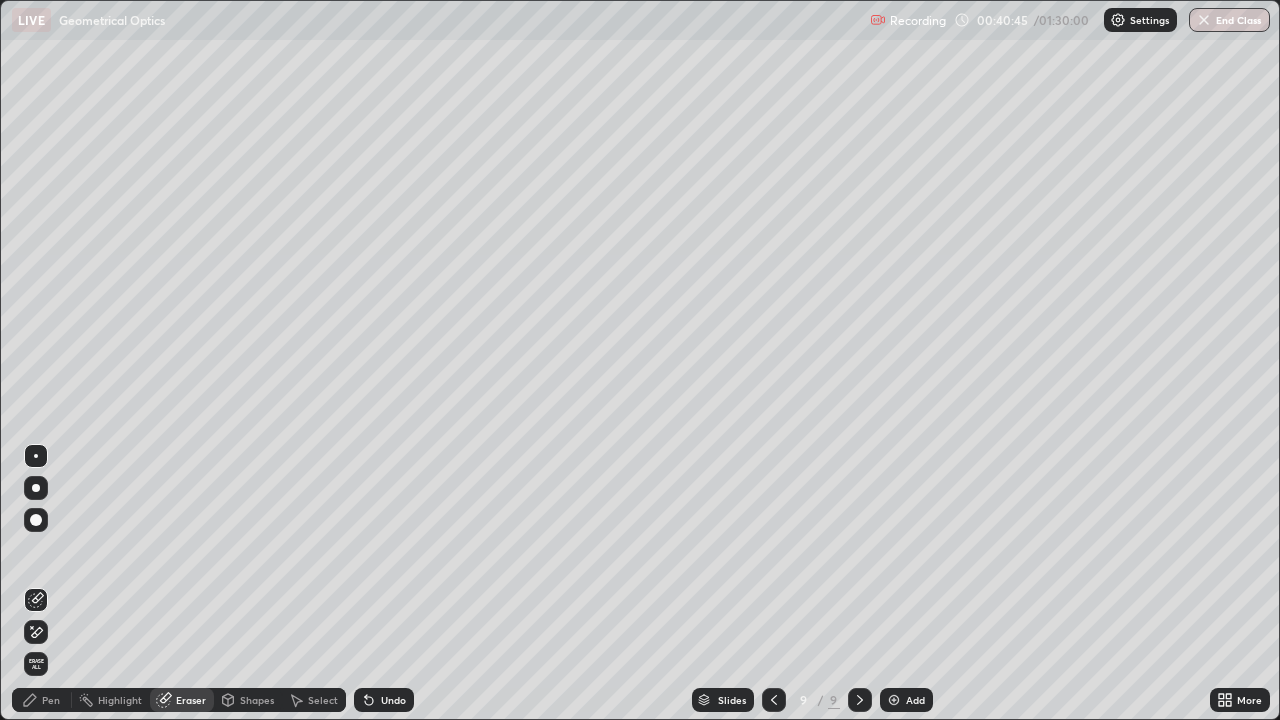 click on "Select" at bounding box center (314, 700) 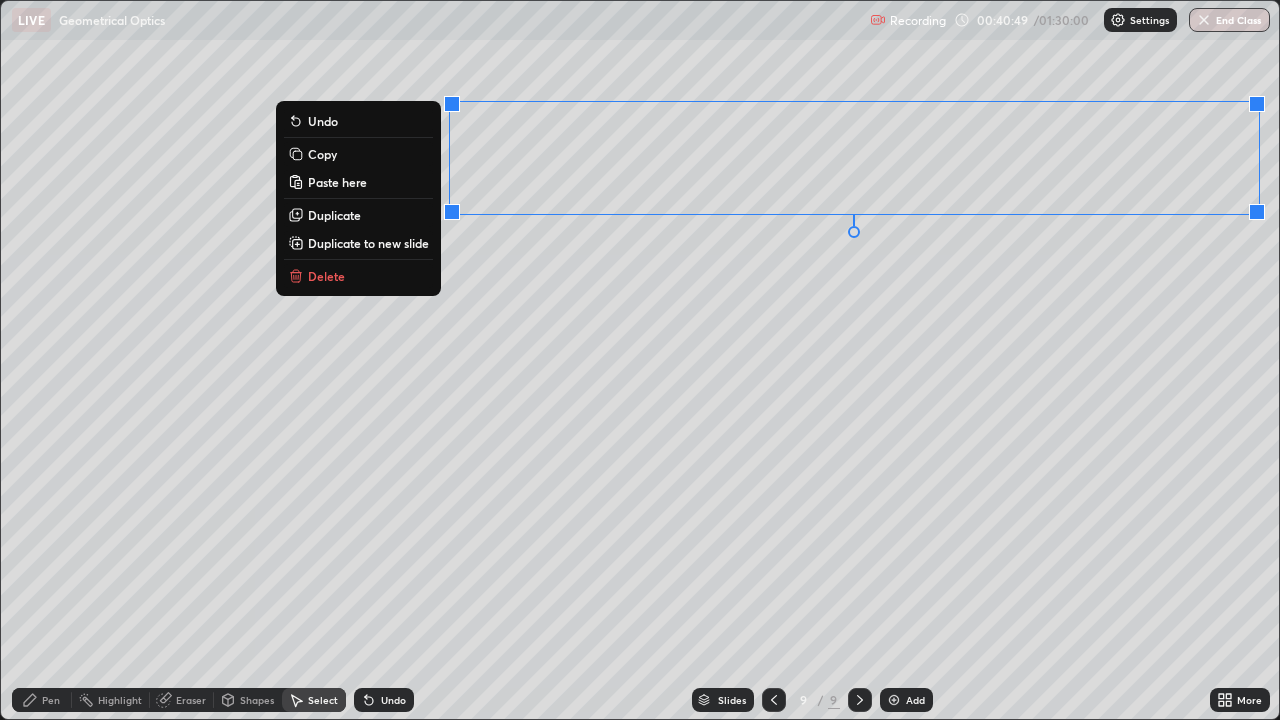 click on "Copy" at bounding box center [358, 154] 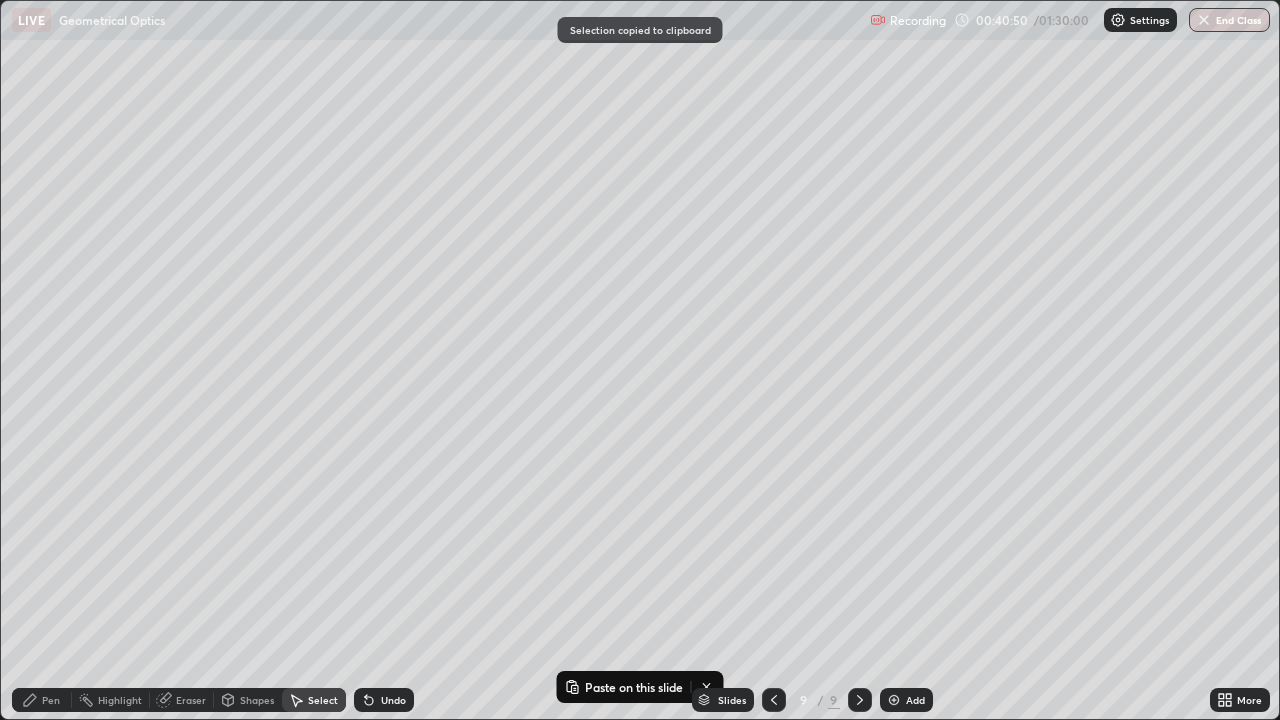 click 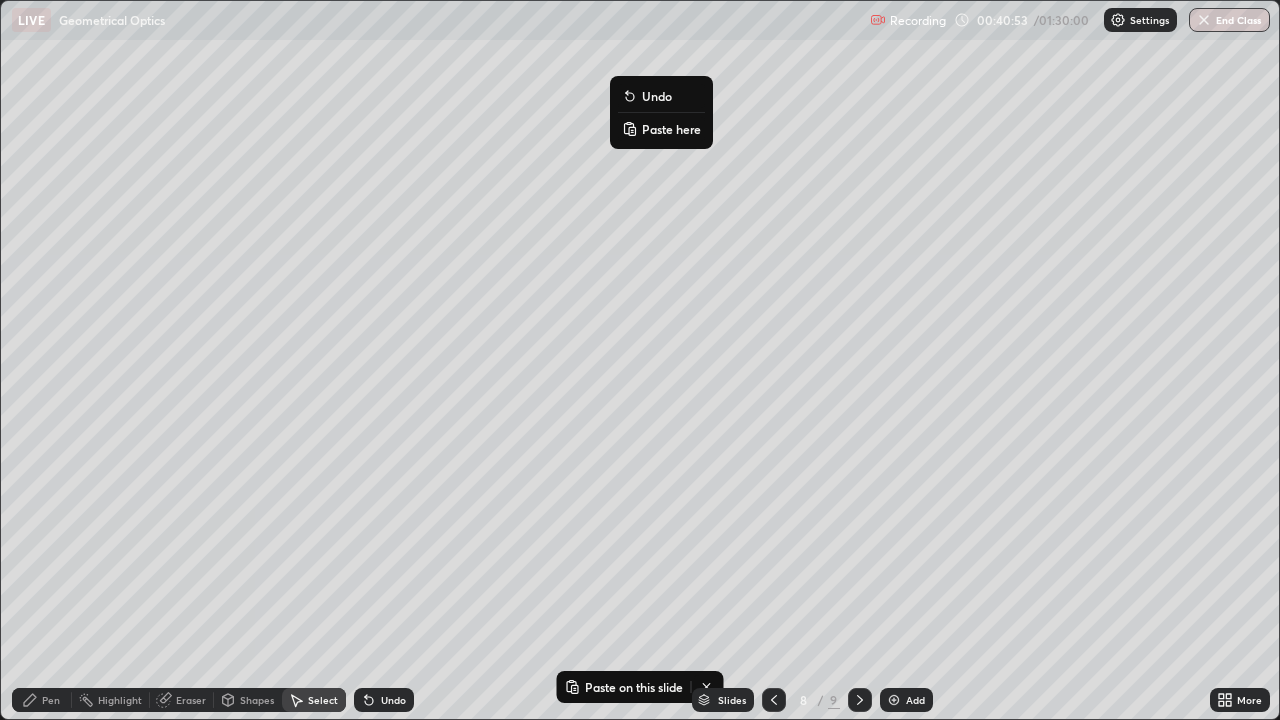click on "Paste here" at bounding box center [671, 129] 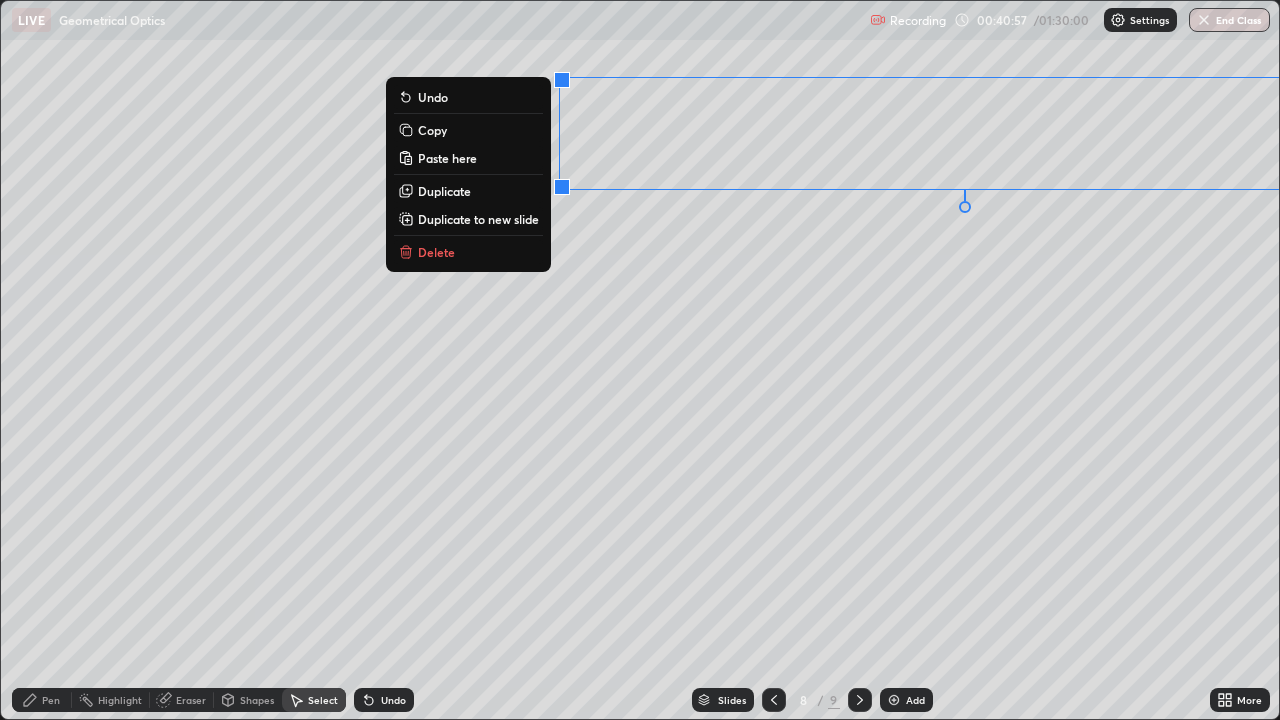 click on "0 ° Undo Copy Paste here Duplicate Duplicate to new slide Delete" at bounding box center [640, 360] 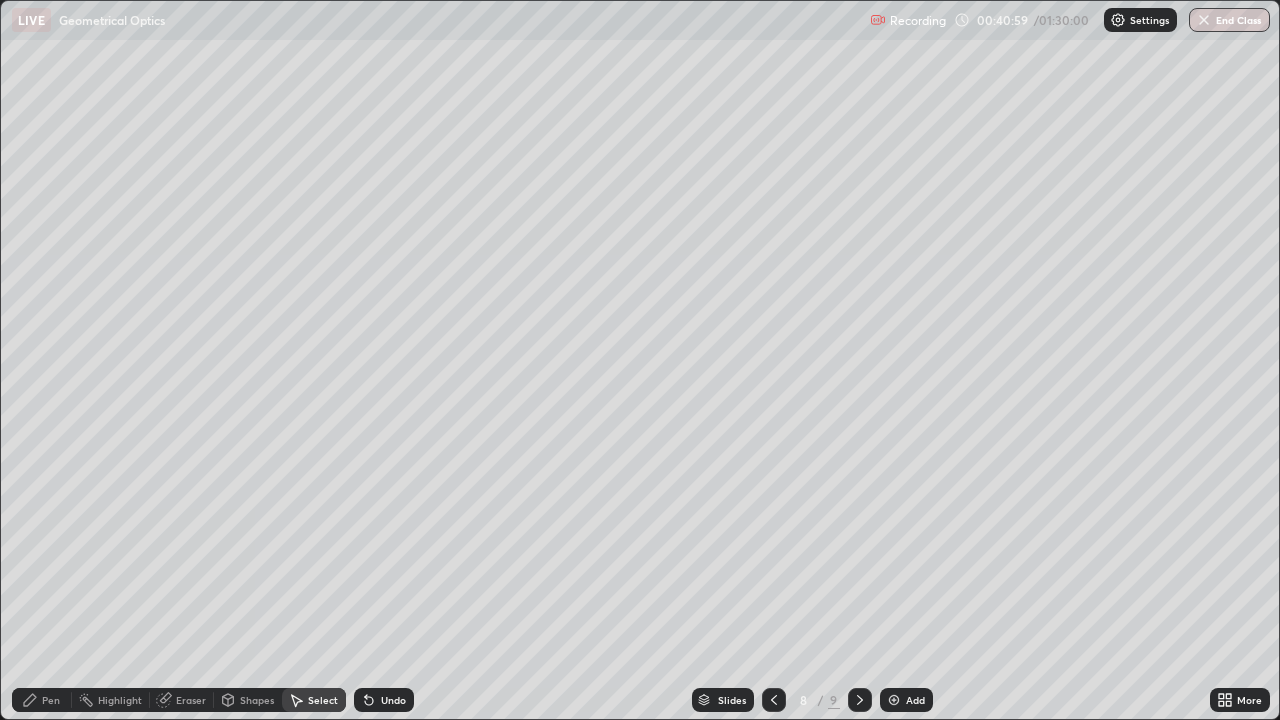 click on "Undo" at bounding box center (384, 700) 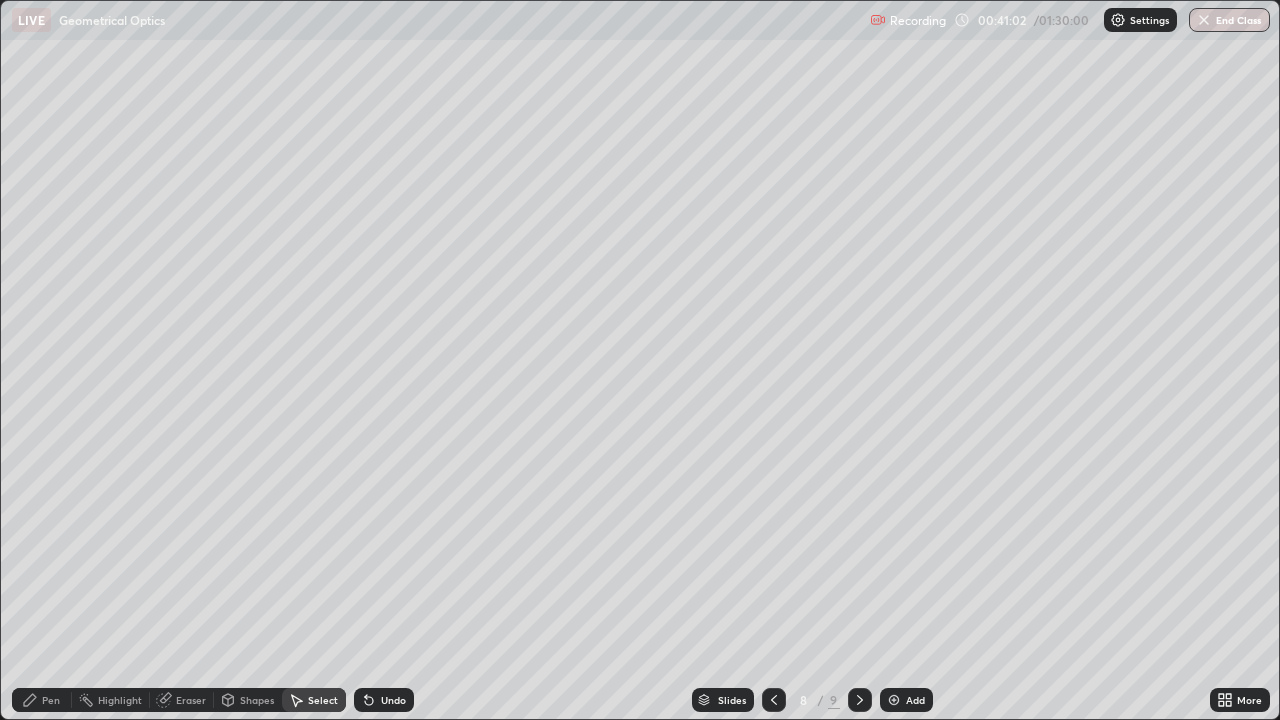 click on "Undo" at bounding box center [384, 700] 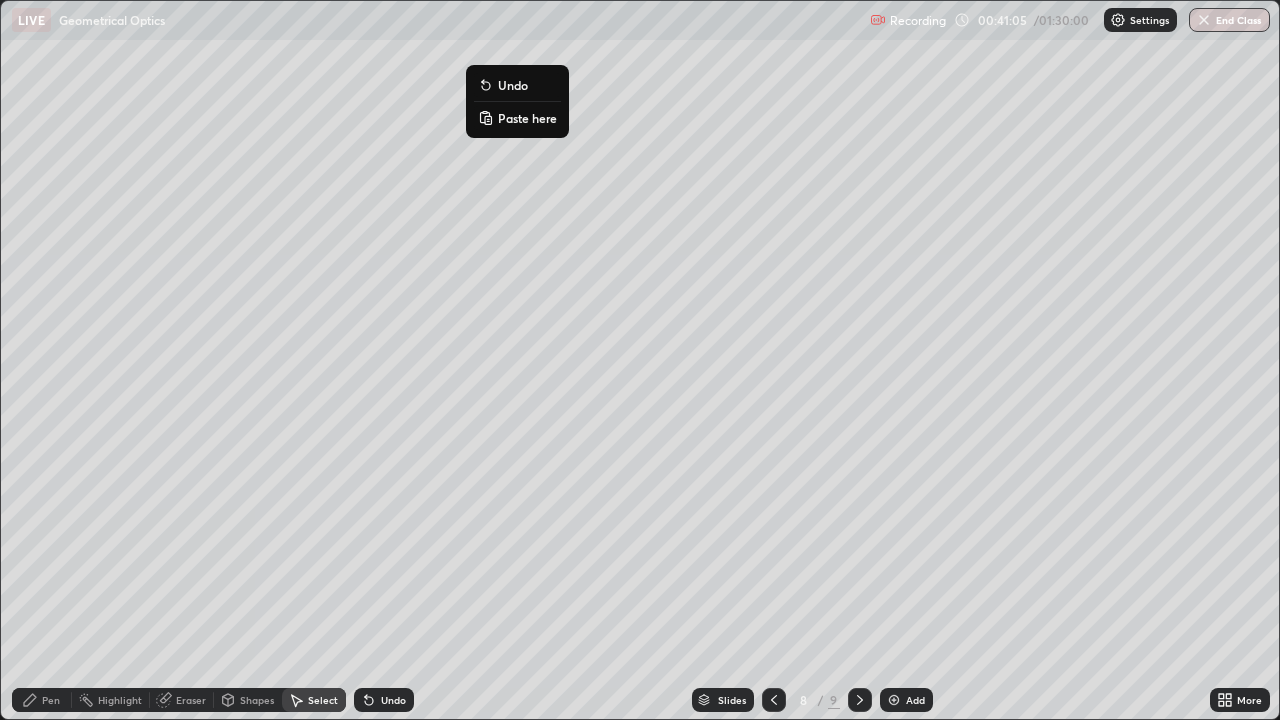click on "Paste here" at bounding box center [527, 118] 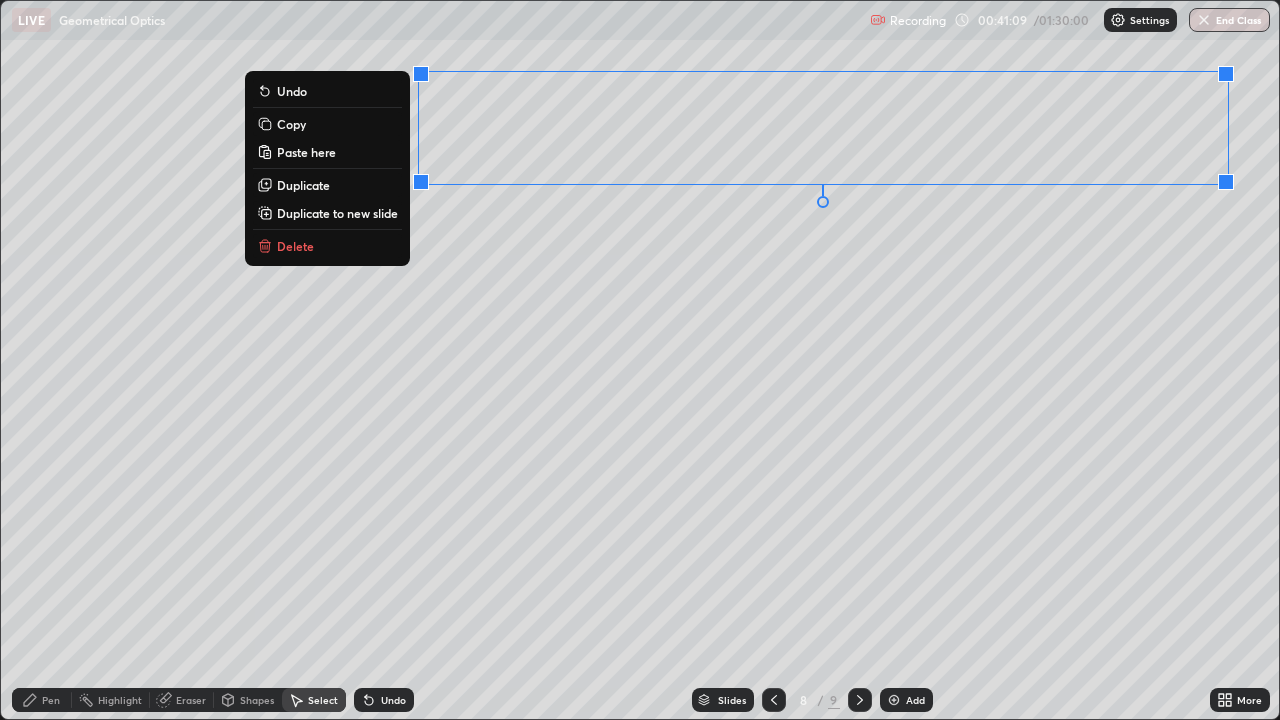 click on "0 ° Undo Copy Paste here Duplicate Duplicate to new slide Delete" at bounding box center [640, 360] 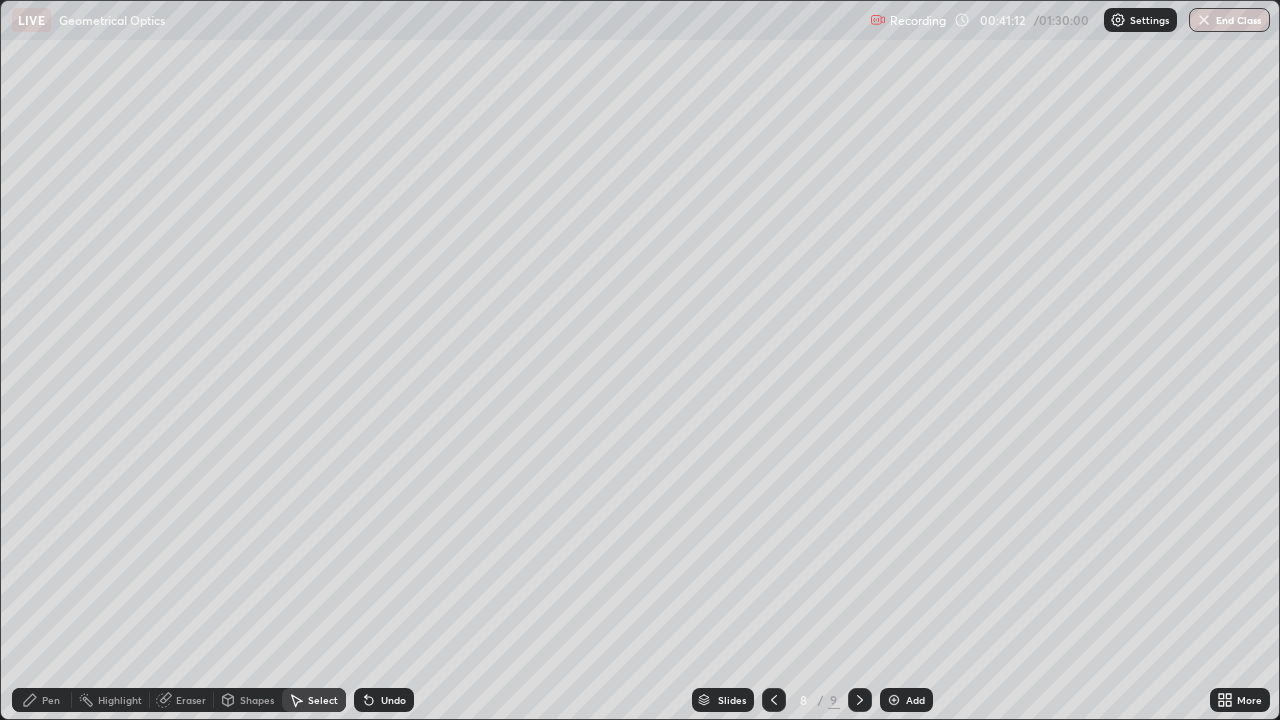 click on "Pen" at bounding box center [51, 700] 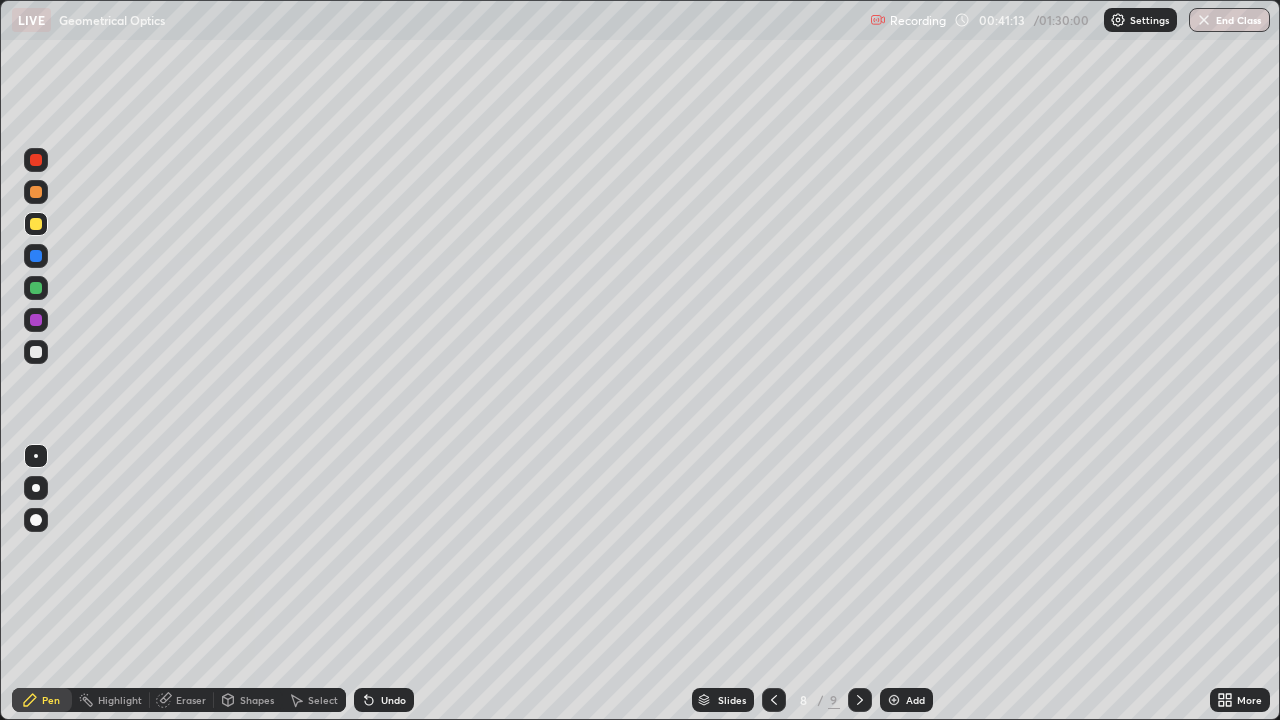 click at bounding box center [36, 352] 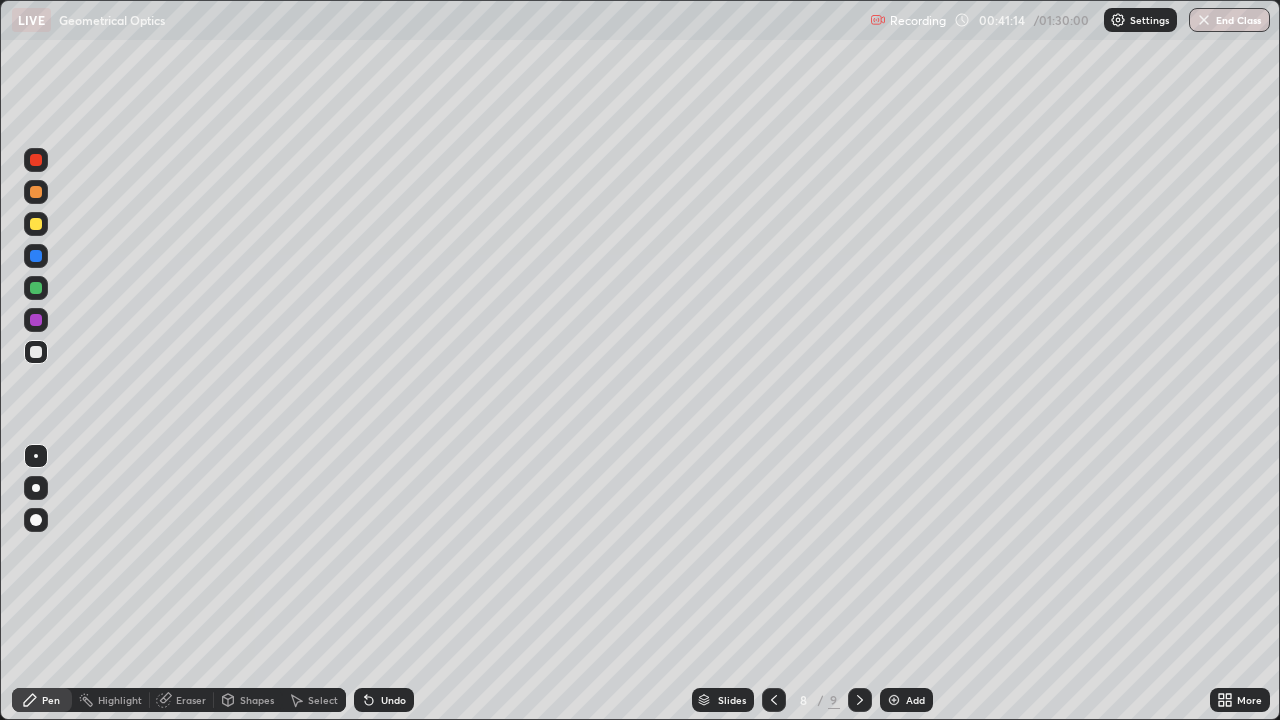 click 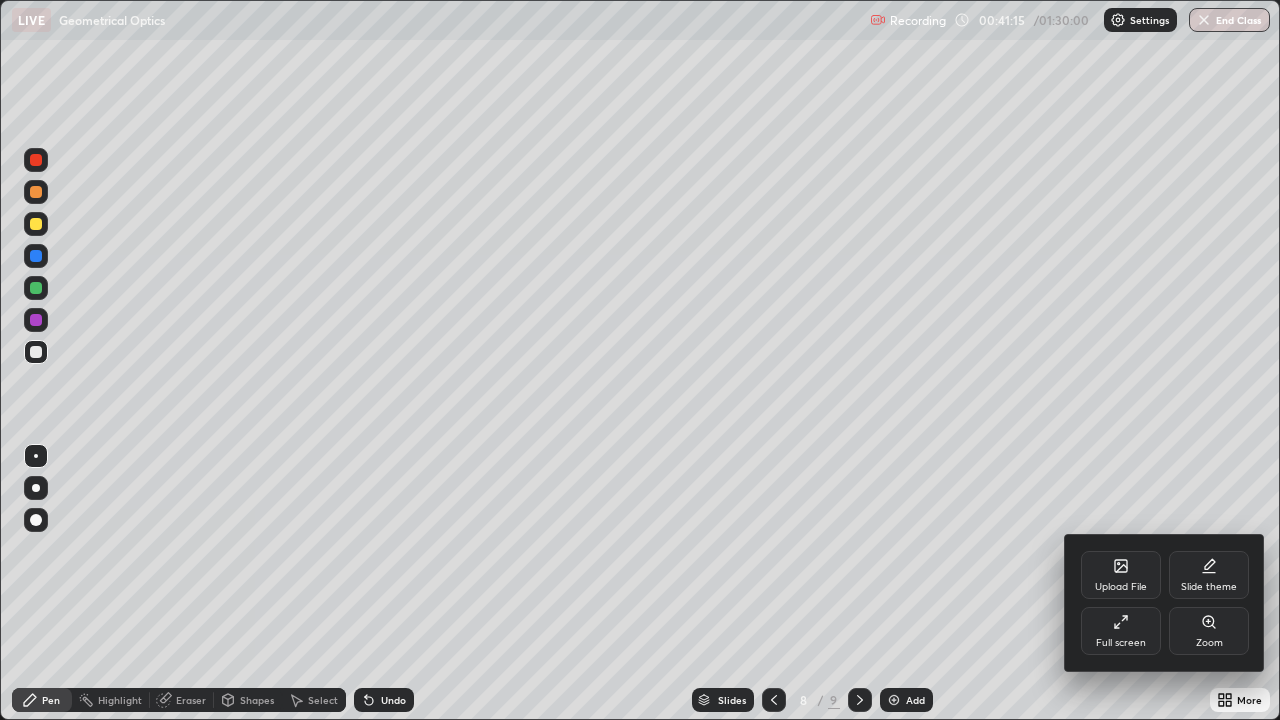 click on "Full screen" at bounding box center (1121, 643) 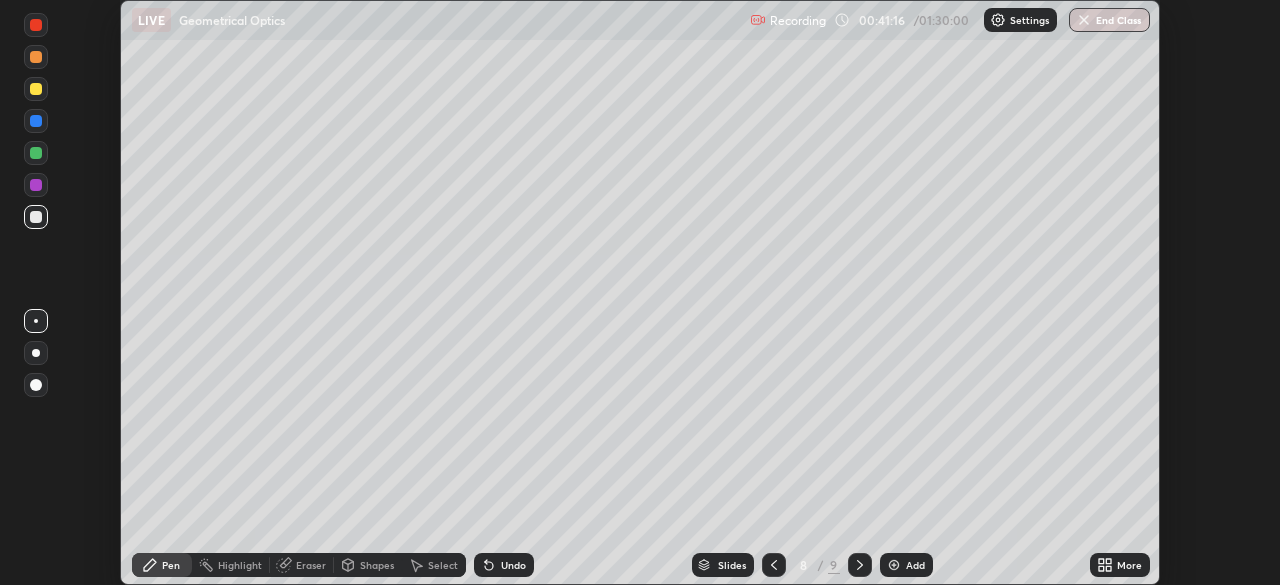 scroll, scrollTop: 585, scrollLeft: 1280, axis: both 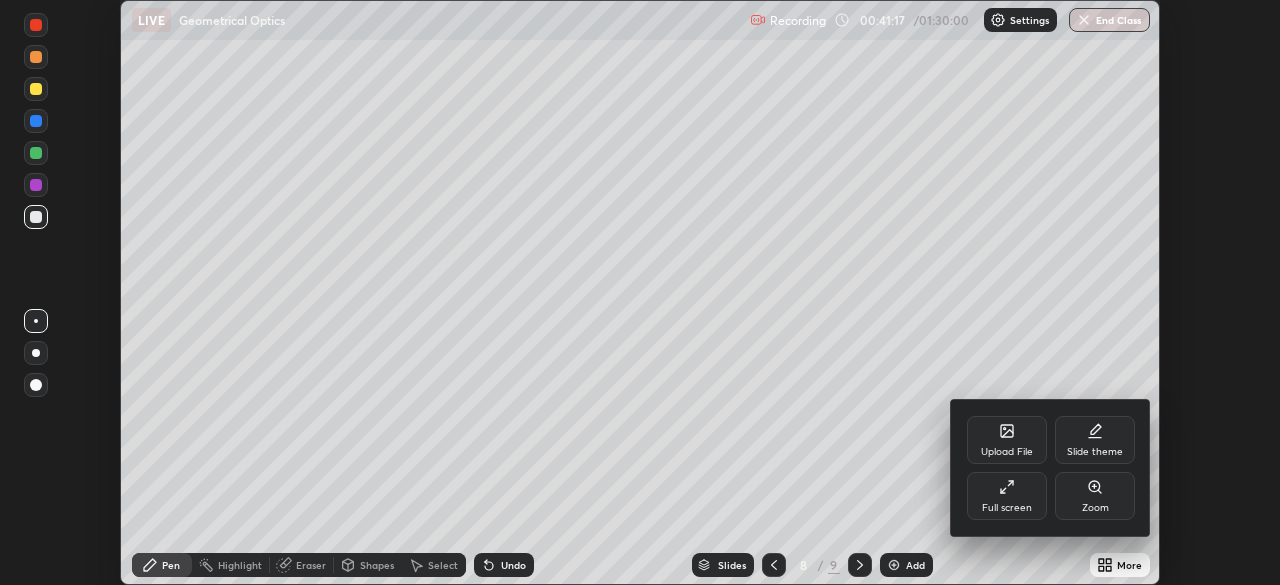 click on "Full screen" at bounding box center [1007, 496] 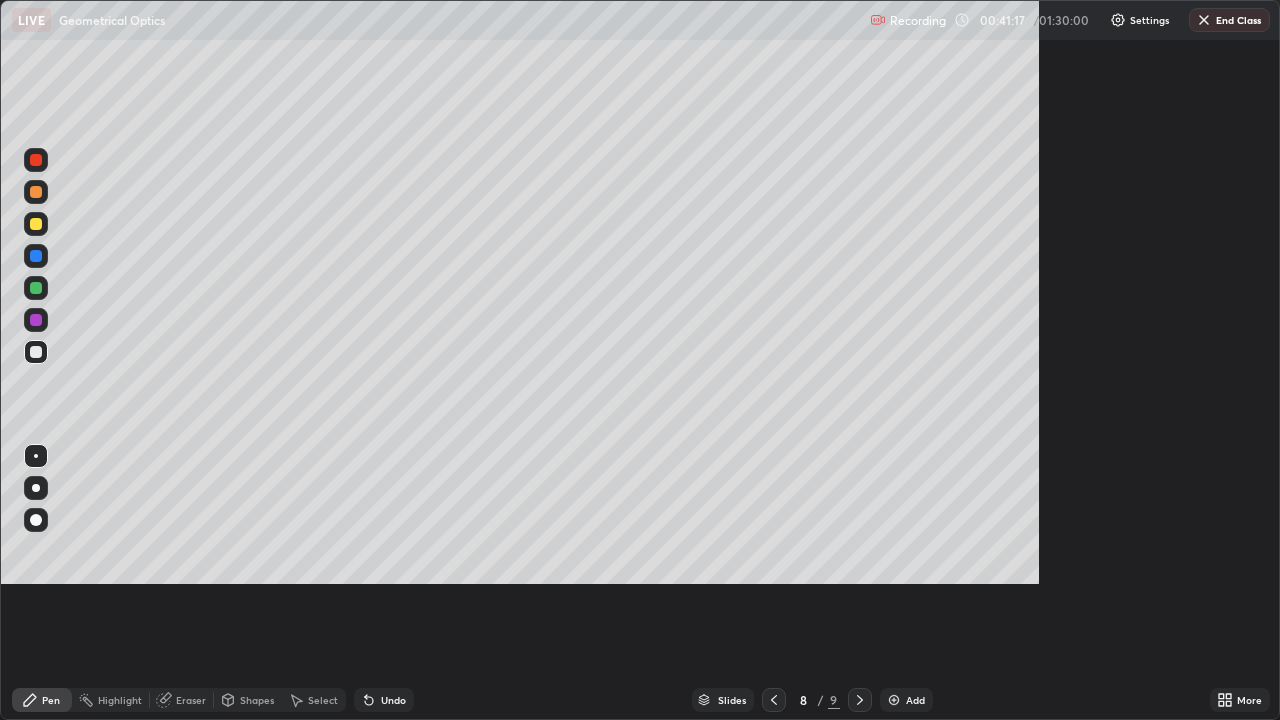 scroll, scrollTop: 99280, scrollLeft: 98720, axis: both 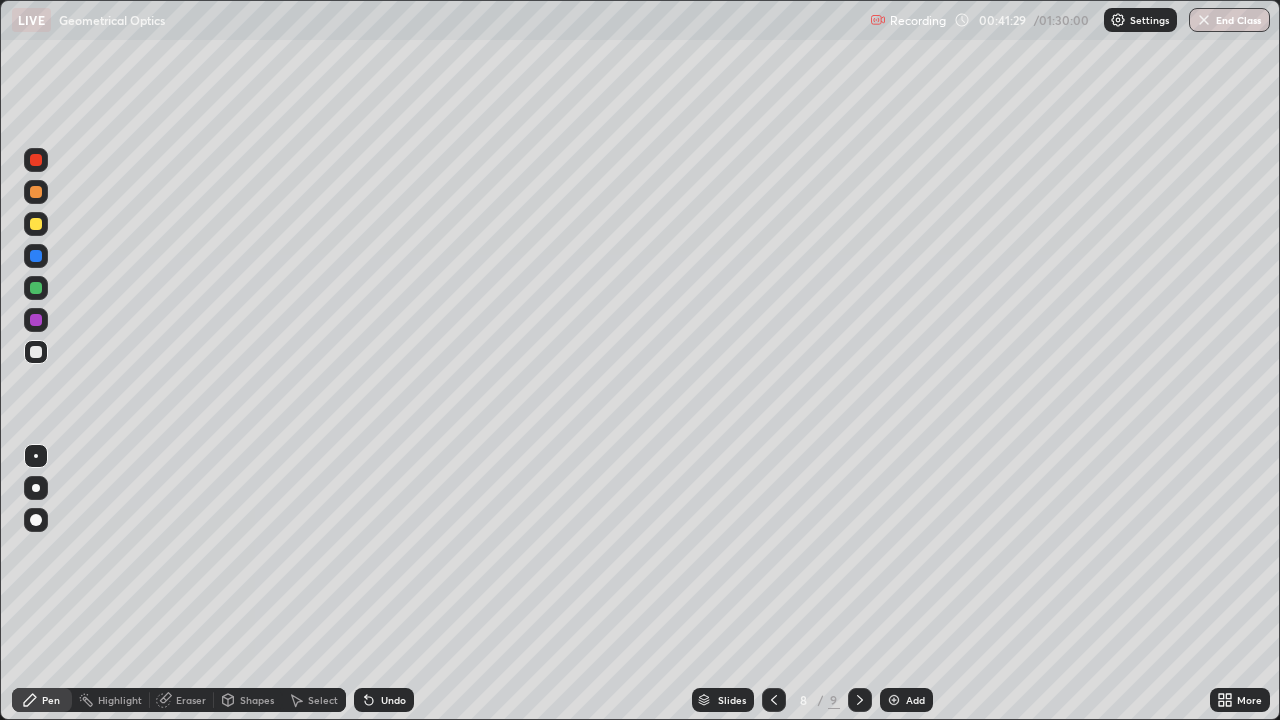 click on "Eraser" at bounding box center (191, 700) 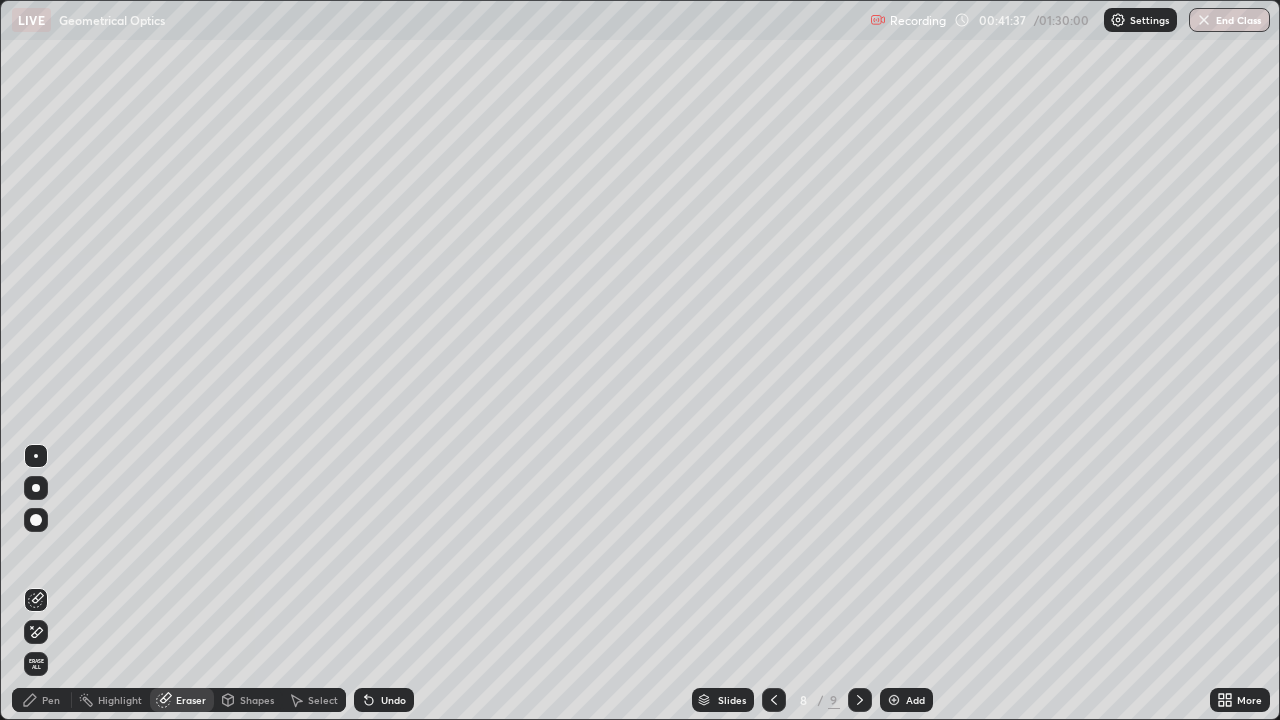 click on "Pen" at bounding box center [51, 700] 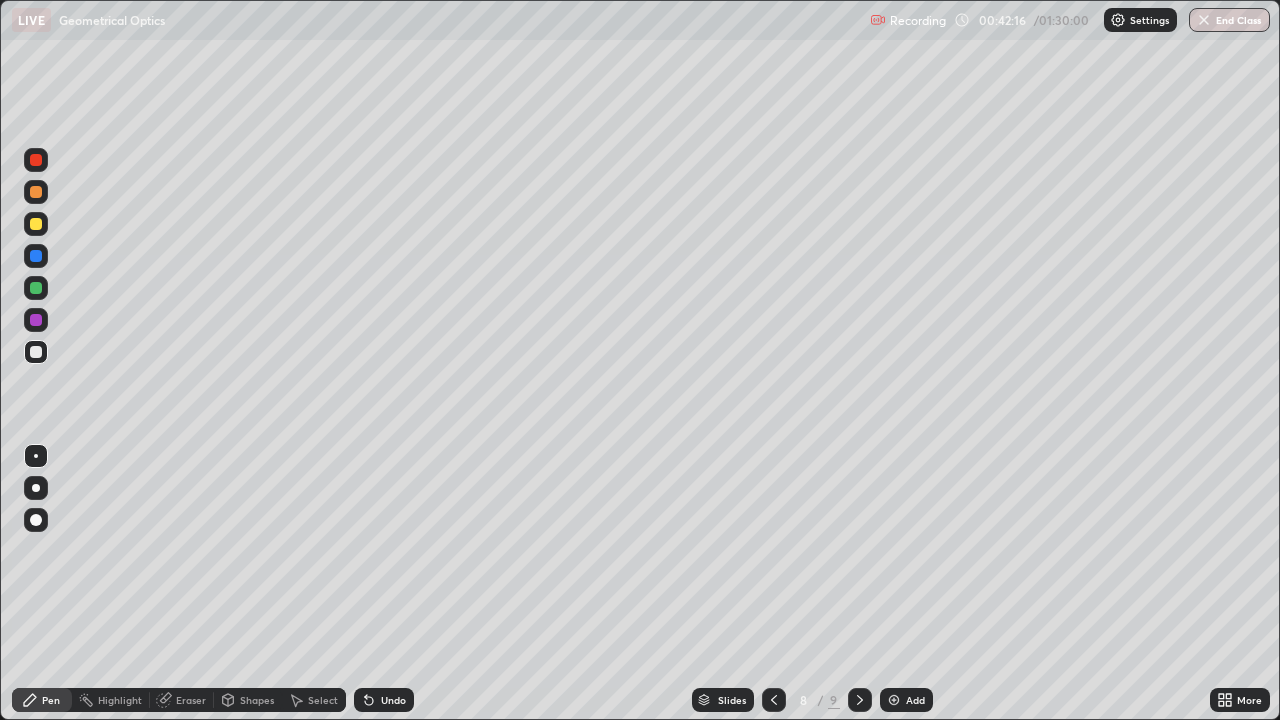 click 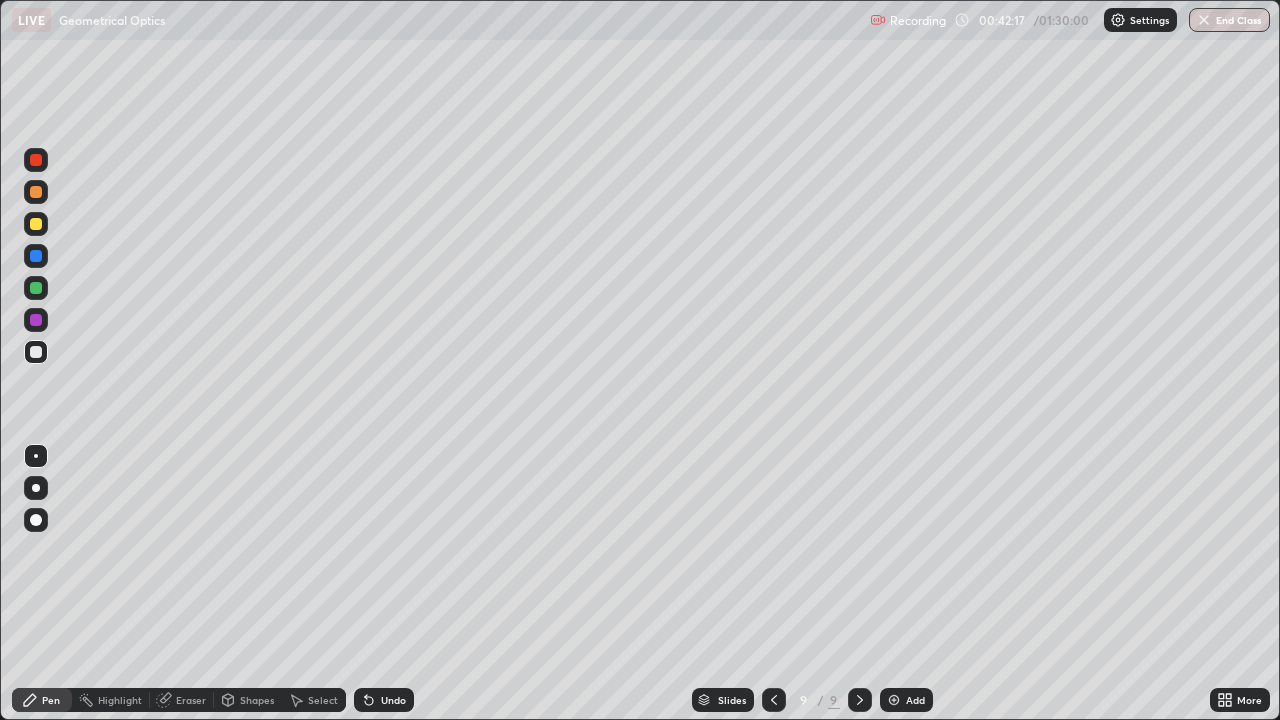 click 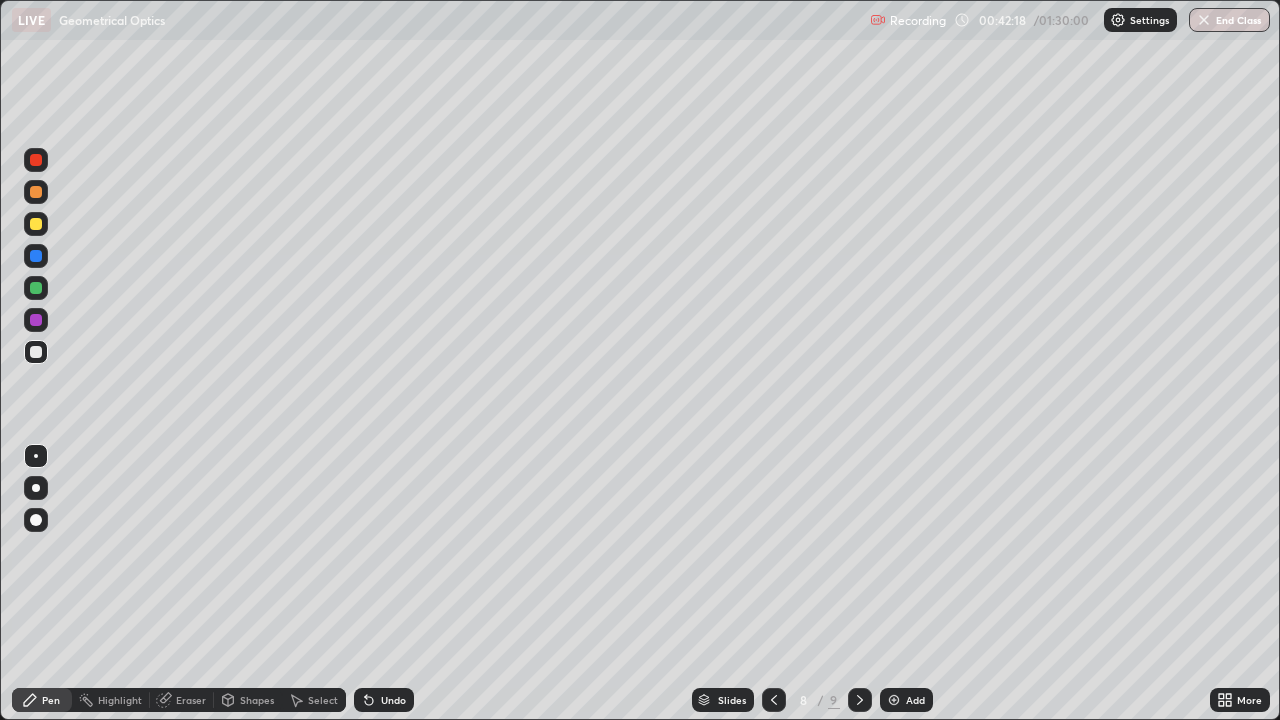 click 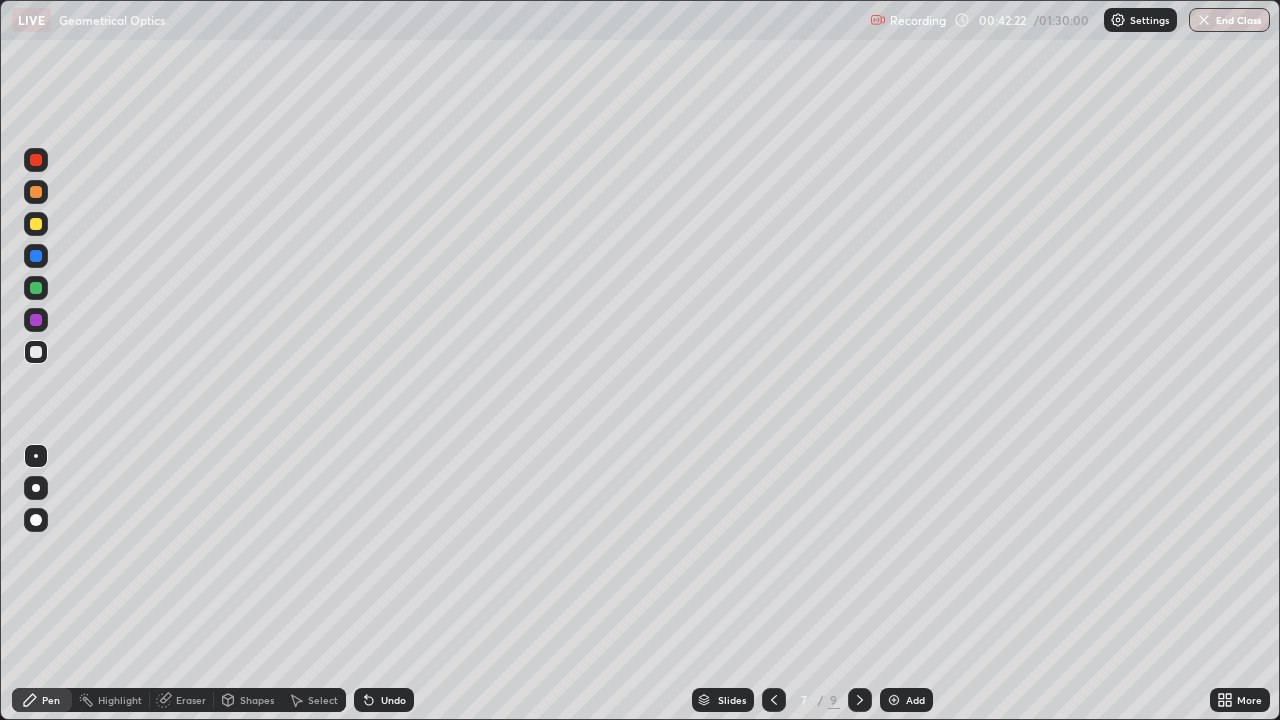 click 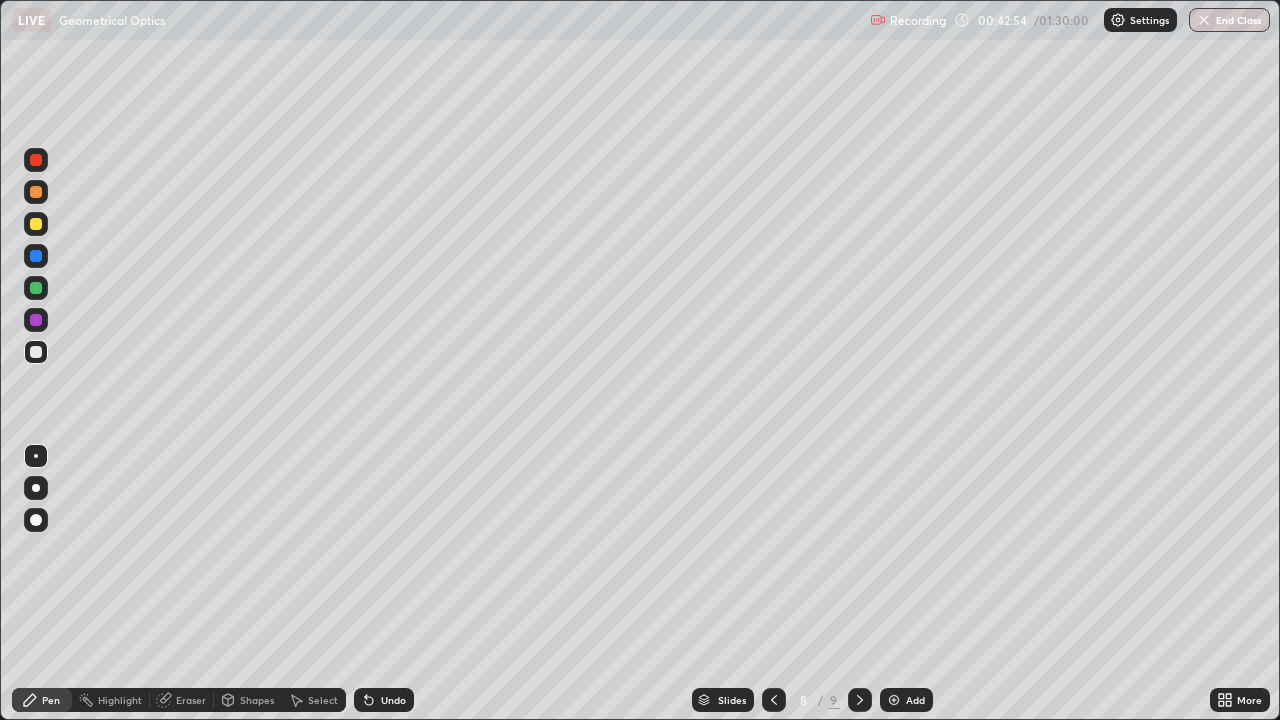 click 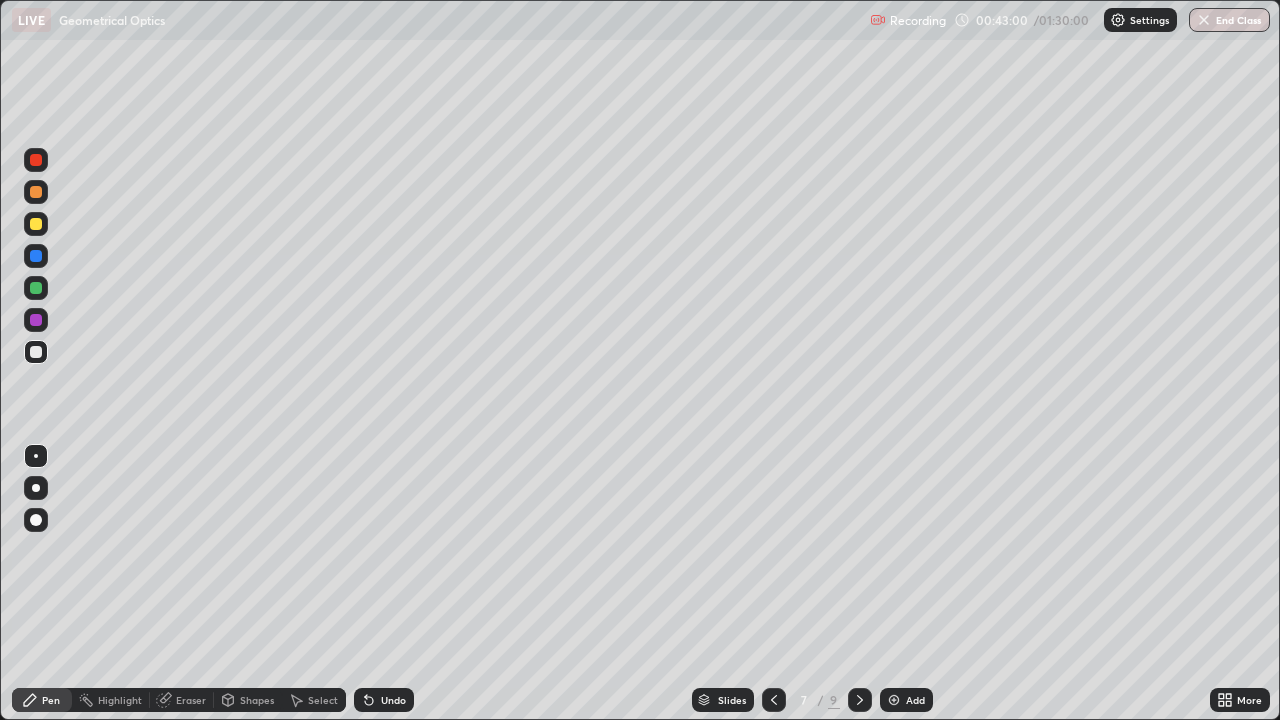 click at bounding box center [860, 700] 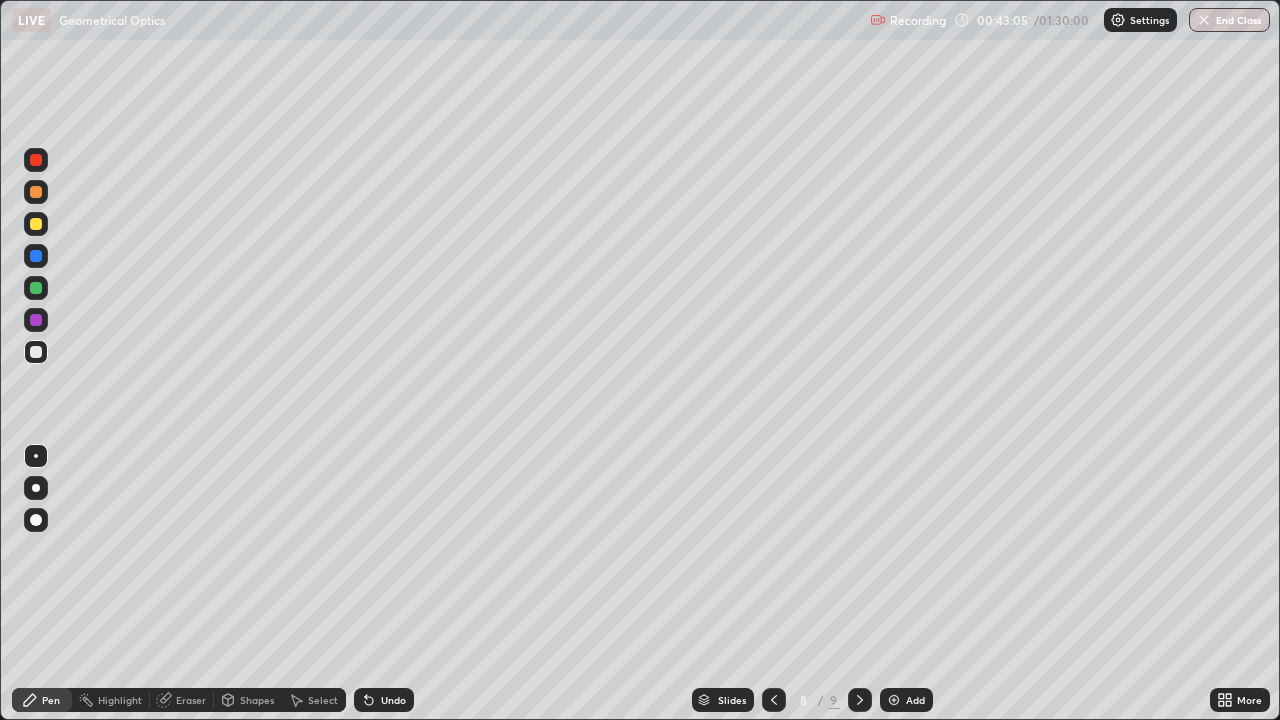 click at bounding box center (36, 256) 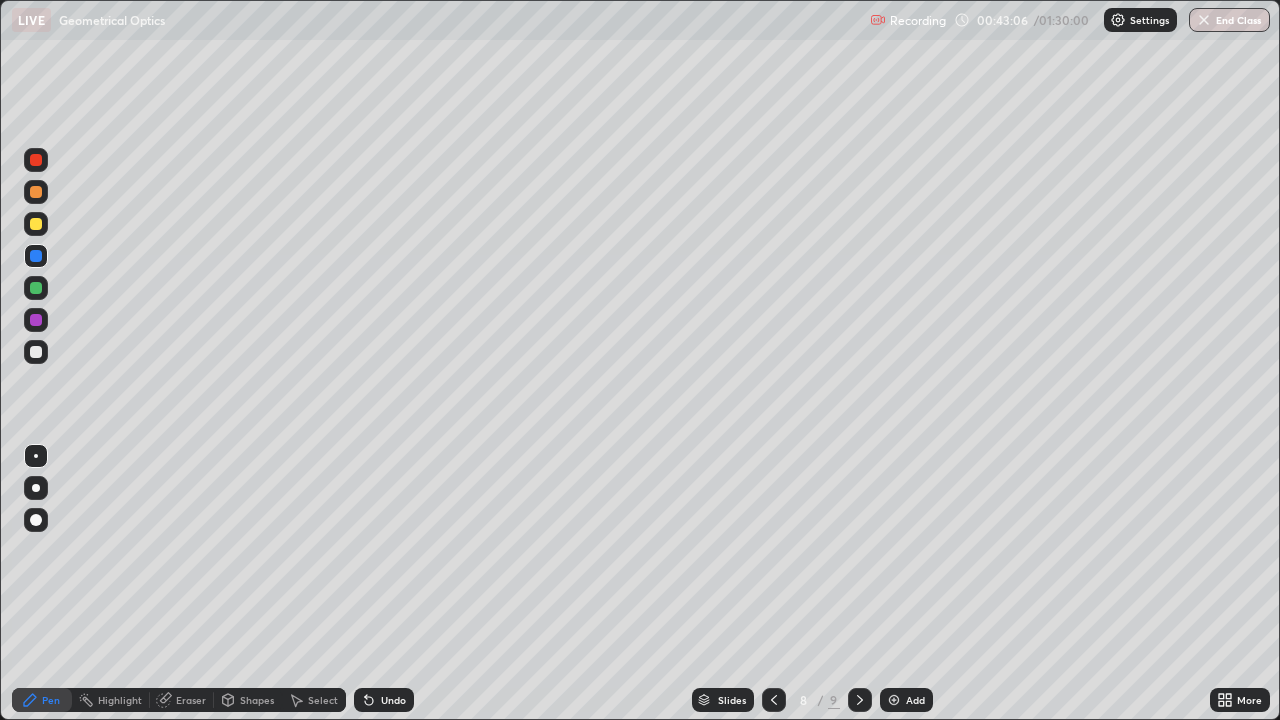 click at bounding box center (36, 488) 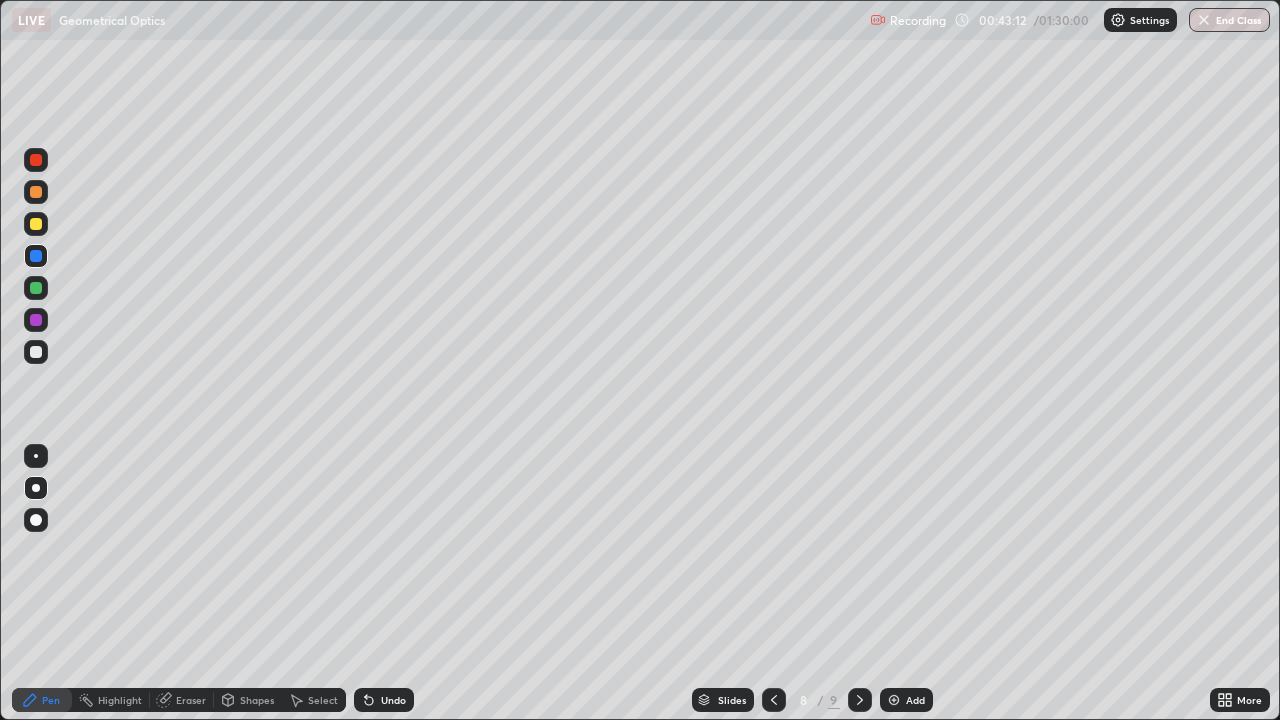 click on "Undo" at bounding box center (393, 700) 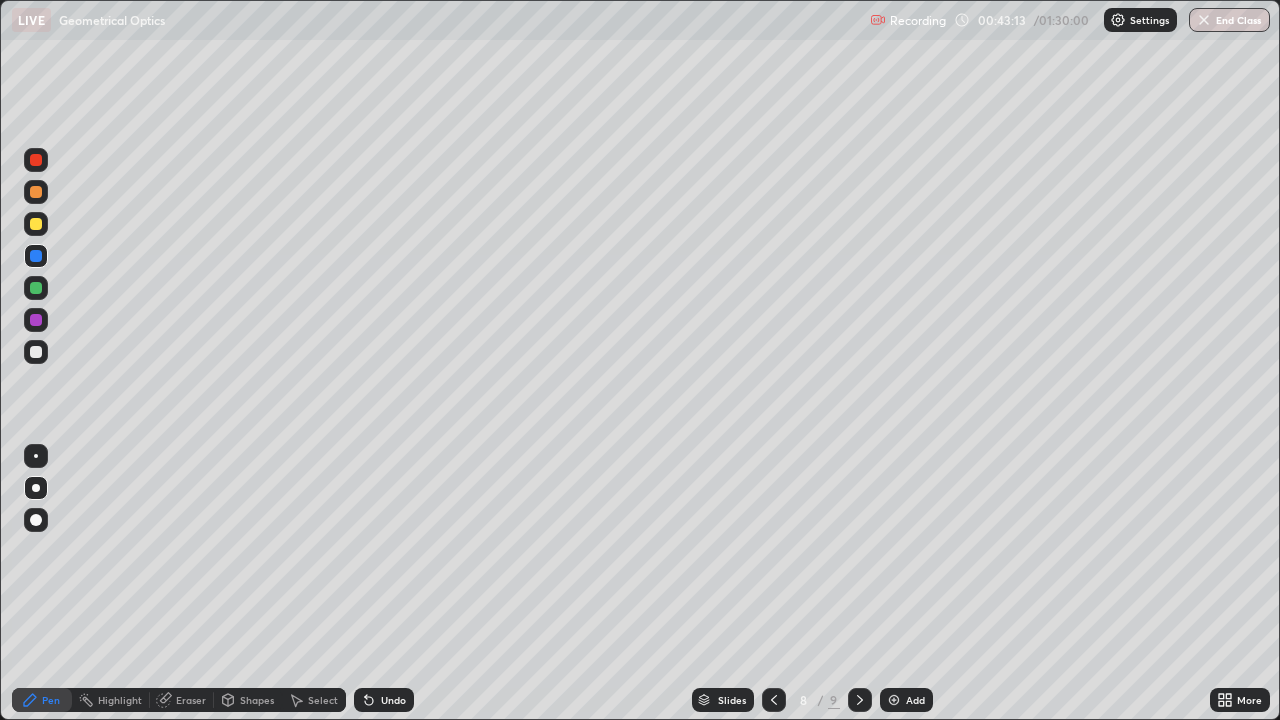 click on "Undo" at bounding box center (384, 700) 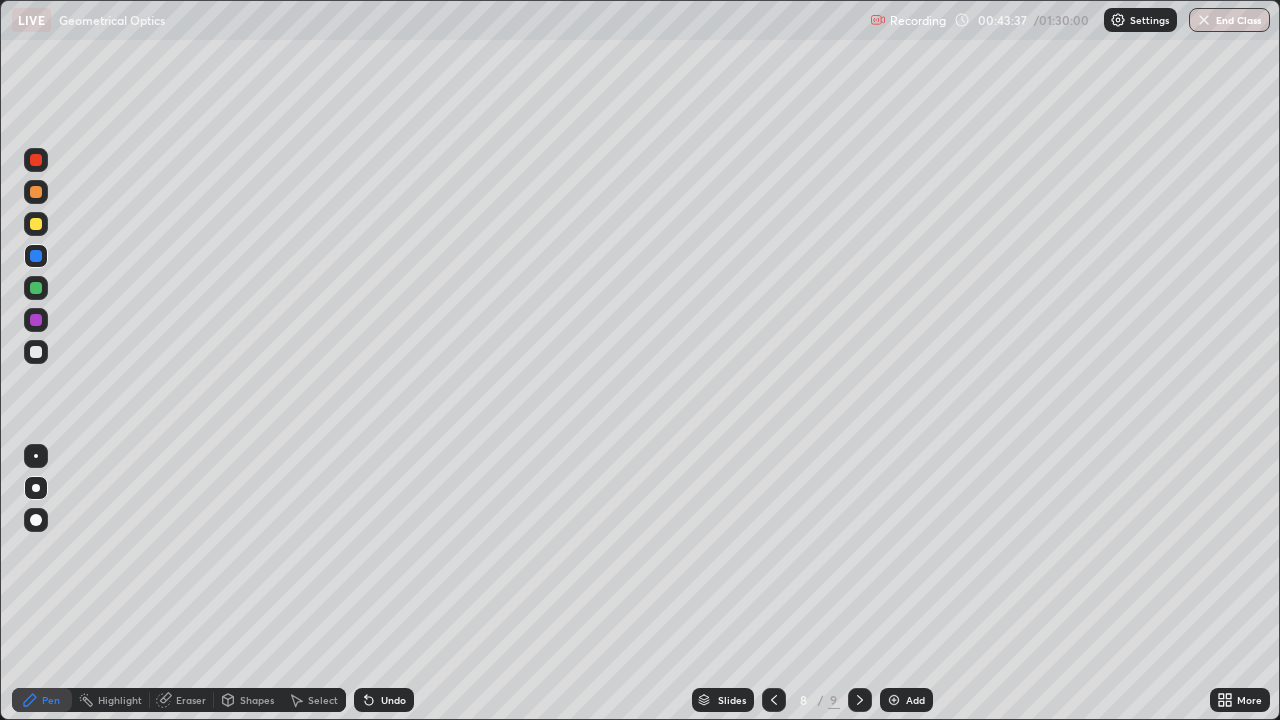 click on "Undo" at bounding box center [393, 700] 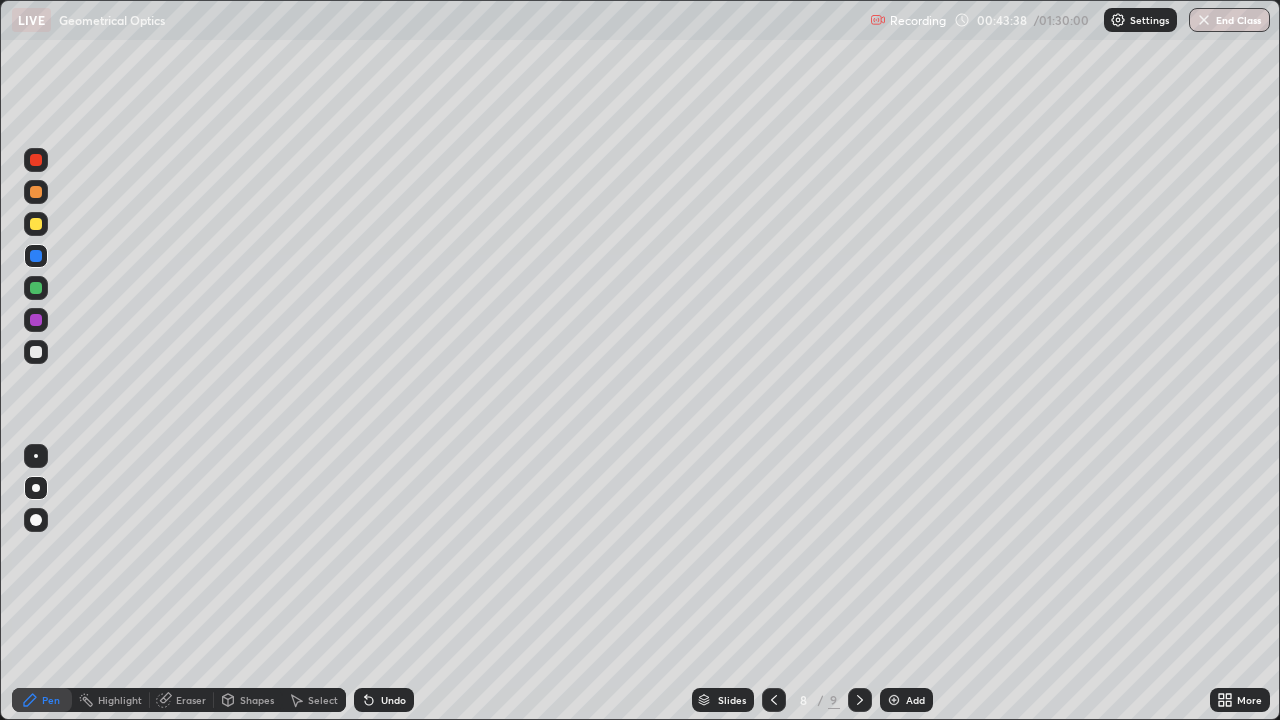 click 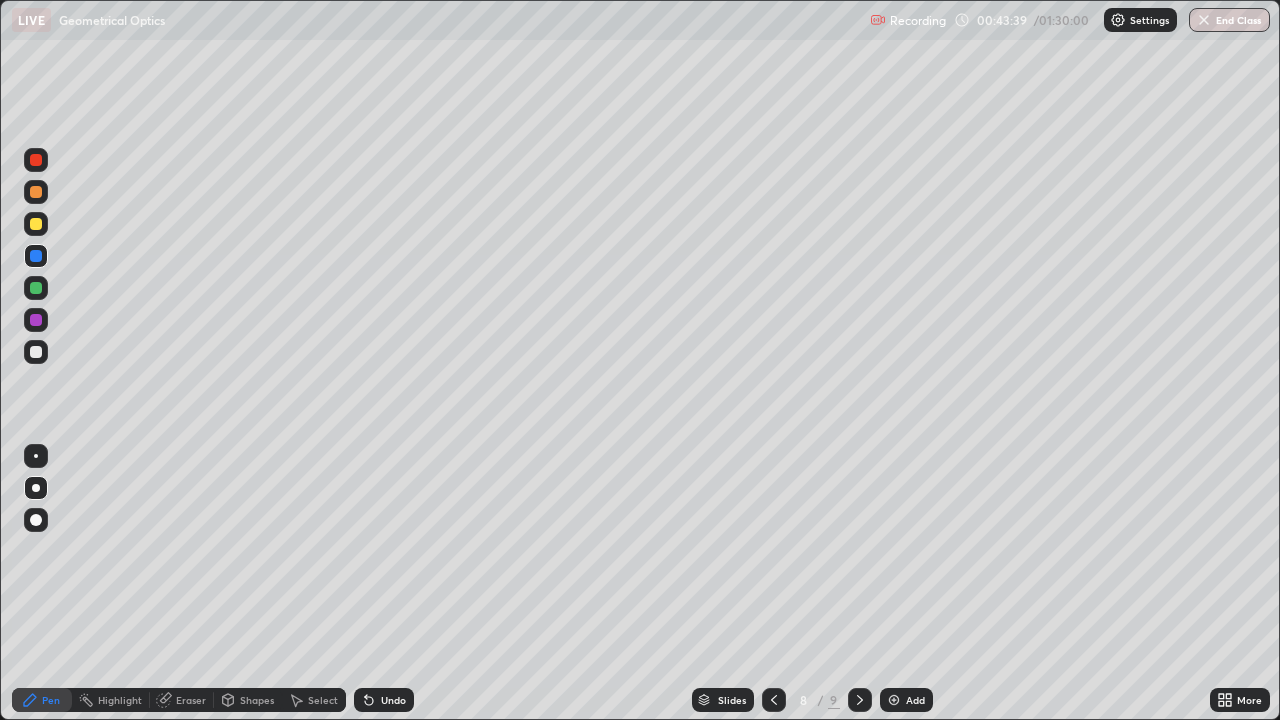 click 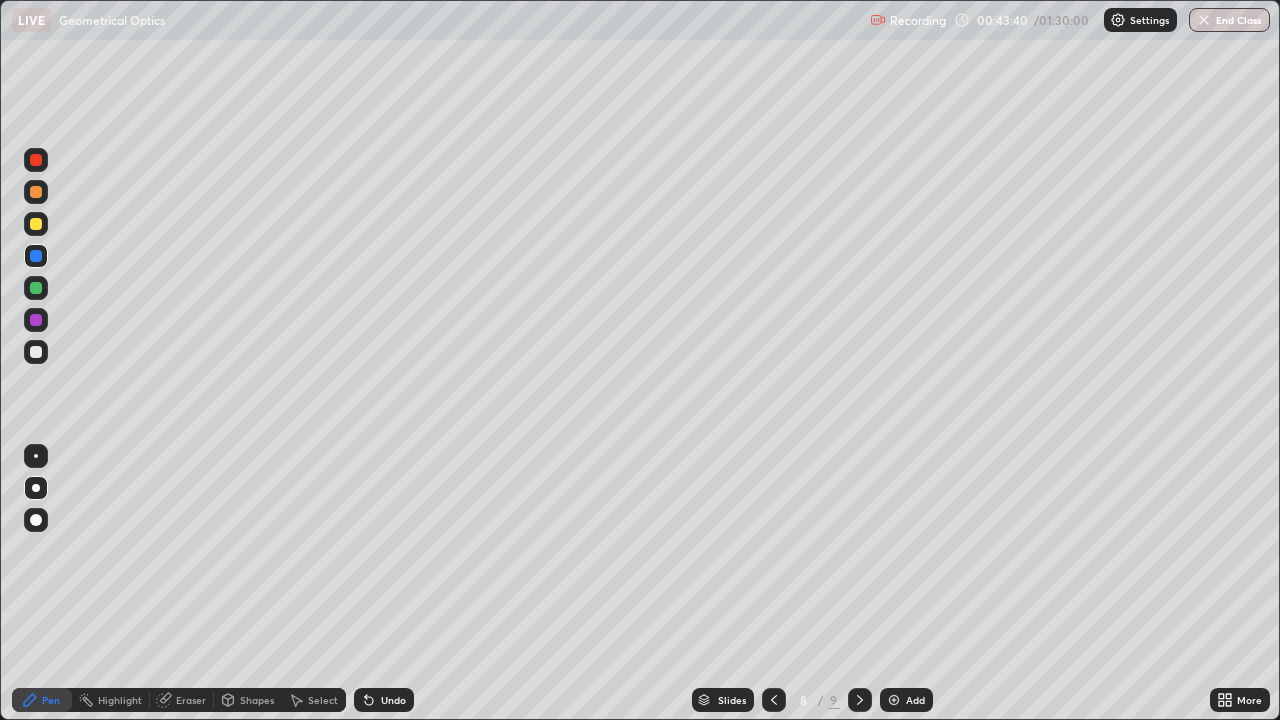 click on "Undo" at bounding box center [384, 700] 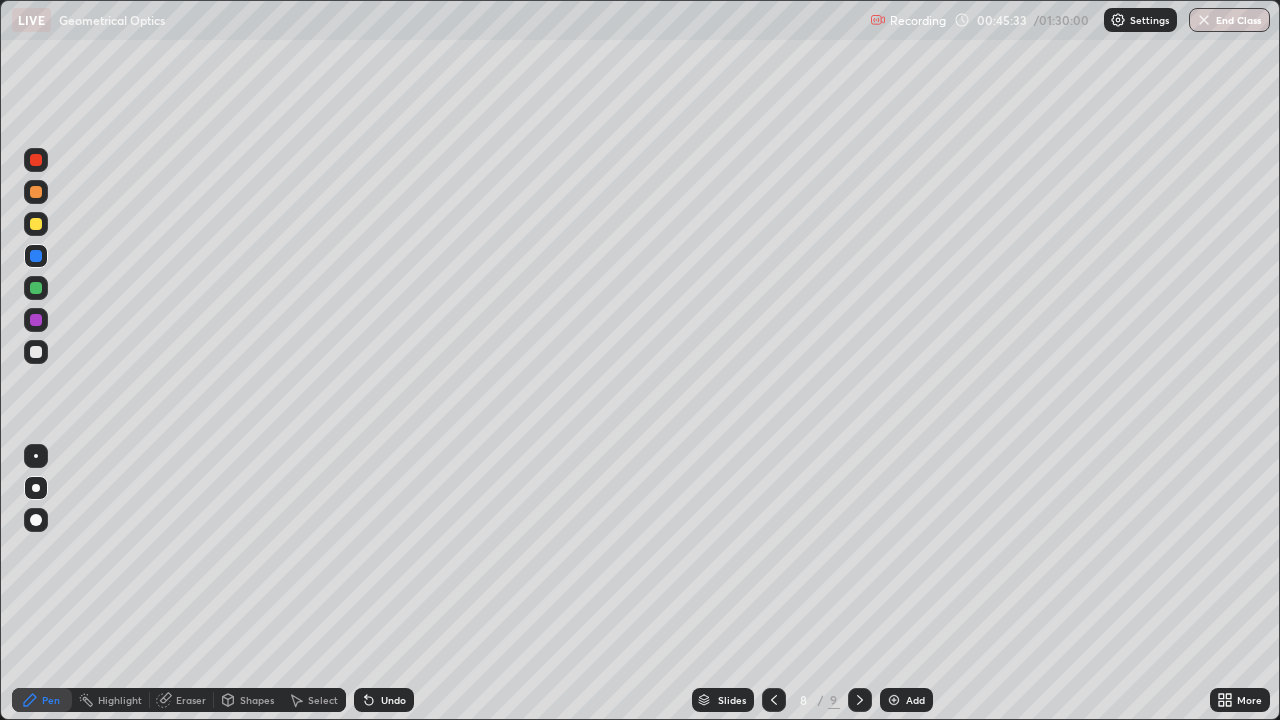 click at bounding box center [860, 700] 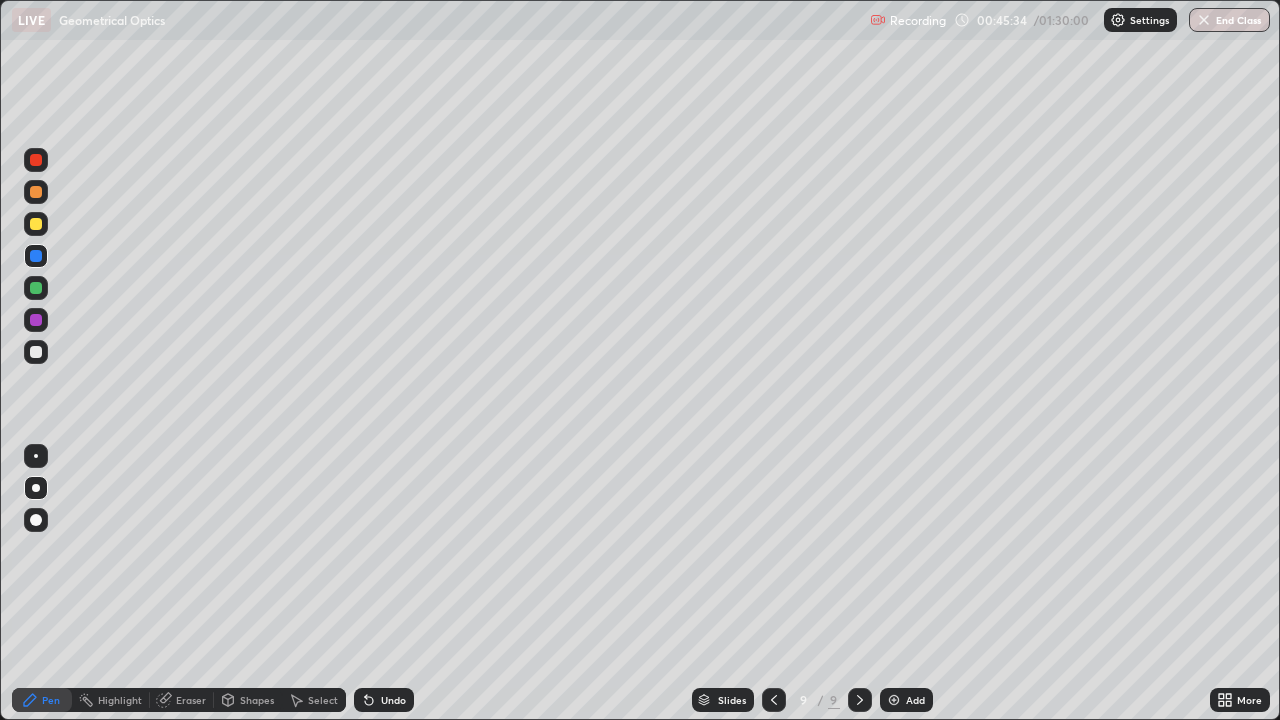 click on "Select" at bounding box center [314, 700] 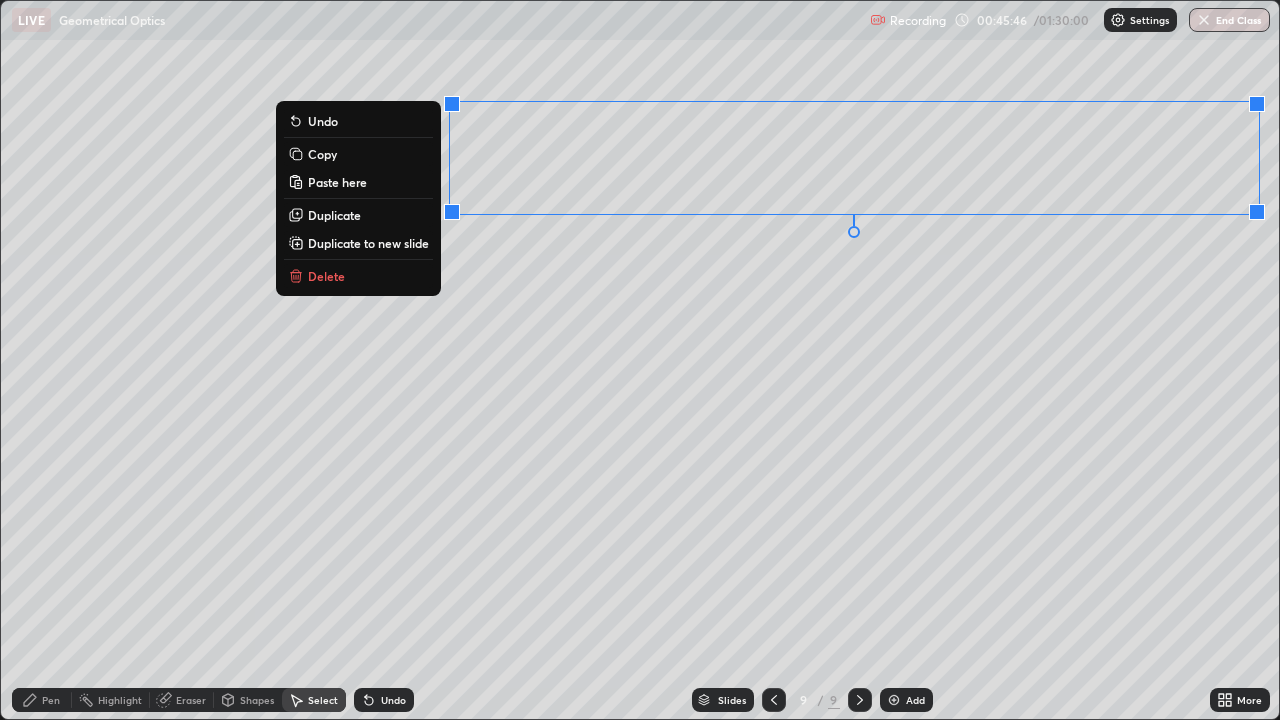 click on "Delete" at bounding box center (326, 276) 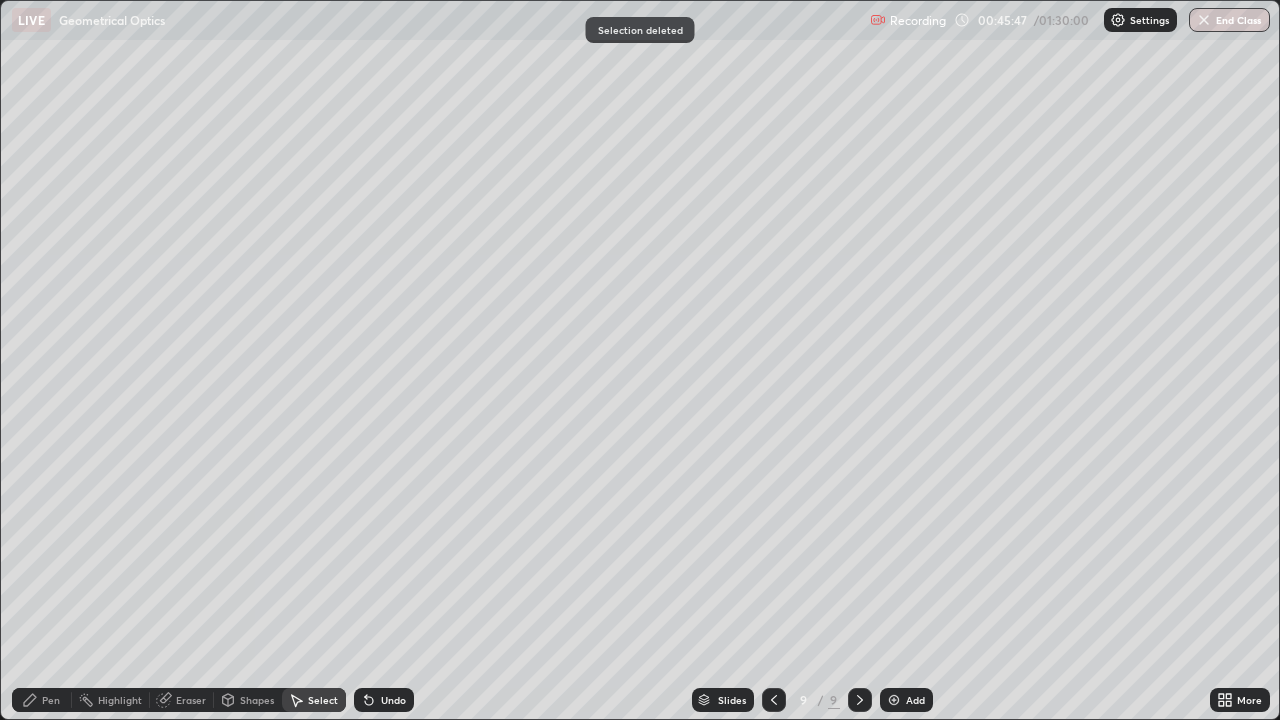 click on "Shapes" at bounding box center [257, 700] 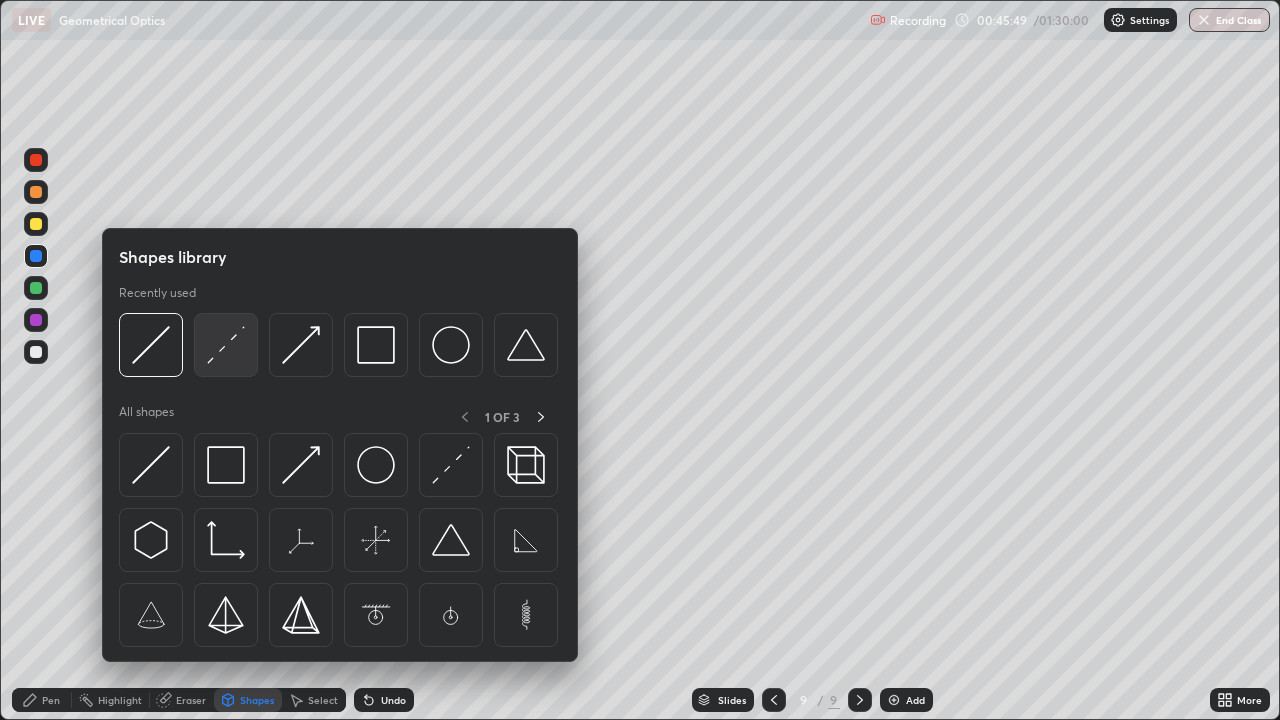 click at bounding box center [226, 345] 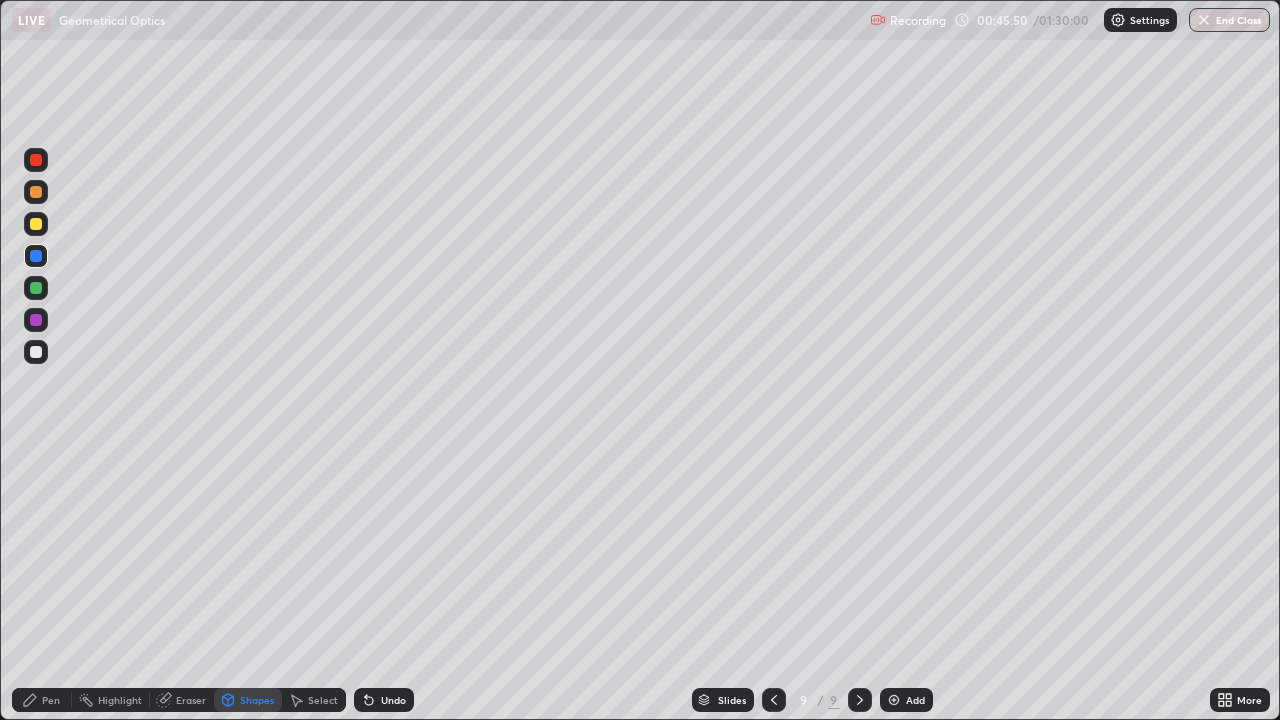 click on "Pen" at bounding box center (51, 700) 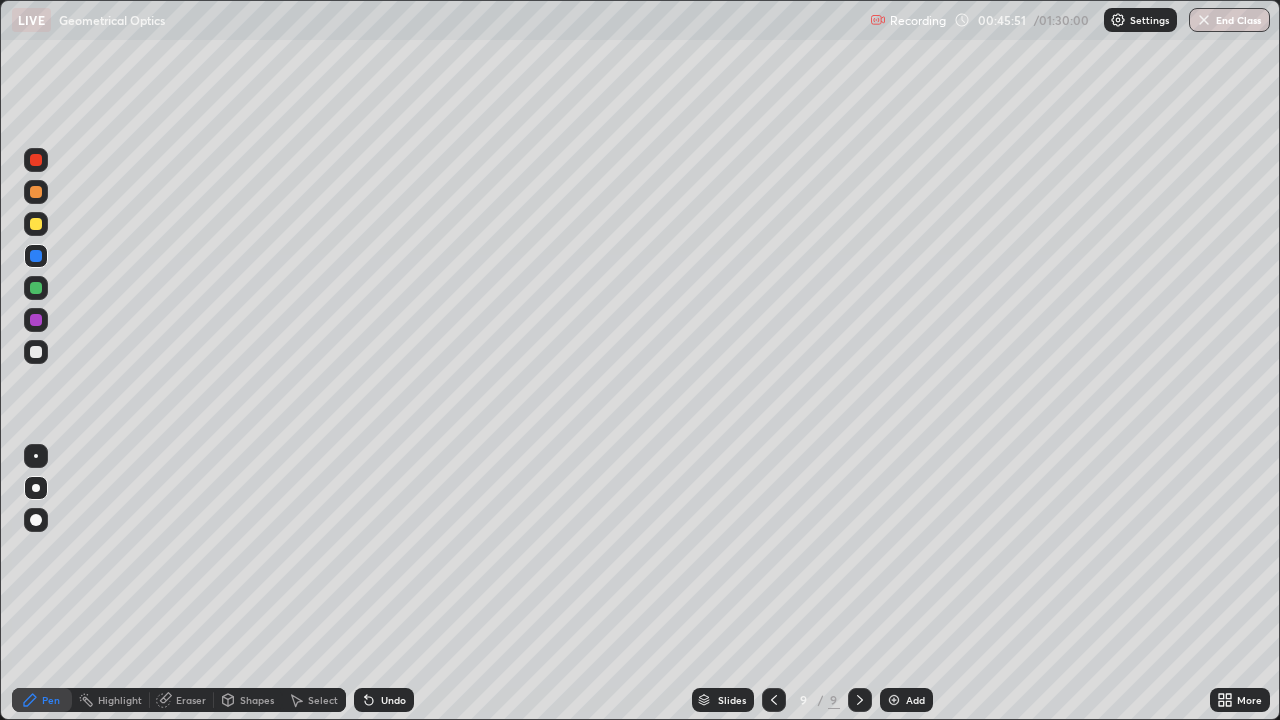 click at bounding box center [36, 456] 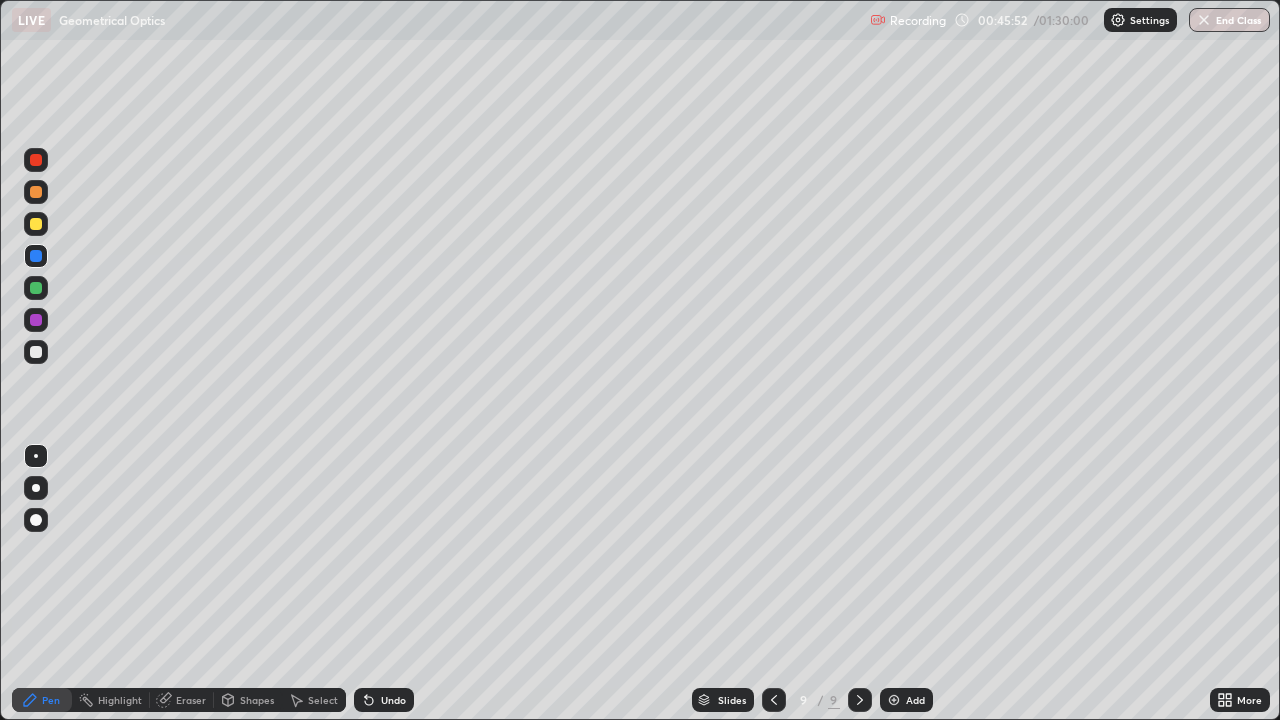 click on "Undo" at bounding box center (393, 700) 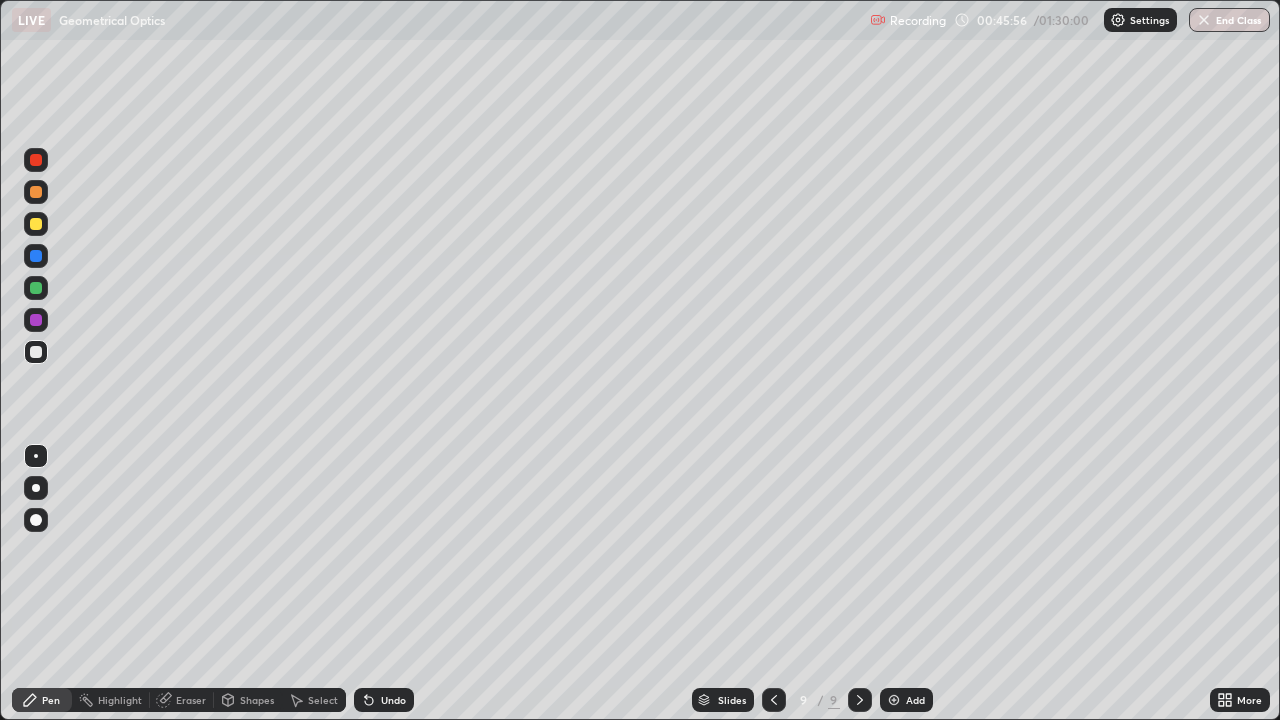 click on "Undo" at bounding box center [384, 700] 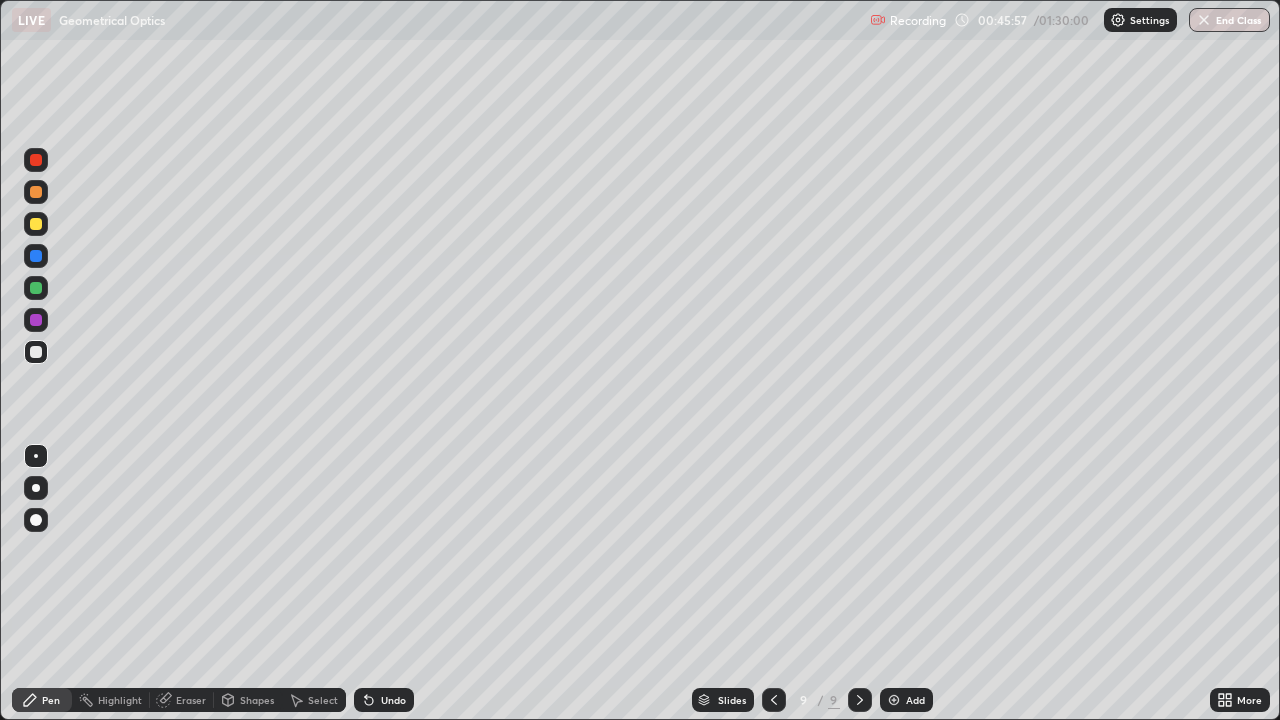click on "Shapes" at bounding box center (257, 700) 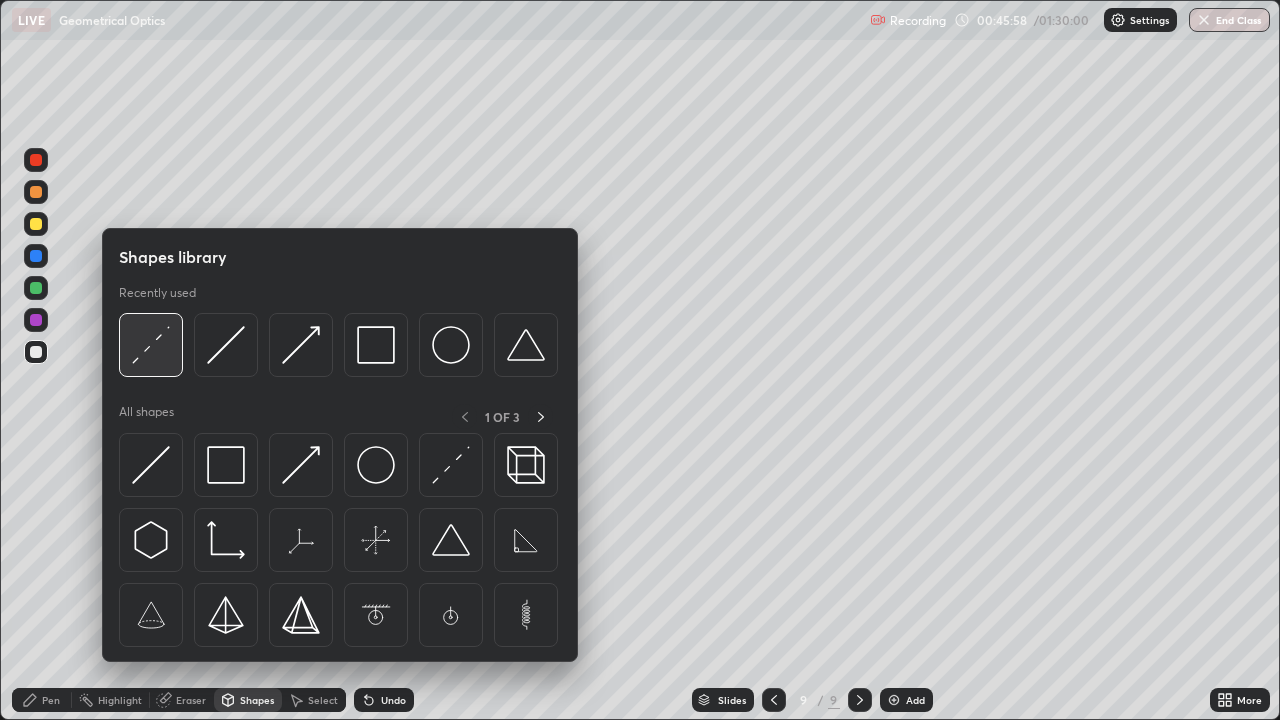 click at bounding box center (151, 345) 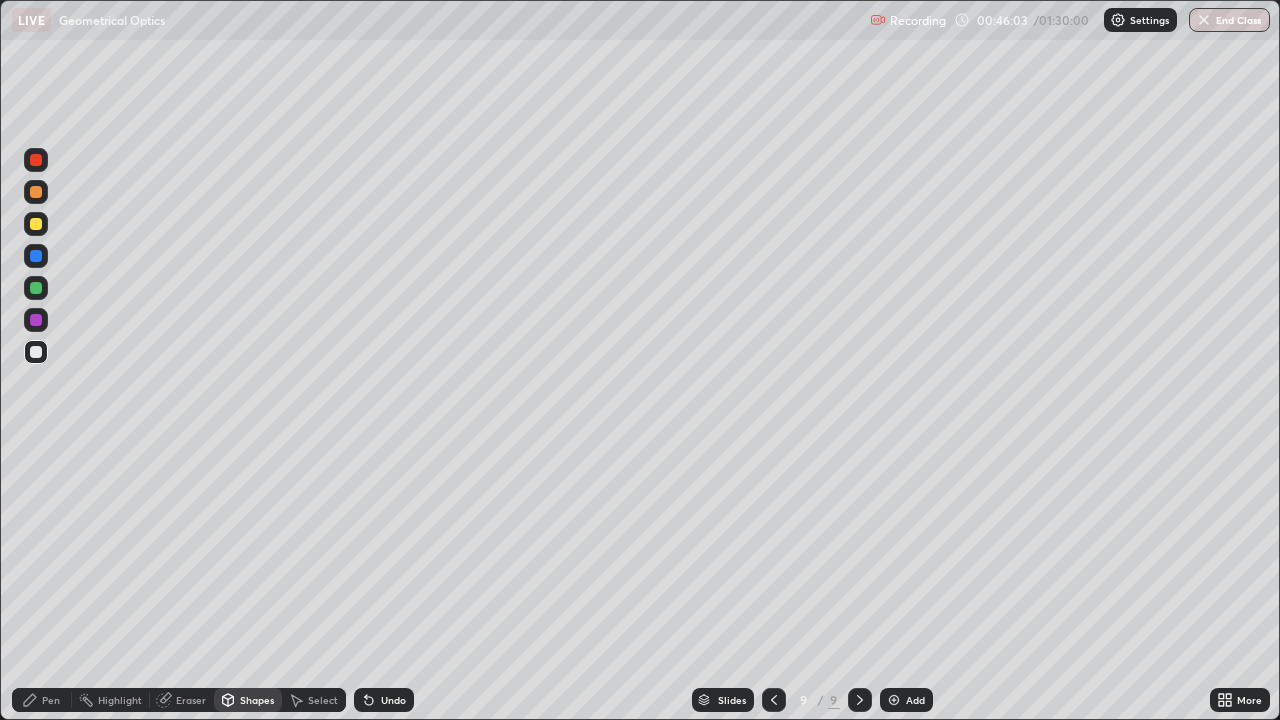 click on "Pen" at bounding box center (51, 700) 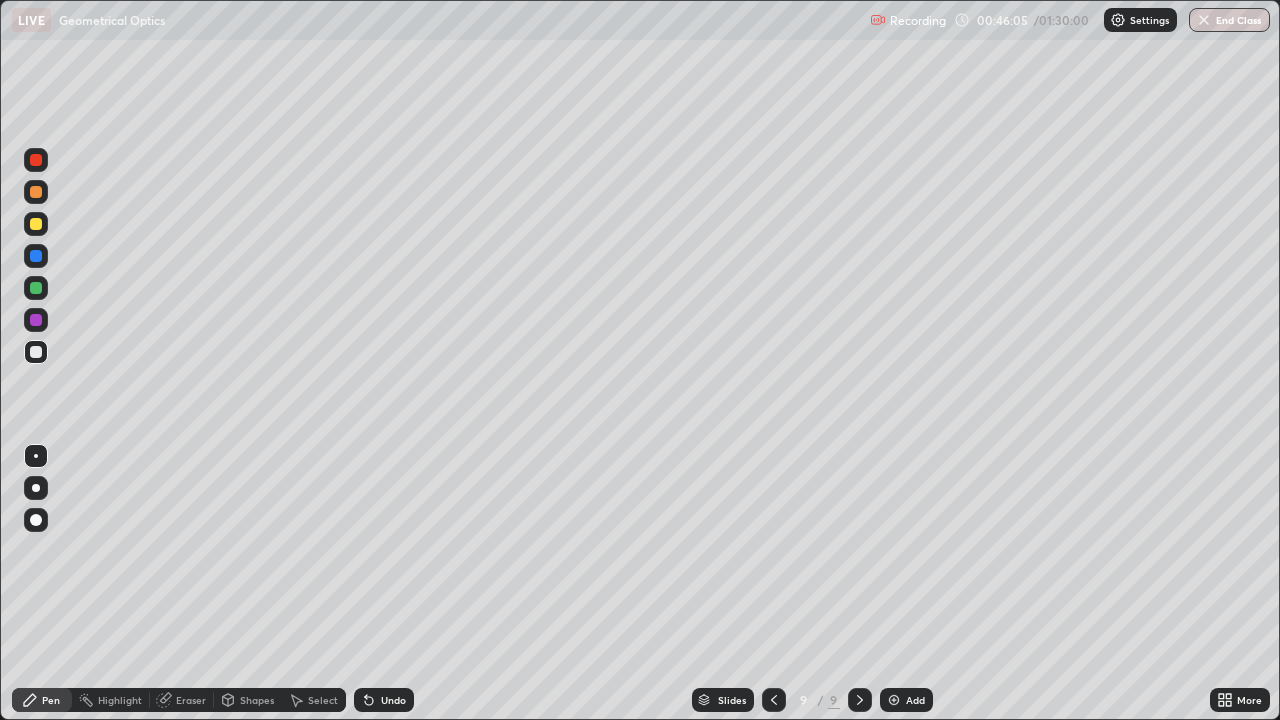 click at bounding box center [36, 352] 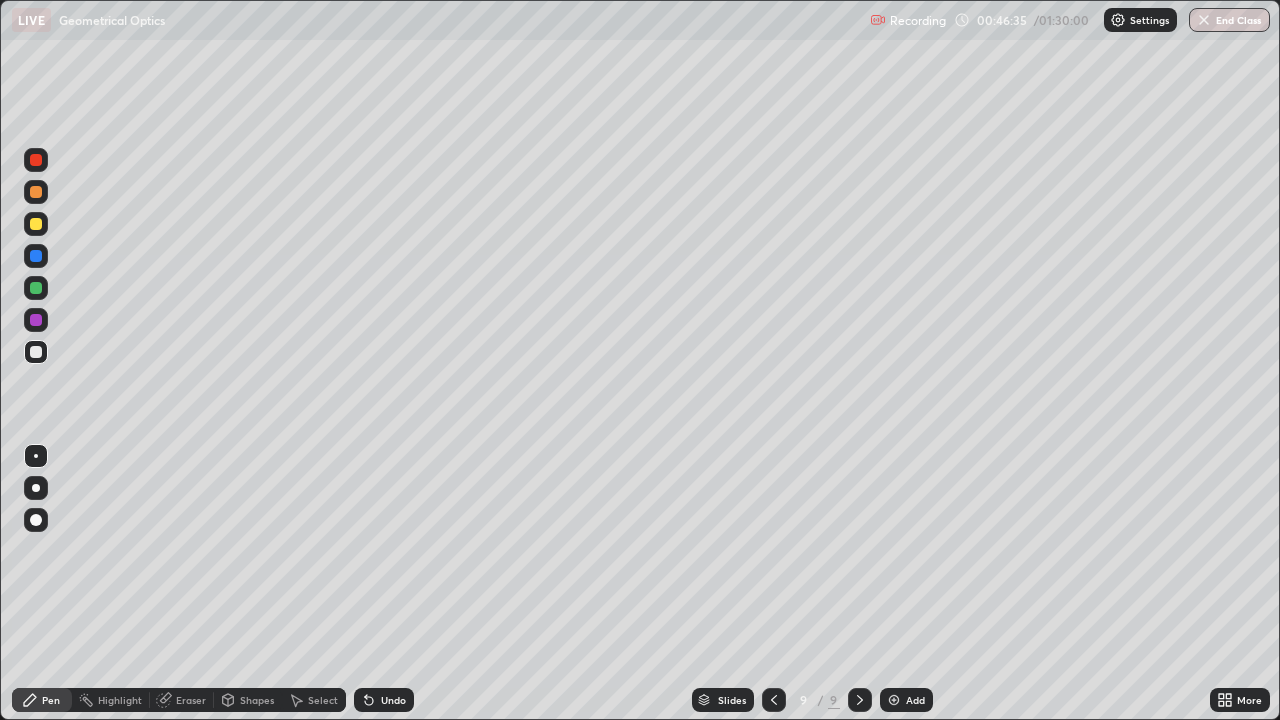 click at bounding box center [36, 192] 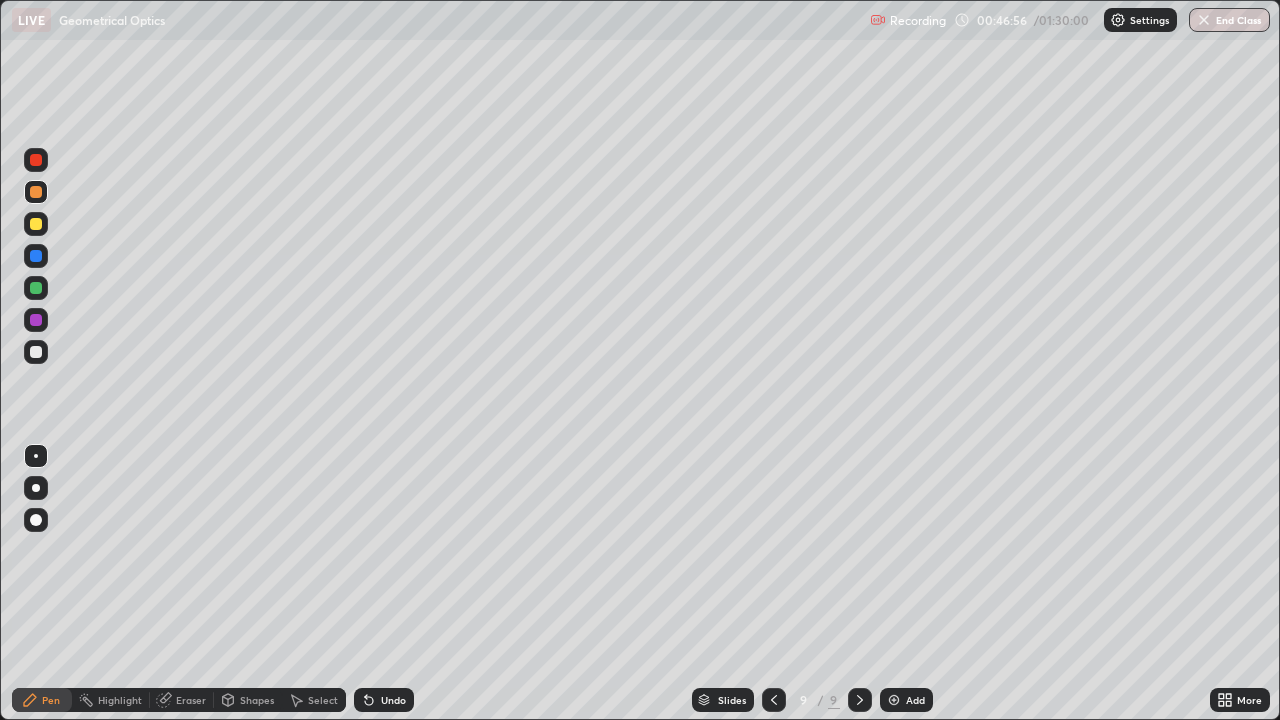 click at bounding box center (36, 224) 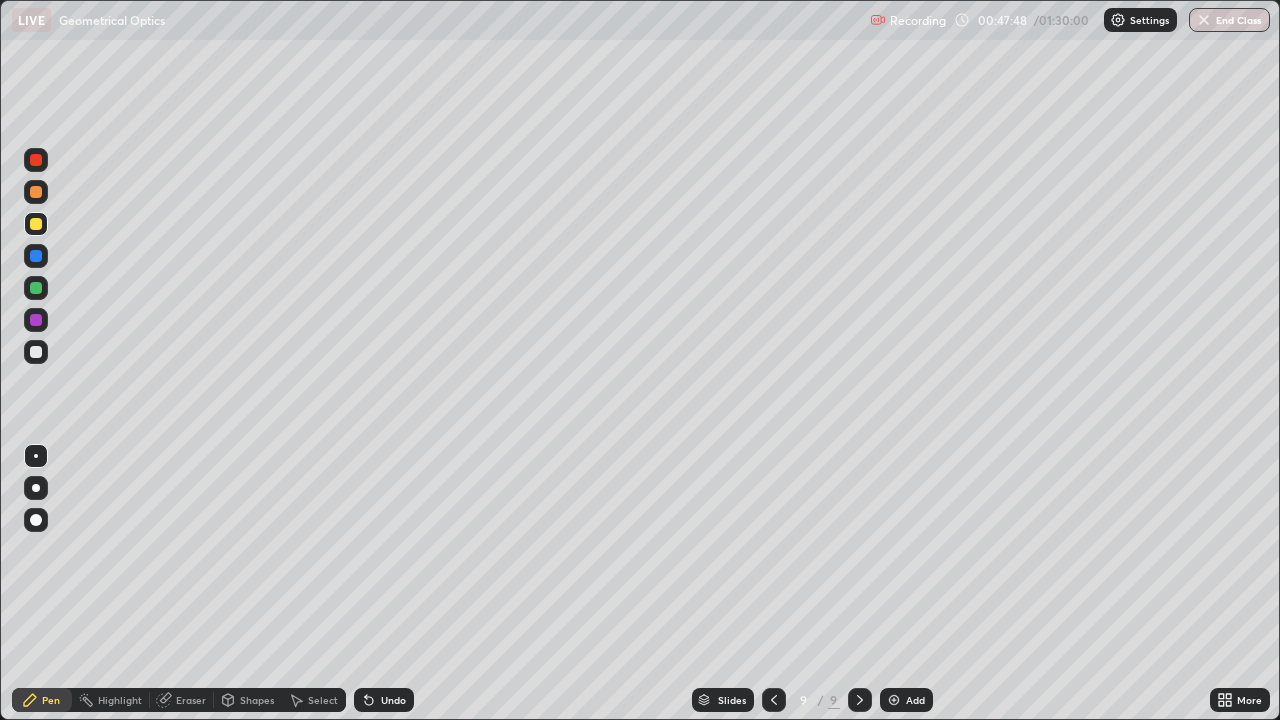 click at bounding box center [36, 224] 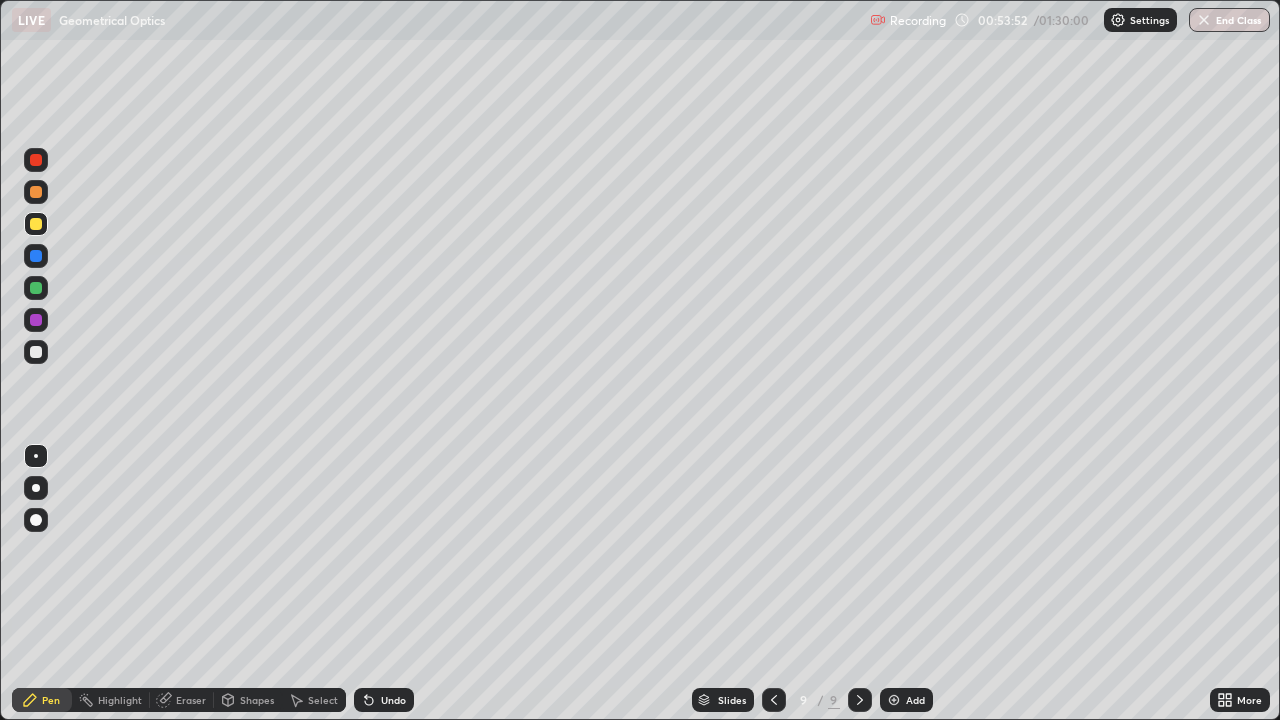 click on "Shapes" at bounding box center [248, 700] 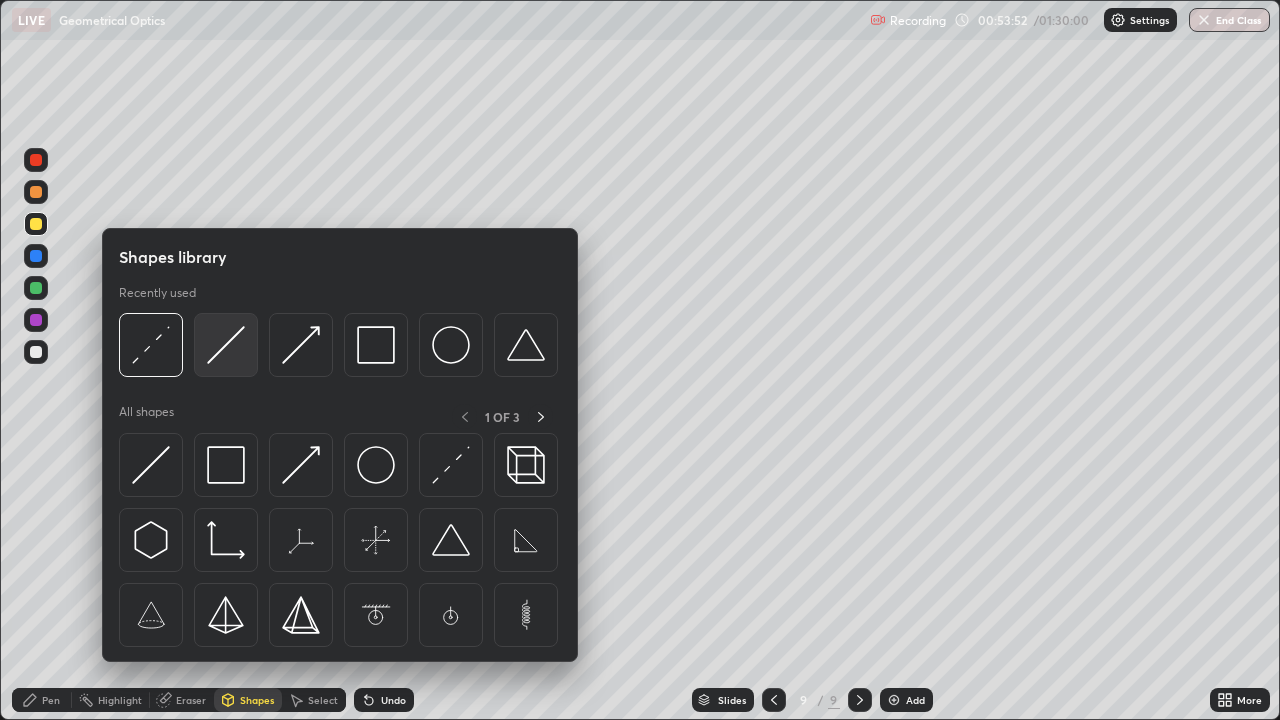 click at bounding box center [226, 345] 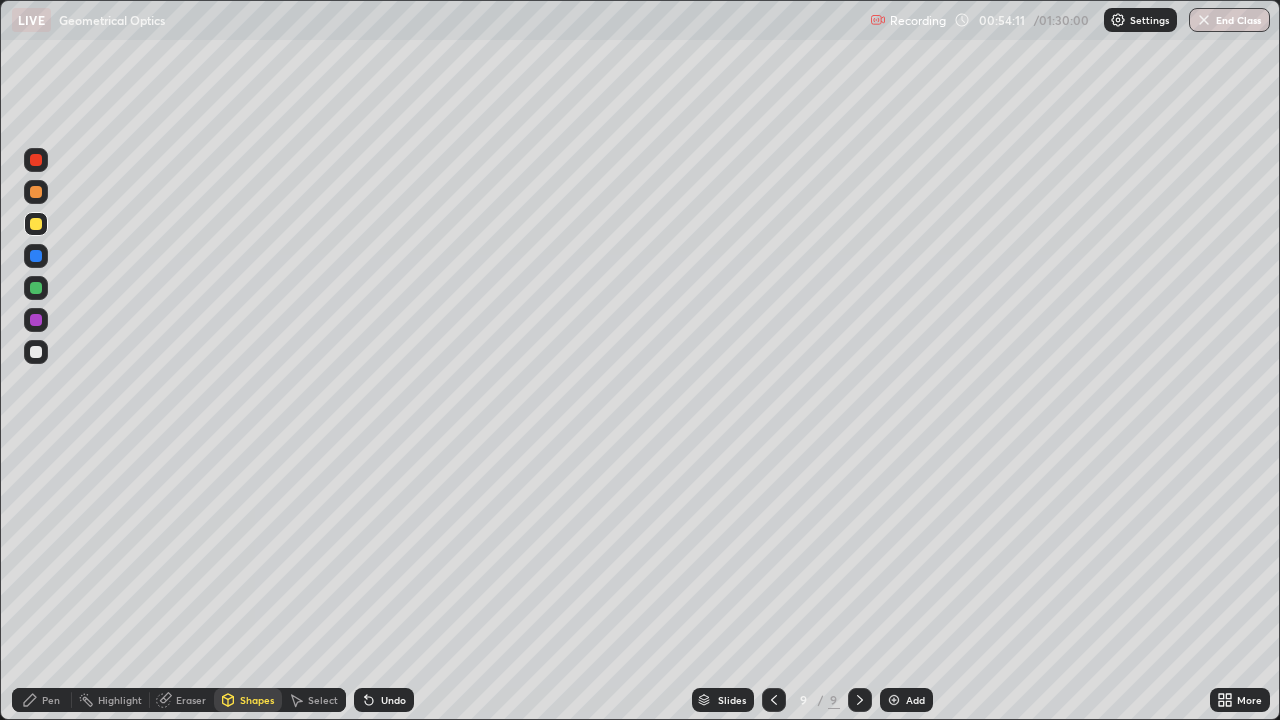 click on "Shapes" at bounding box center [257, 700] 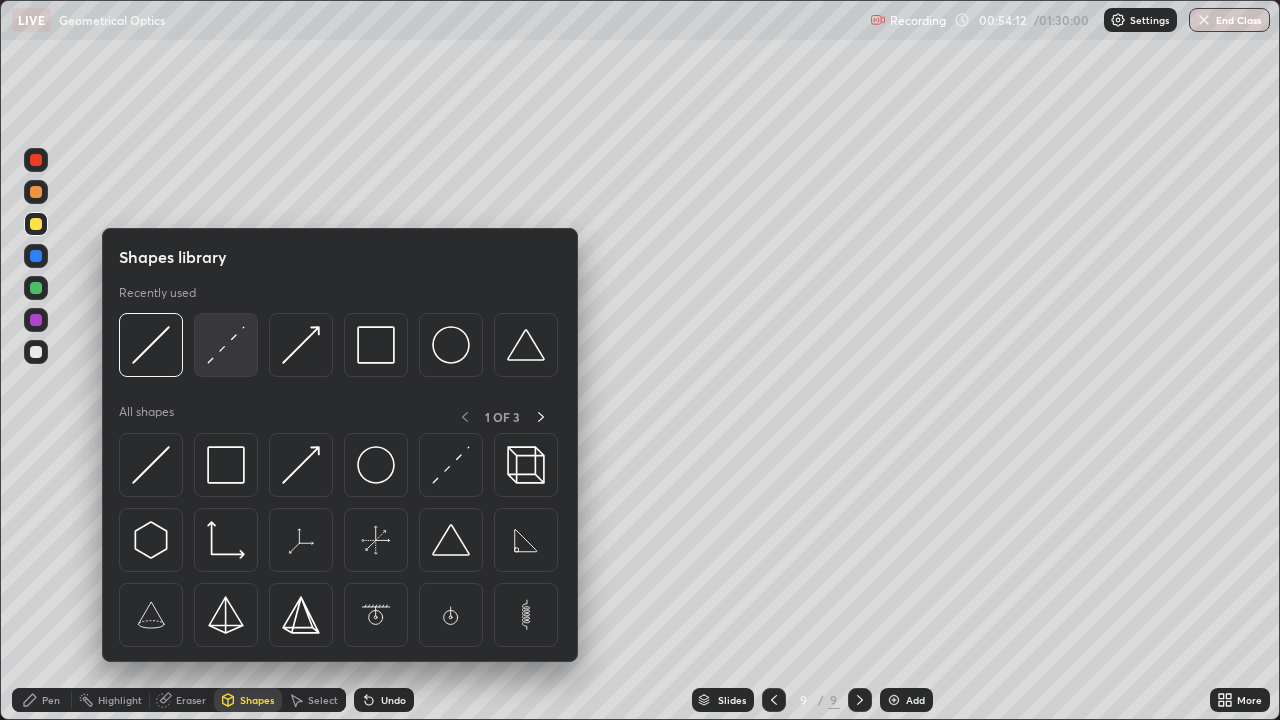 click at bounding box center (226, 345) 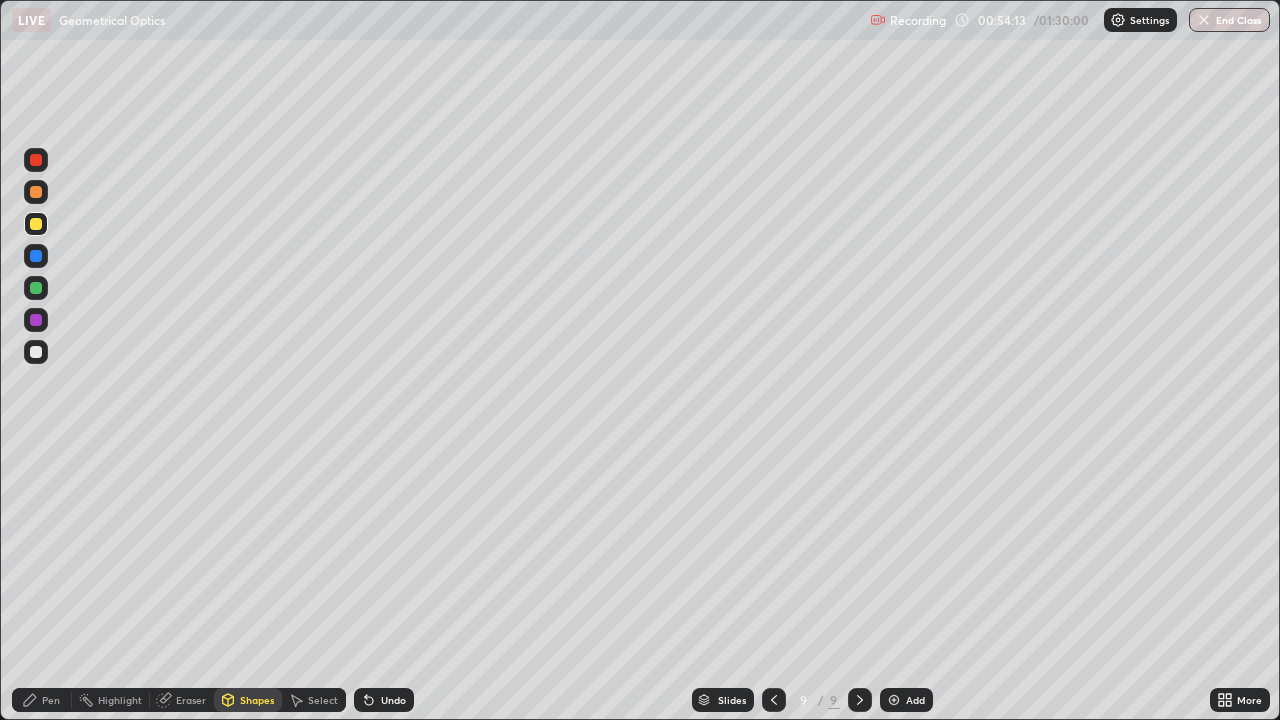 click at bounding box center (36, 352) 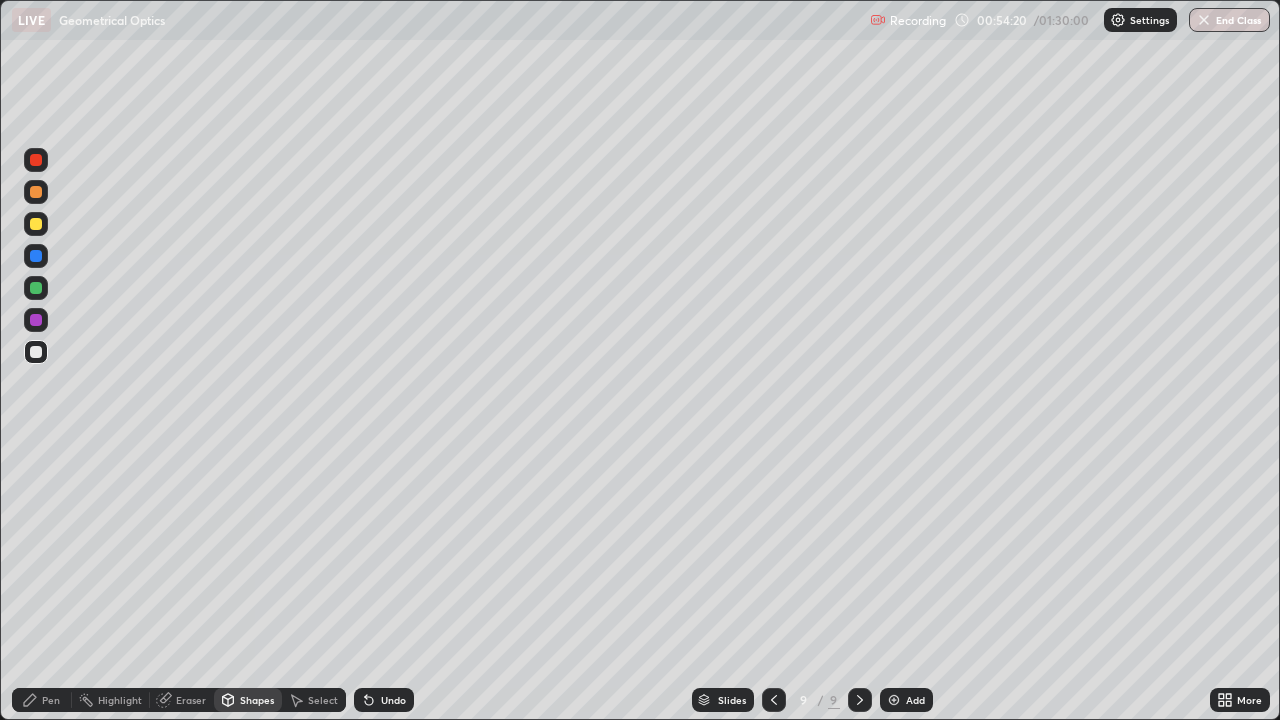 click on "Pen" at bounding box center (42, 700) 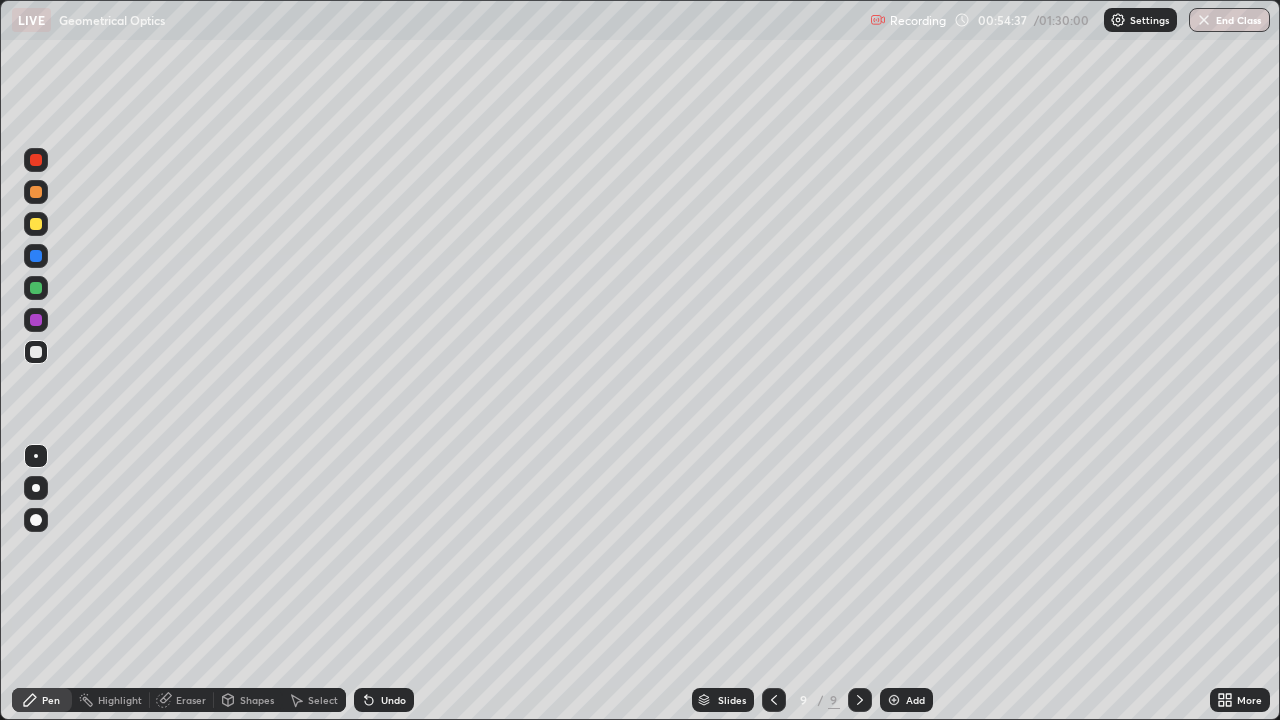 click on "Eraser" at bounding box center (191, 700) 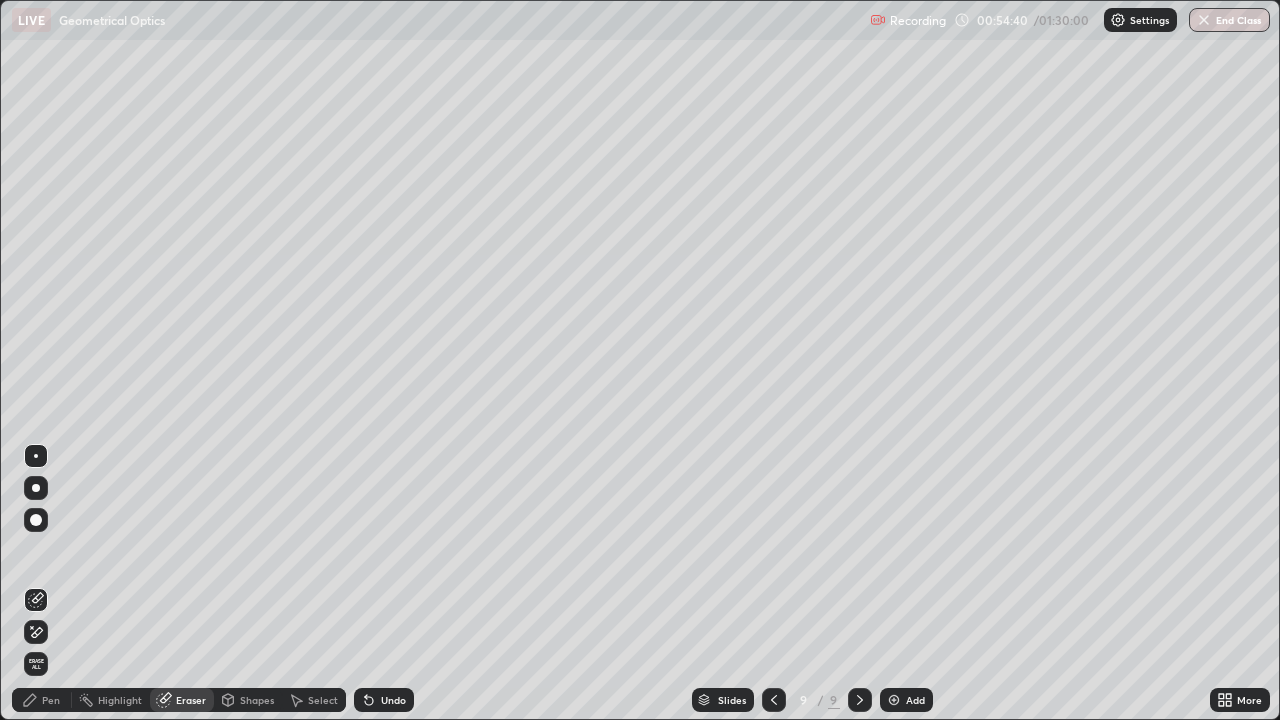click on "Pen" at bounding box center (42, 700) 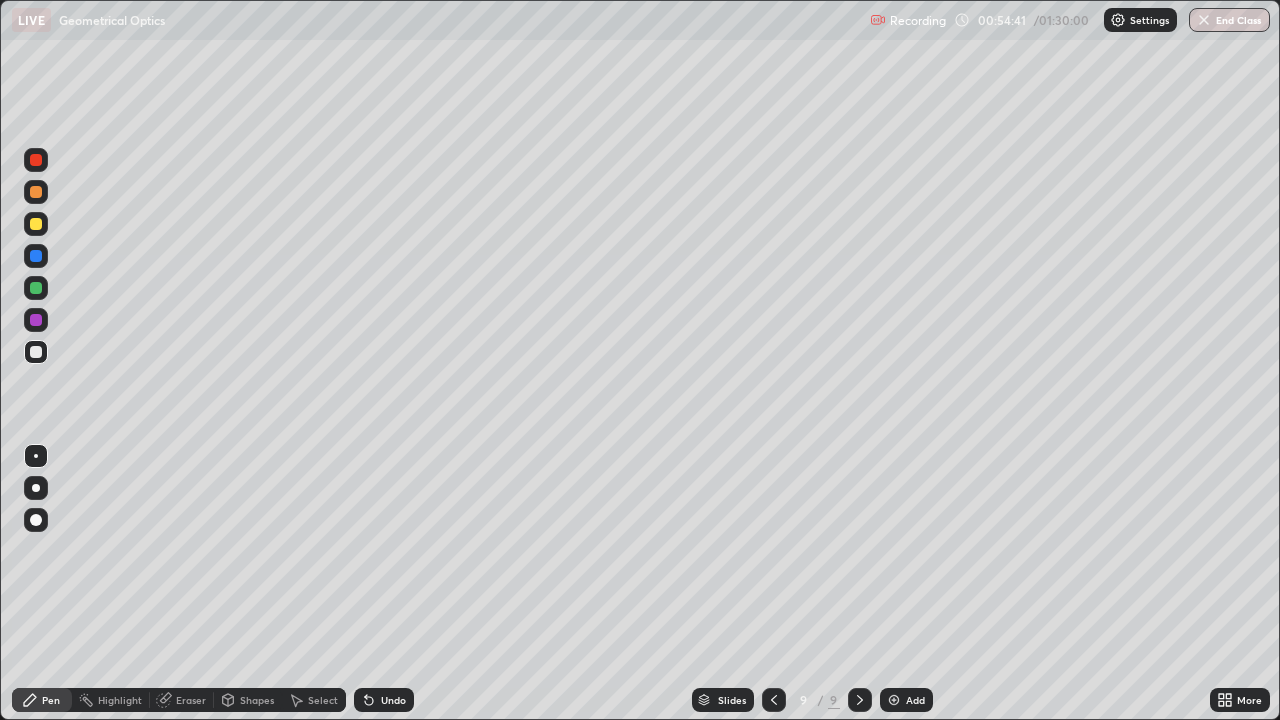 click on "Shapes" at bounding box center [248, 700] 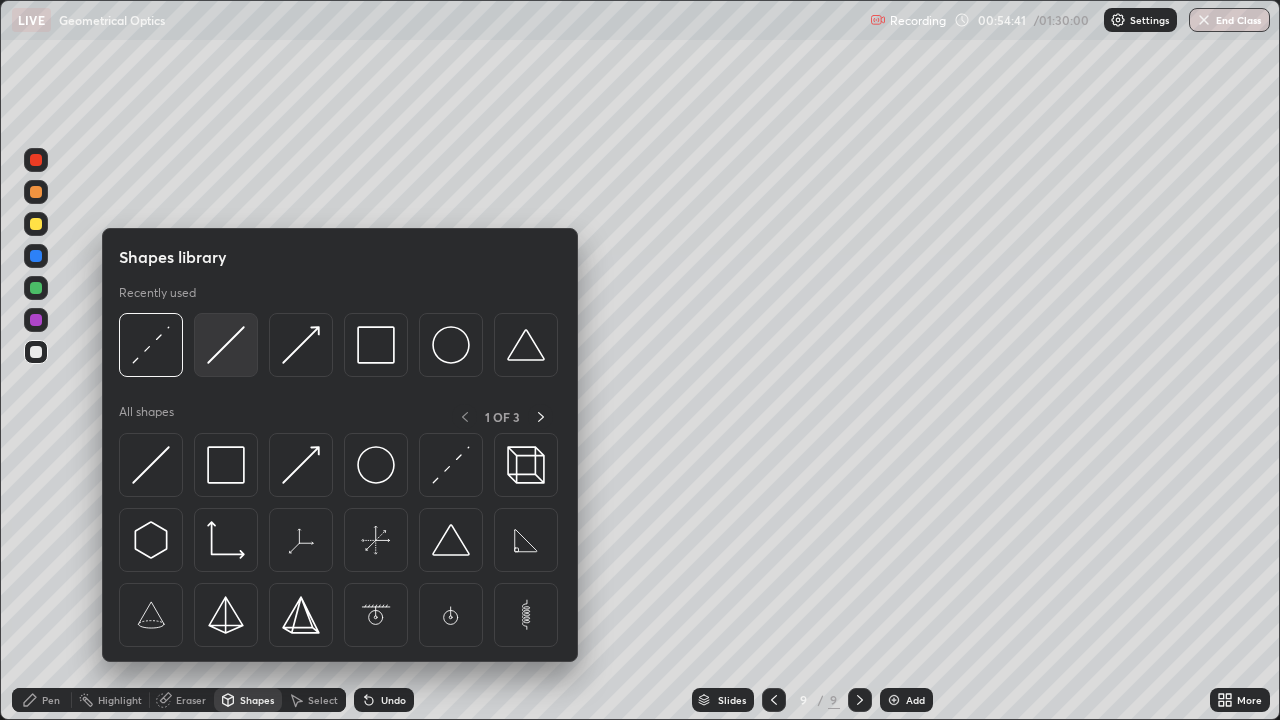 click at bounding box center (226, 345) 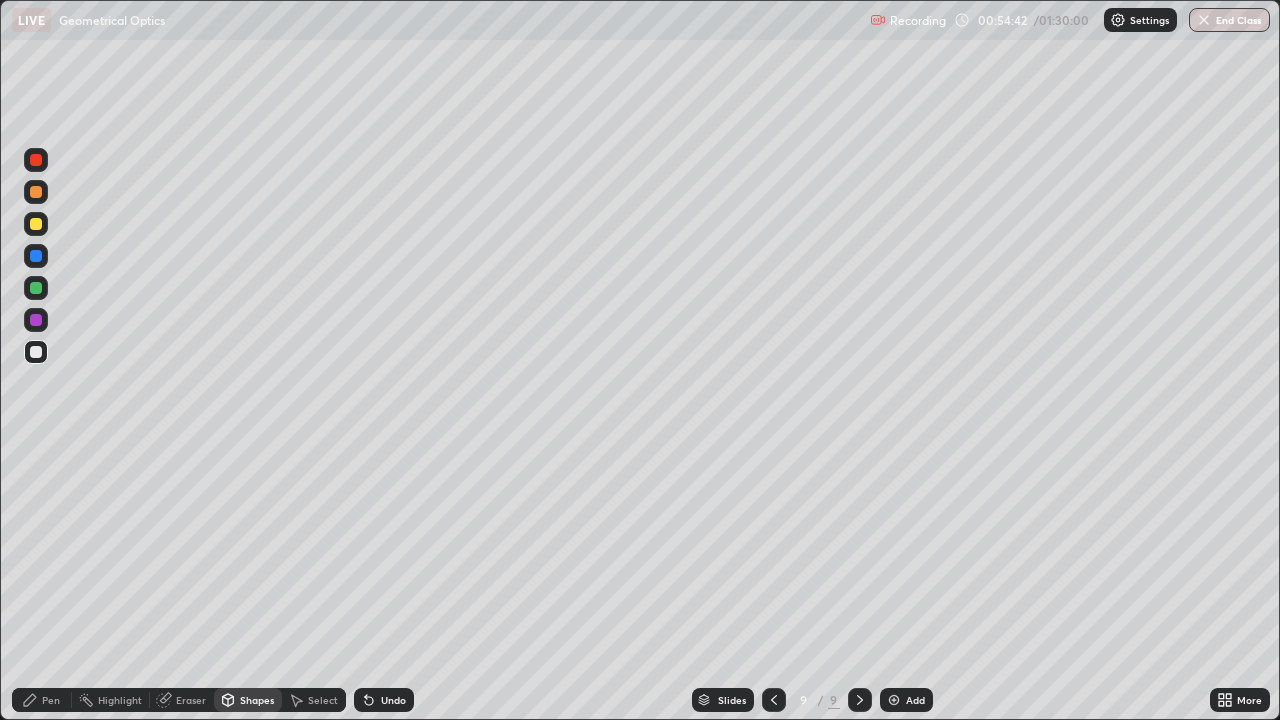 click at bounding box center (36, 224) 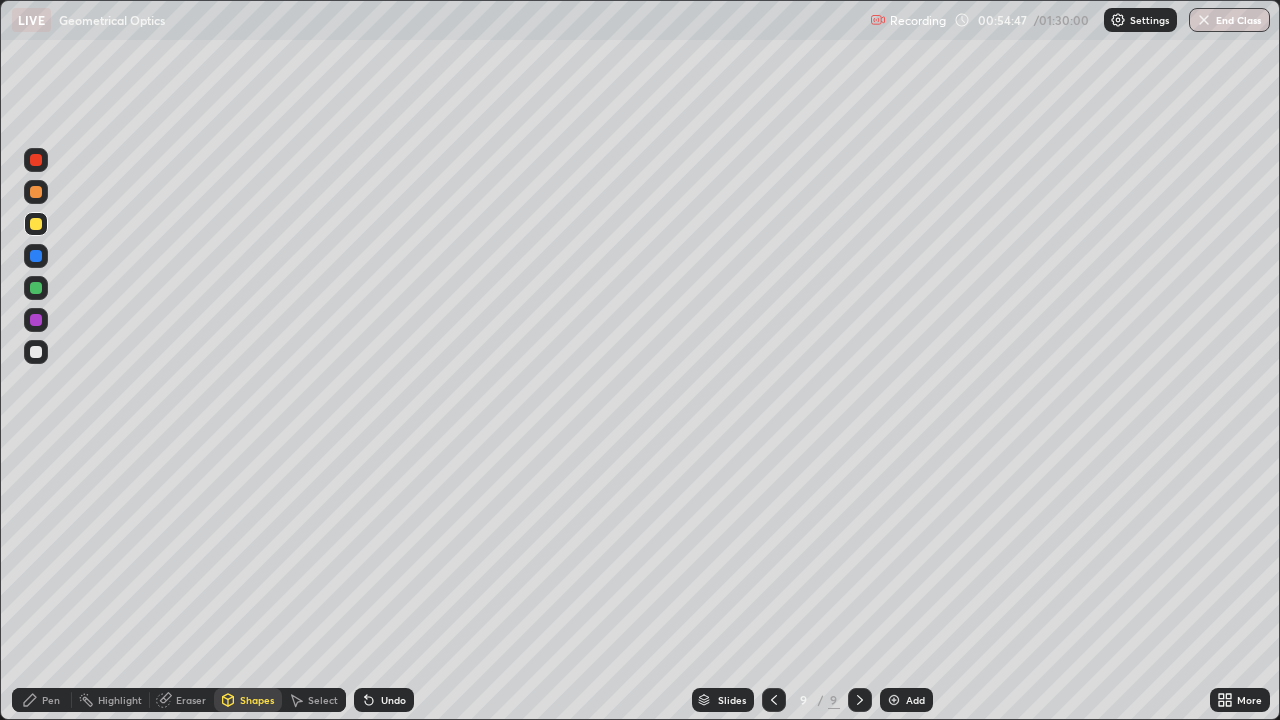 click on "Undo" at bounding box center (393, 700) 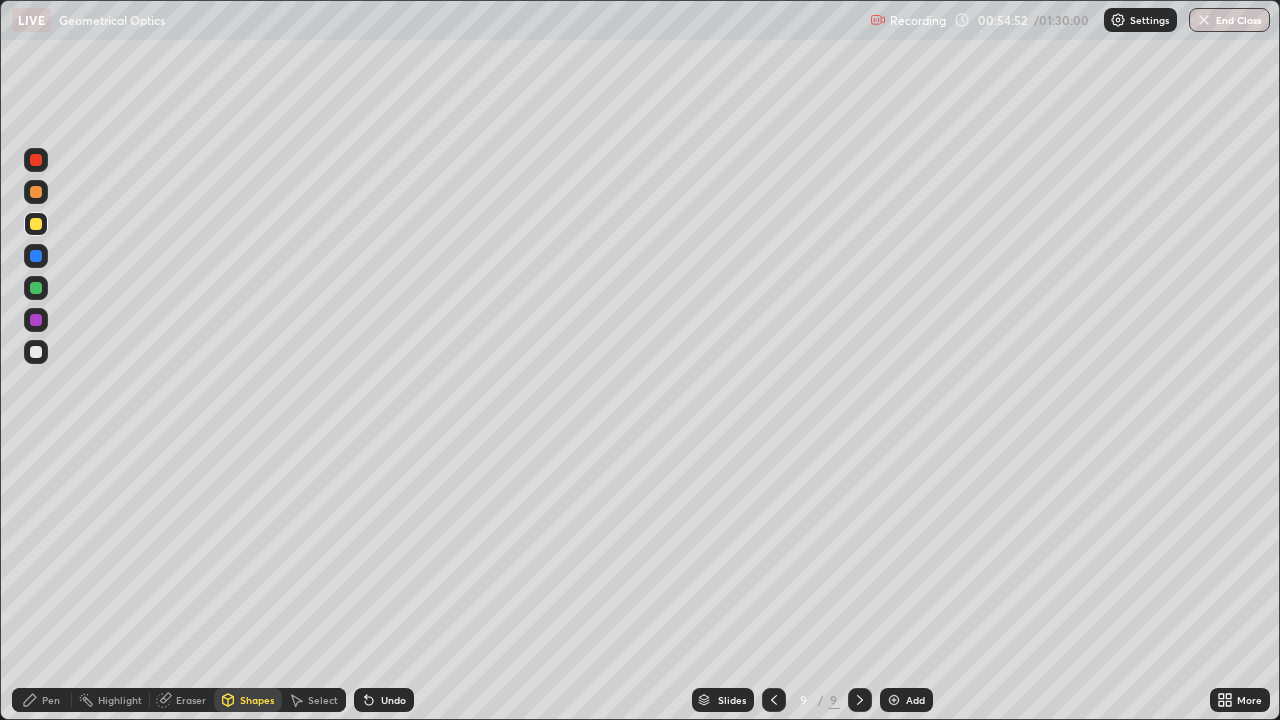 click on "Shapes" at bounding box center (257, 700) 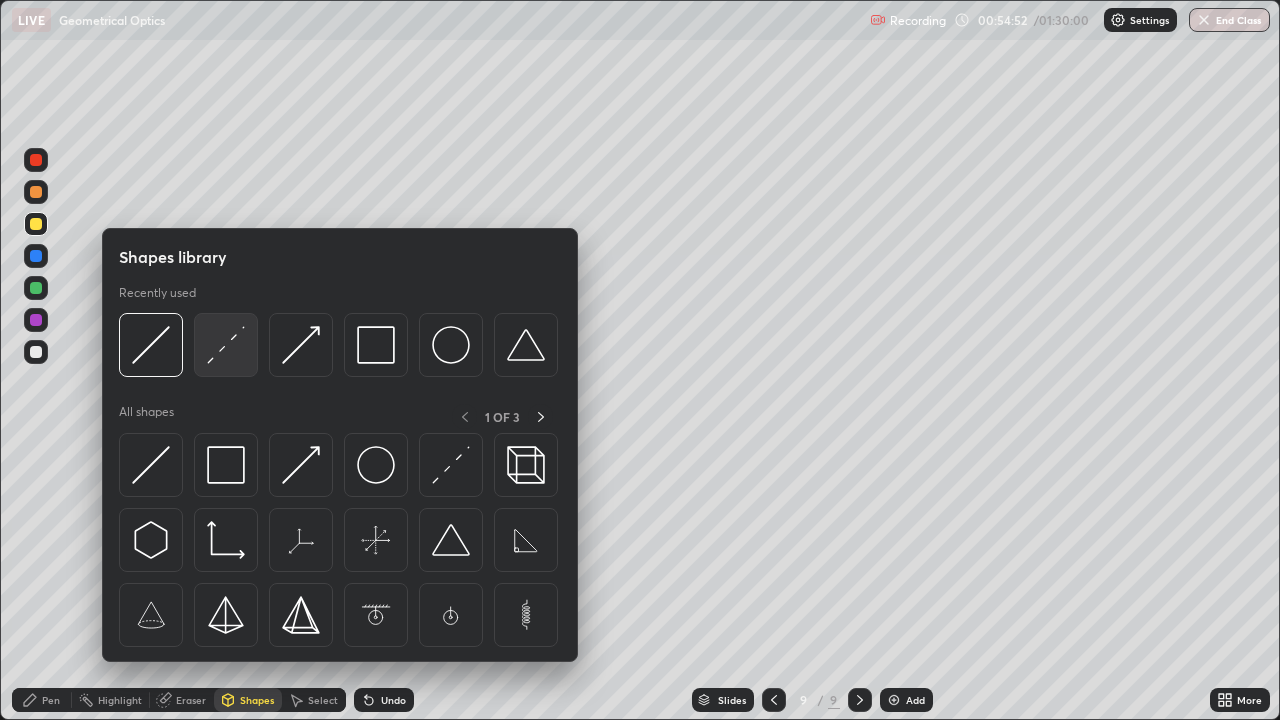 click at bounding box center (226, 345) 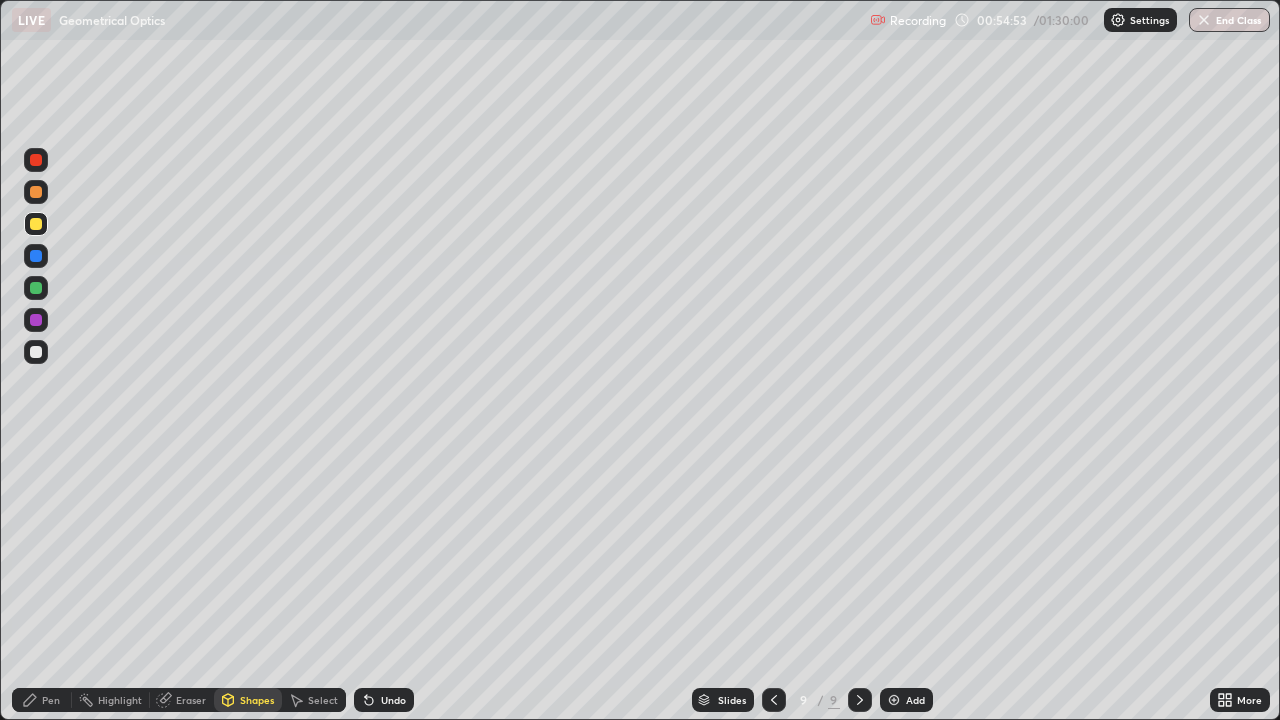 click at bounding box center (36, 352) 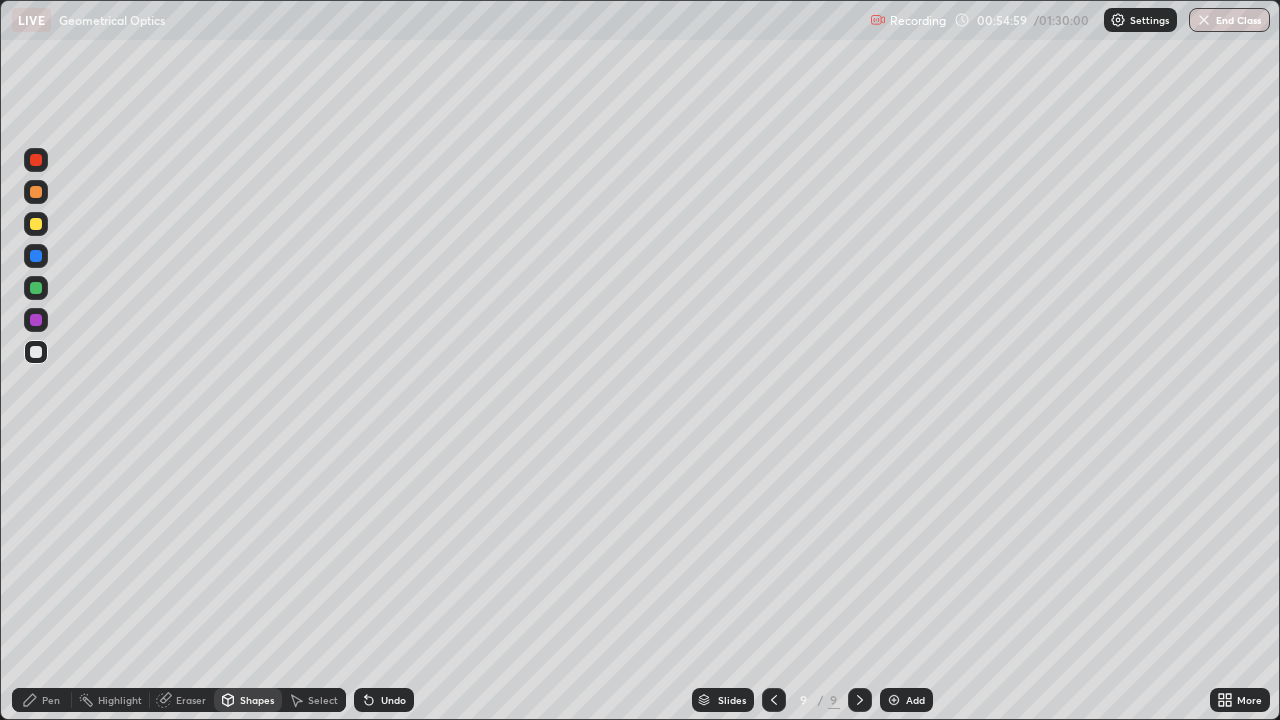 click on "Pen" at bounding box center (42, 700) 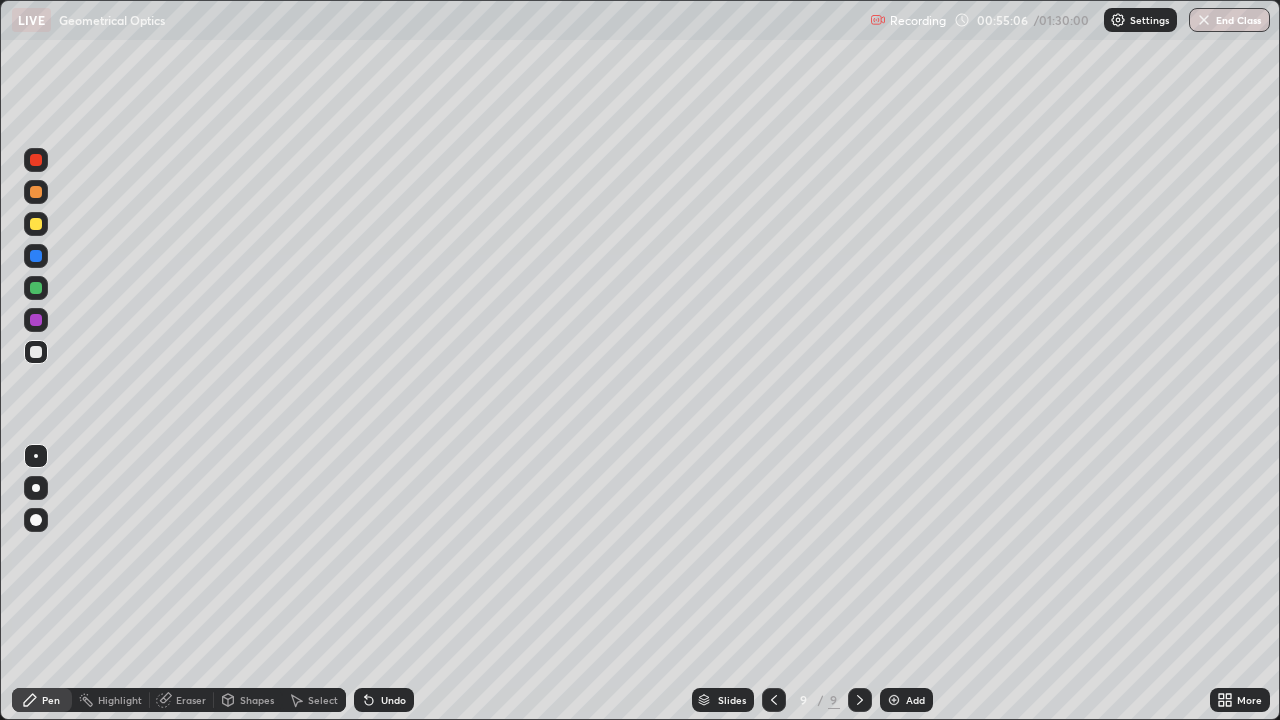 click on "Undo" at bounding box center [393, 700] 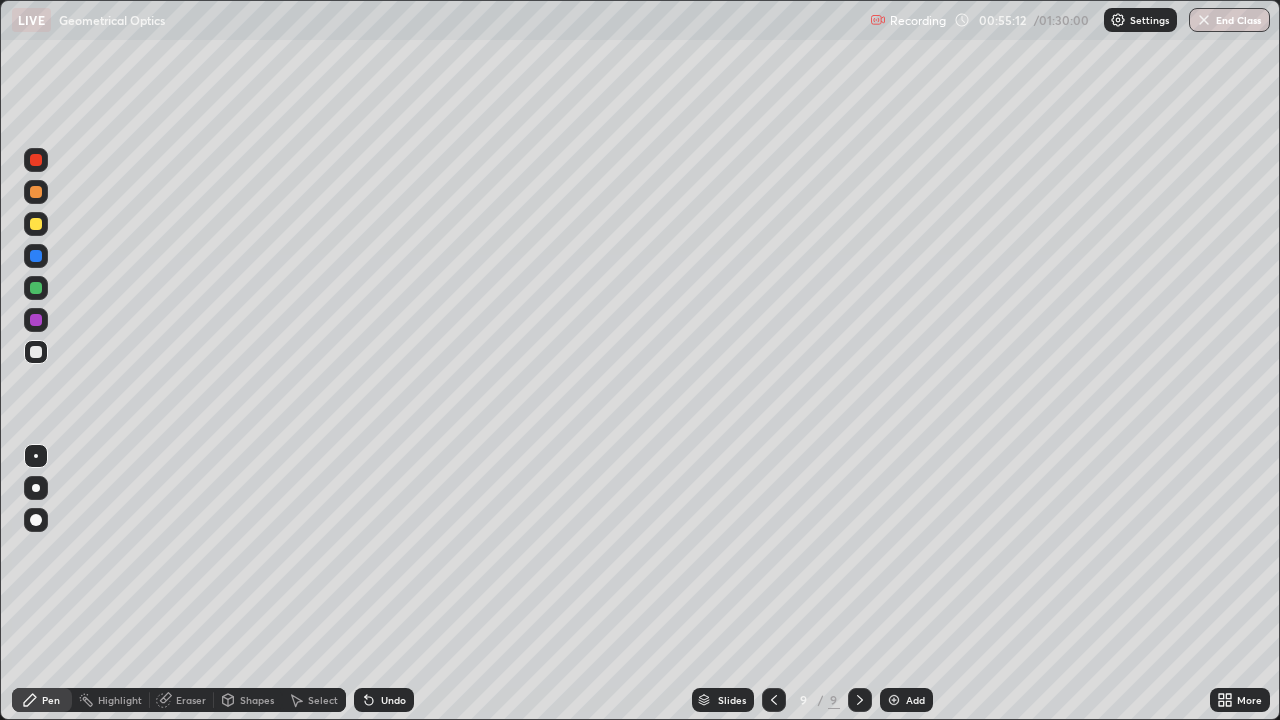 click at bounding box center (36, 224) 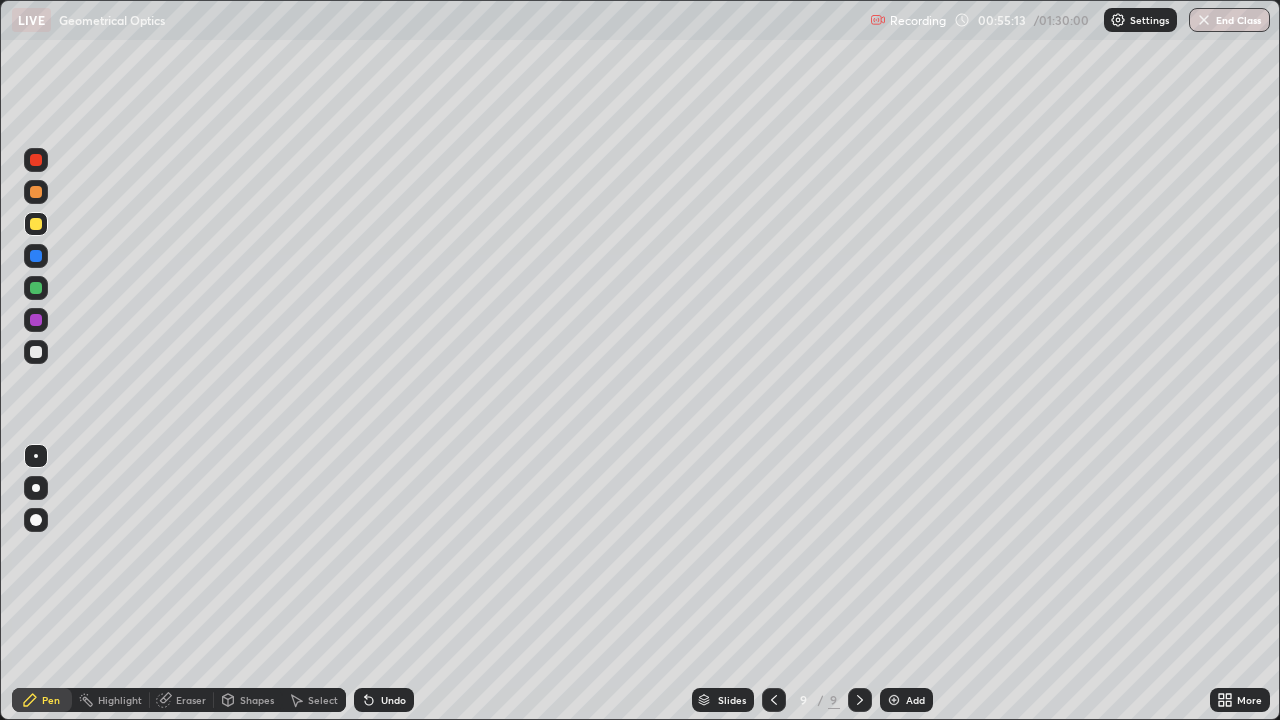 click on "Shapes" at bounding box center (257, 700) 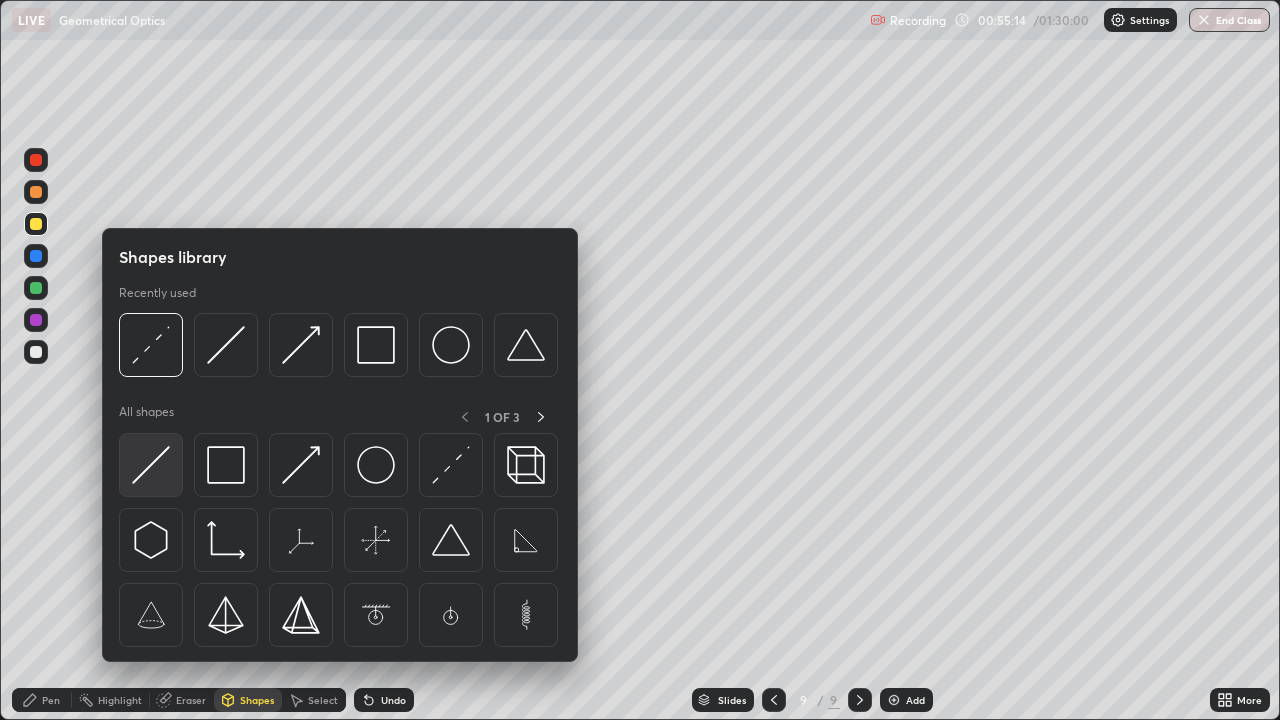 click at bounding box center (151, 465) 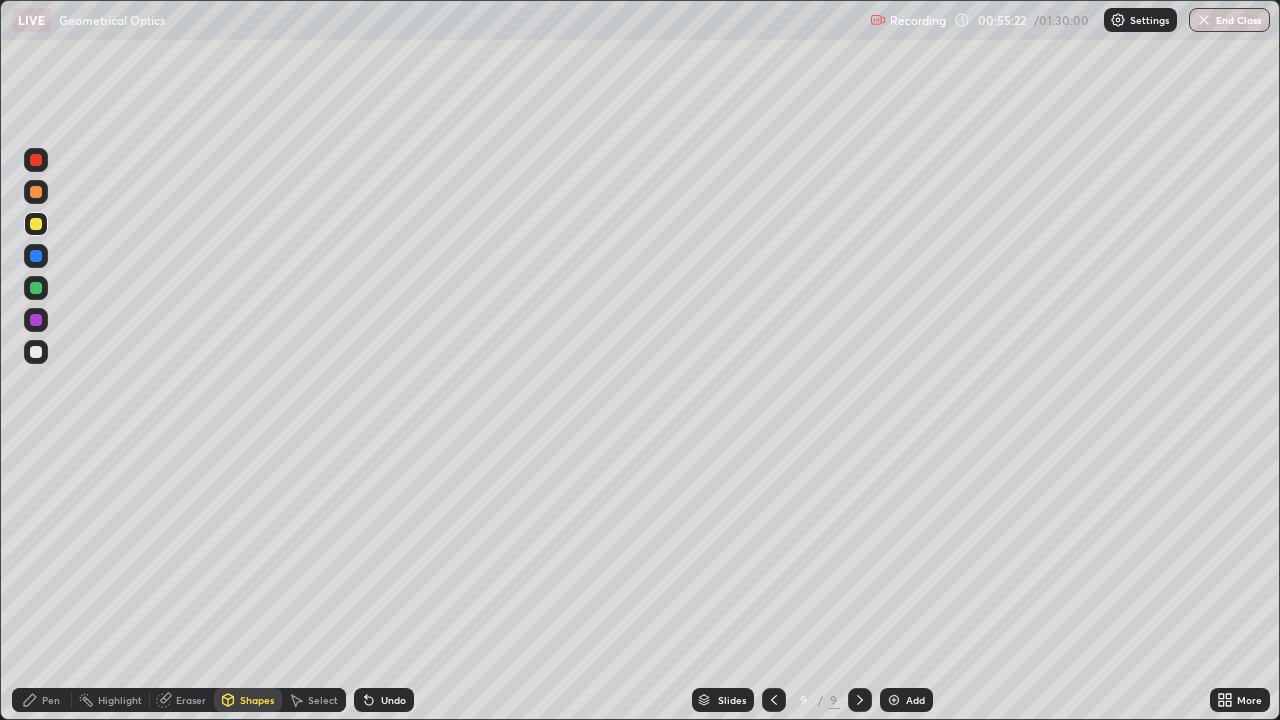 click on "Shapes" at bounding box center (257, 700) 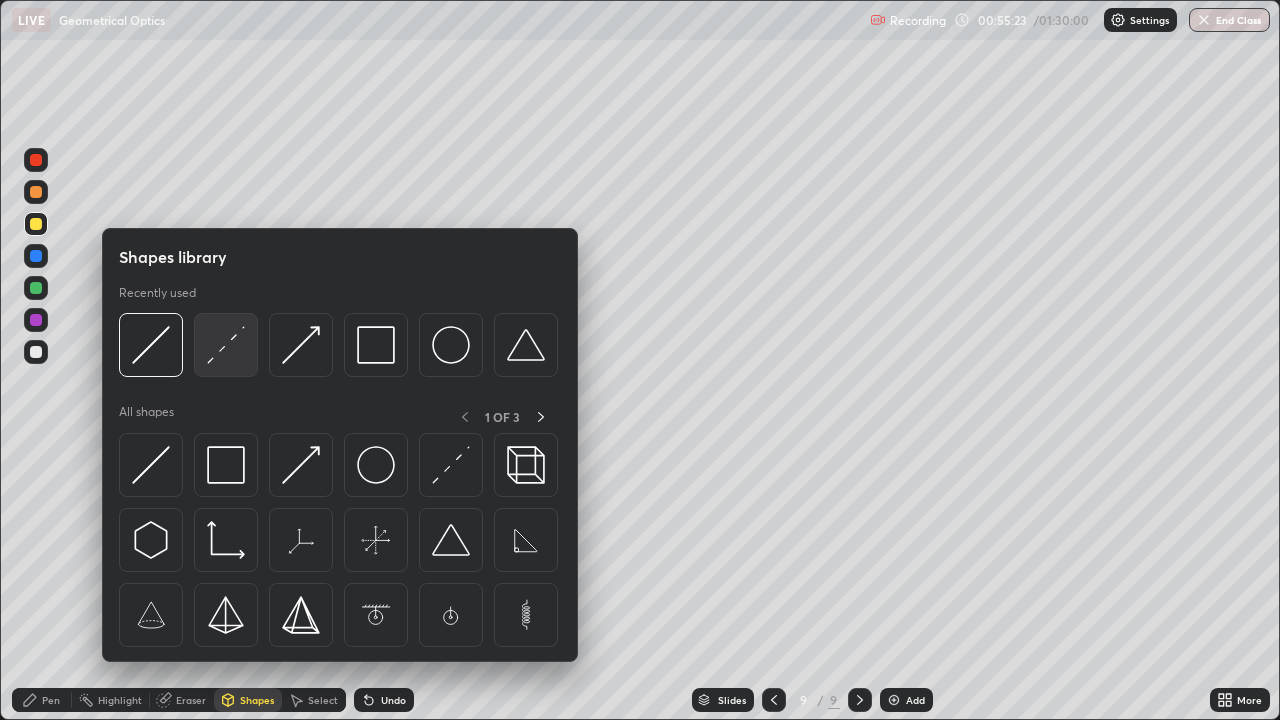 click at bounding box center (226, 345) 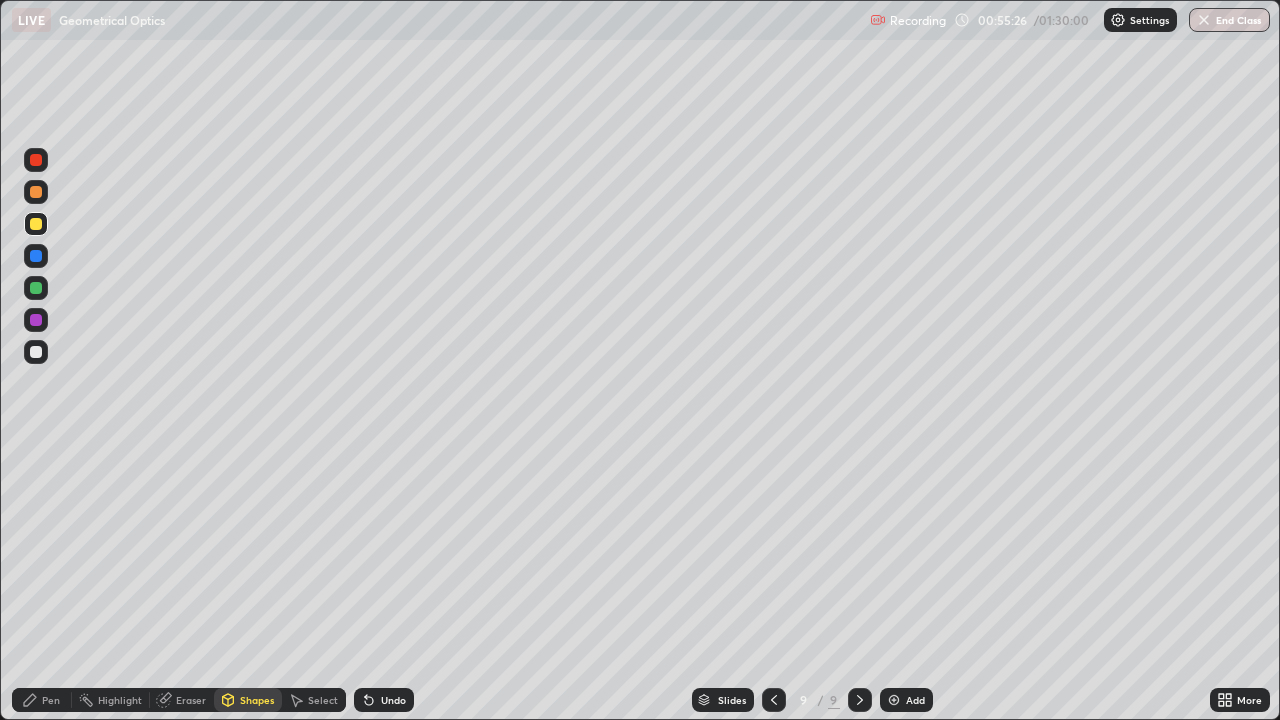 click on "Undo" at bounding box center (384, 700) 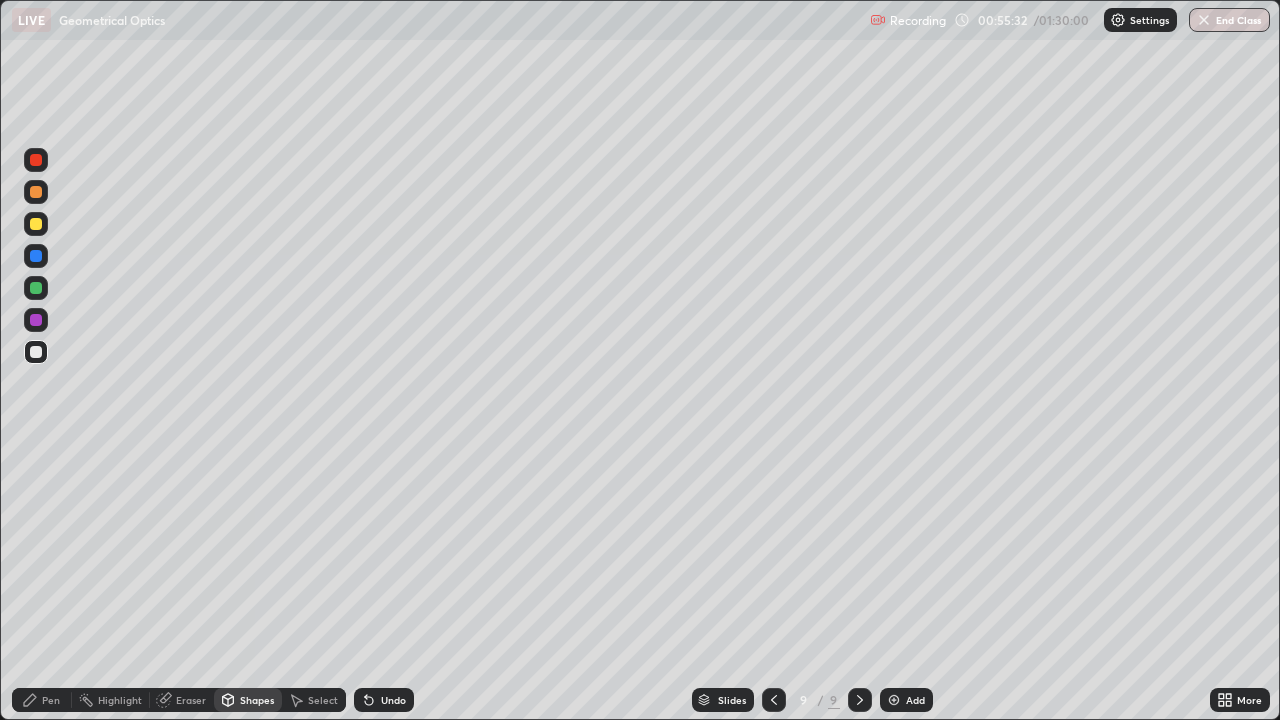 click on "Pen" at bounding box center [51, 700] 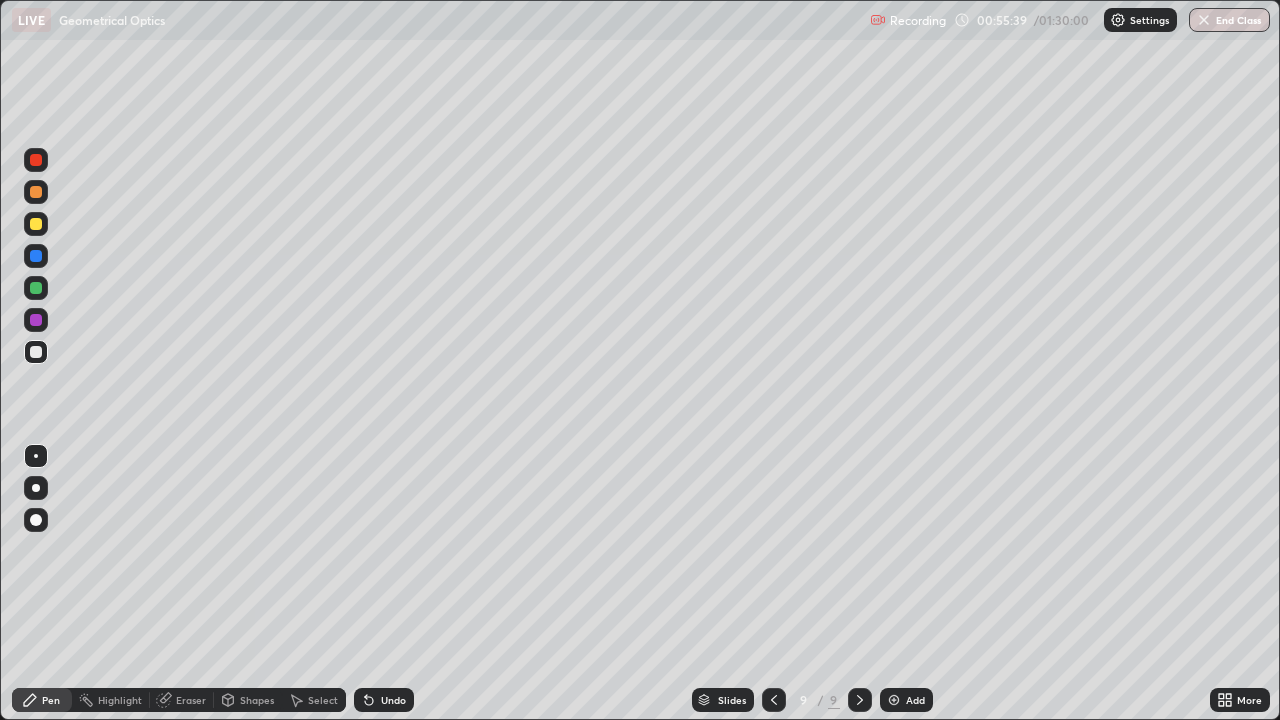 click at bounding box center (36, 224) 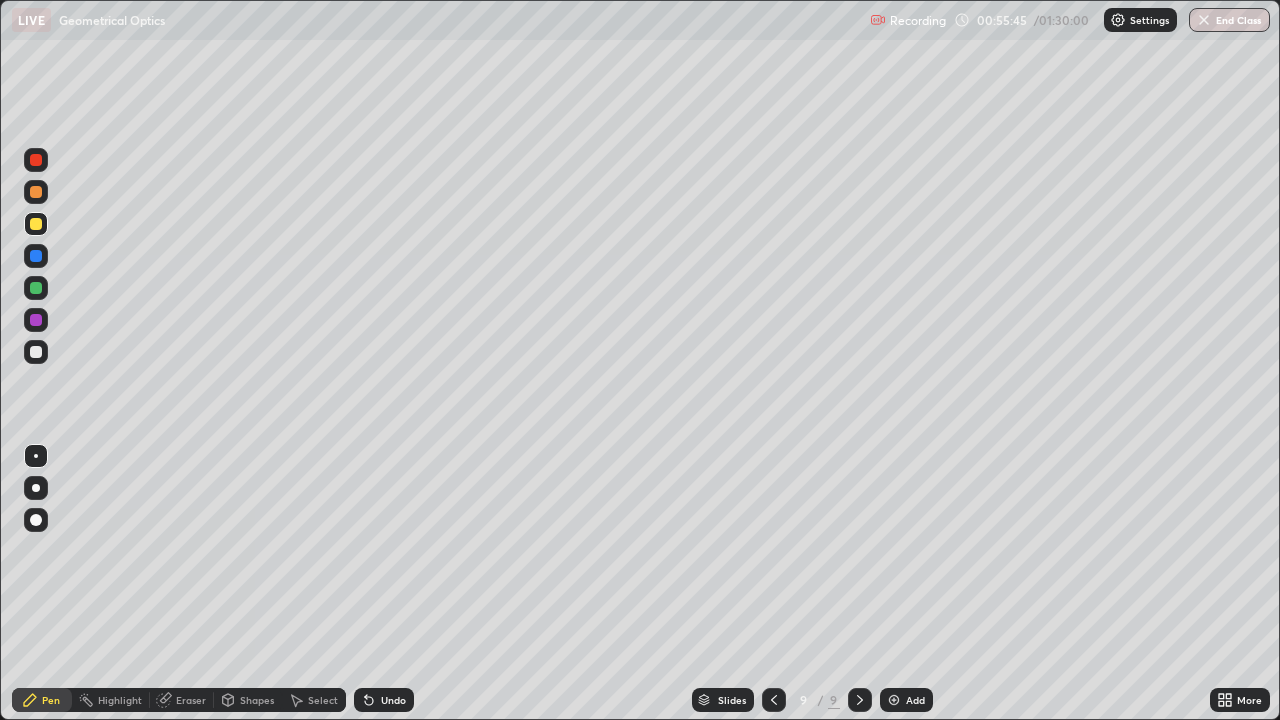 click at bounding box center [36, 256] 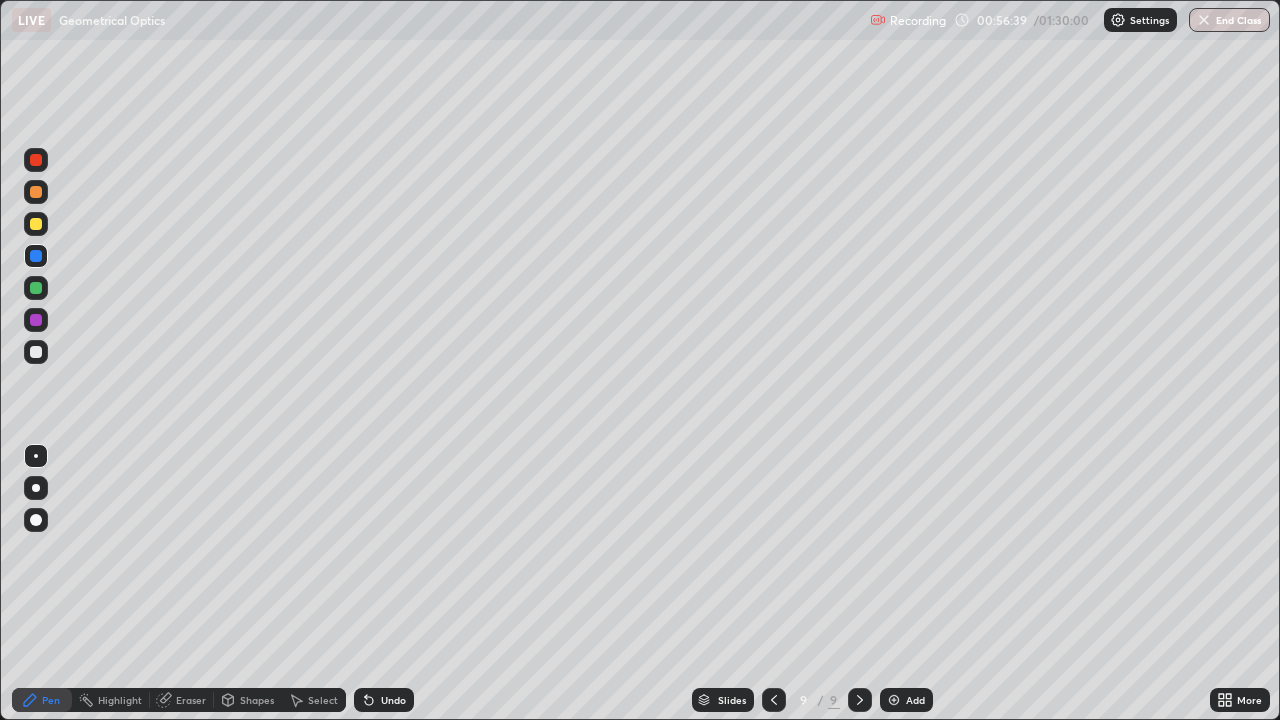 click at bounding box center (36, 352) 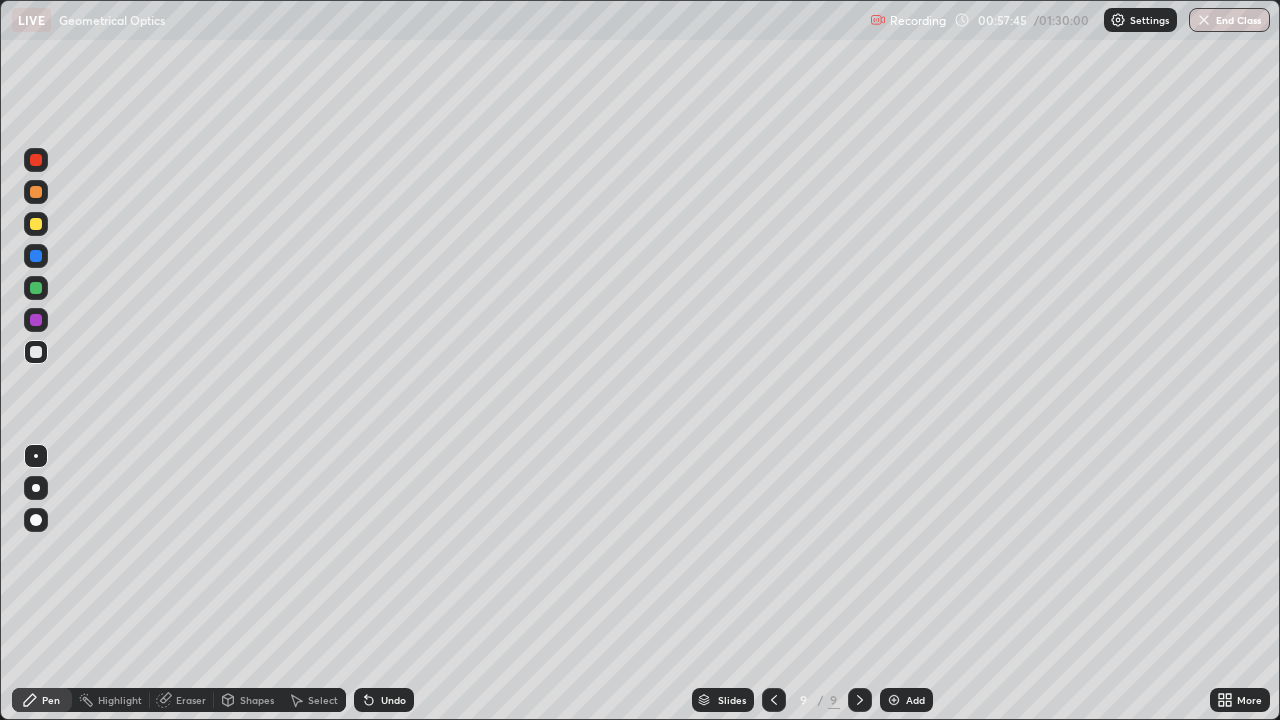 click at bounding box center (36, 224) 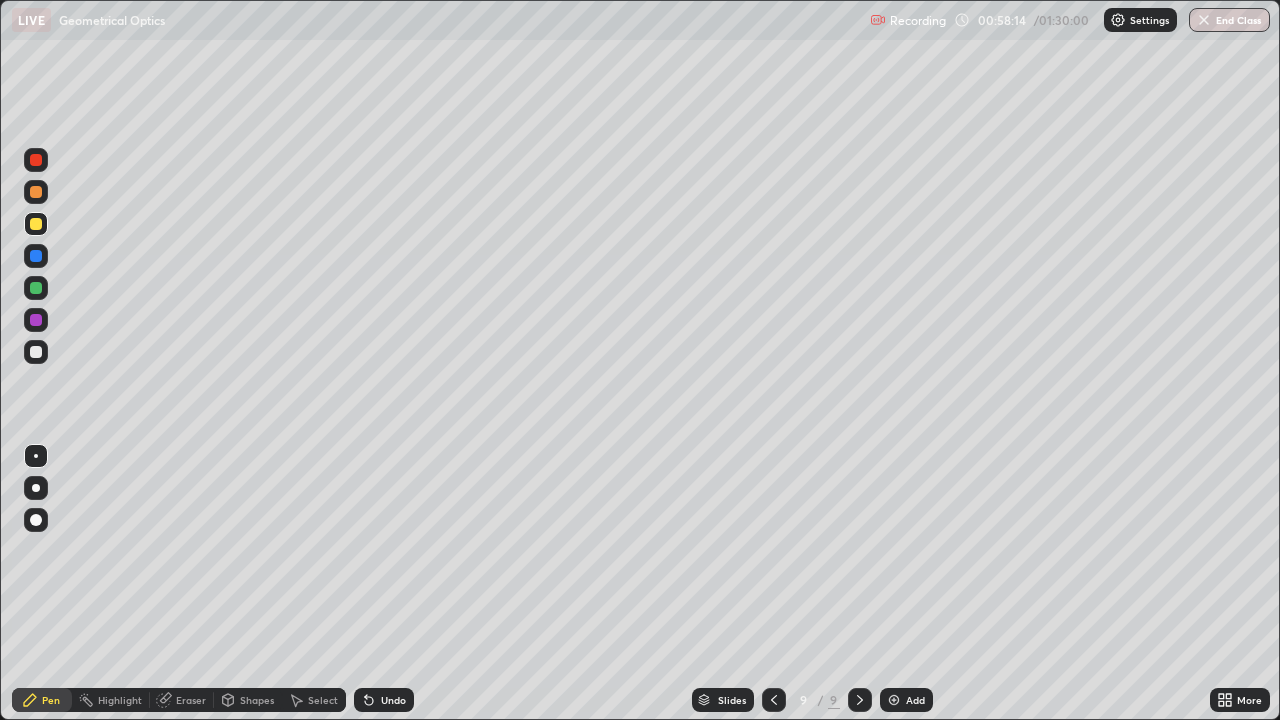 click on "Slides 9 / 9 Add" at bounding box center (812, 700) 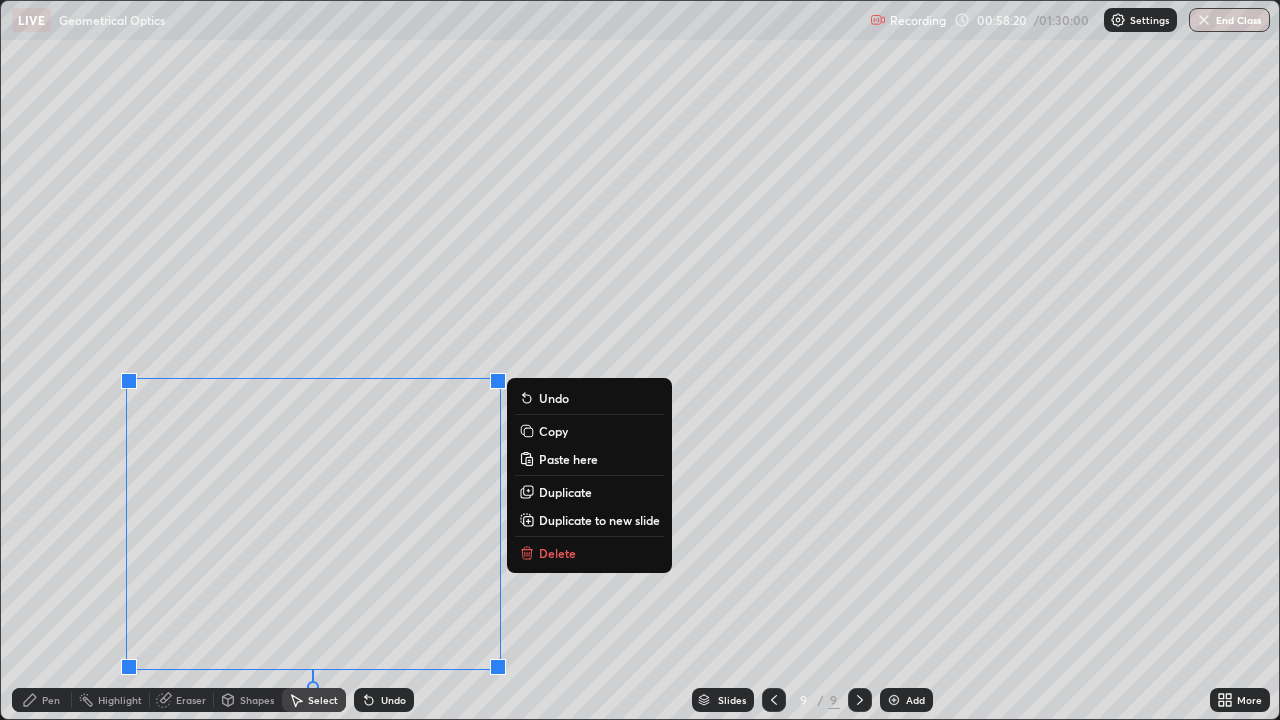 click on "0 ° Undo Copy Paste here Duplicate Duplicate to new slide Delete" at bounding box center [640, 360] 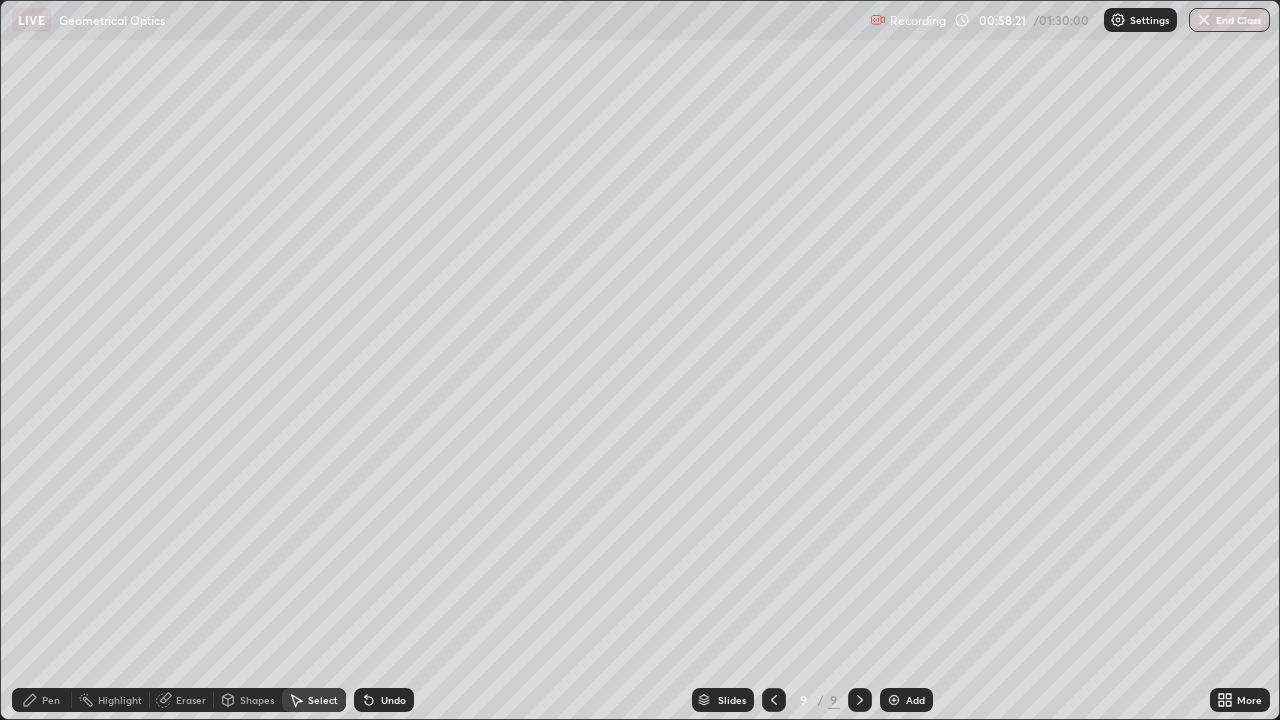 click on "Pen" at bounding box center [51, 700] 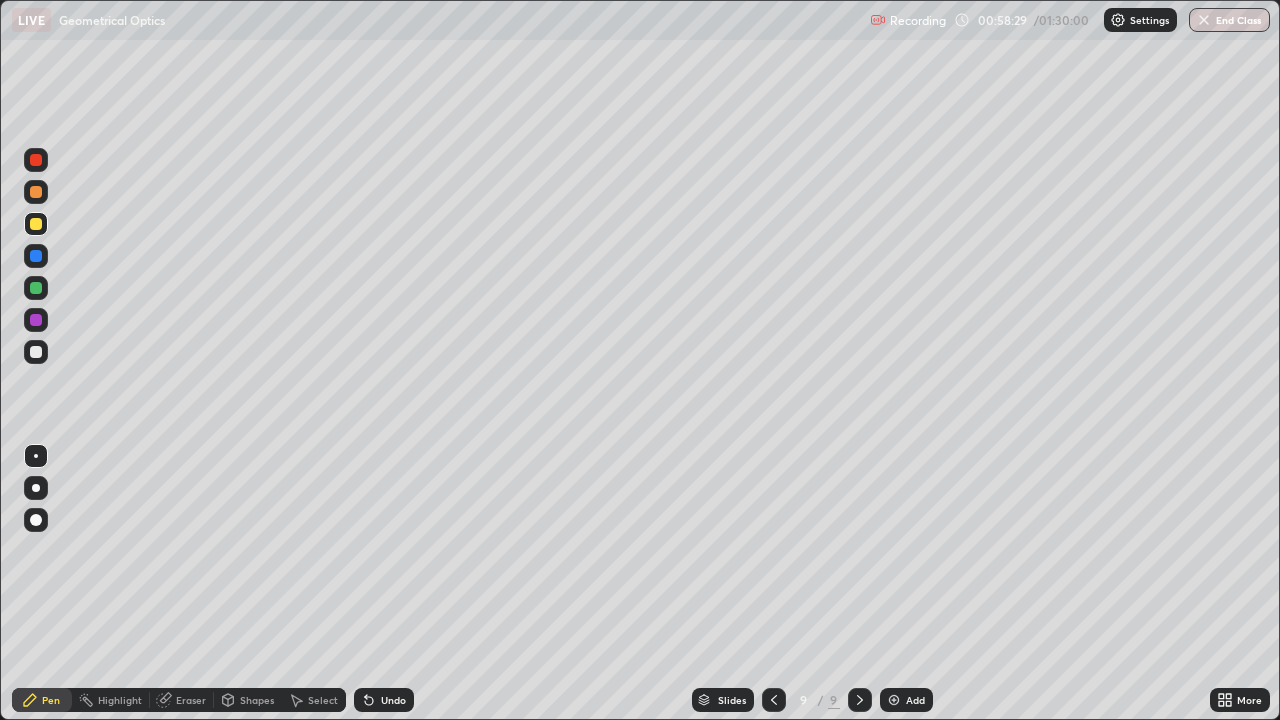 click on "Eraser" at bounding box center (191, 700) 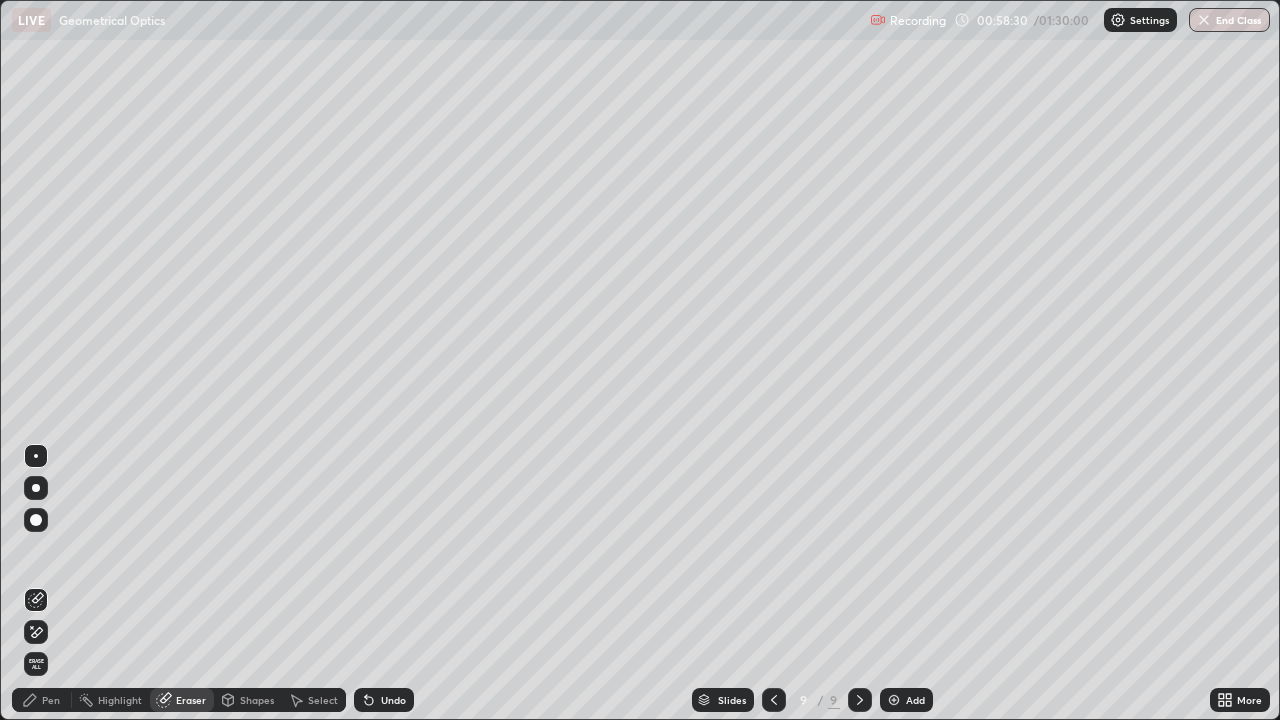 click on "Undo" at bounding box center [393, 700] 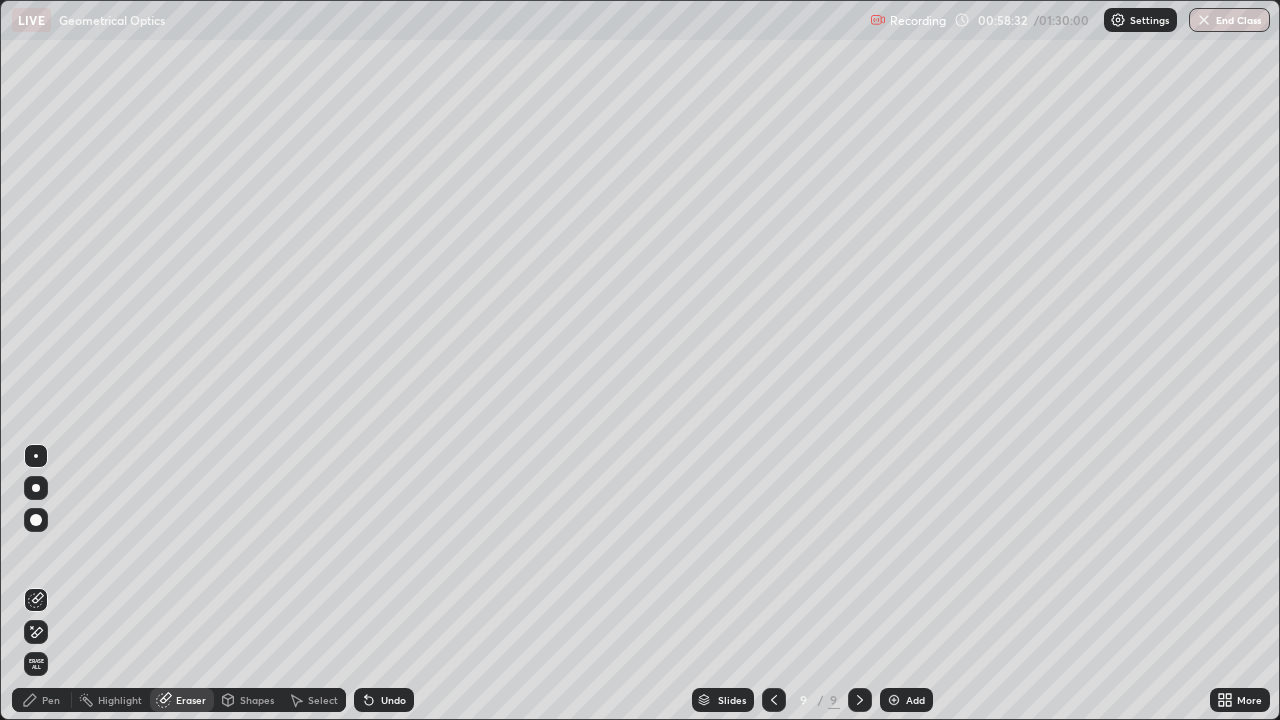 click on "Pen" at bounding box center (51, 700) 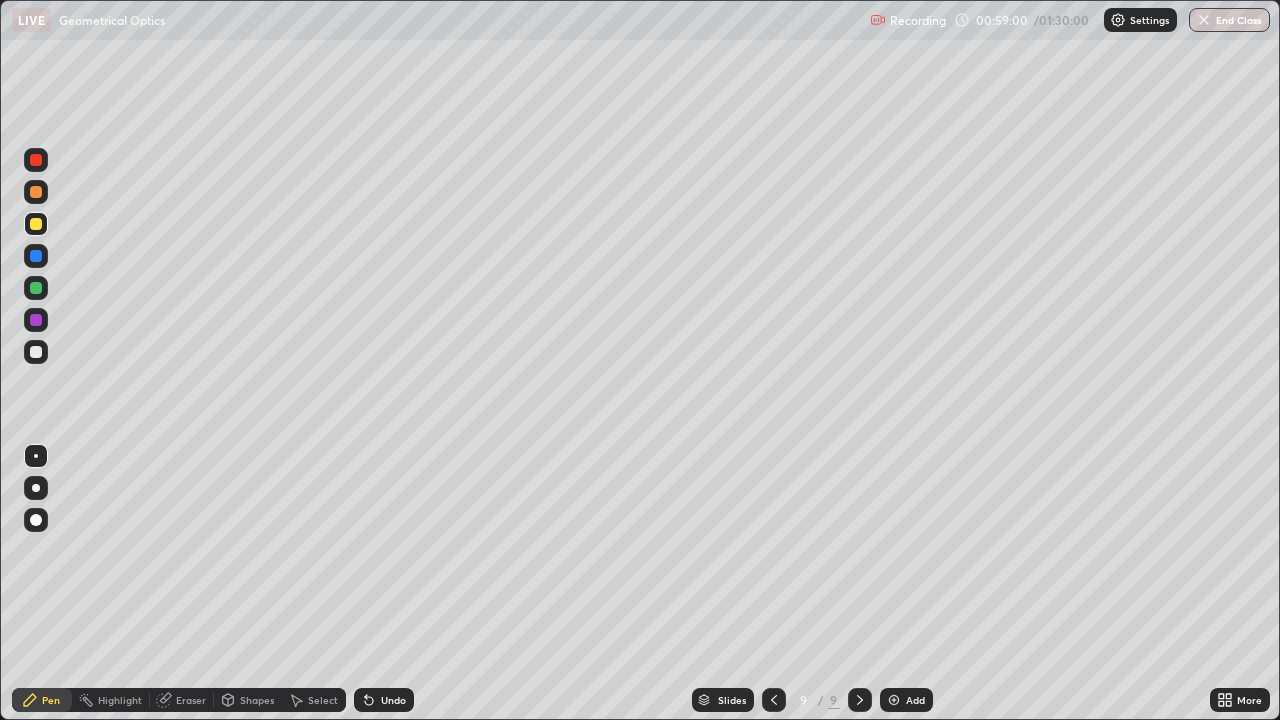 click at bounding box center [36, 224] 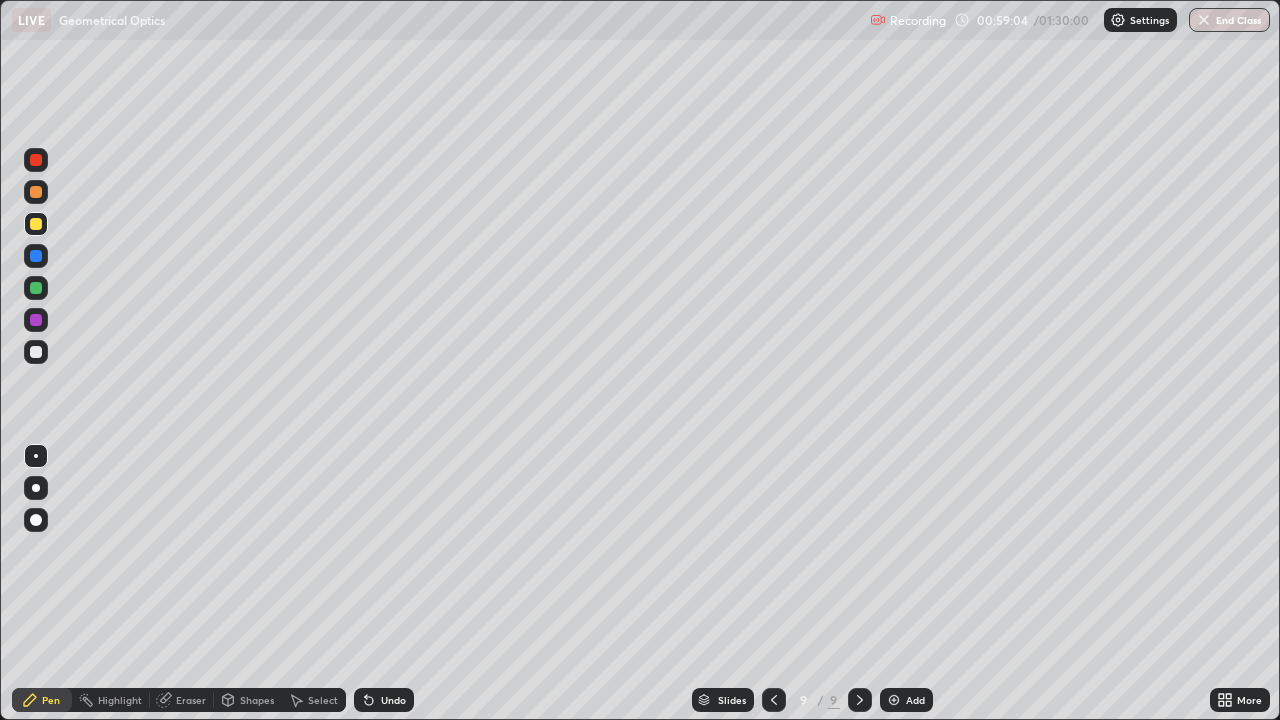 click 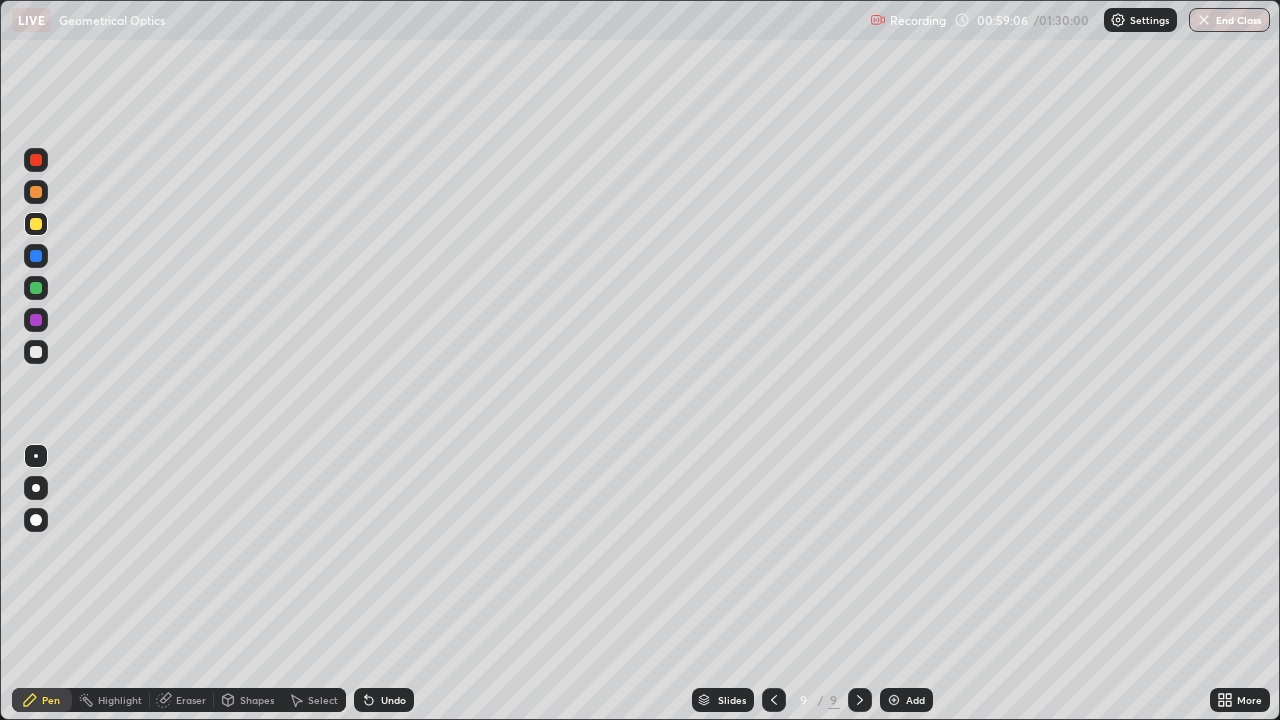 click on "Undo" at bounding box center [393, 700] 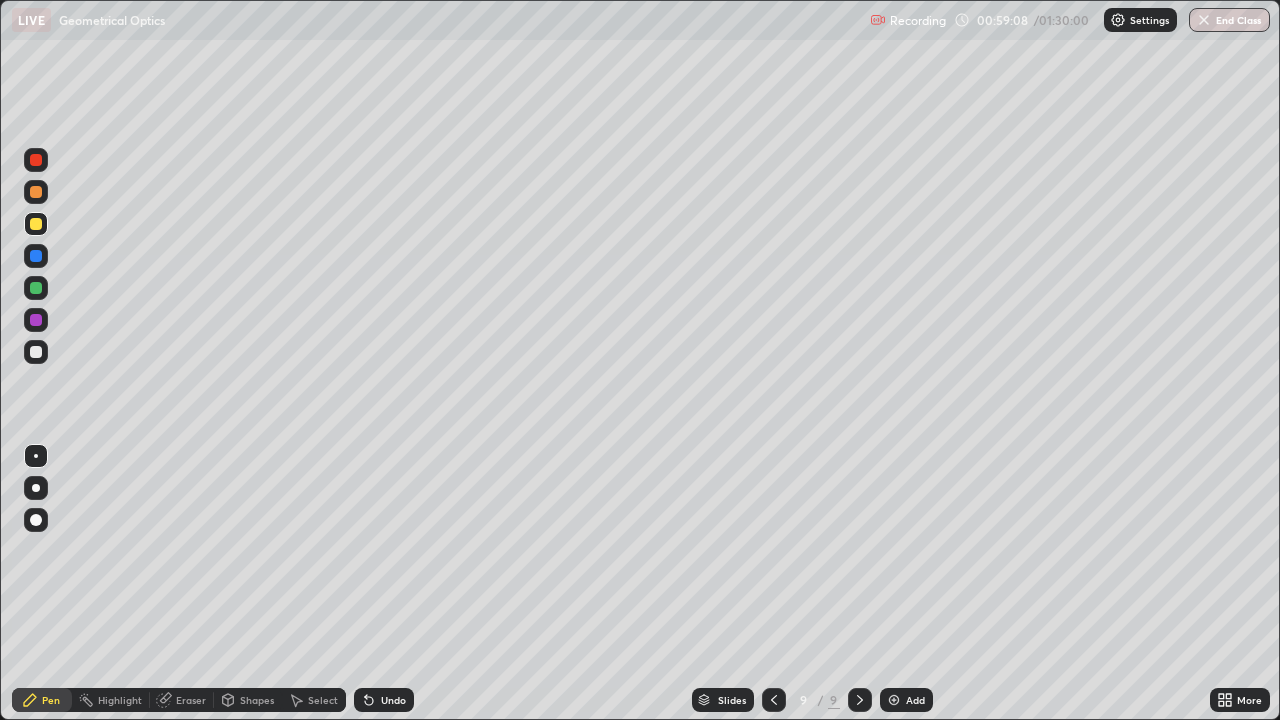 click on "Undo" at bounding box center [384, 700] 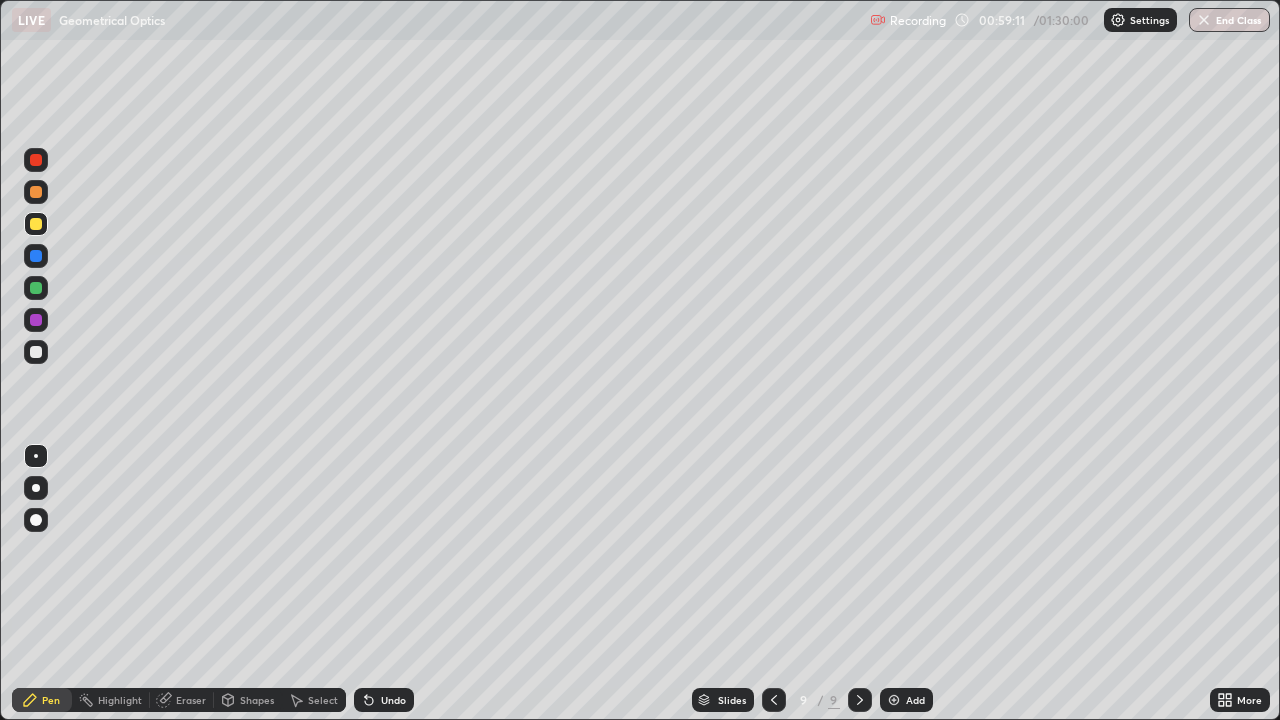 click on "Undo" at bounding box center [393, 700] 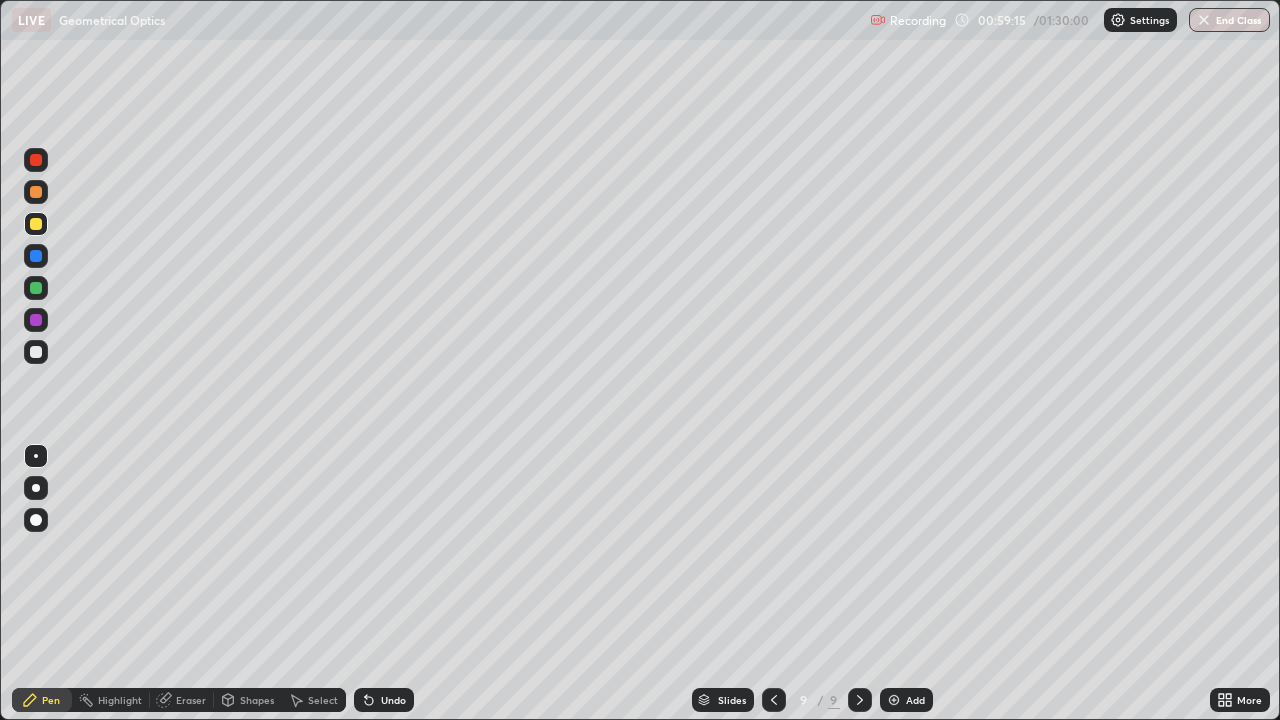 click 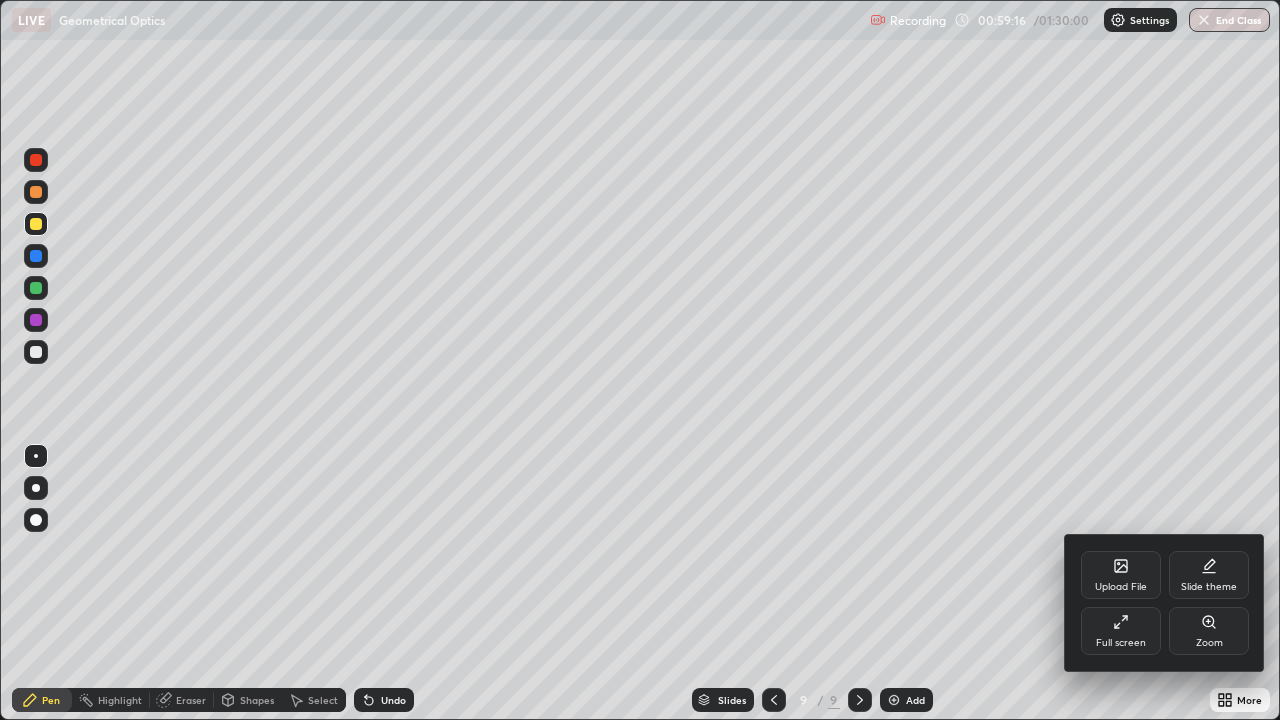 click on "Full screen" at bounding box center [1121, 643] 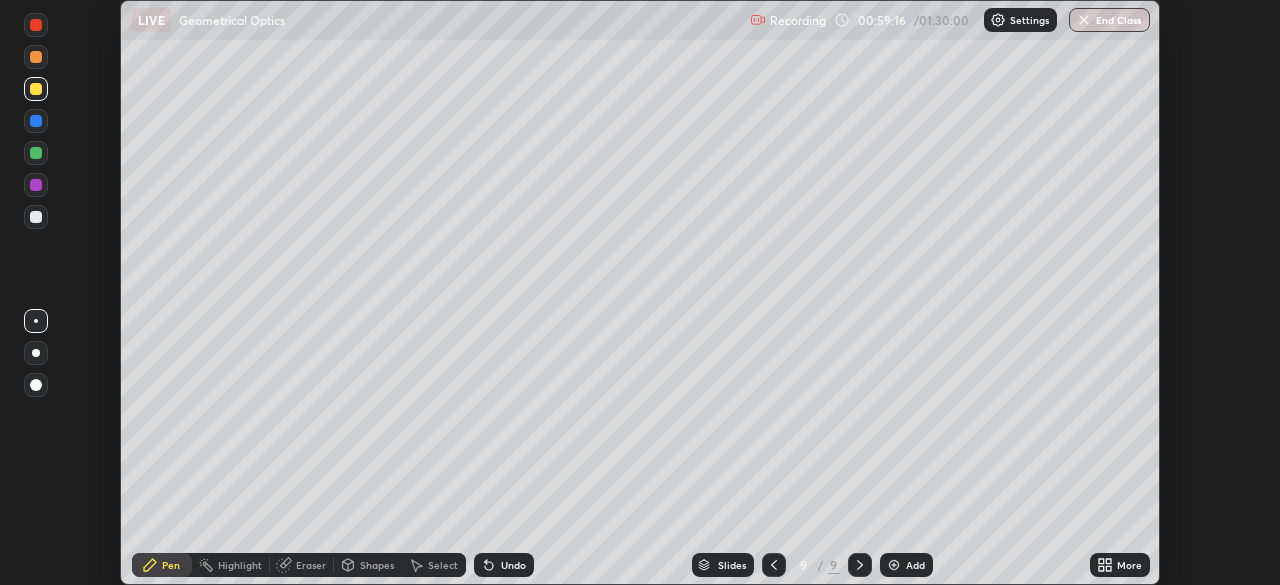scroll, scrollTop: 585, scrollLeft: 1280, axis: both 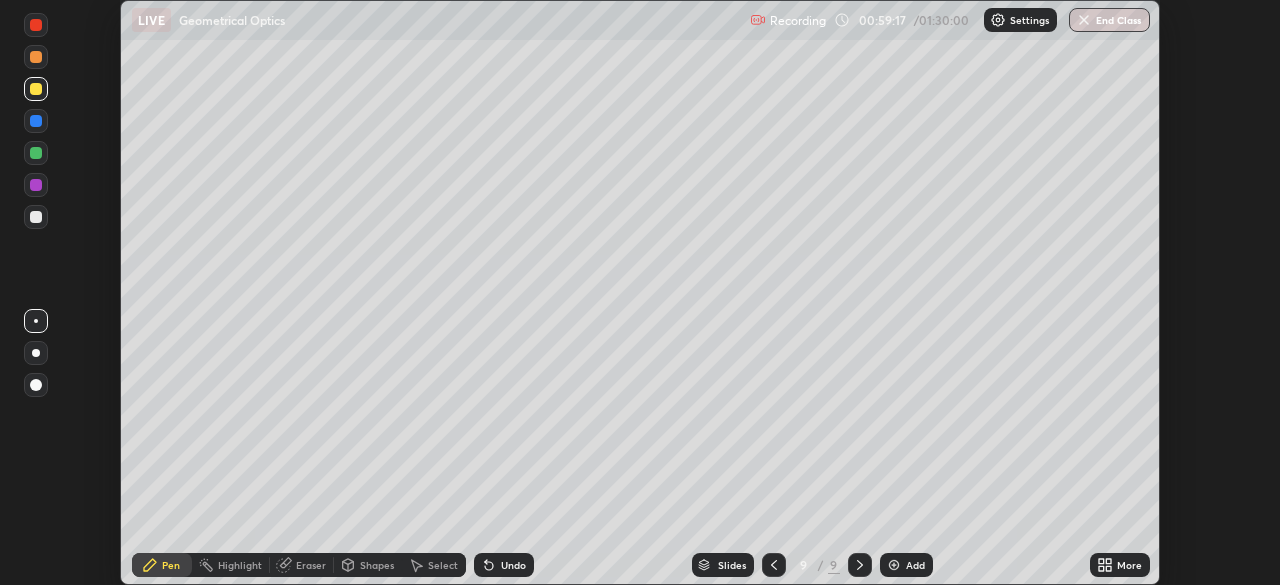 click on "More" at bounding box center [1120, 565] 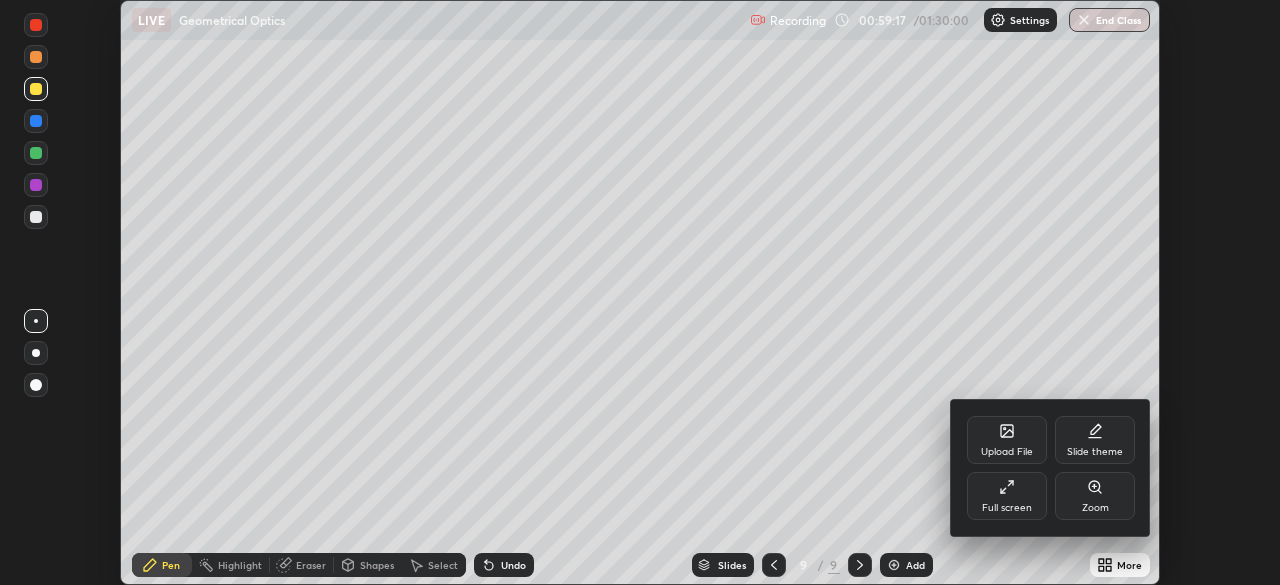 click 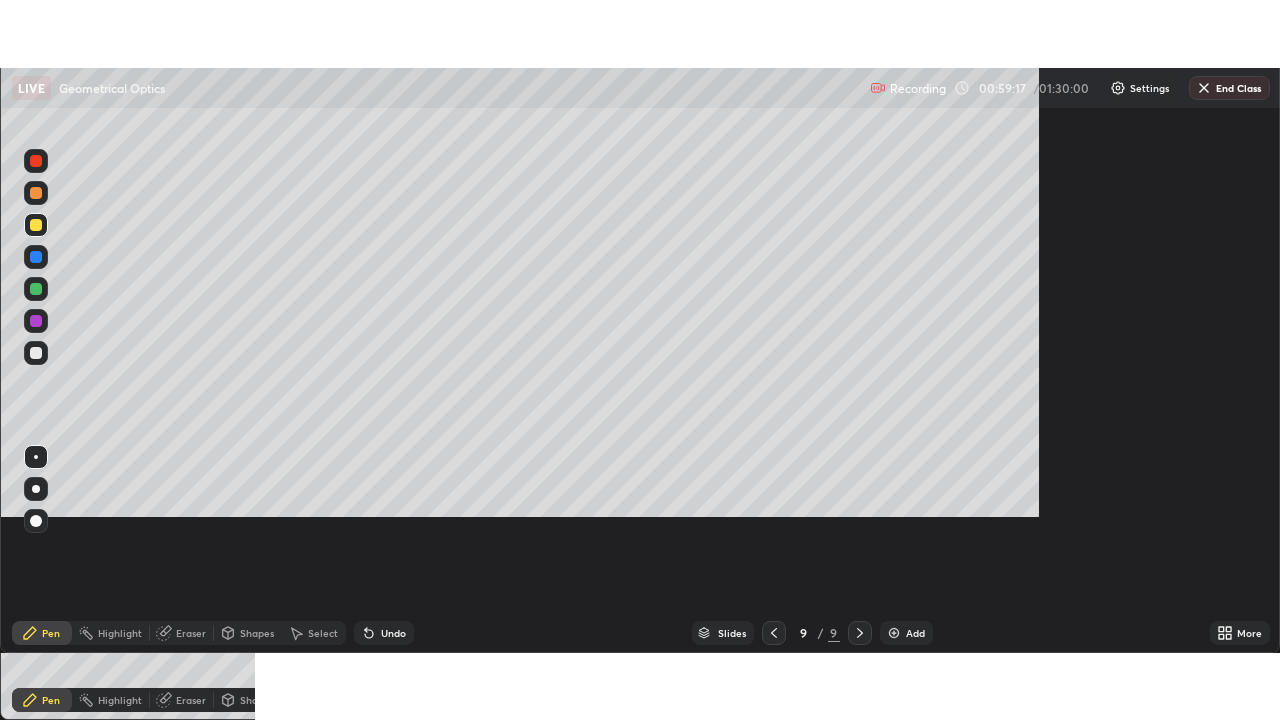 scroll, scrollTop: 99280, scrollLeft: 98720, axis: both 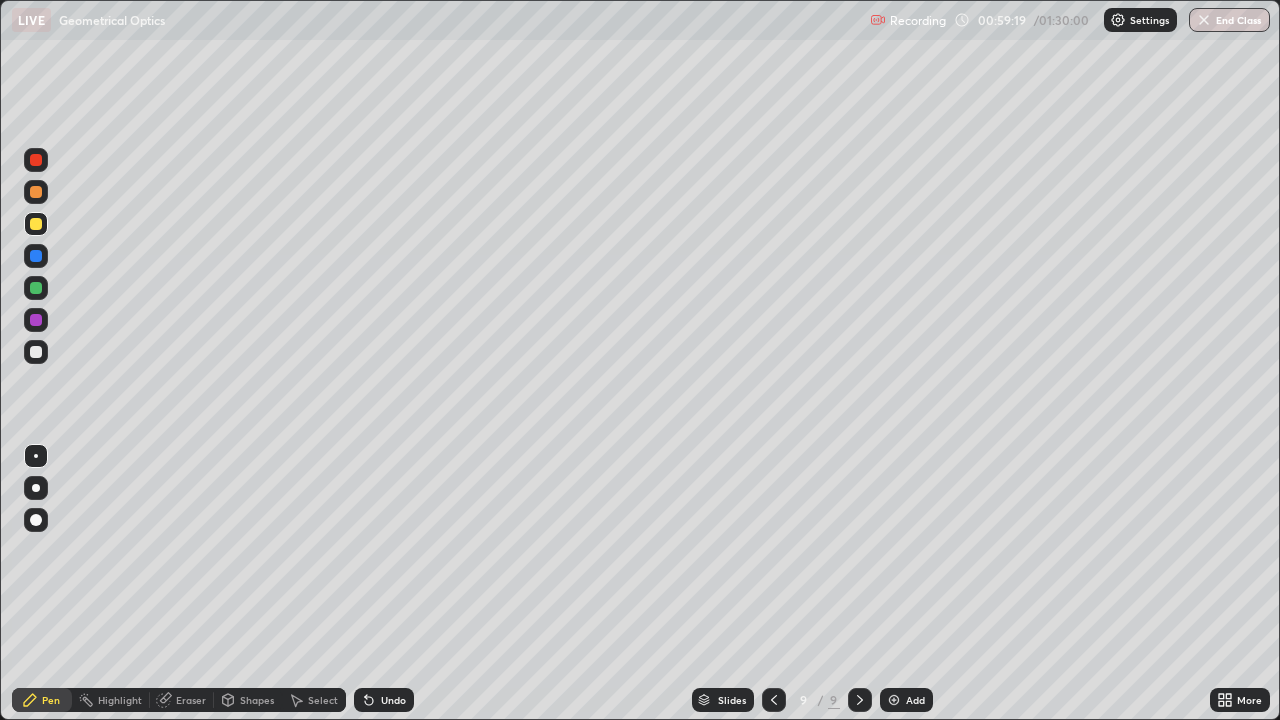 click 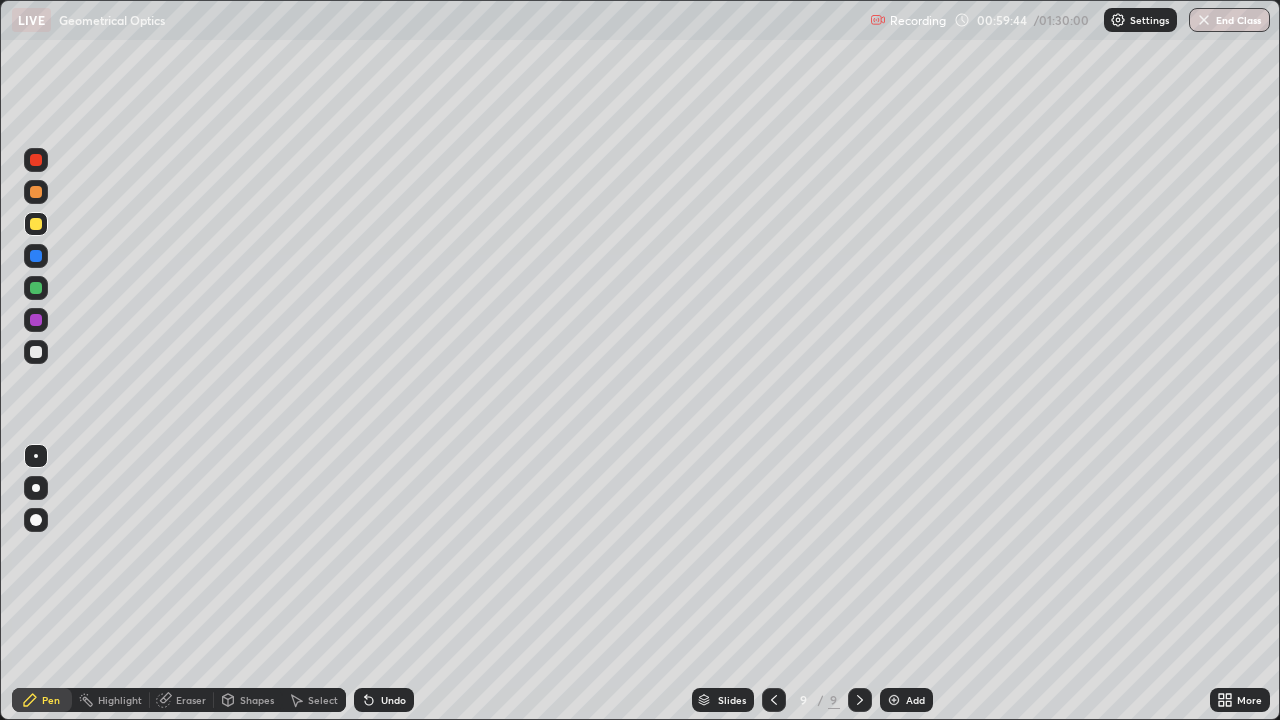 click at bounding box center [894, 700] 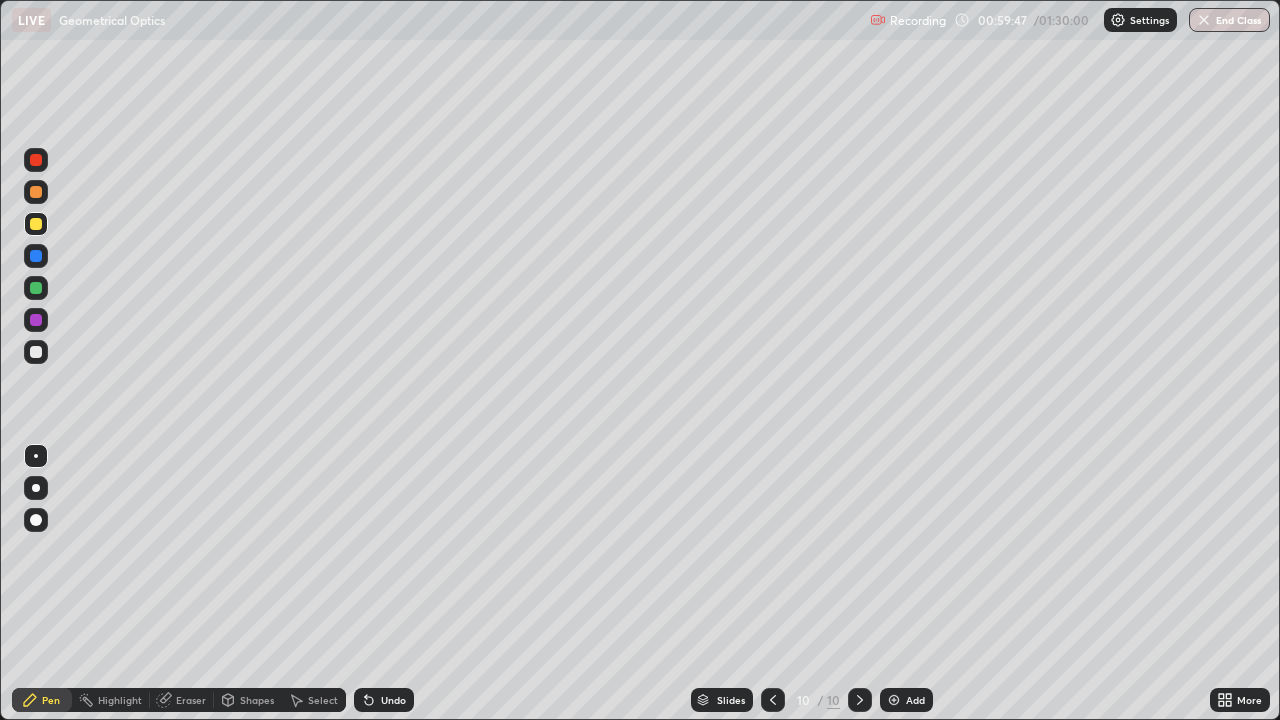 click at bounding box center (36, 352) 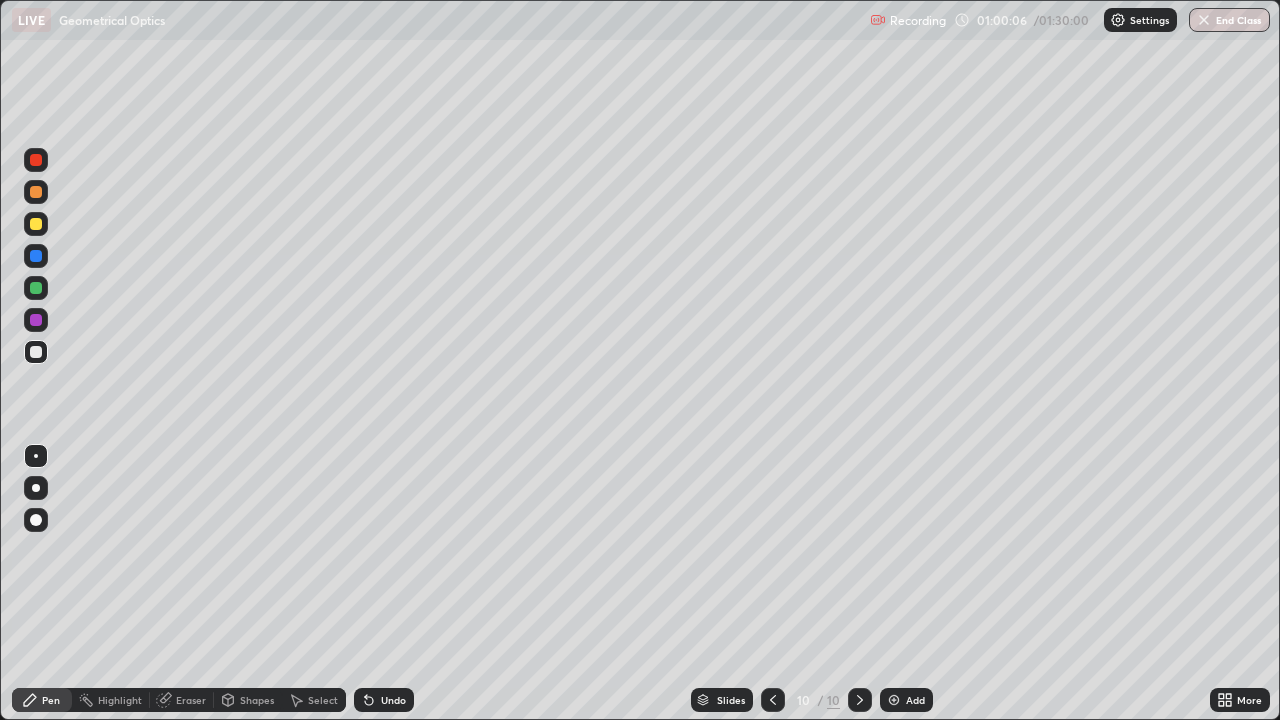 click on "Undo" at bounding box center [393, 700] 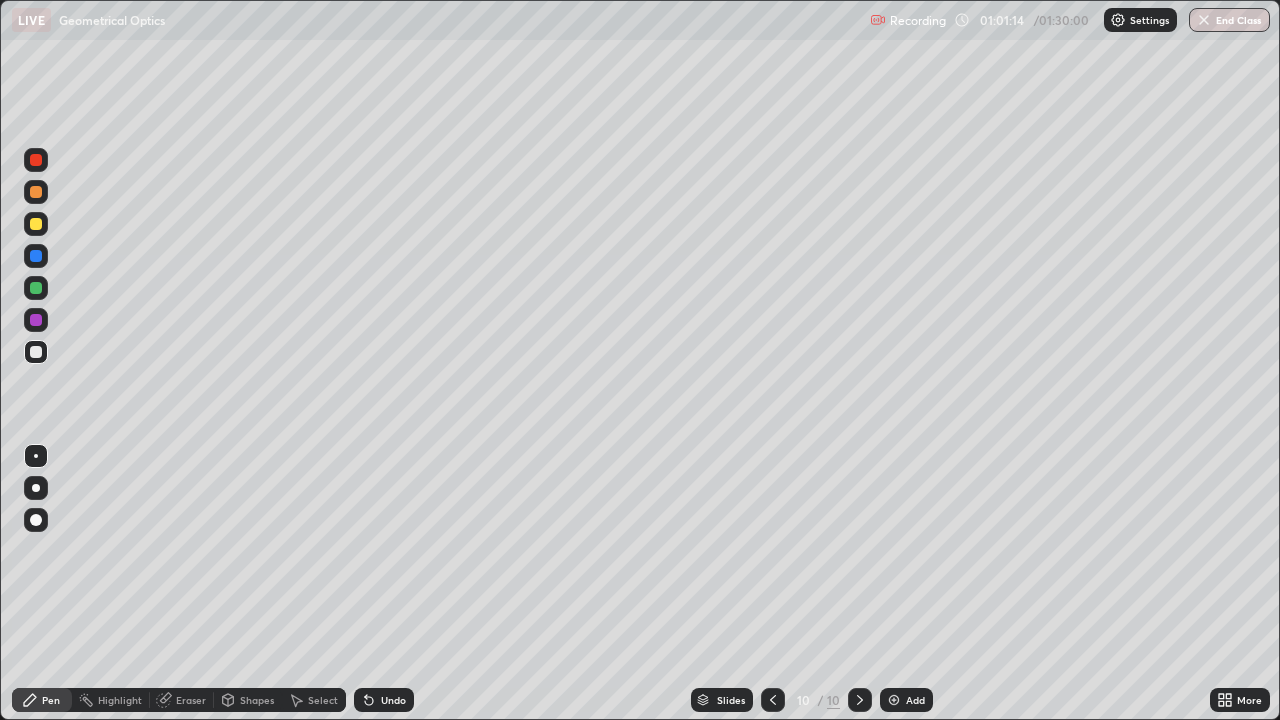click at bounding box center [773, 700] 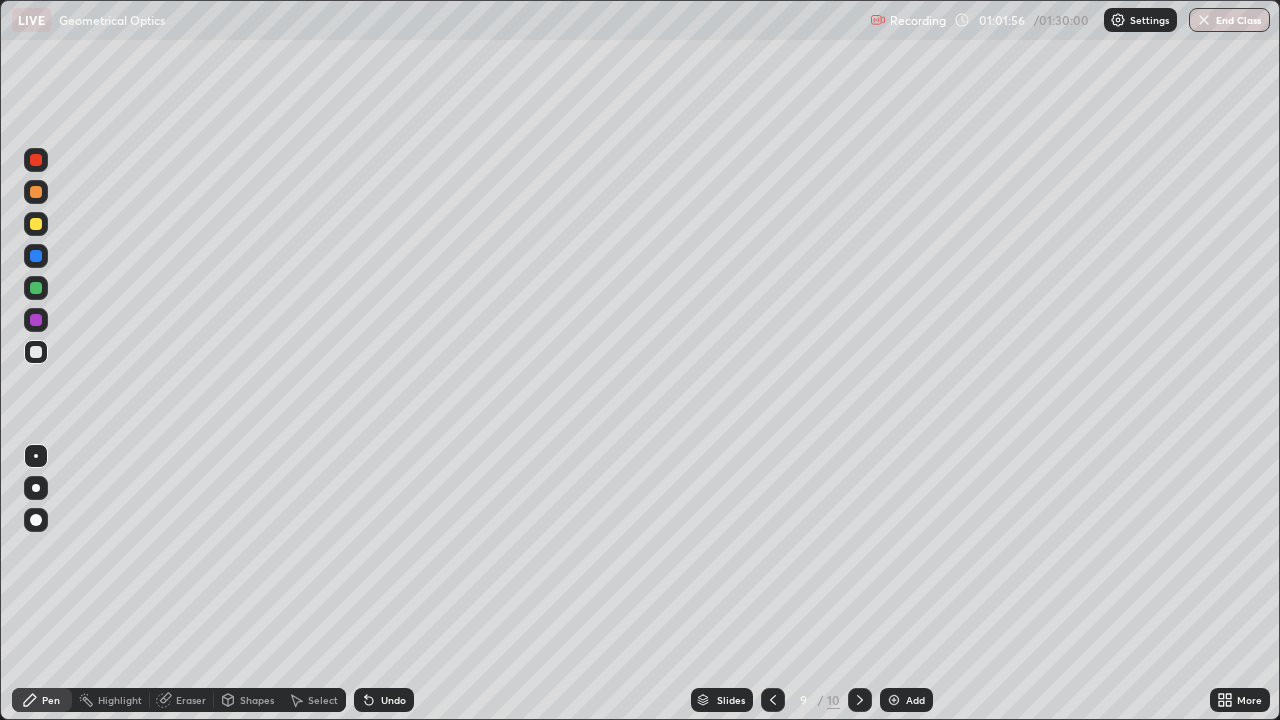 click on "Eraser" at bounding box center (191, 700) 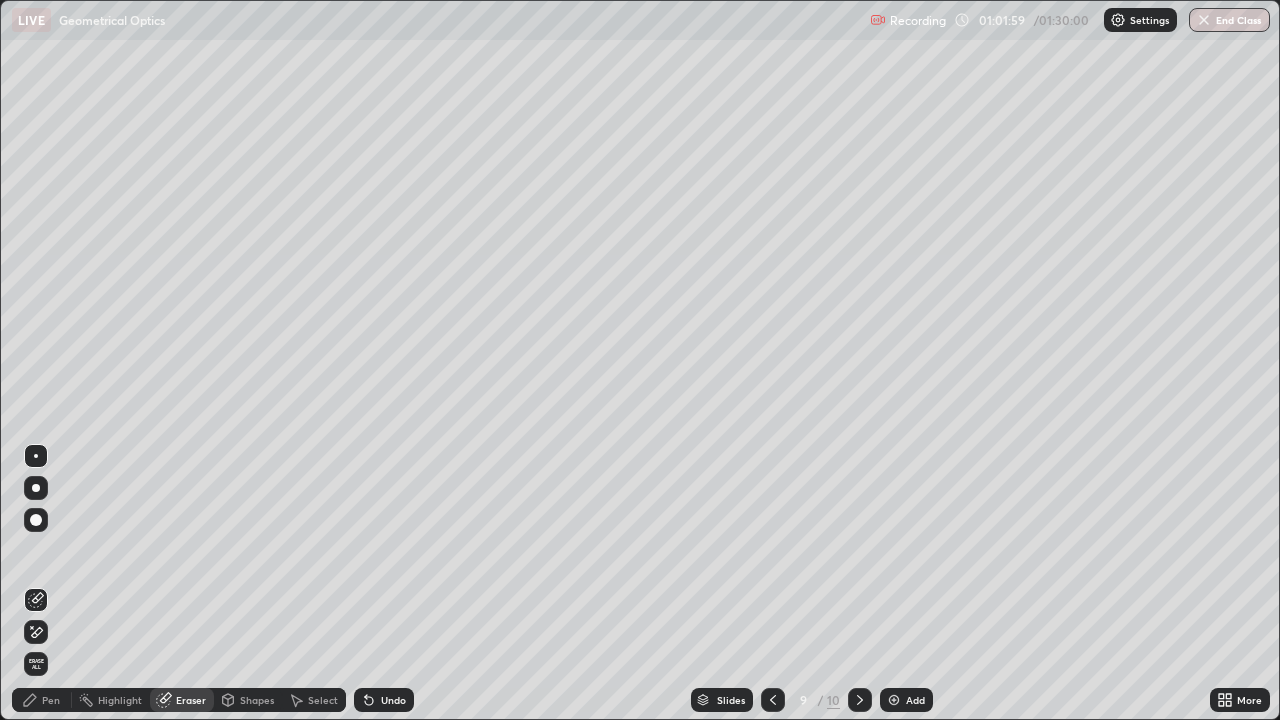 click on "Pen" at bounding box center (51, 700) 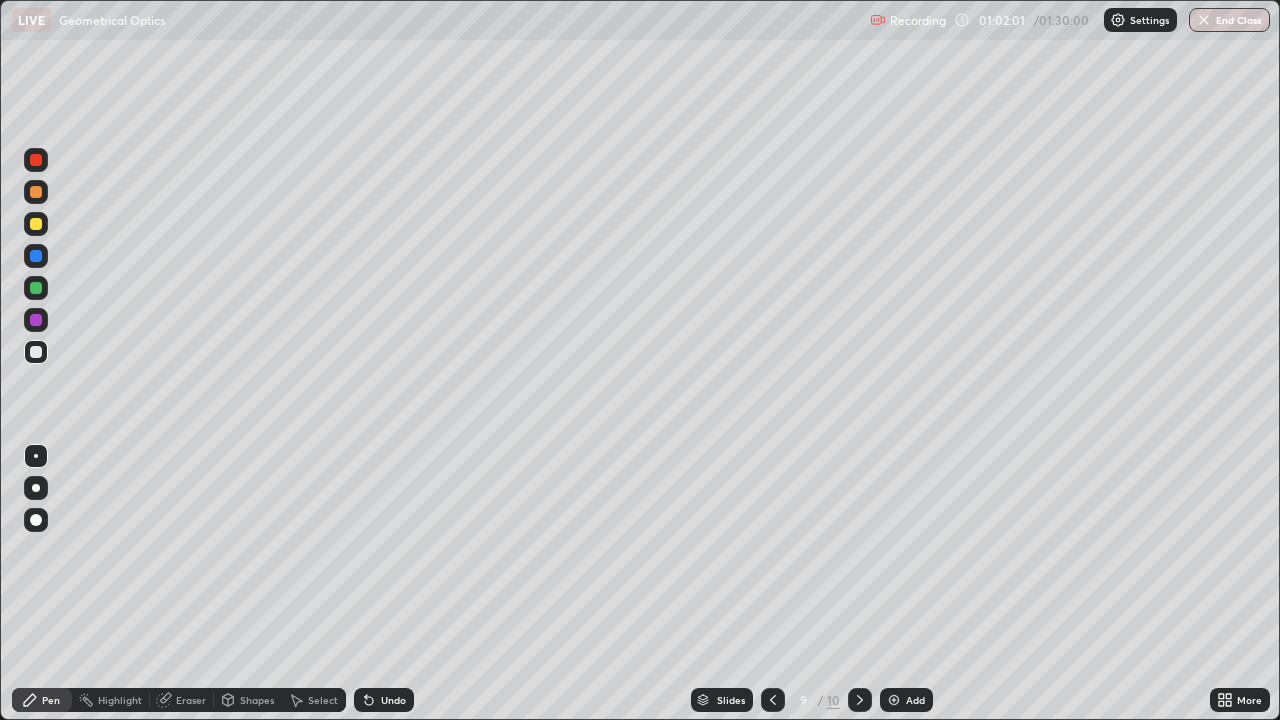 click on "Eraser" at bounding box center [191, 700] 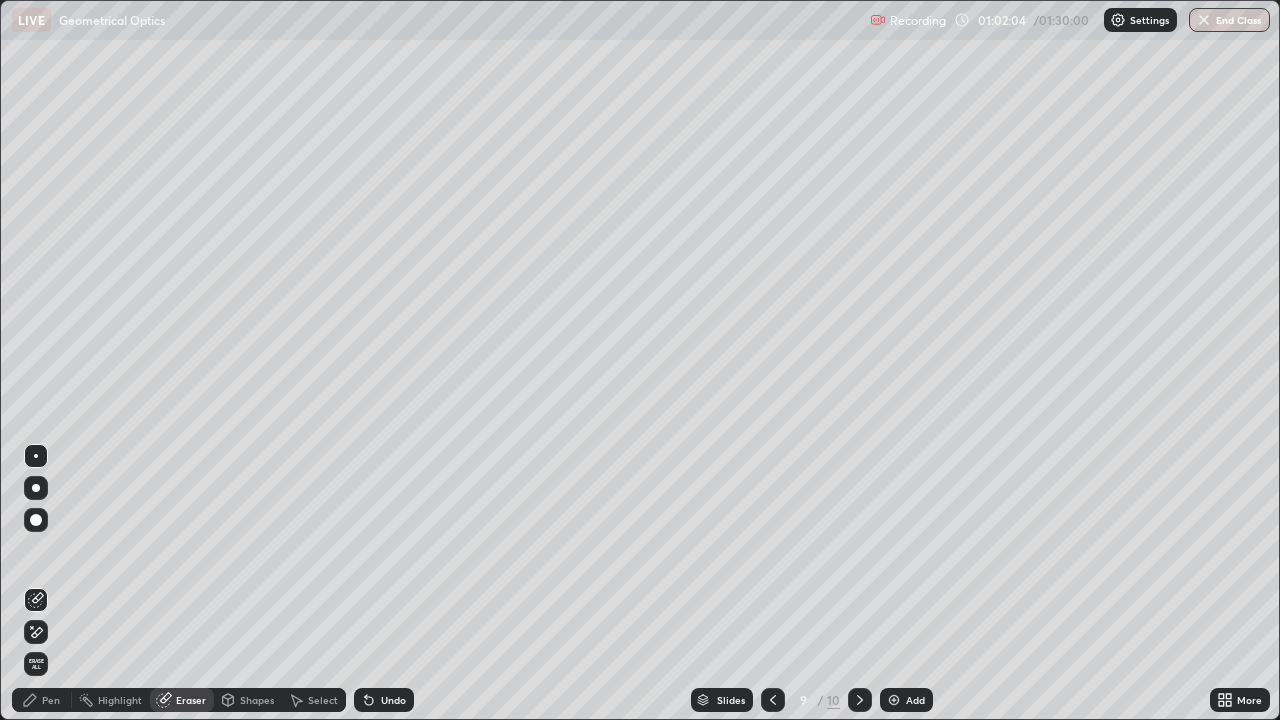 click on "Pen" at bounding box center (51, 700) 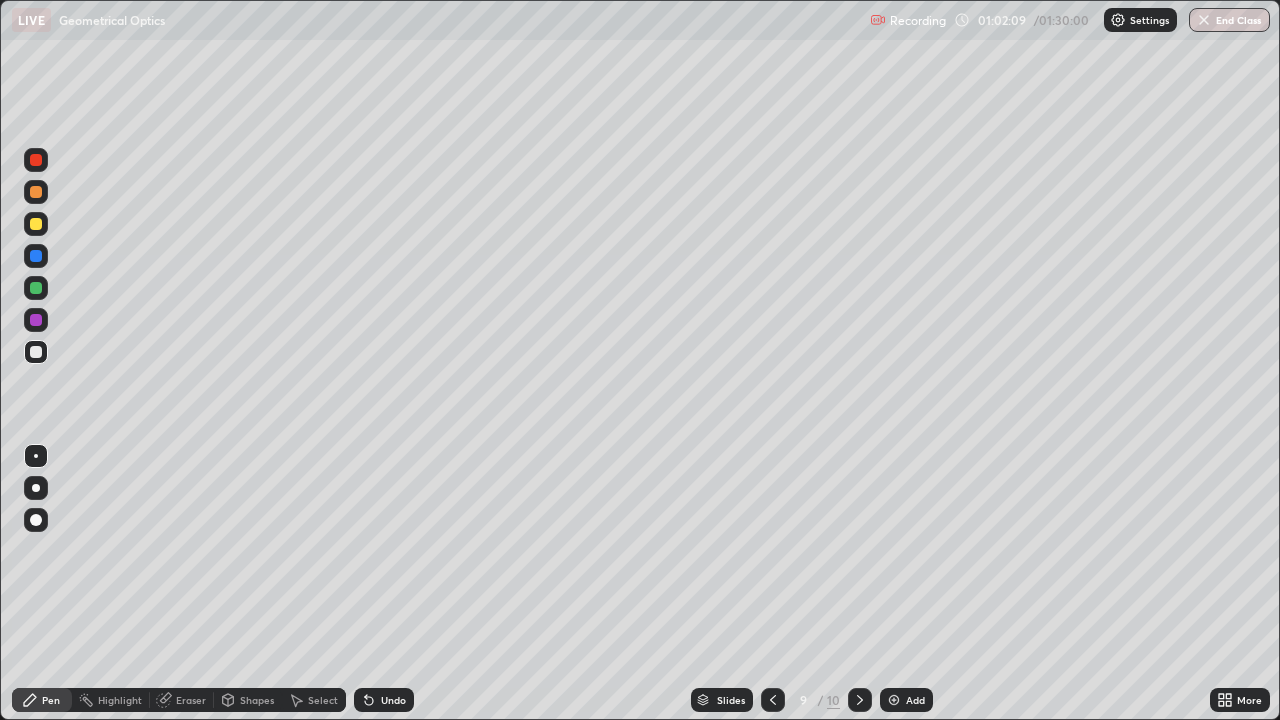 click on "Eraser" at bounding box center [191, 700] 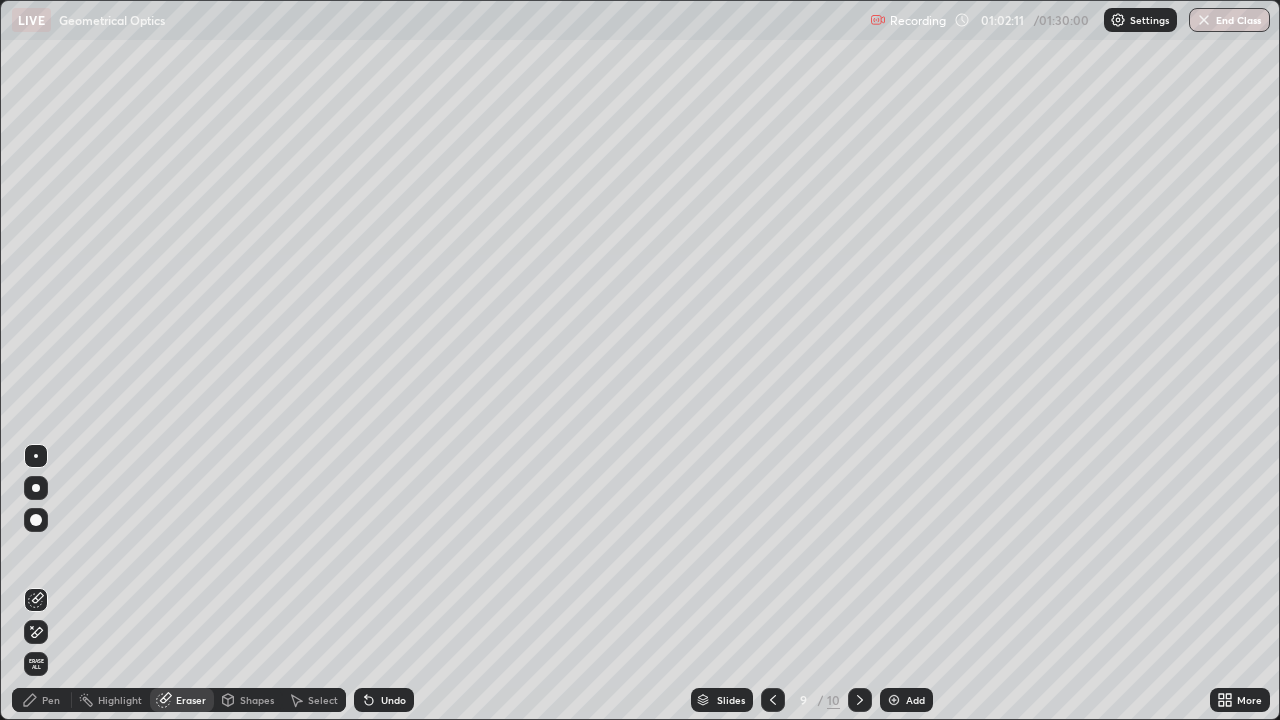 click on "Pen" at bounding box center (42, 700) 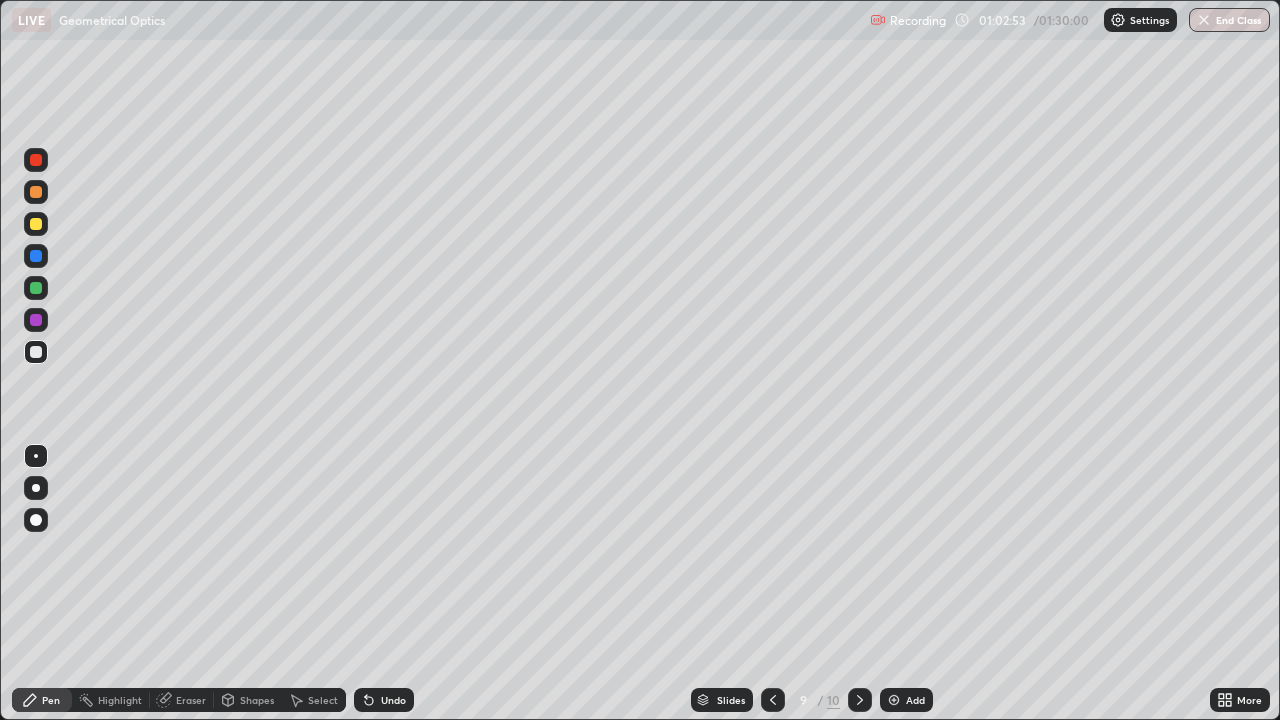 click at bounding box center (36, 256) 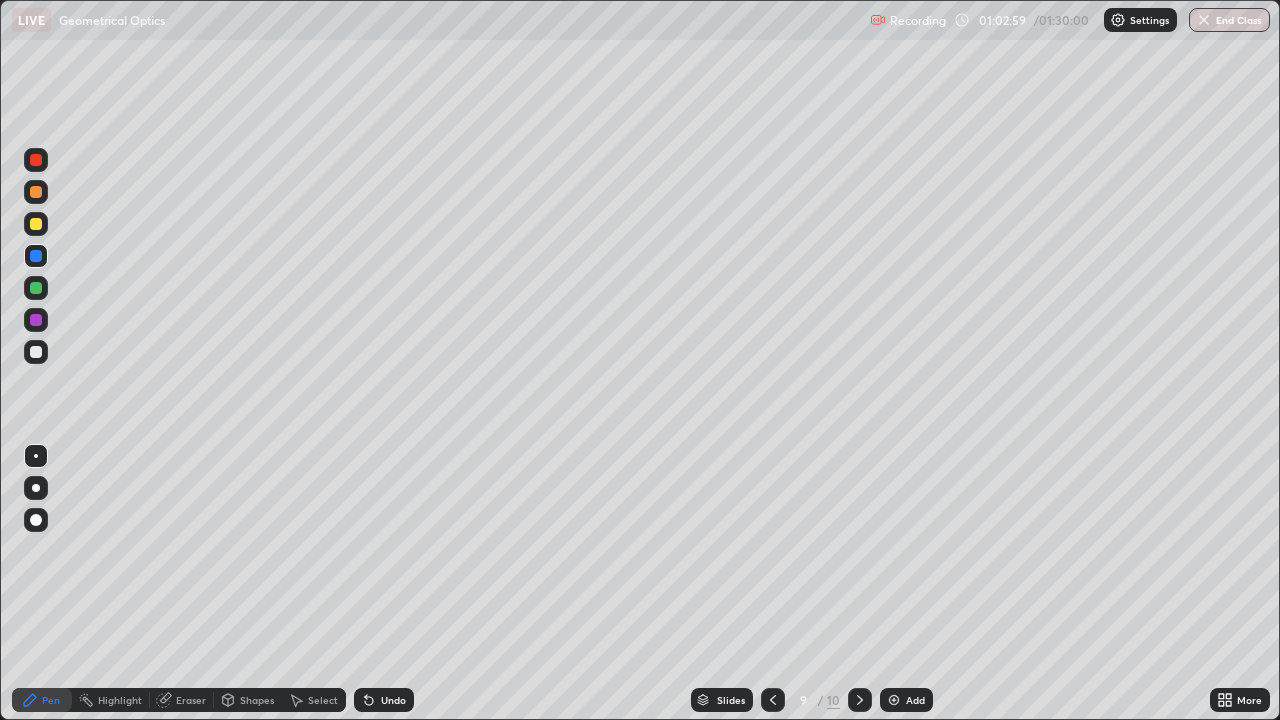 click on "Shapes" at bounding box center (257, 700) 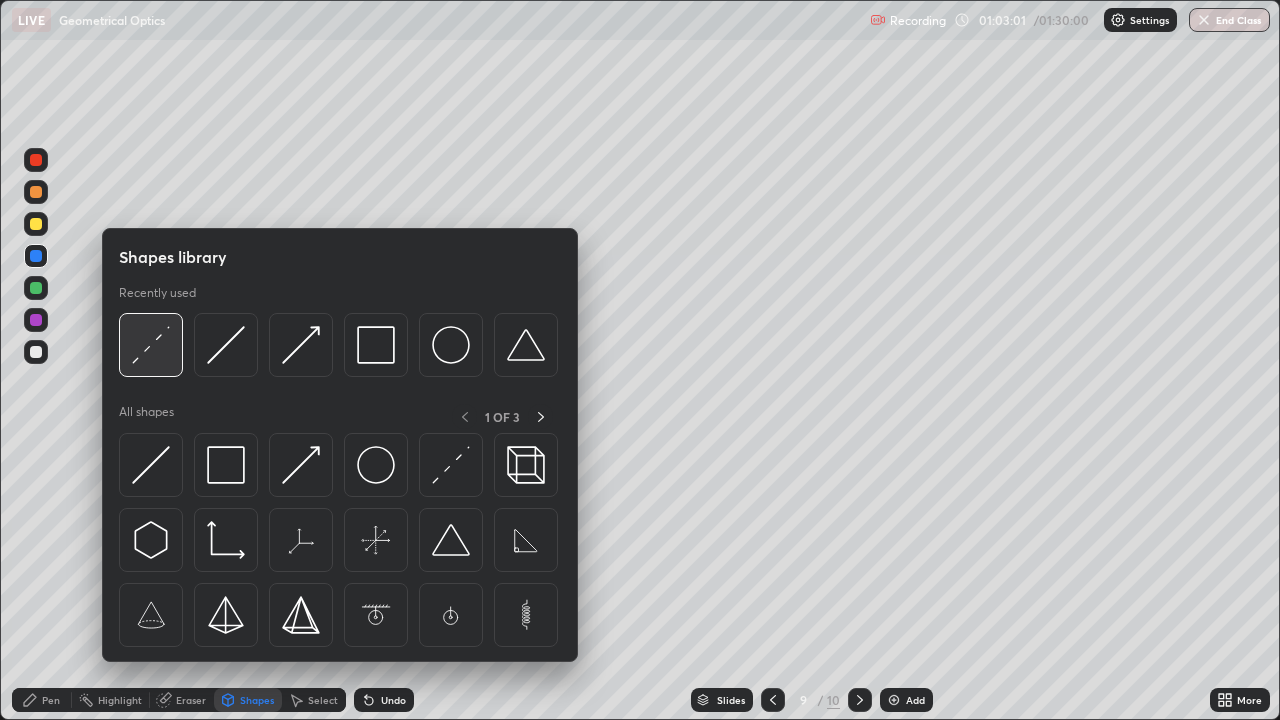 click at bounding box center (151, 345) 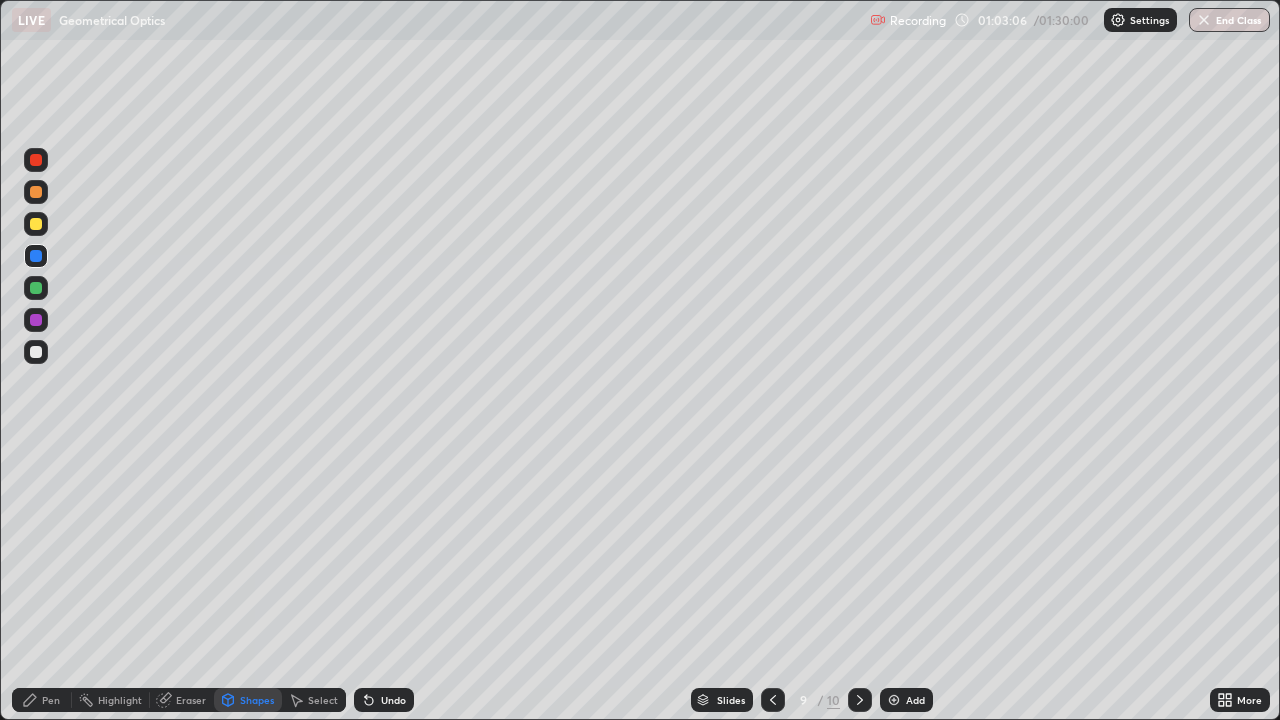 click on "Shapes" at bounding box center (257, 700) 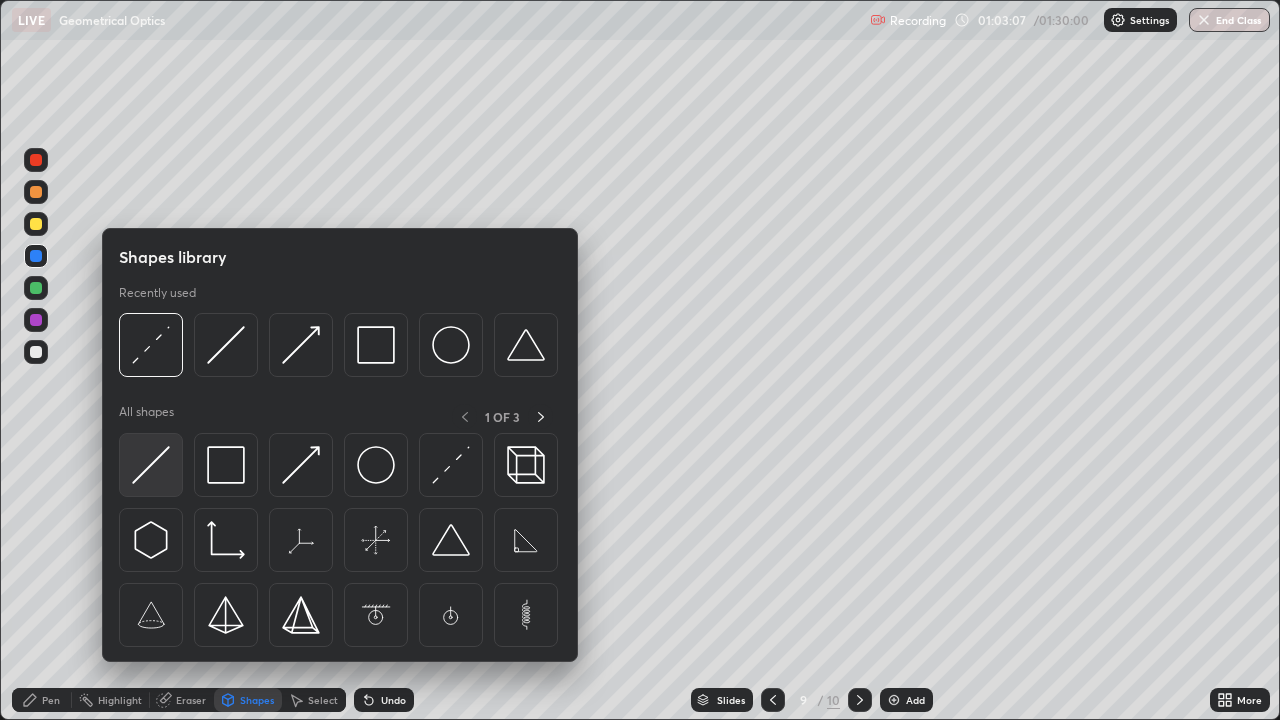 click at bounding box center (151, 465) 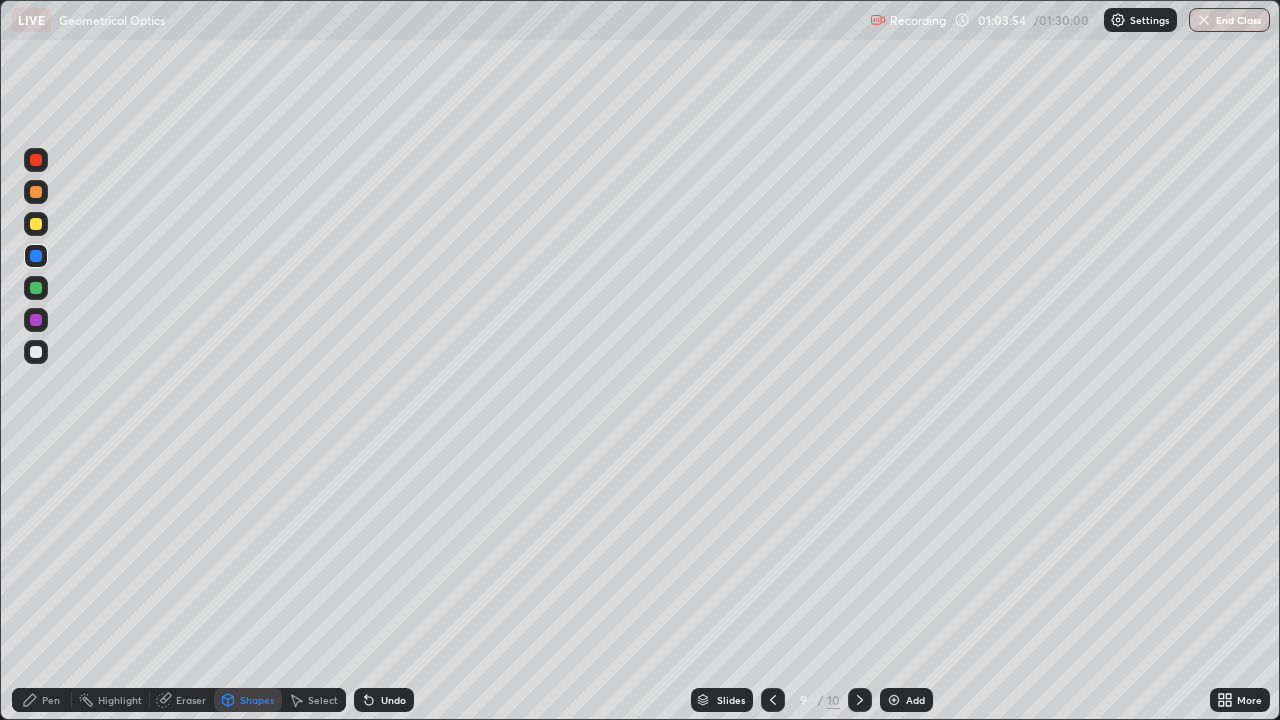 click at bounding box center (860, 700) 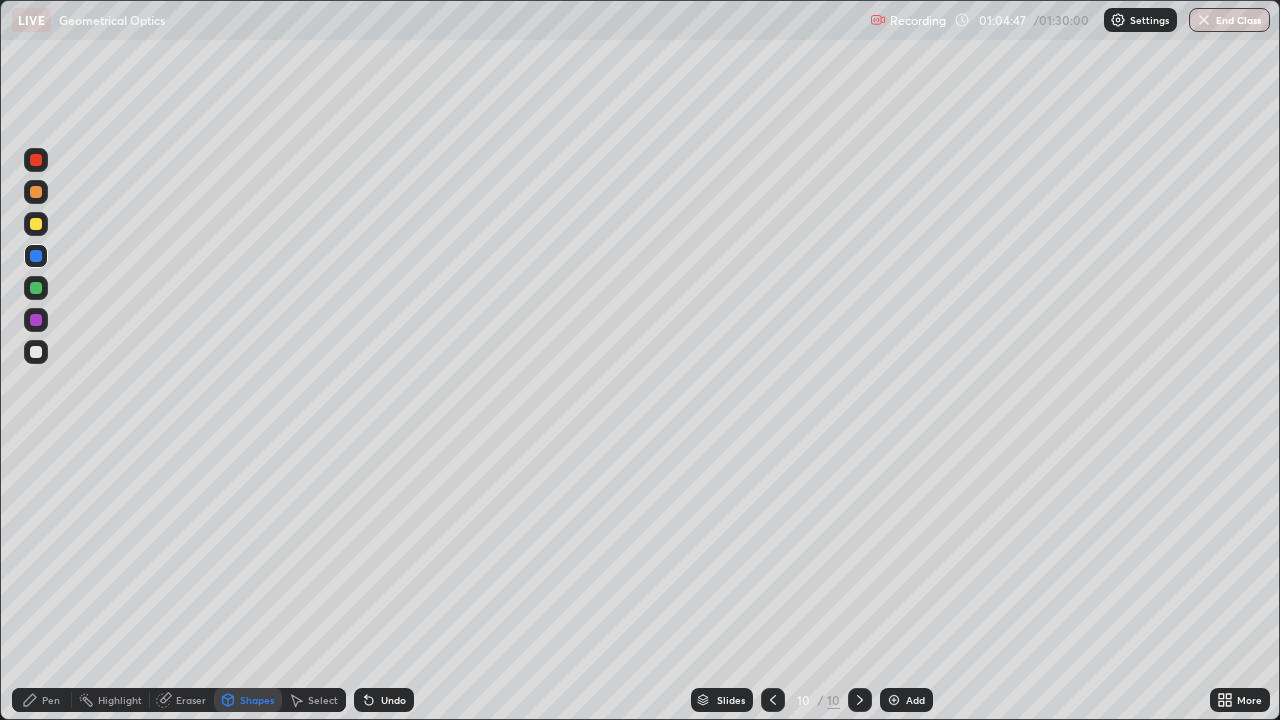 click at bounding box center [894, 700] 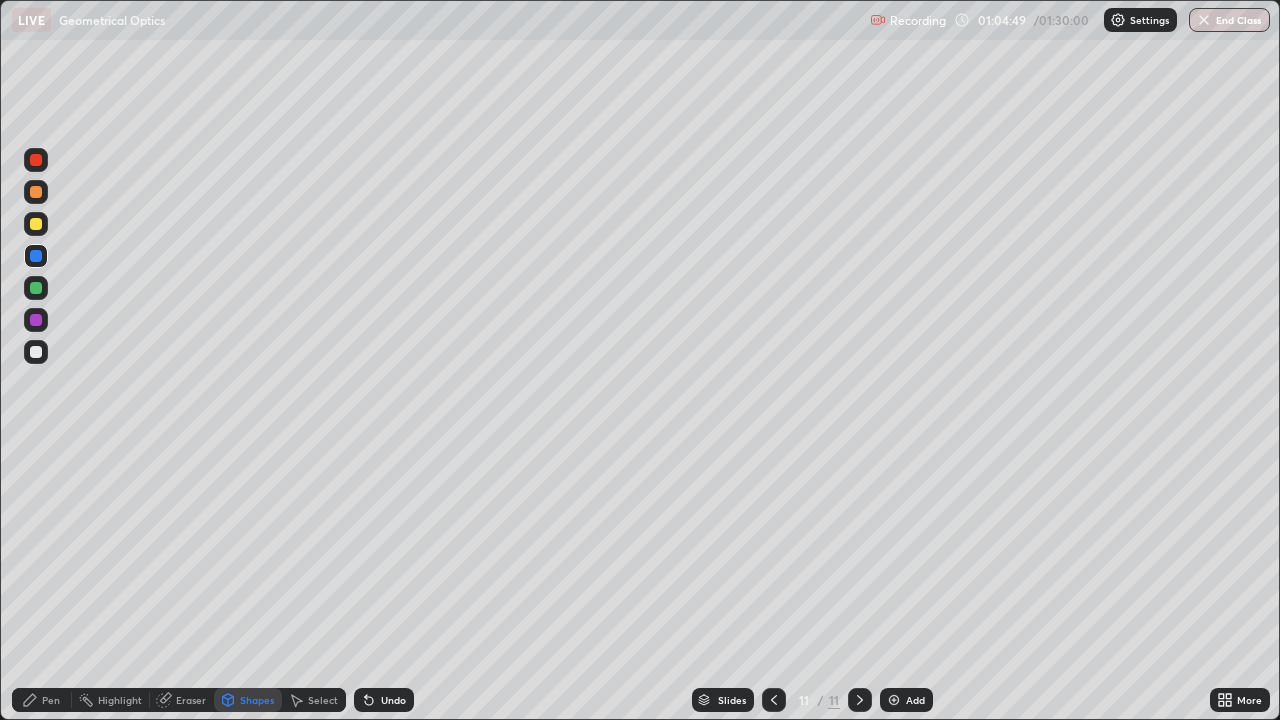 click on "Shapes" at bounding box center (248, 700) 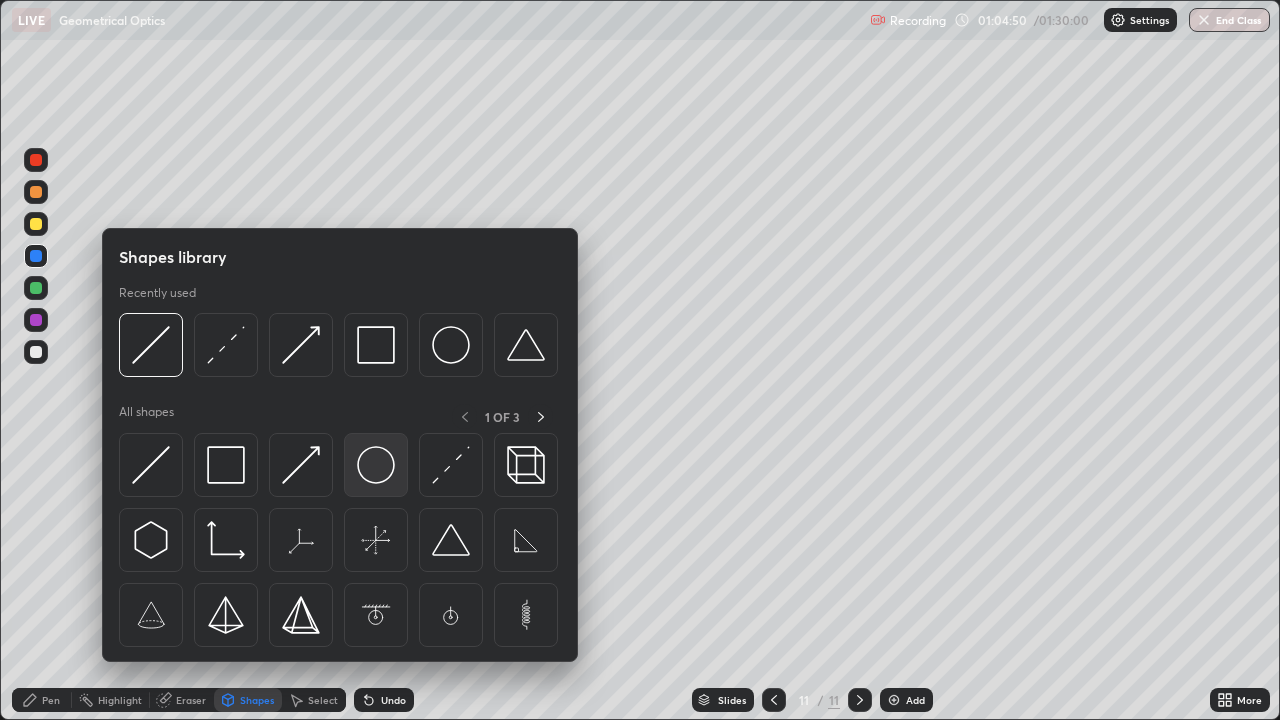 click at bounding box center (376, 465) 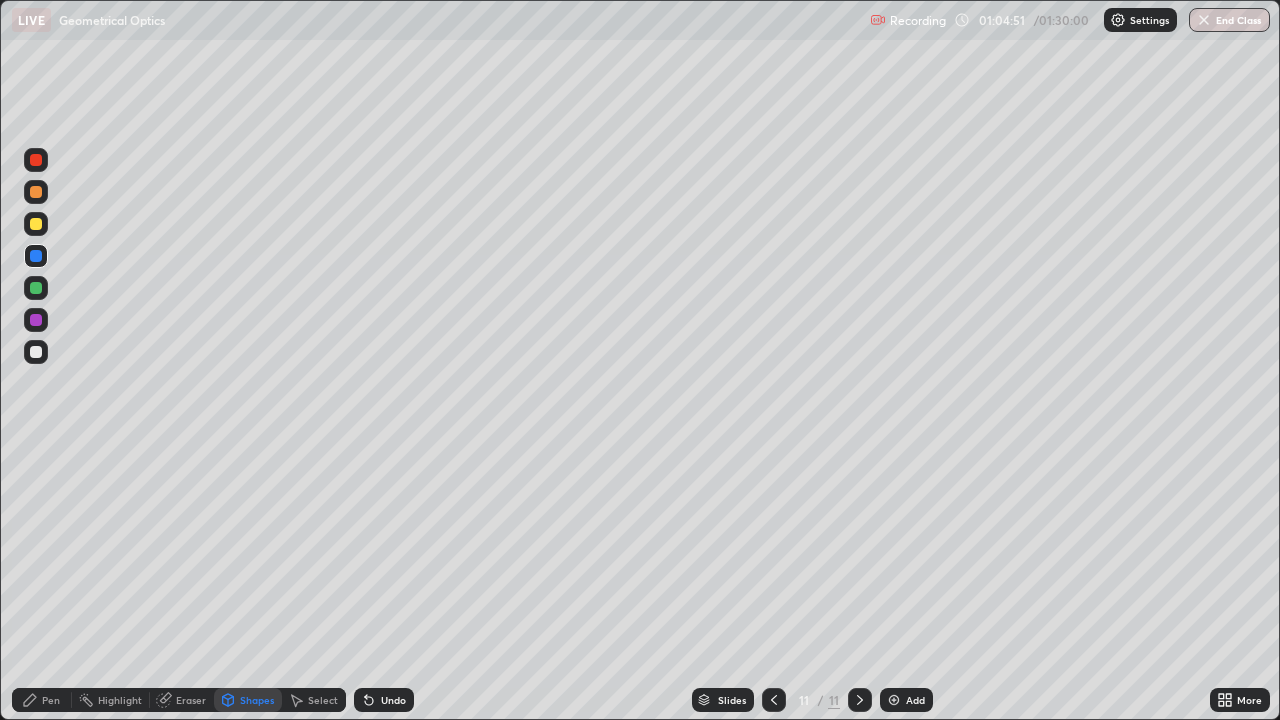 click at bounding box center [36, 352] 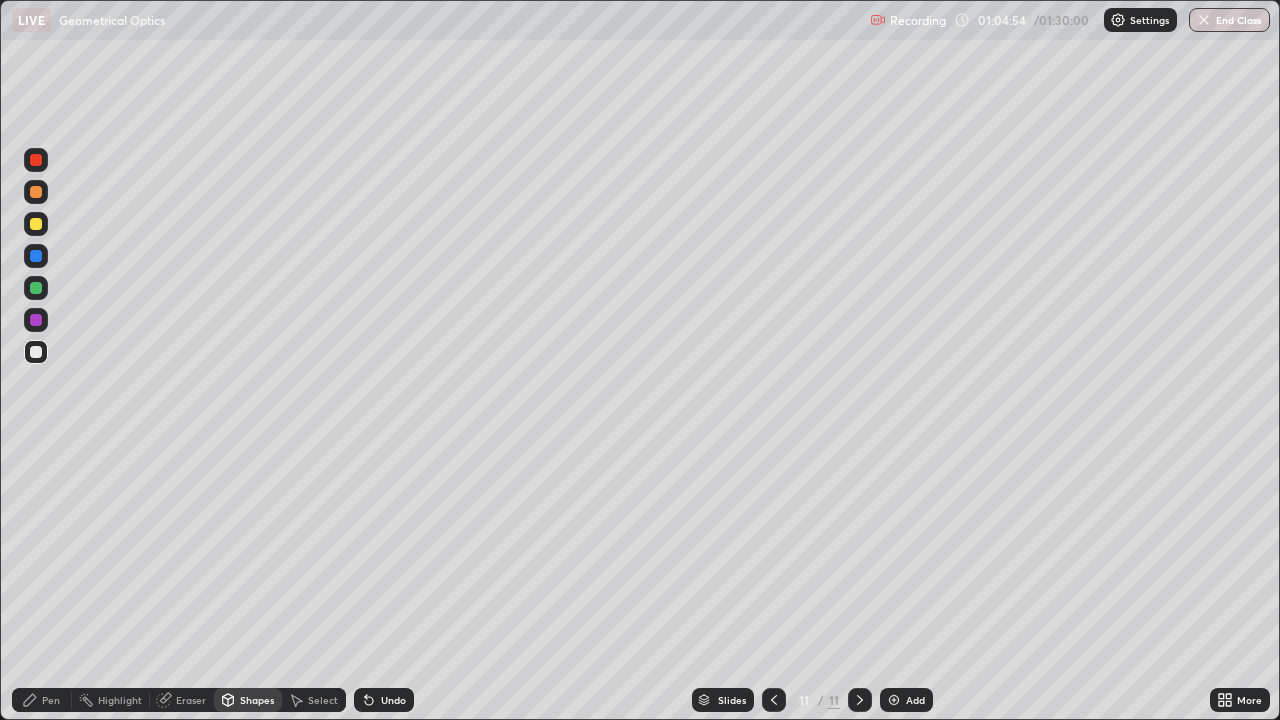 click on "Pen" at bounding box center (51, 700) 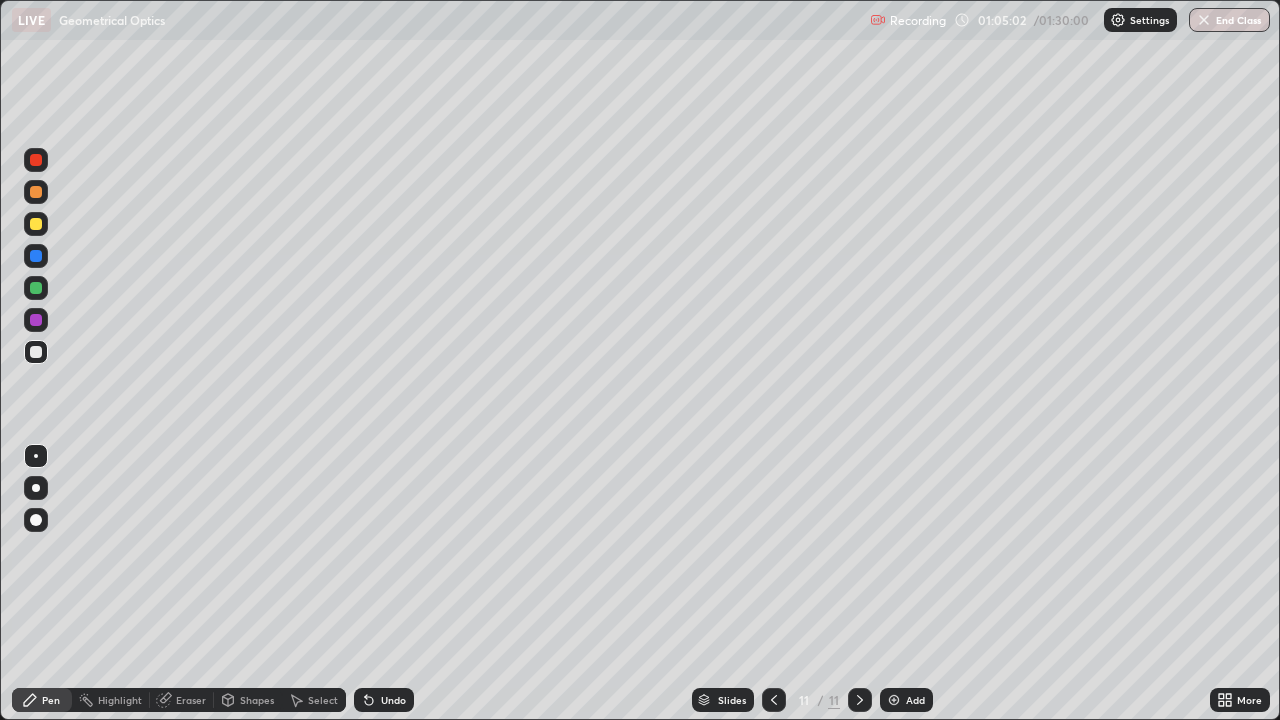 click on "Shapes" at bounding box center [248, 700] 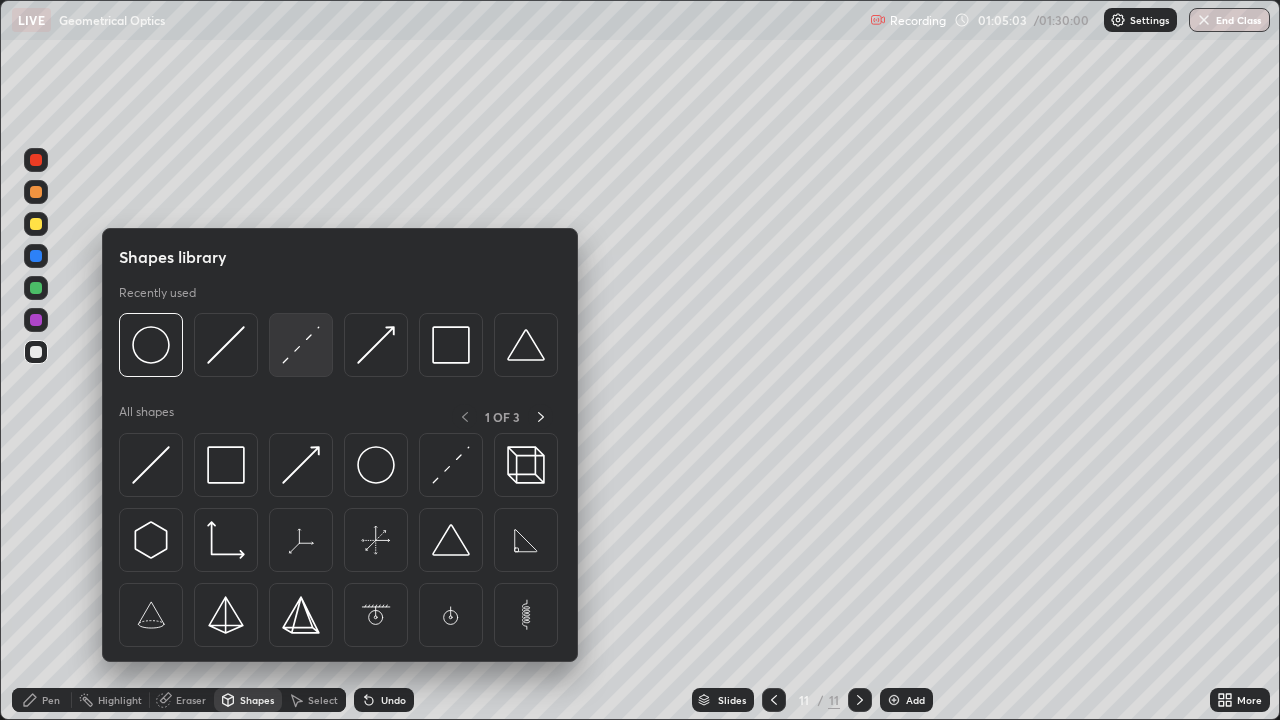 click at bounding box center [301, 345] 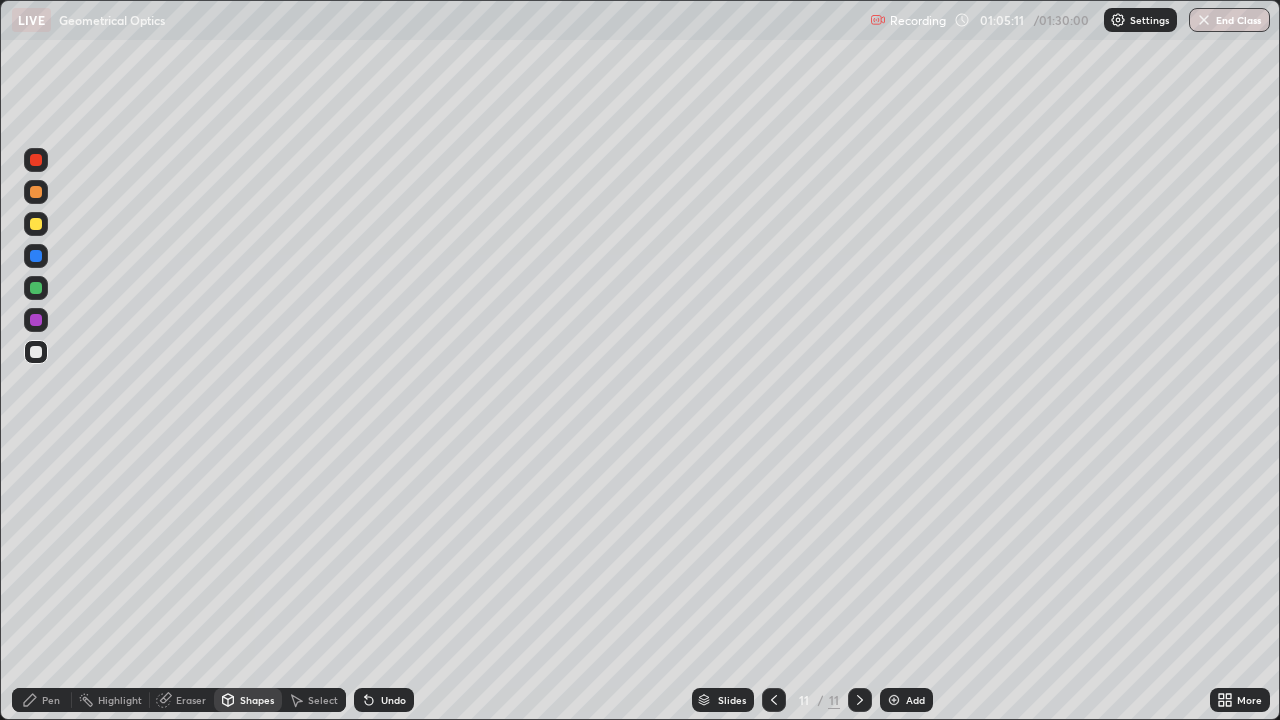 click on "Pen" at bounding box center [51, 700] 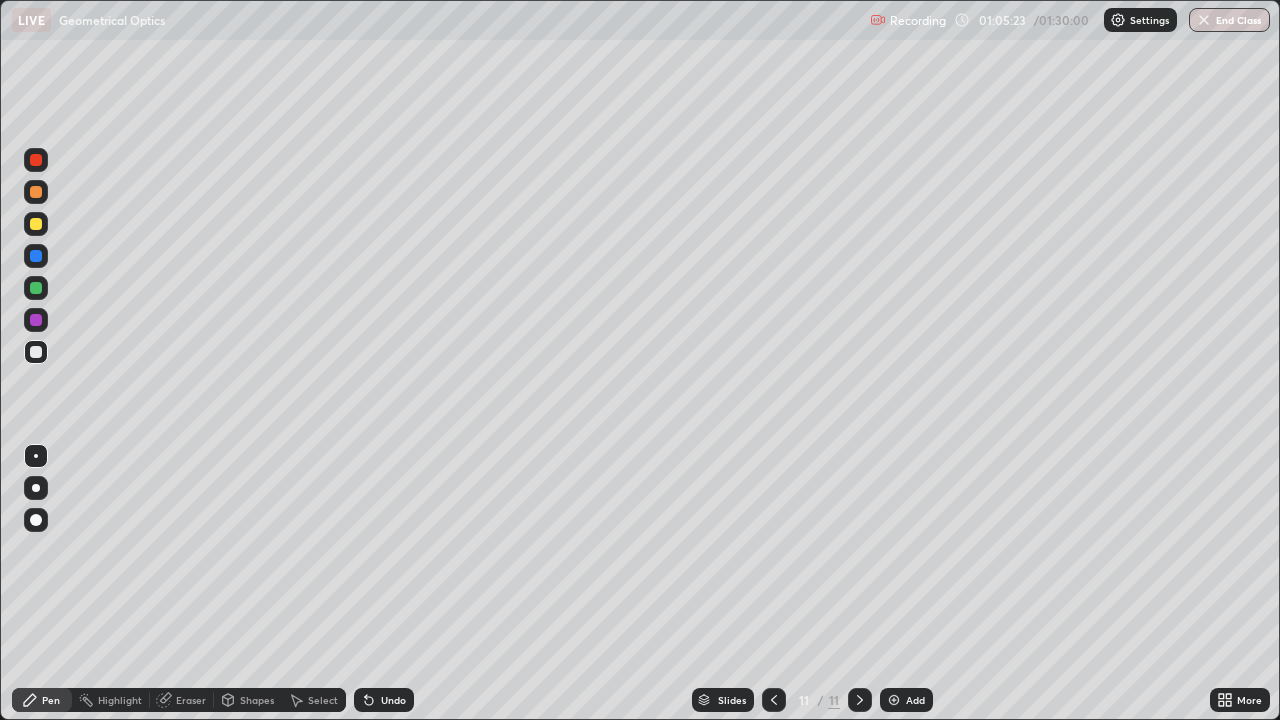click at bounding box center [36, 224] 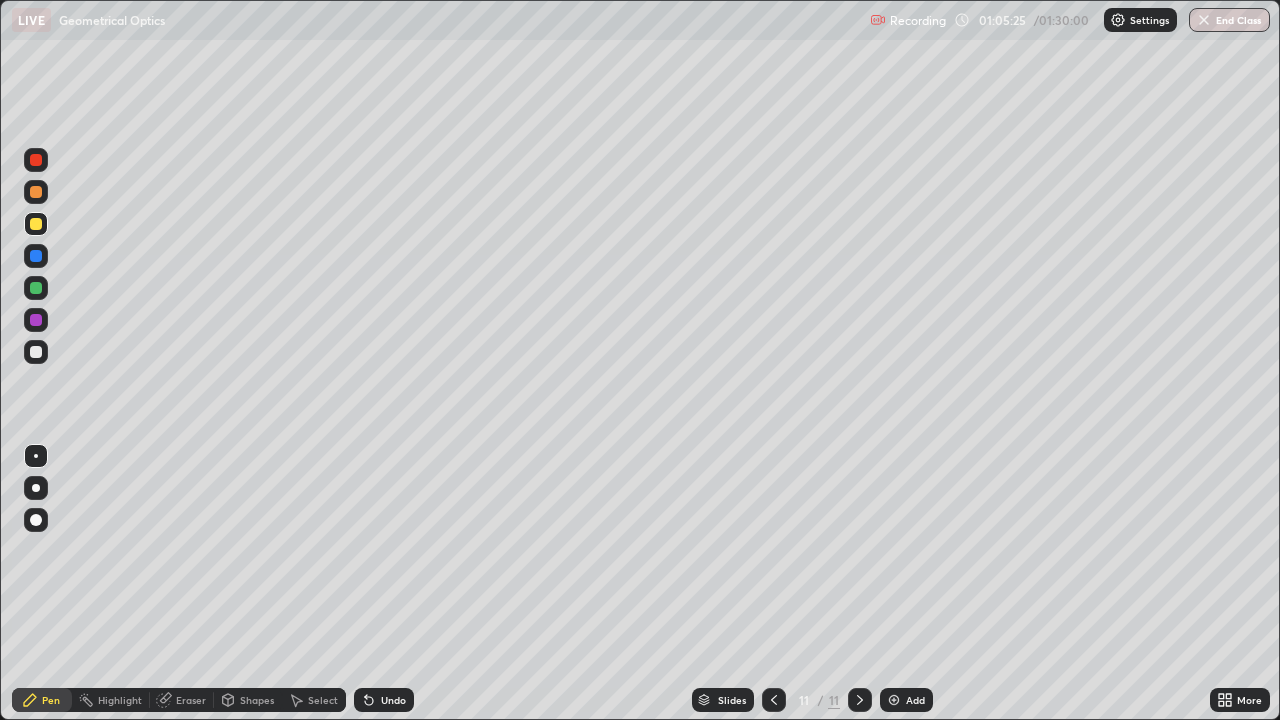 click at bounding box center (36, 352) 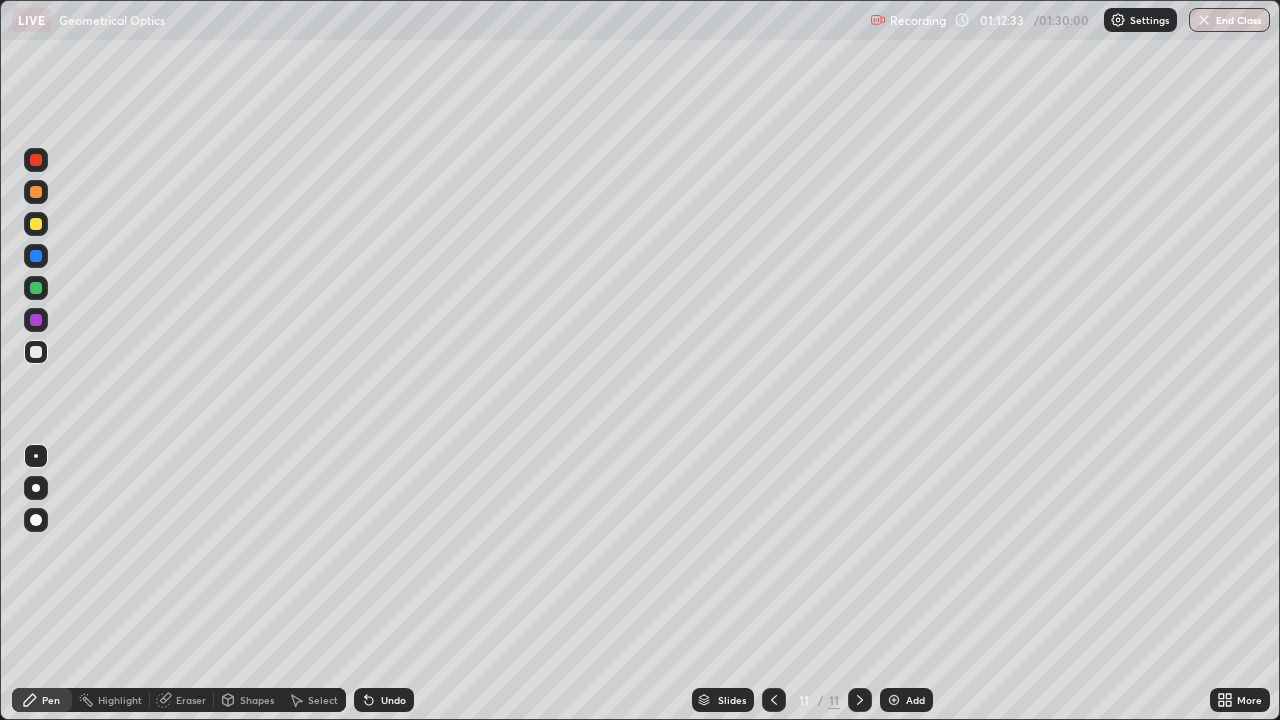 click on "Shapes" at bounding box center [248, 700] 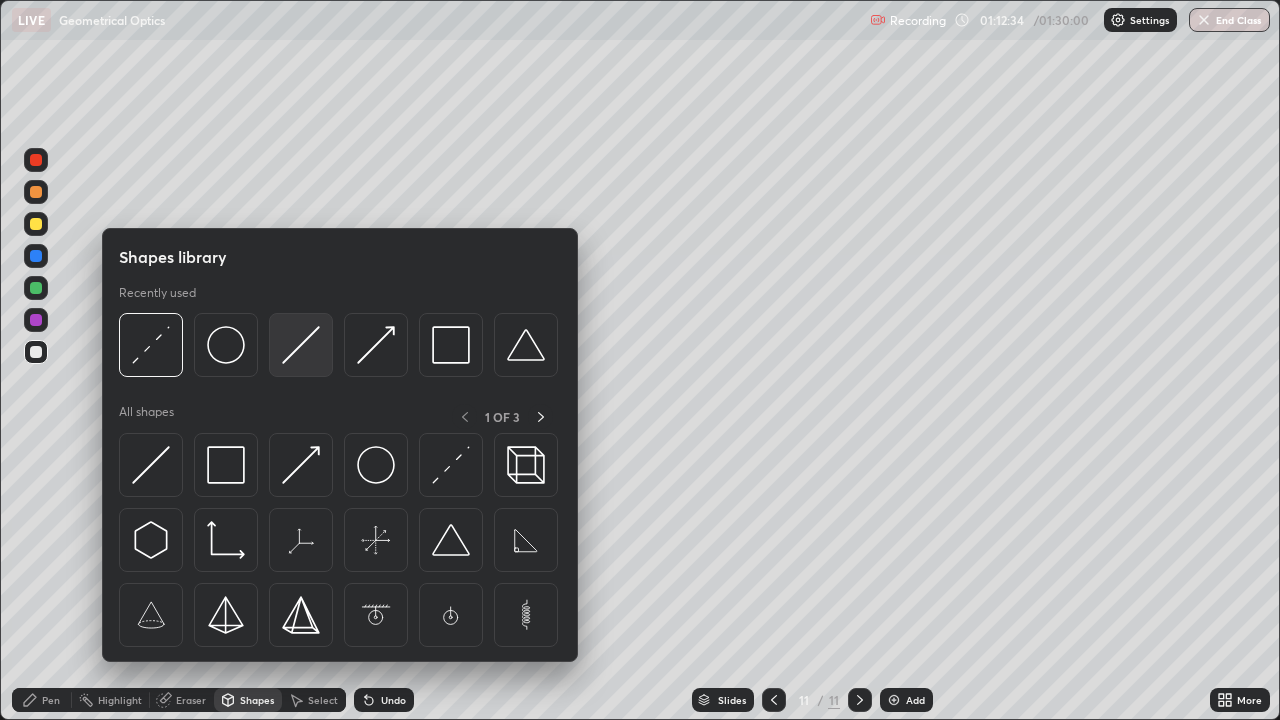 click at bounding box center (301, 345) 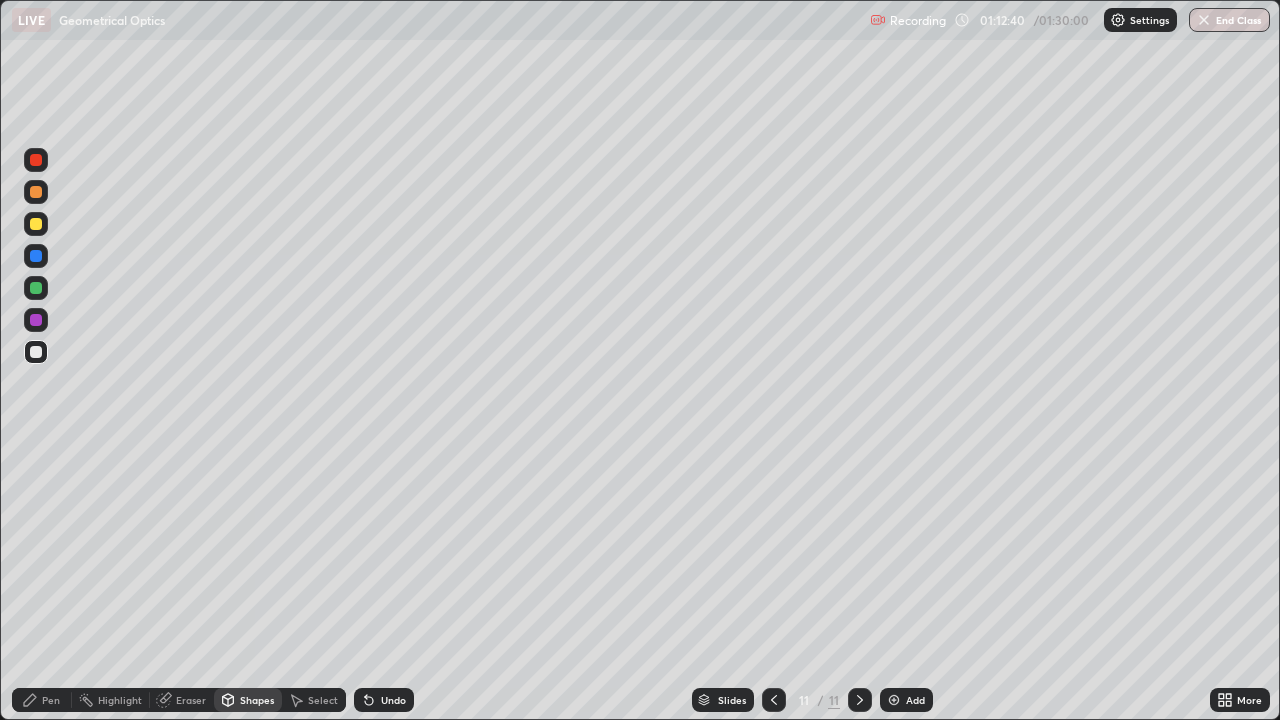 click on "Shapes" at bounding box center (257, 700) 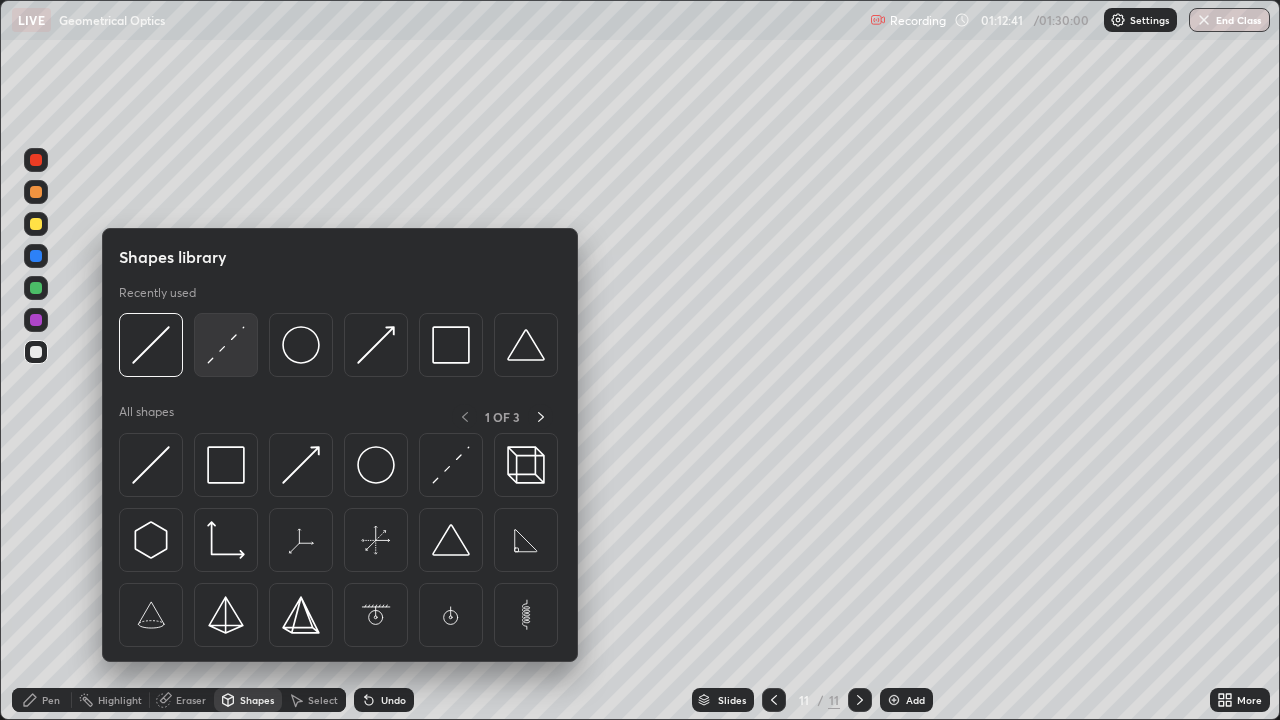 click at bounding box center (226, 345) 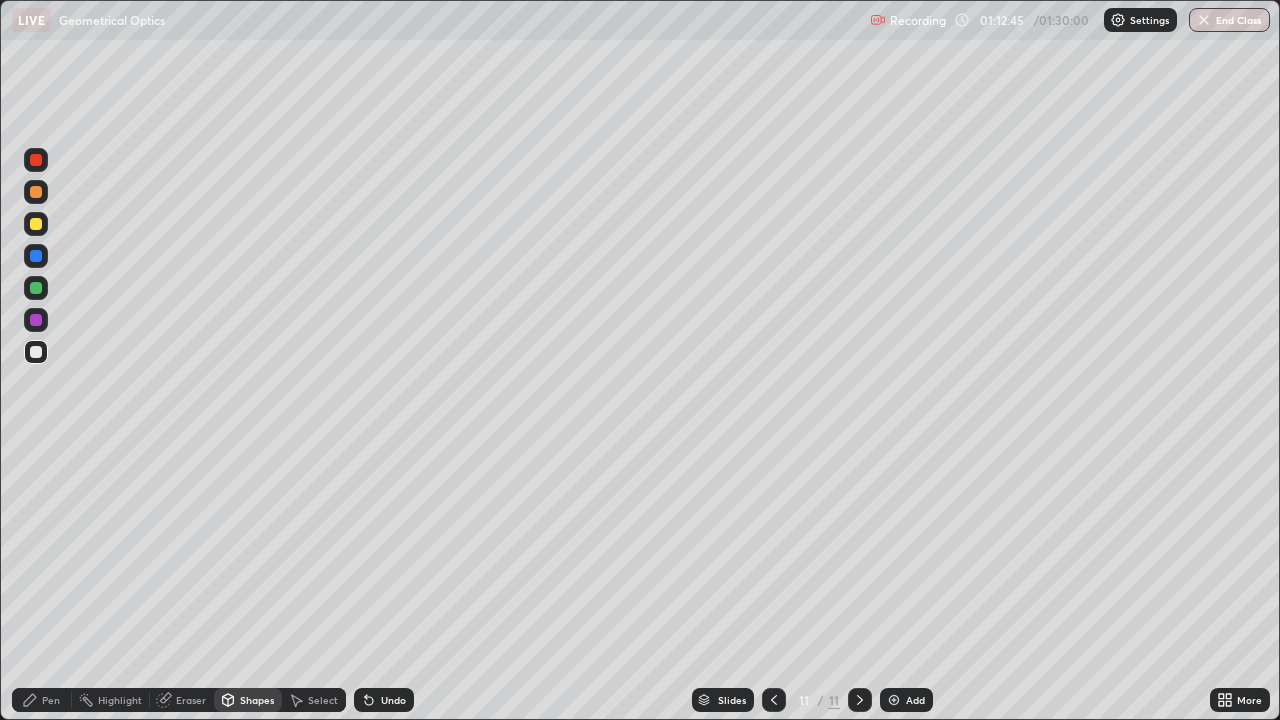 click on "Pen" at bounding box center [51, 700] 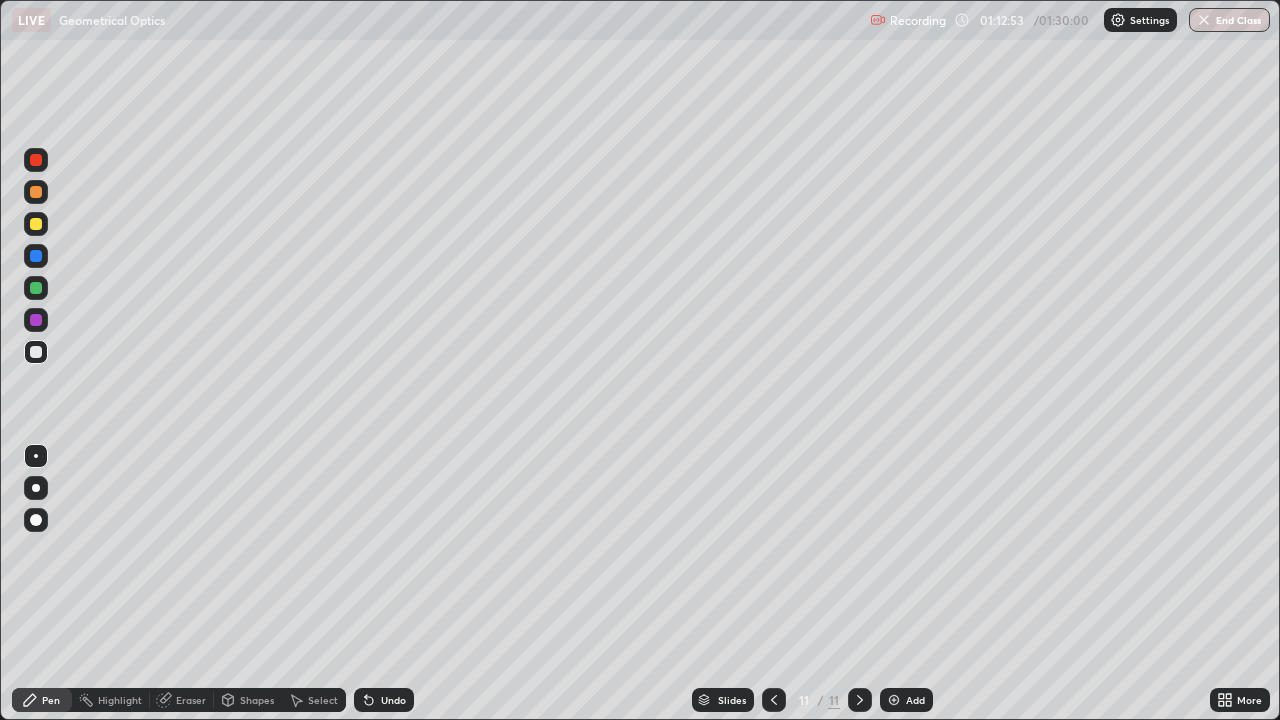 click on "Shapes" at bounding box center [248, 700] 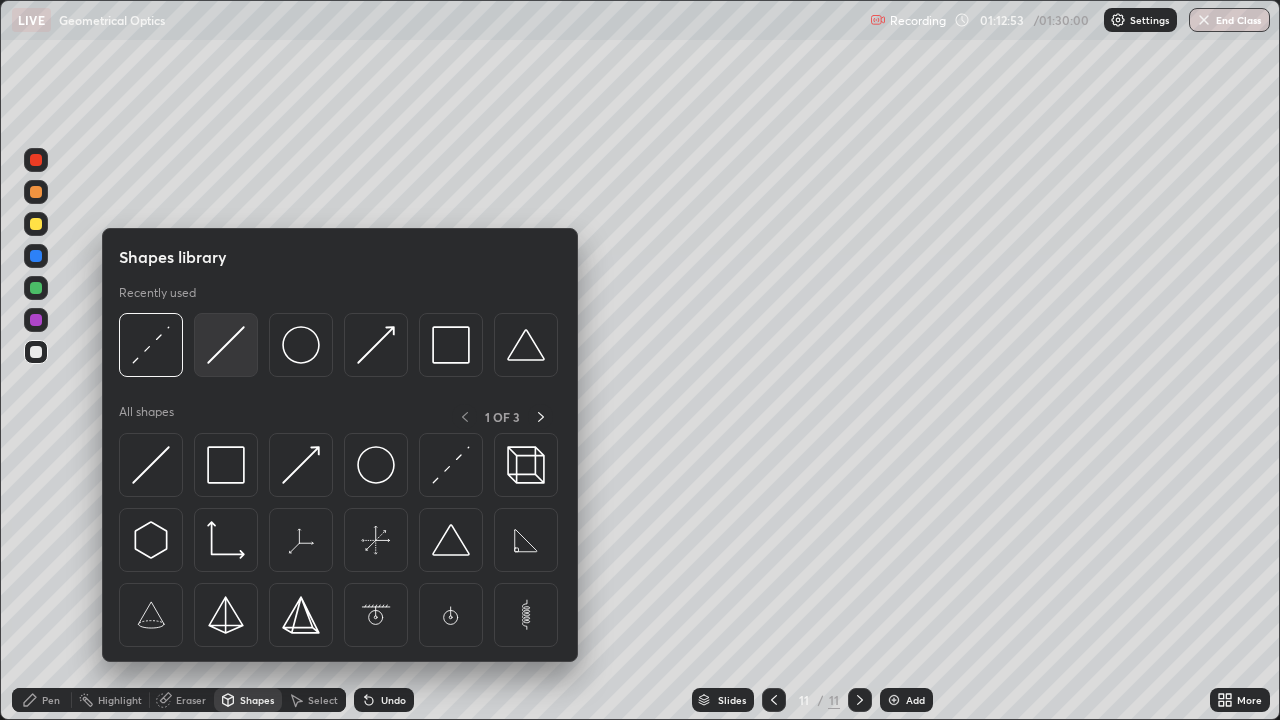 click at bounding box center [226, 345] 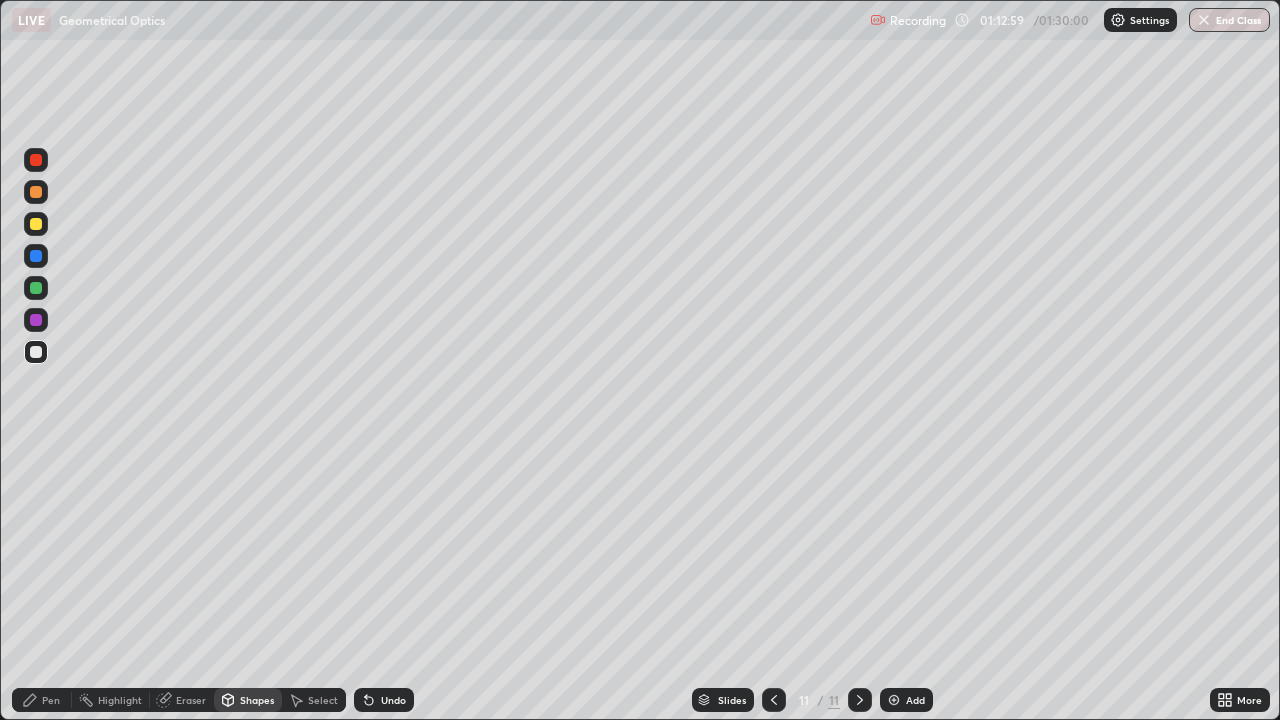 click on "Shapes" at bounding box center [257, 700] 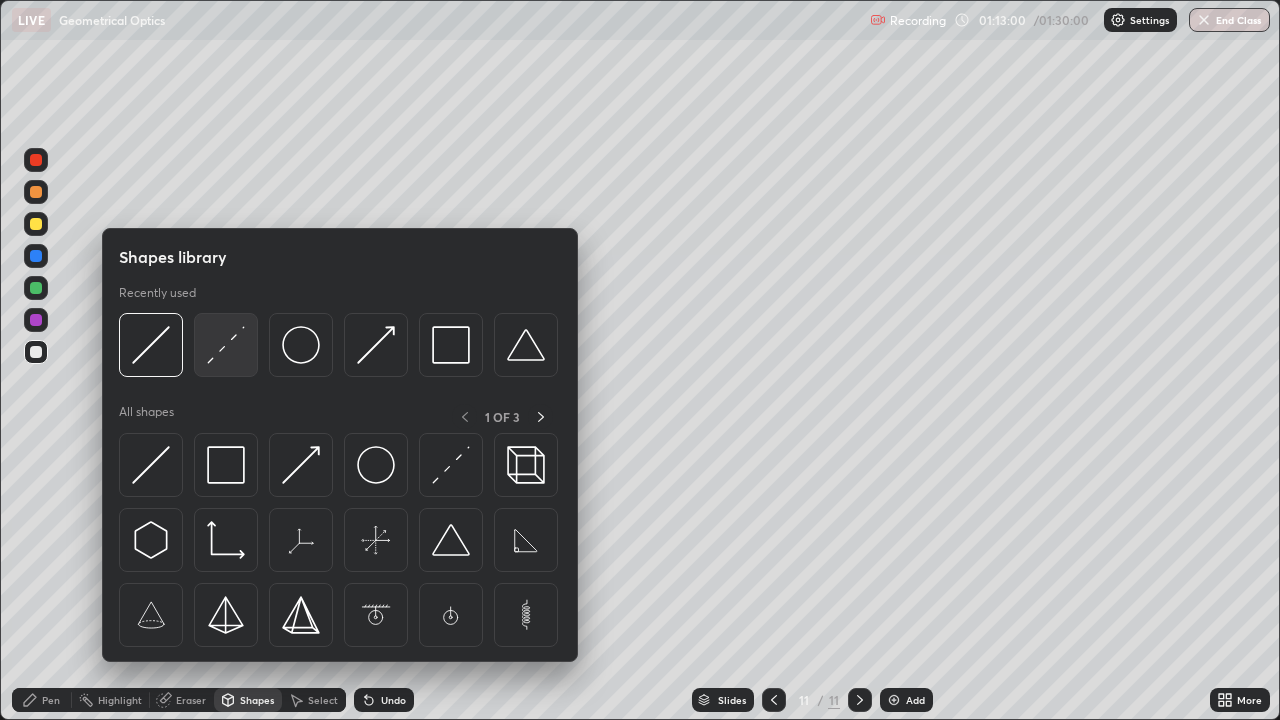 click at bounding box center [226, 345] 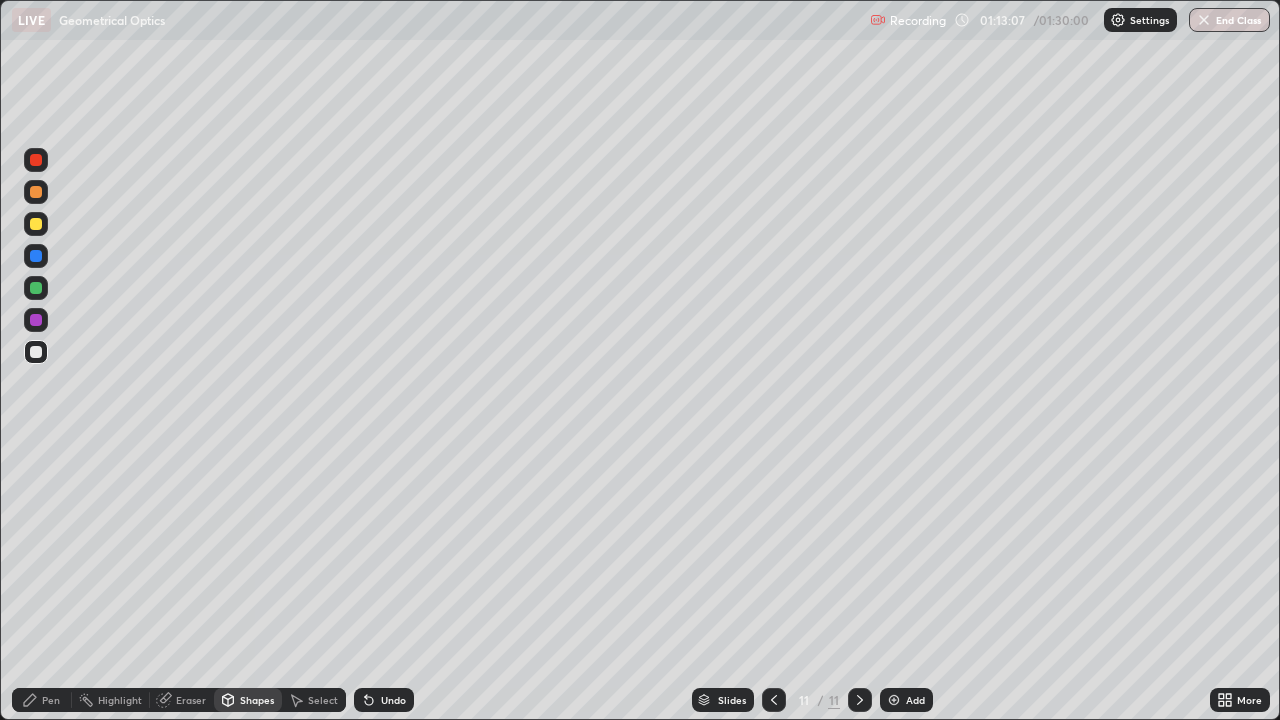 click on "Pen" at bounding box center (42, 700) 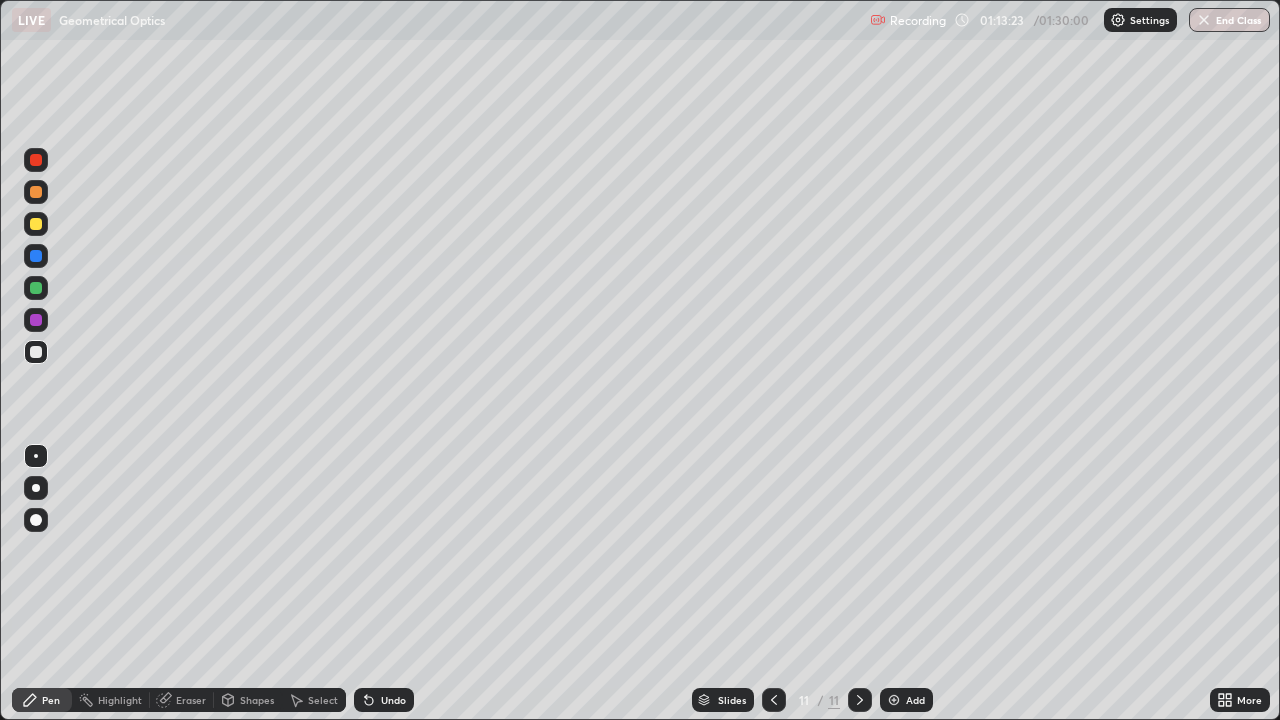 click at bounding box center [36, 224] 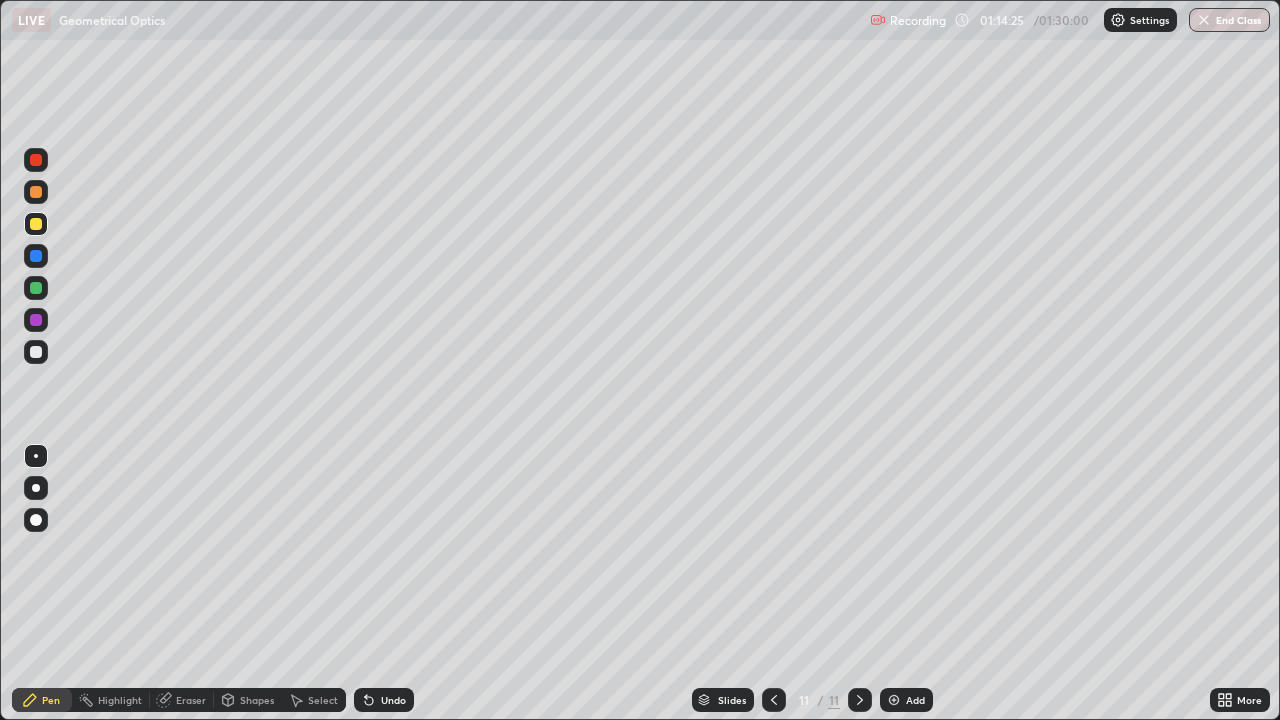 click on "Eraser" at bounding box center [191, 700] 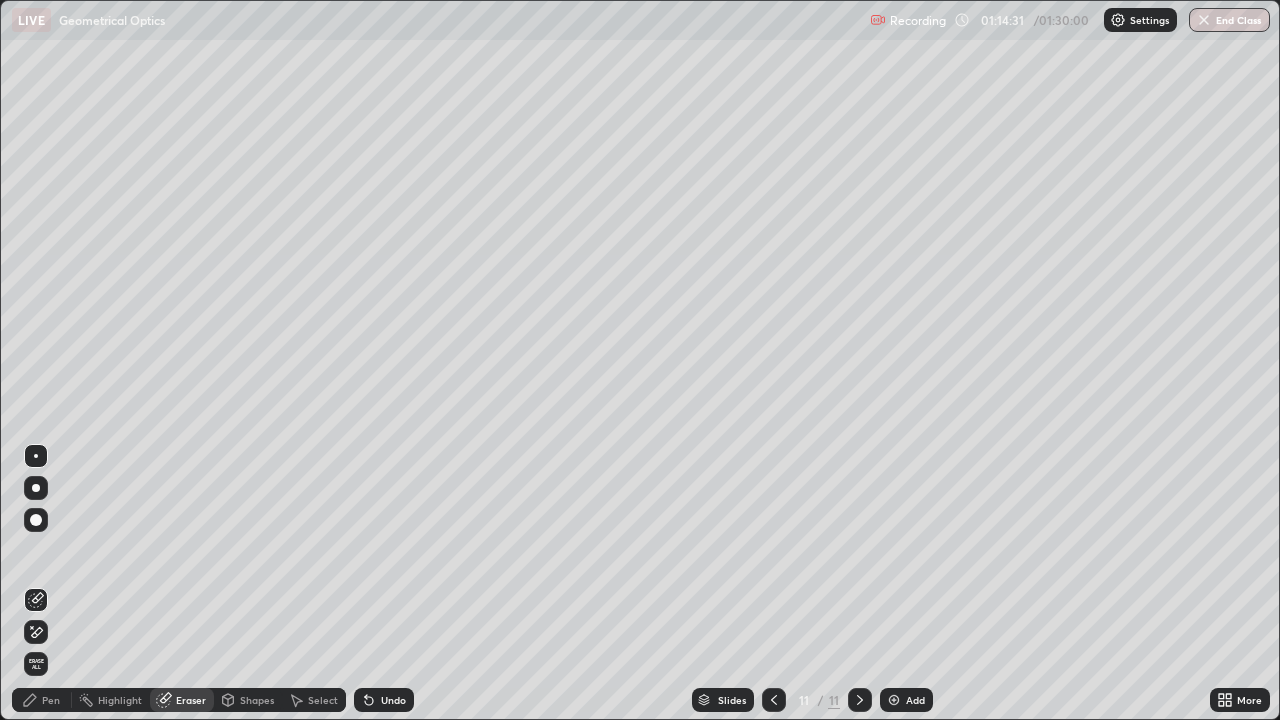 click on "Pen" at bounding box center (51, 700) 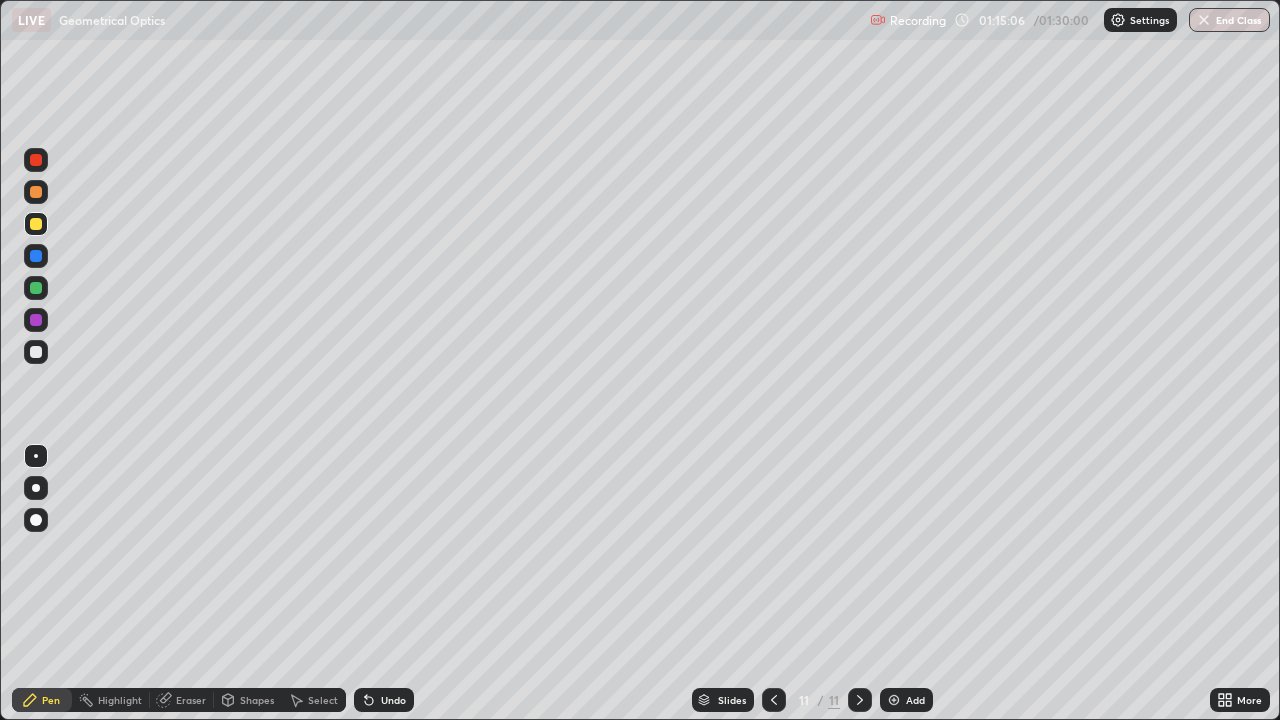 click on "Shapes" at bounding box center (257, 700) 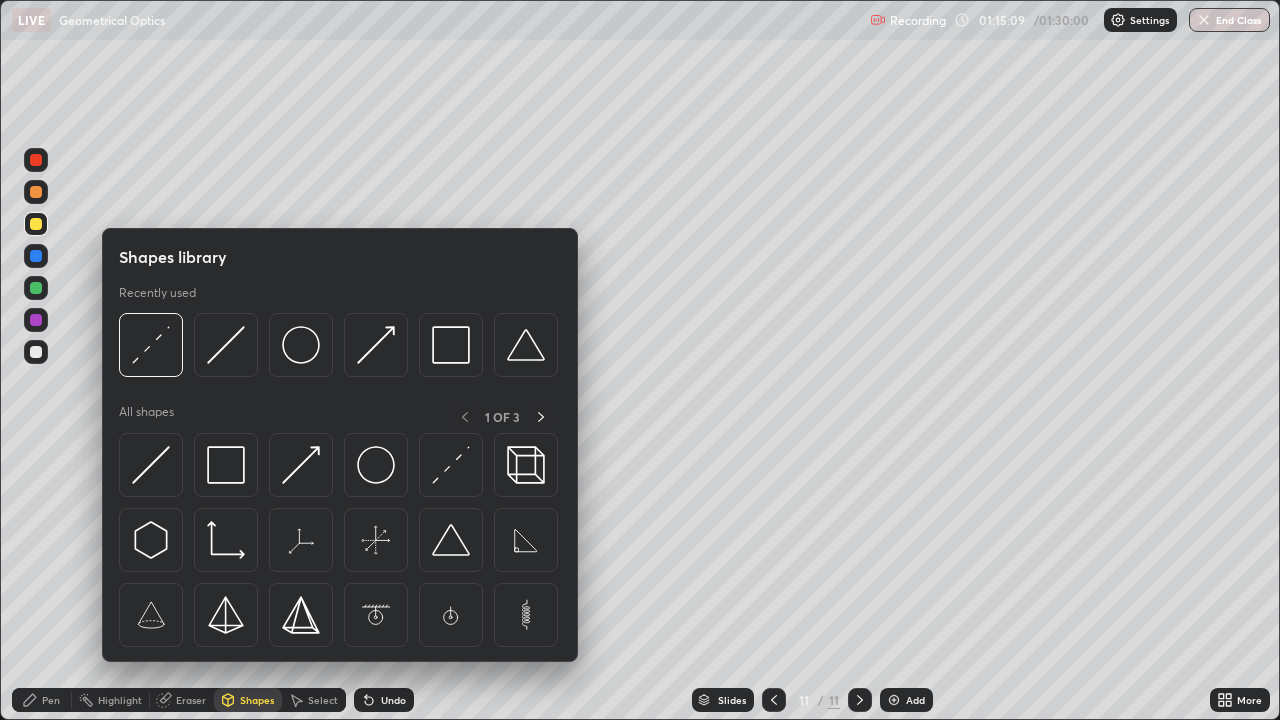 click on "Slides 11 / 11 Add" at bounding box center [812, 700] 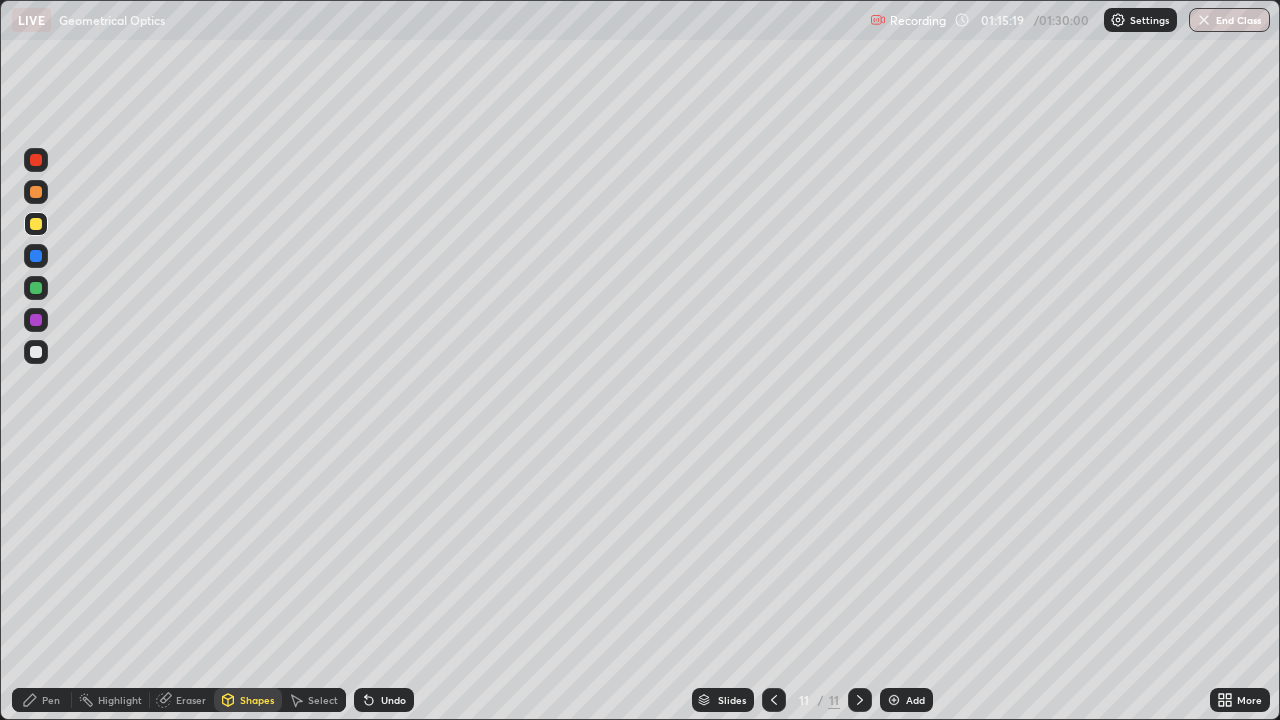 click at bounding box center [894, 700] 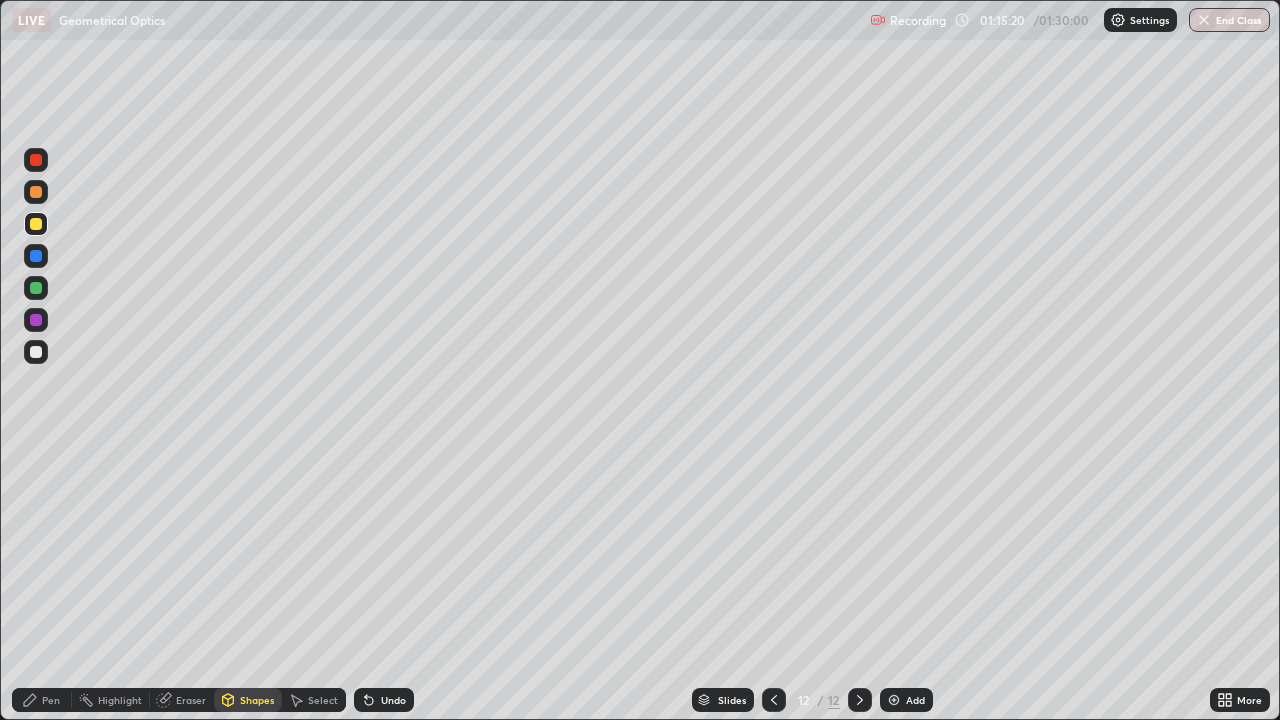 click on "Shapes" at bounding box center [257, 700] 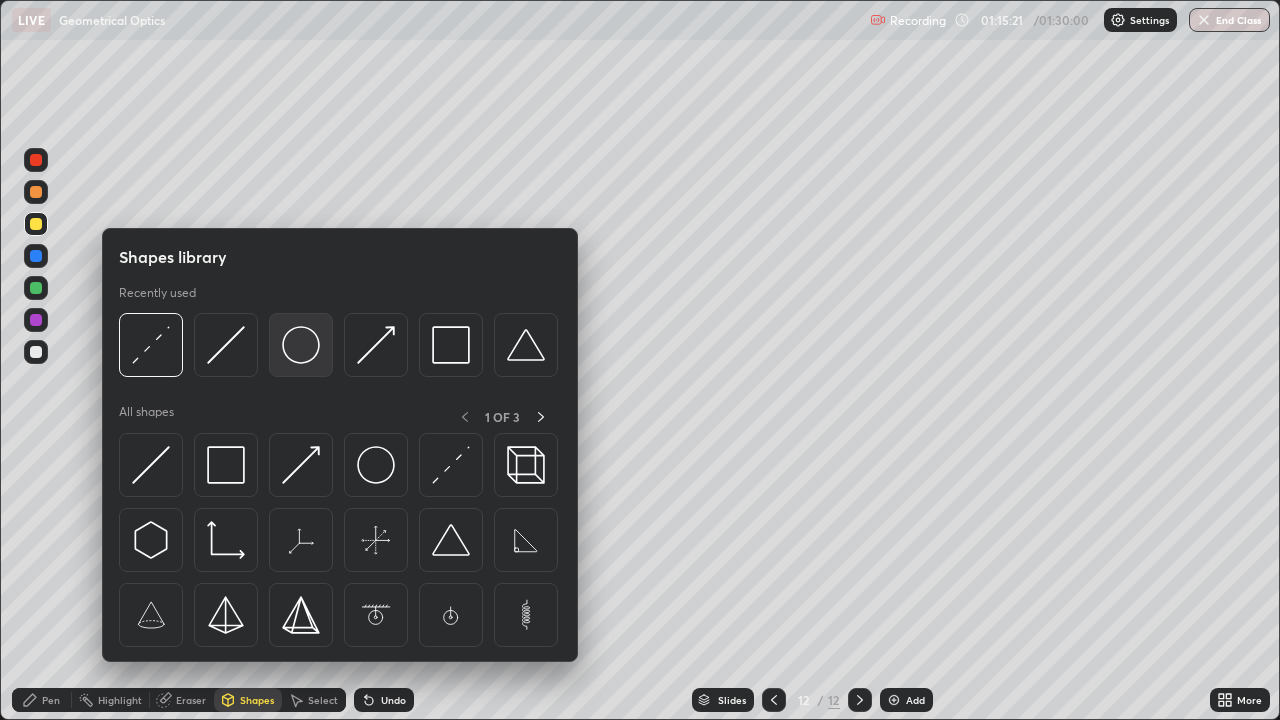 click at bounding box center [301, 345] 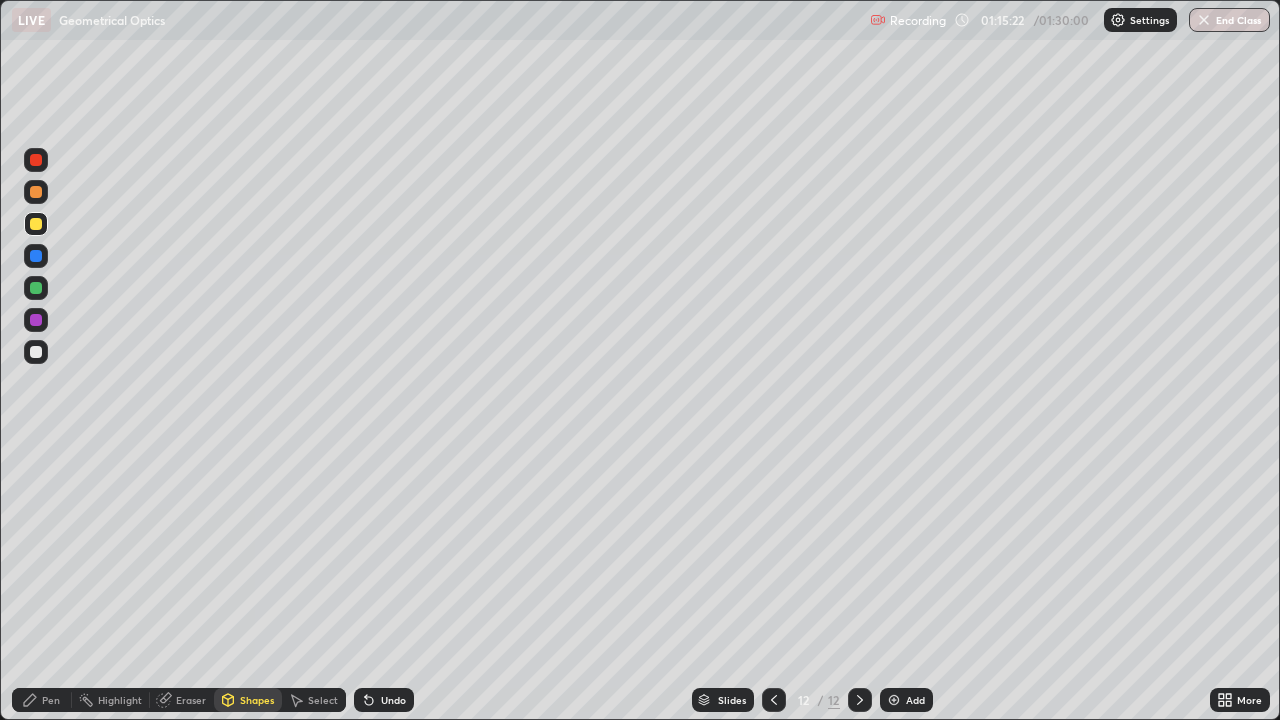click at bounding box center (36, 352) 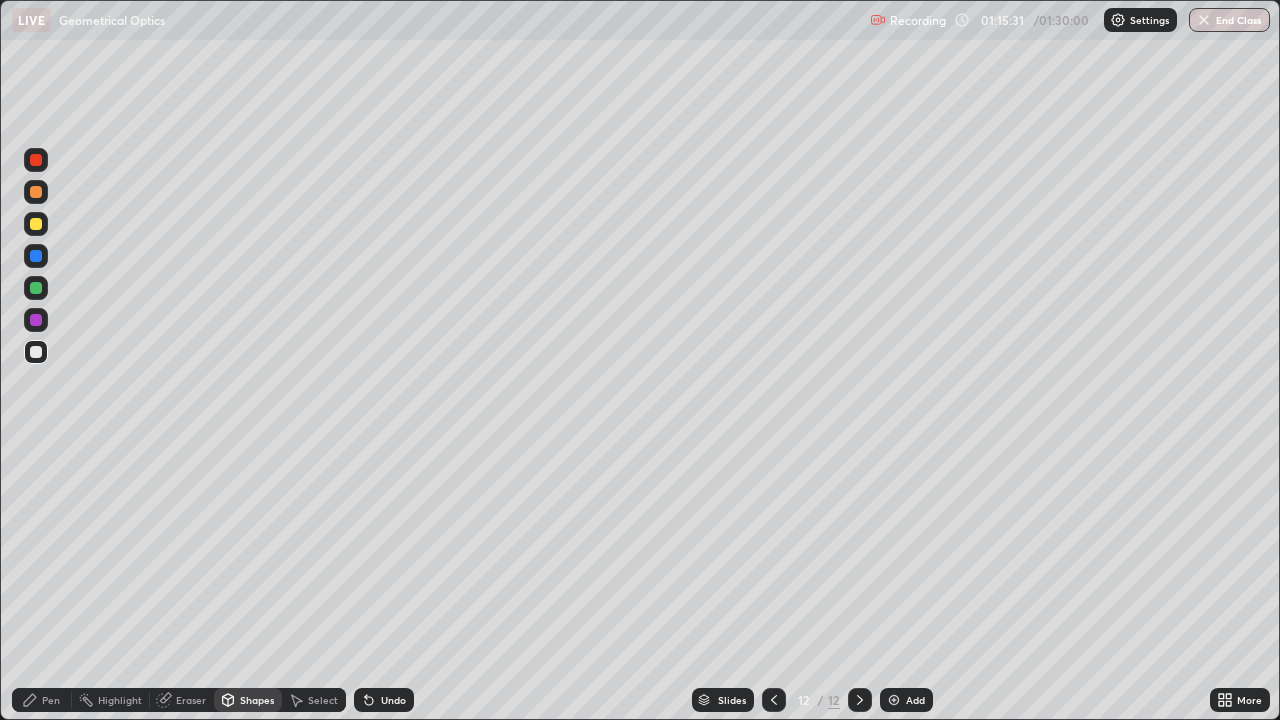 click on "Shapes" at bounding box center [257, 700] 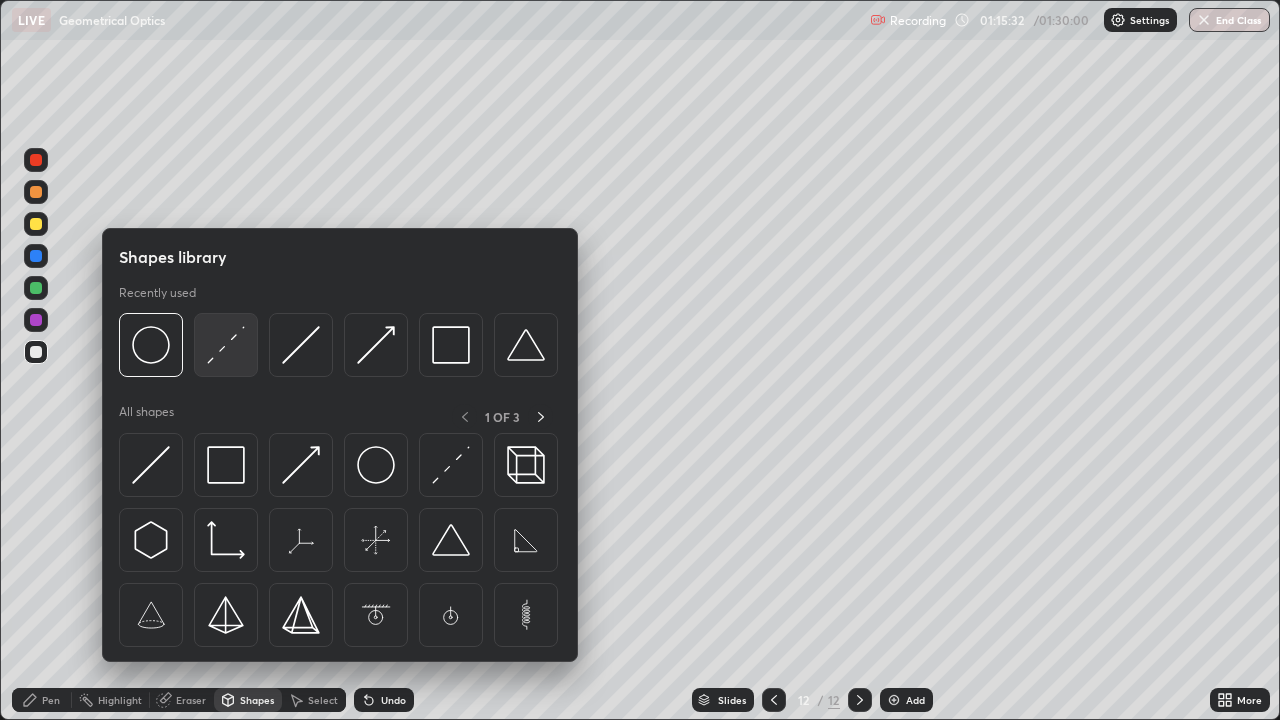 click at bounding box center (226, 345) 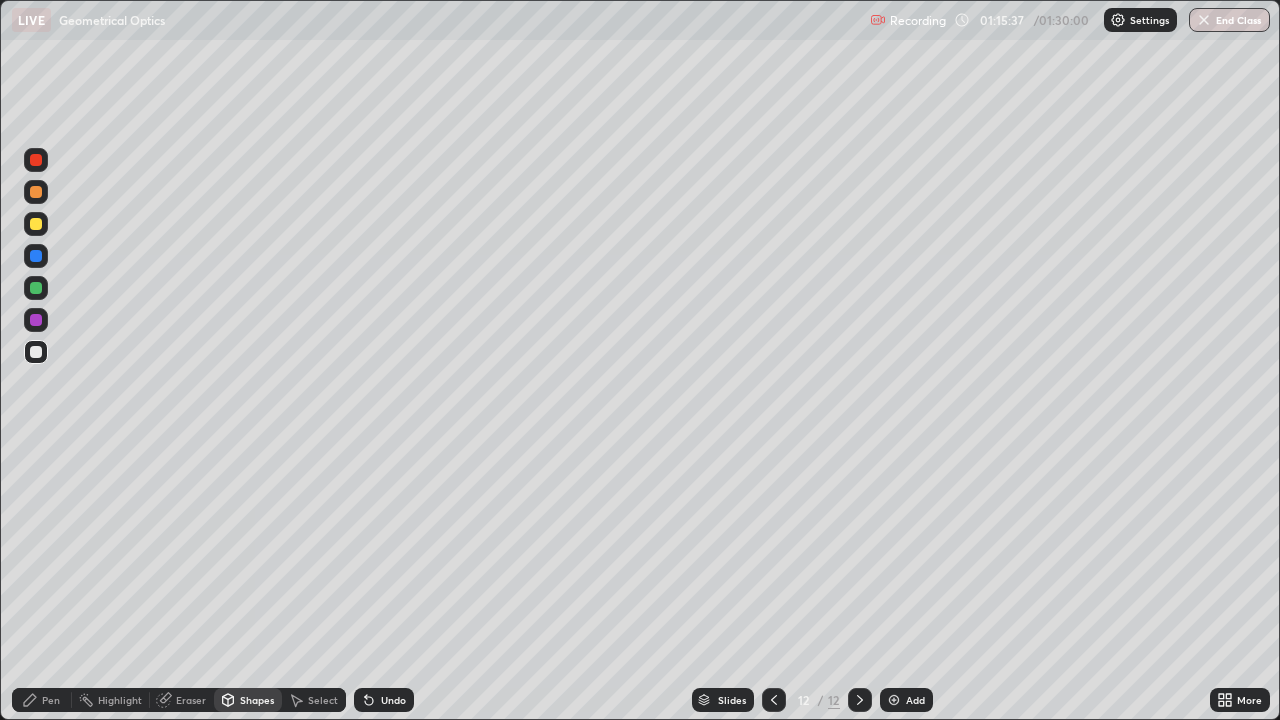 click on "Pen" at bounding box center [51, 700] 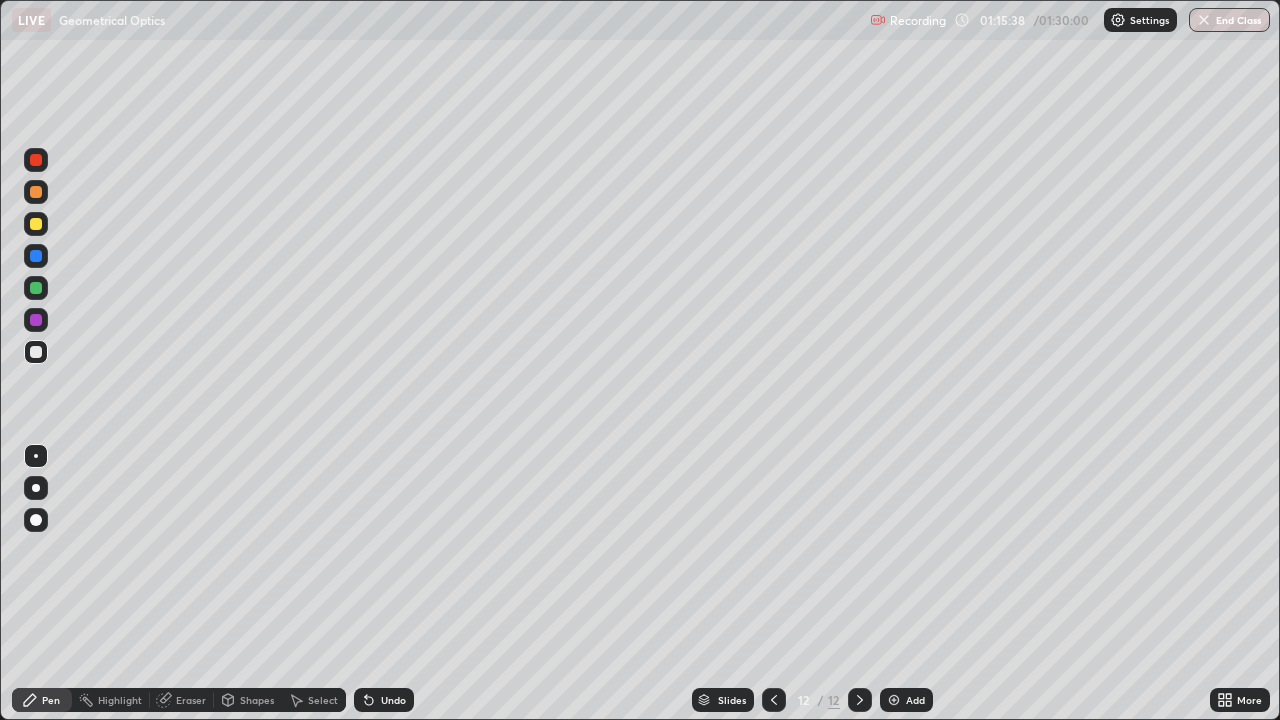 click at bounding box center [36, 224] 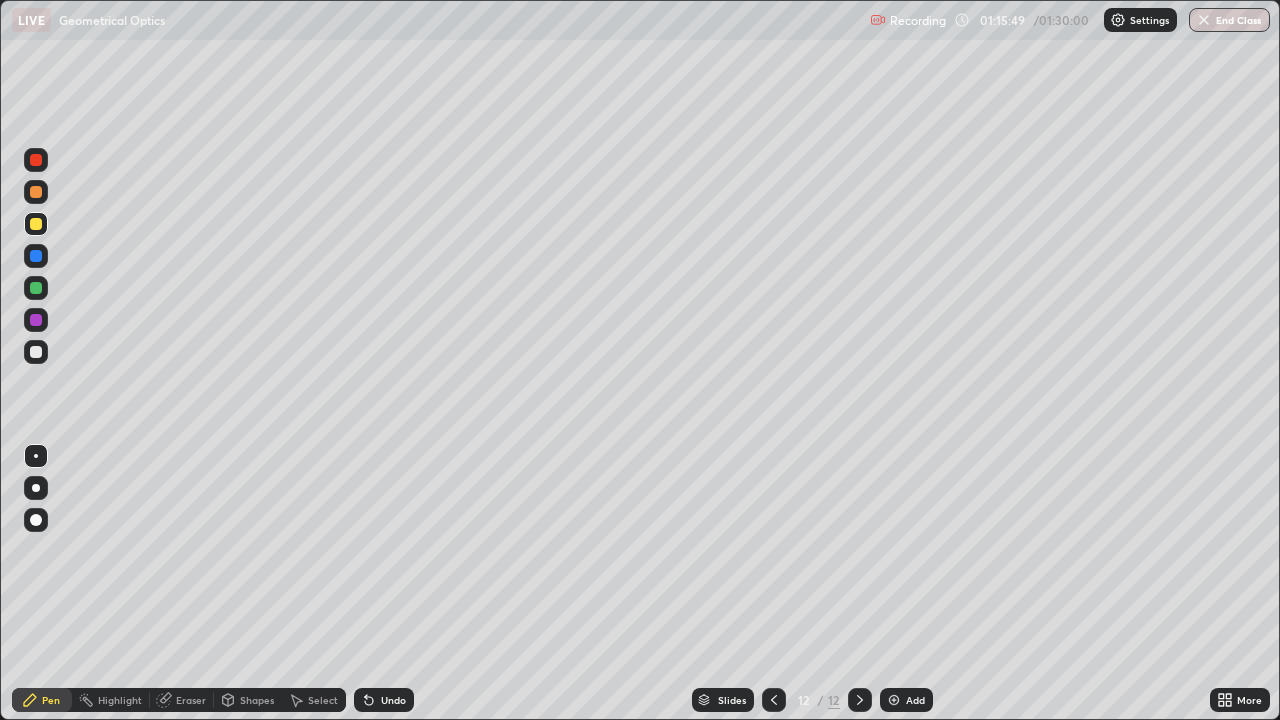 click at bounding box center [774, 700] 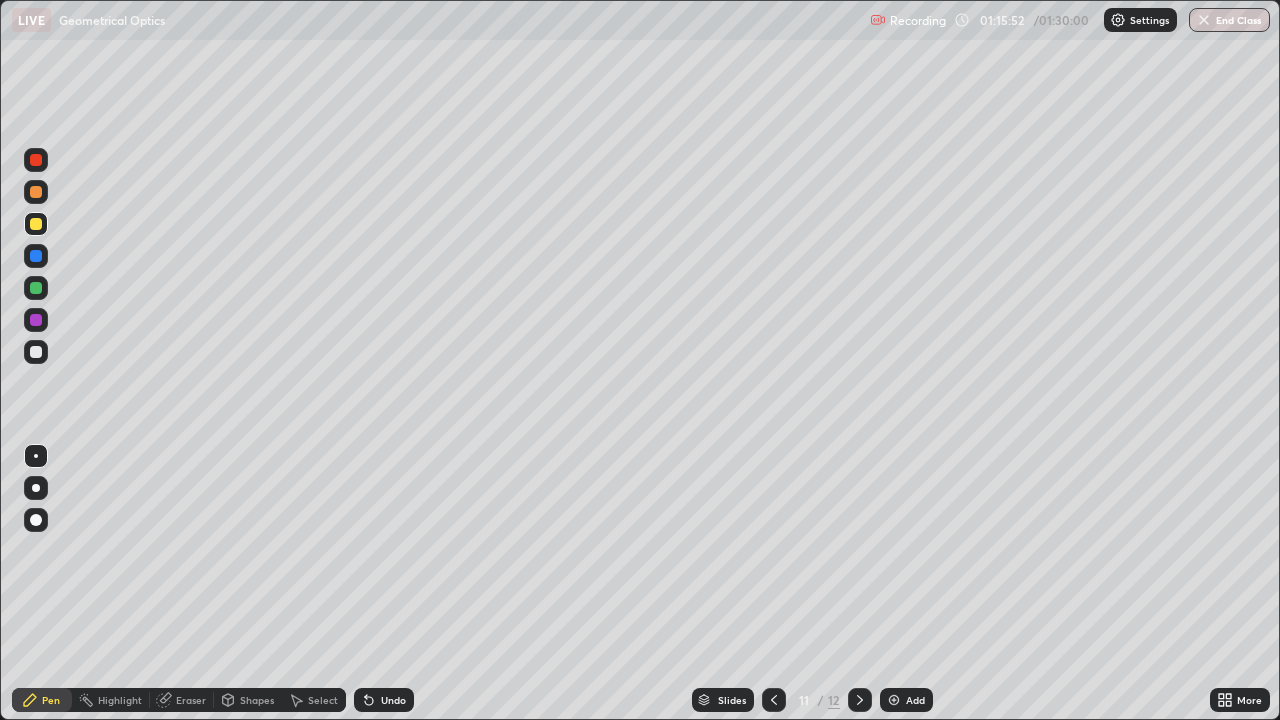 click 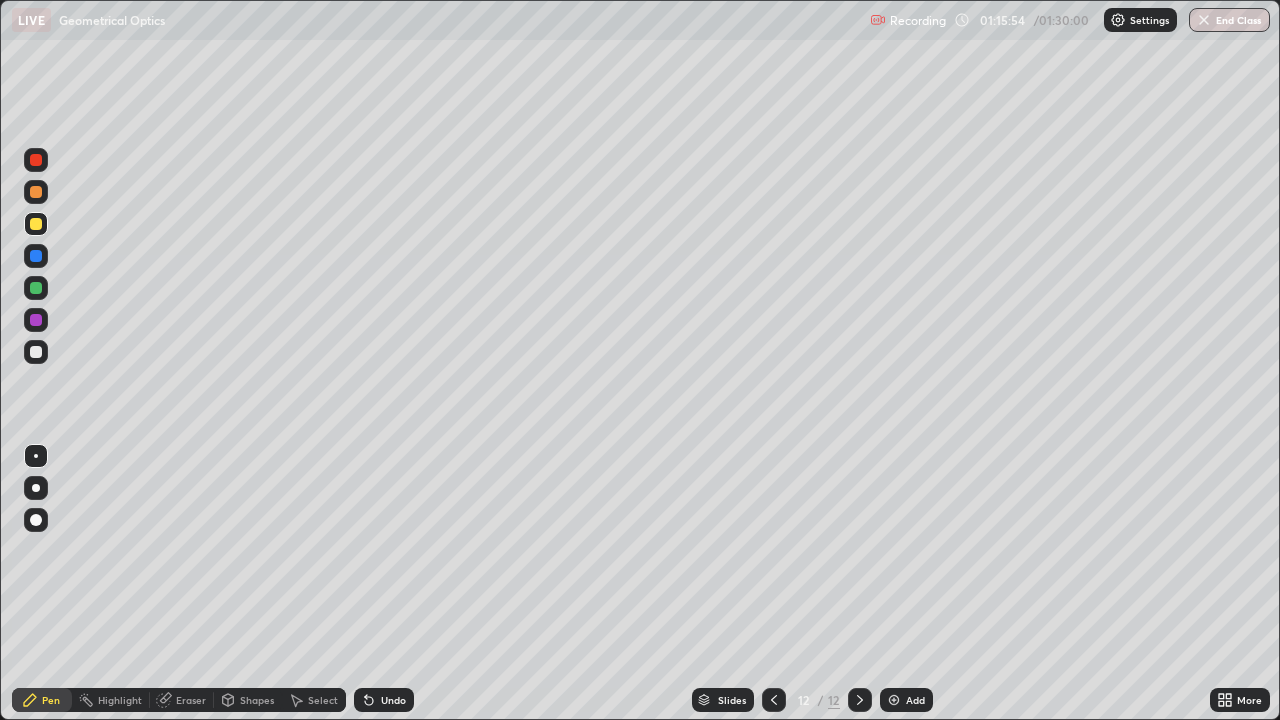 click on "Undo" at bounding box center (393, 700) 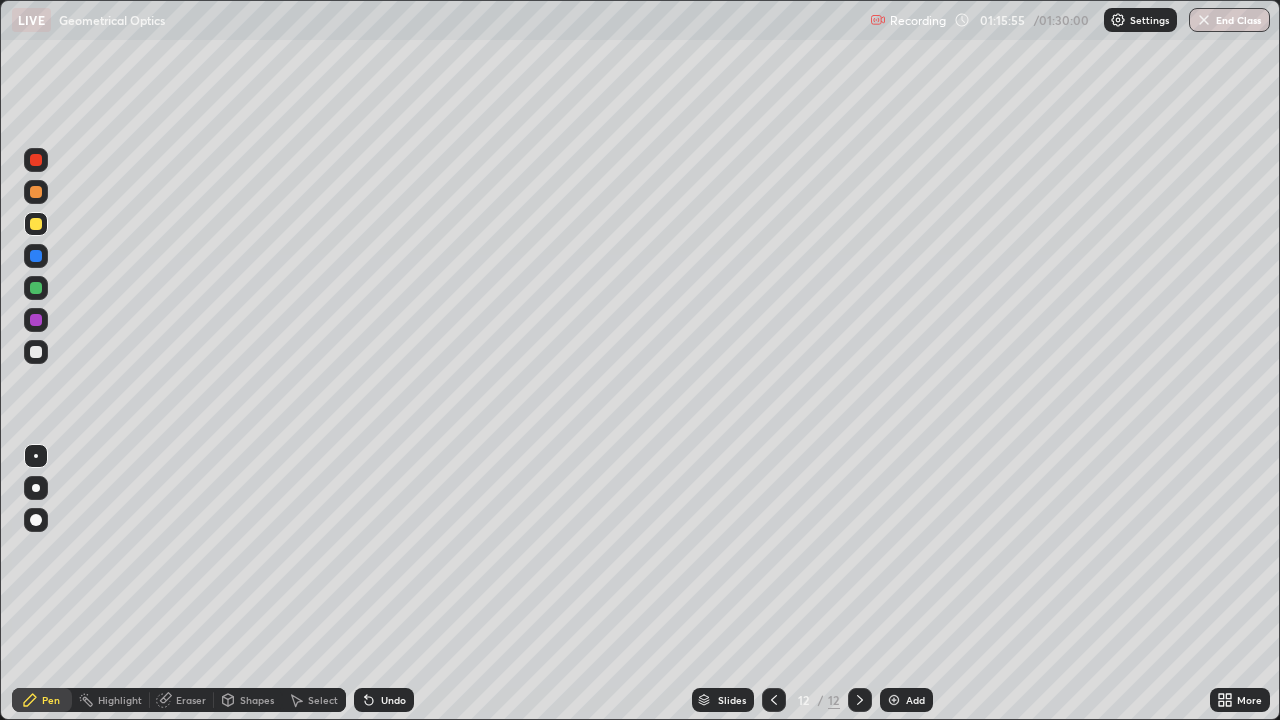 click 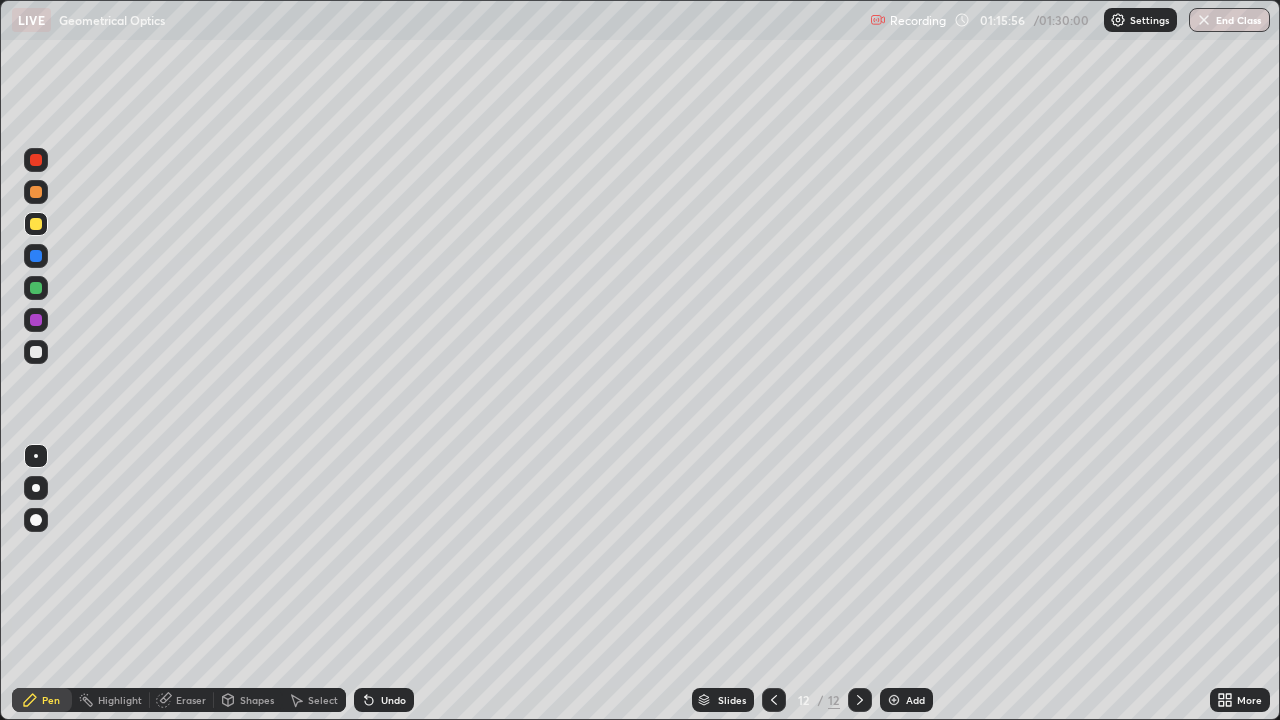 click 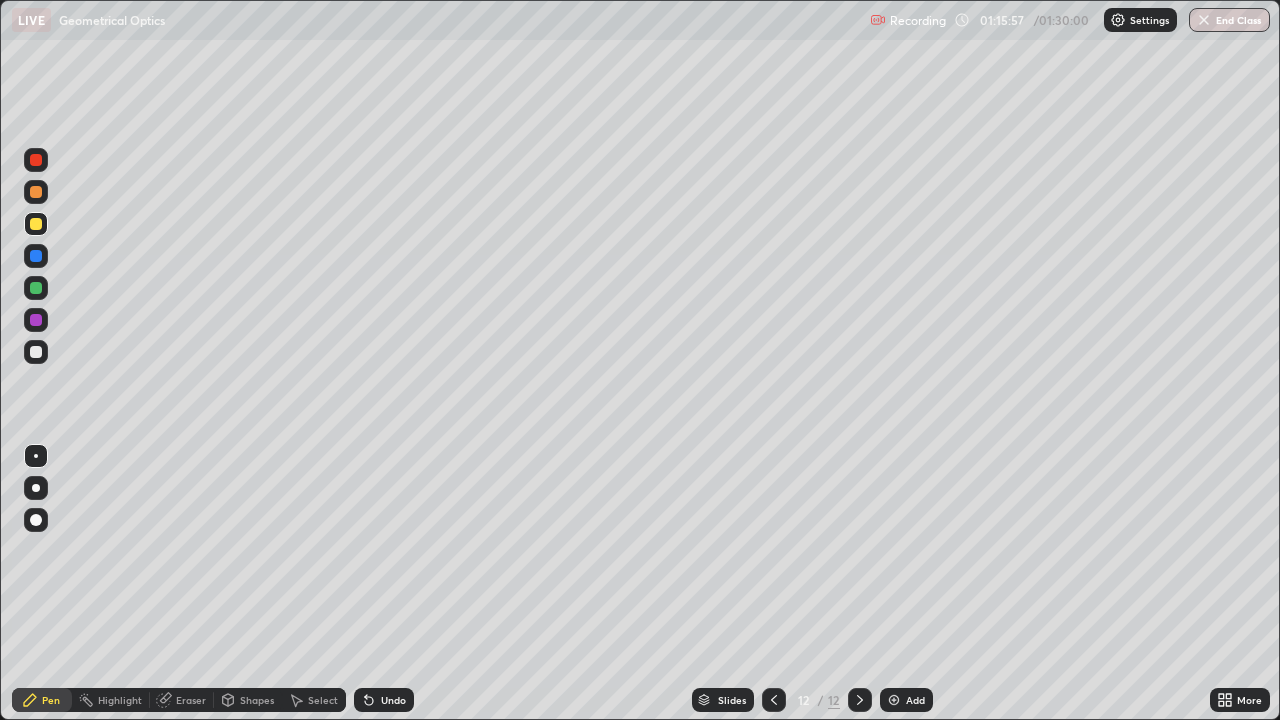 click 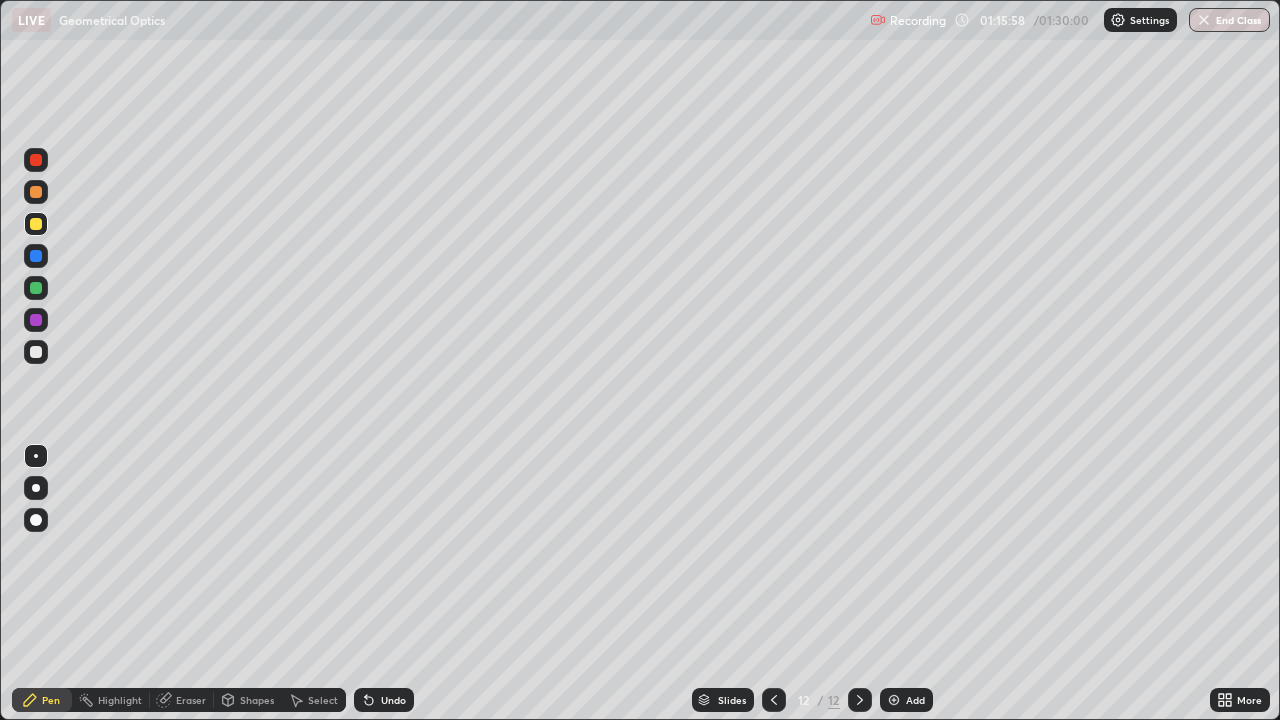 click on "Undo" at bounding box center (384, 700) 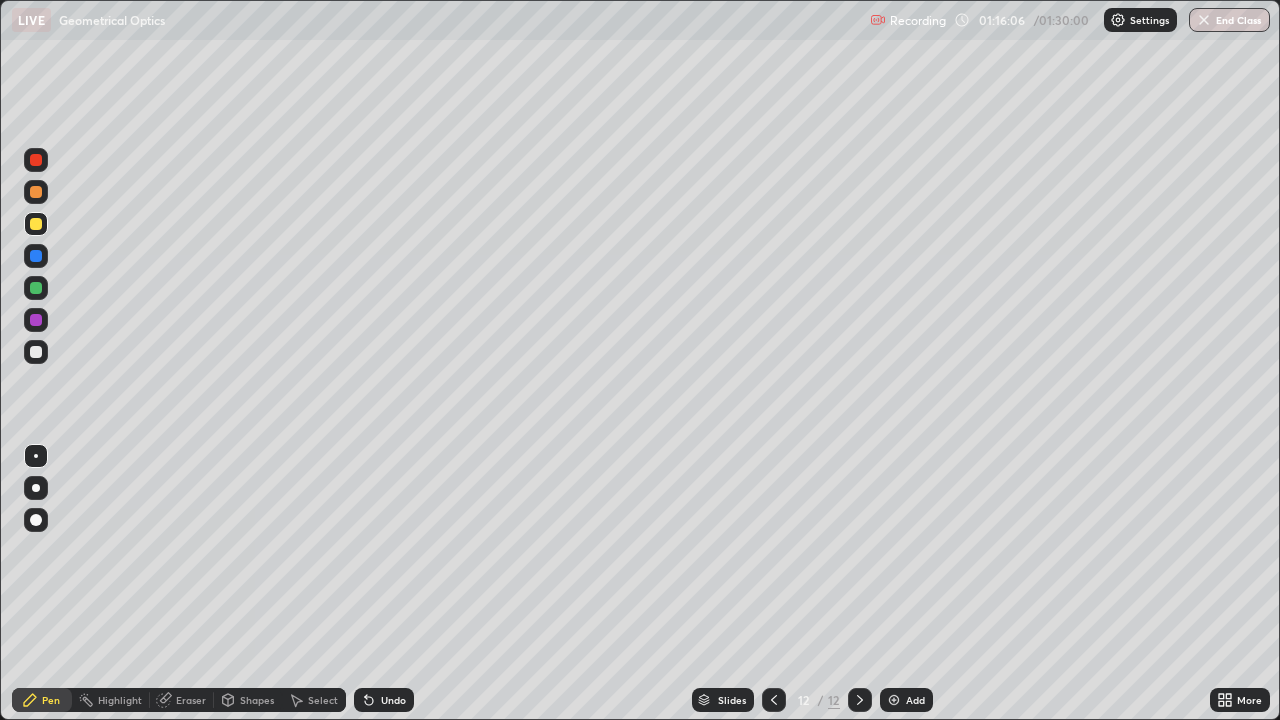 click on "Undo" at bounding box center (393, 700) 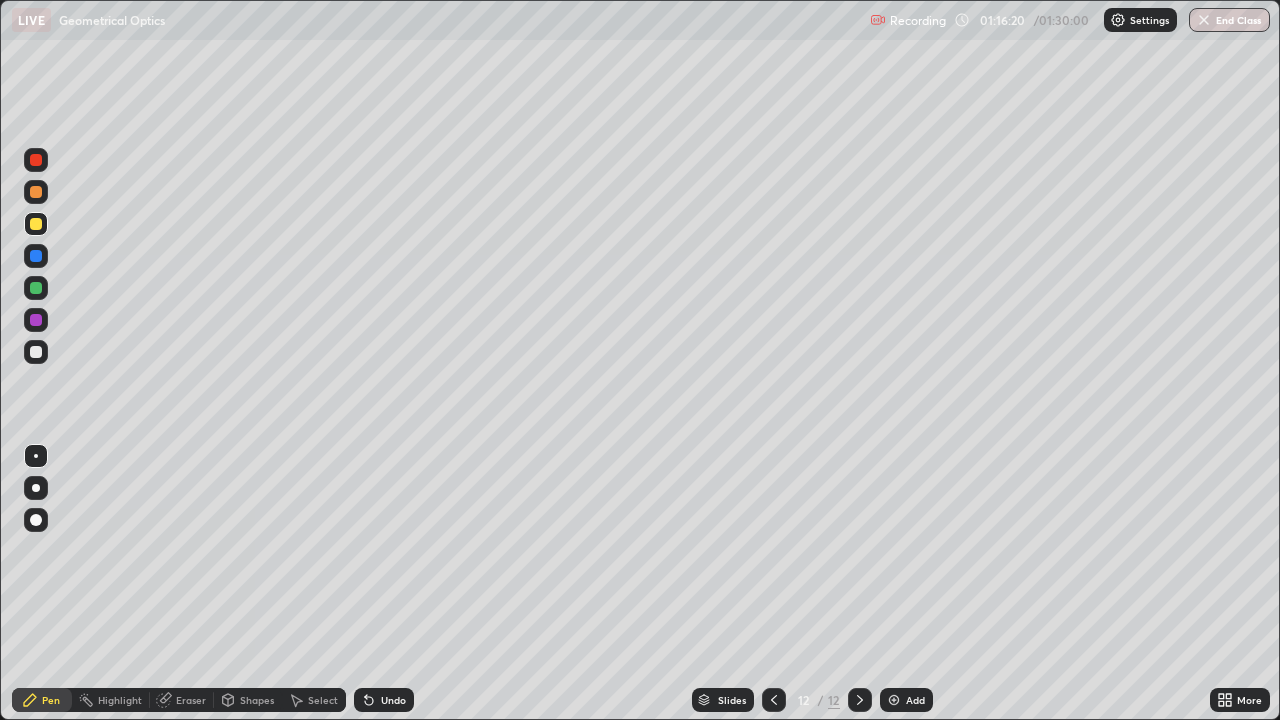 click on "Shapes" at bounding box center [257, 700] 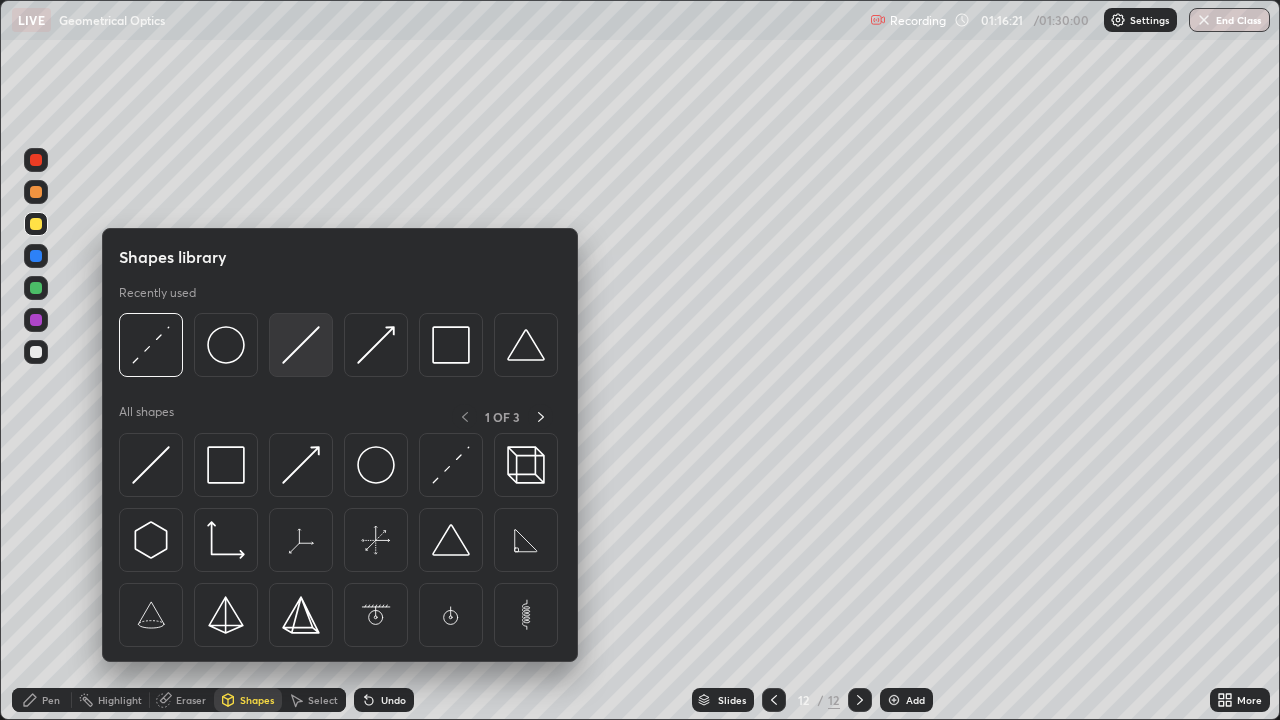 click at bounding box center (301, 345) 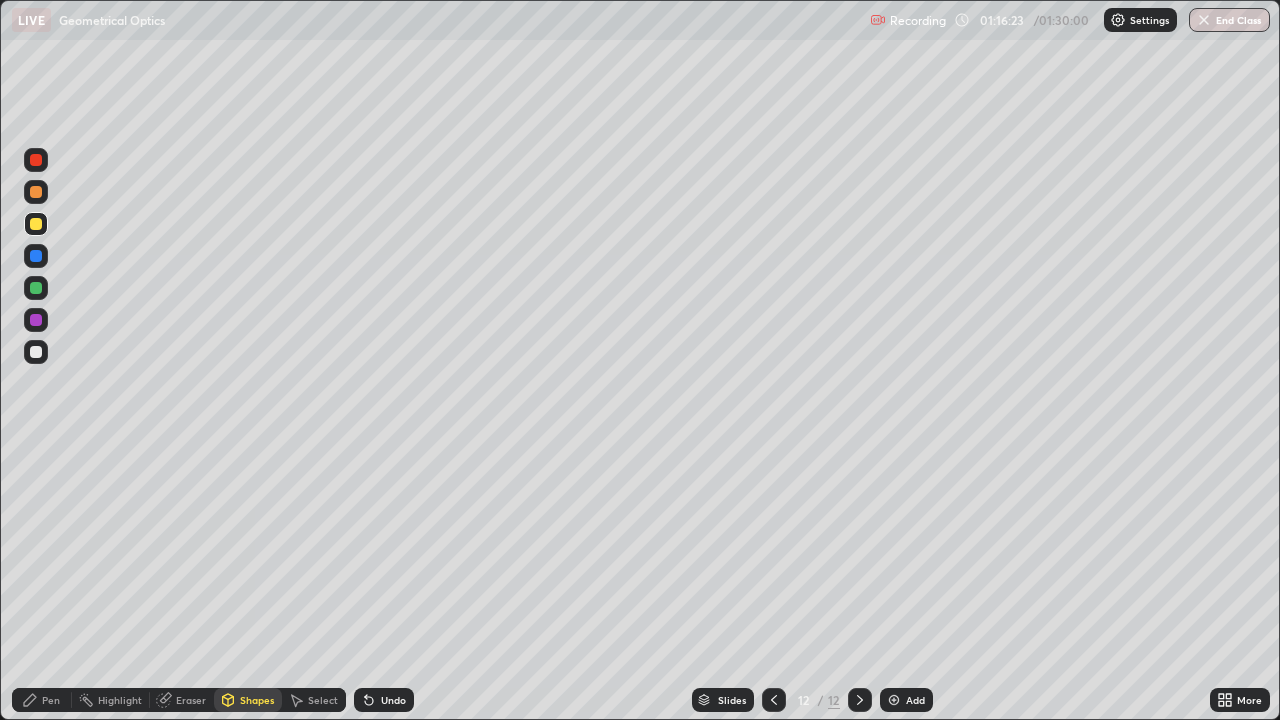 click at bounding box center (36, 352) 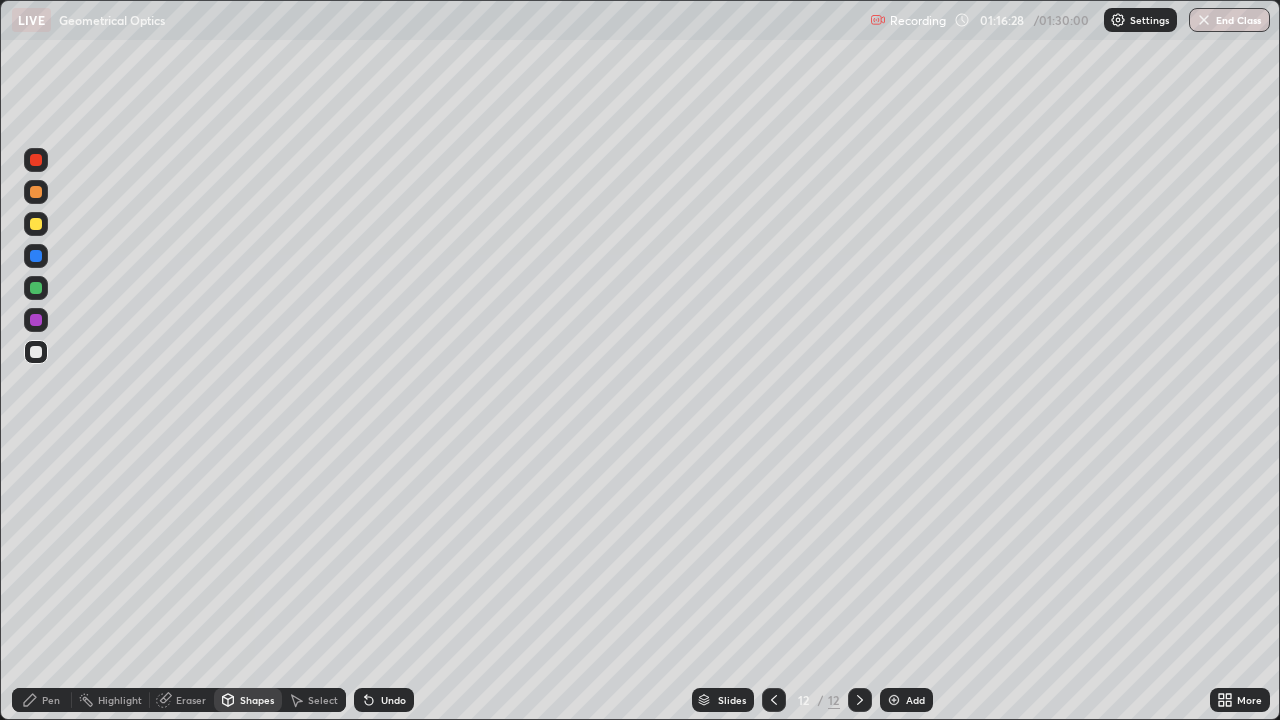 click on "Shapes" at bounding box center [257, 700] 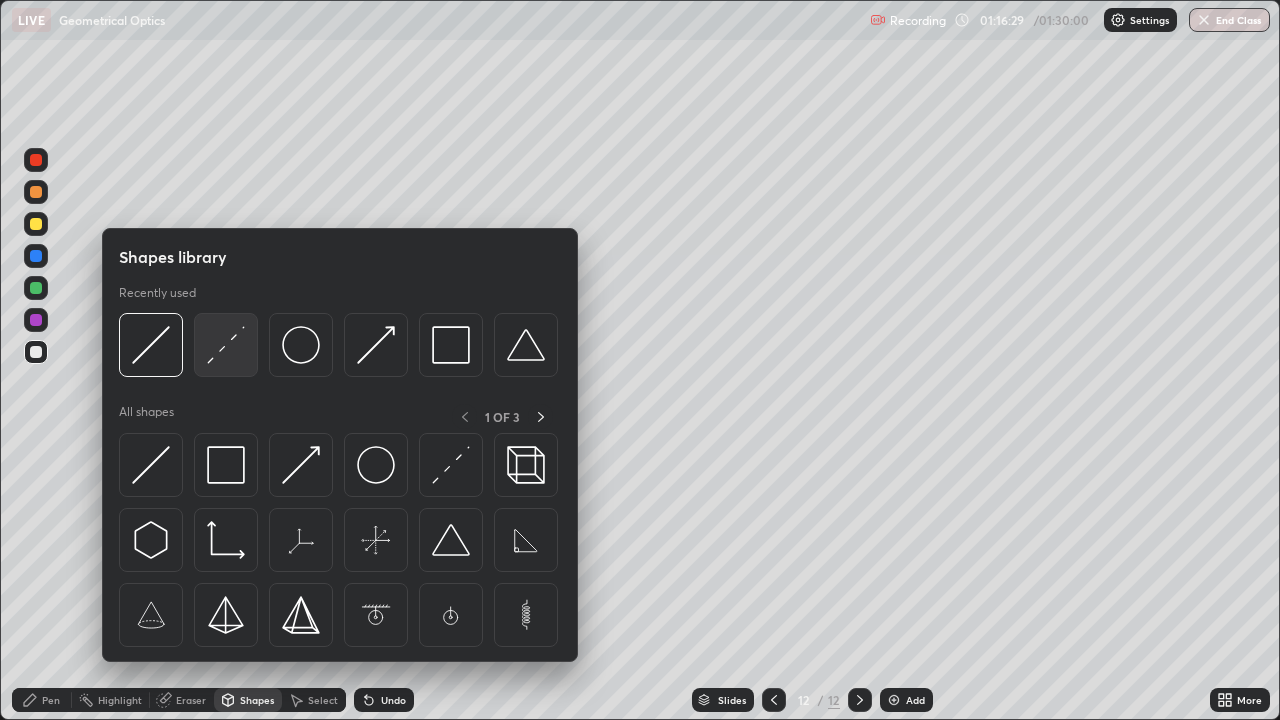 click at bounding box center [226, 345] 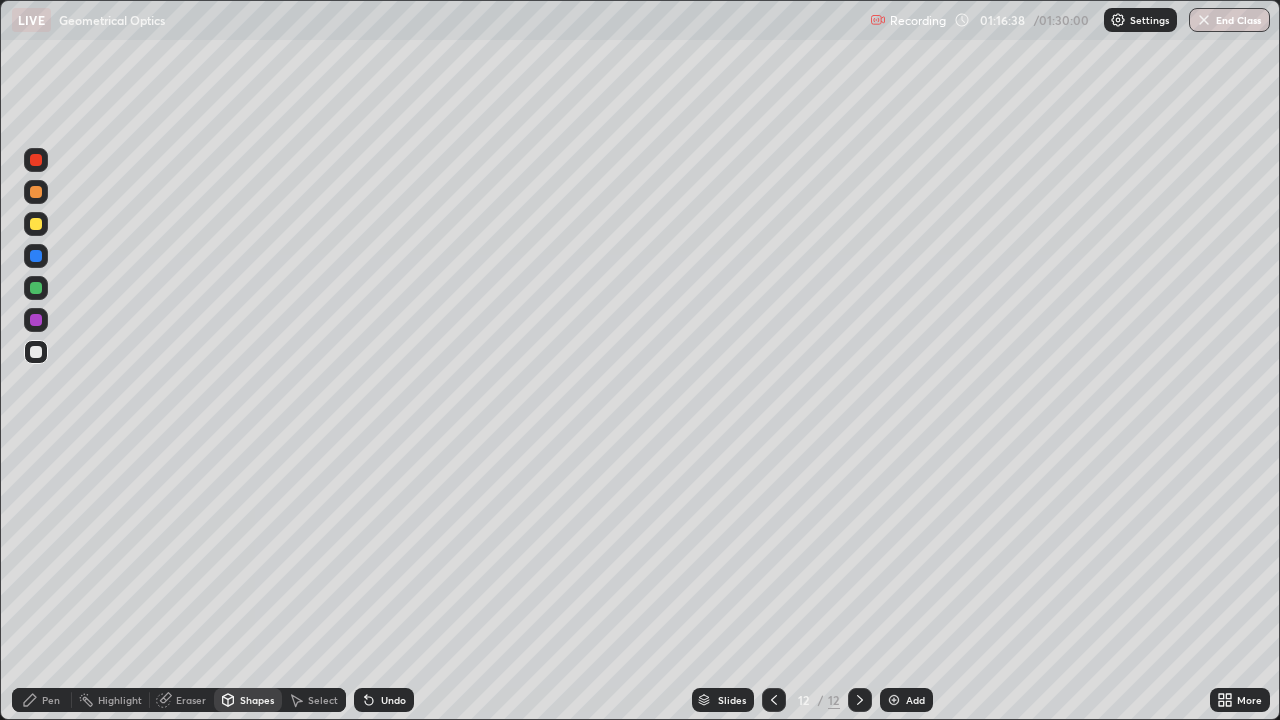 click 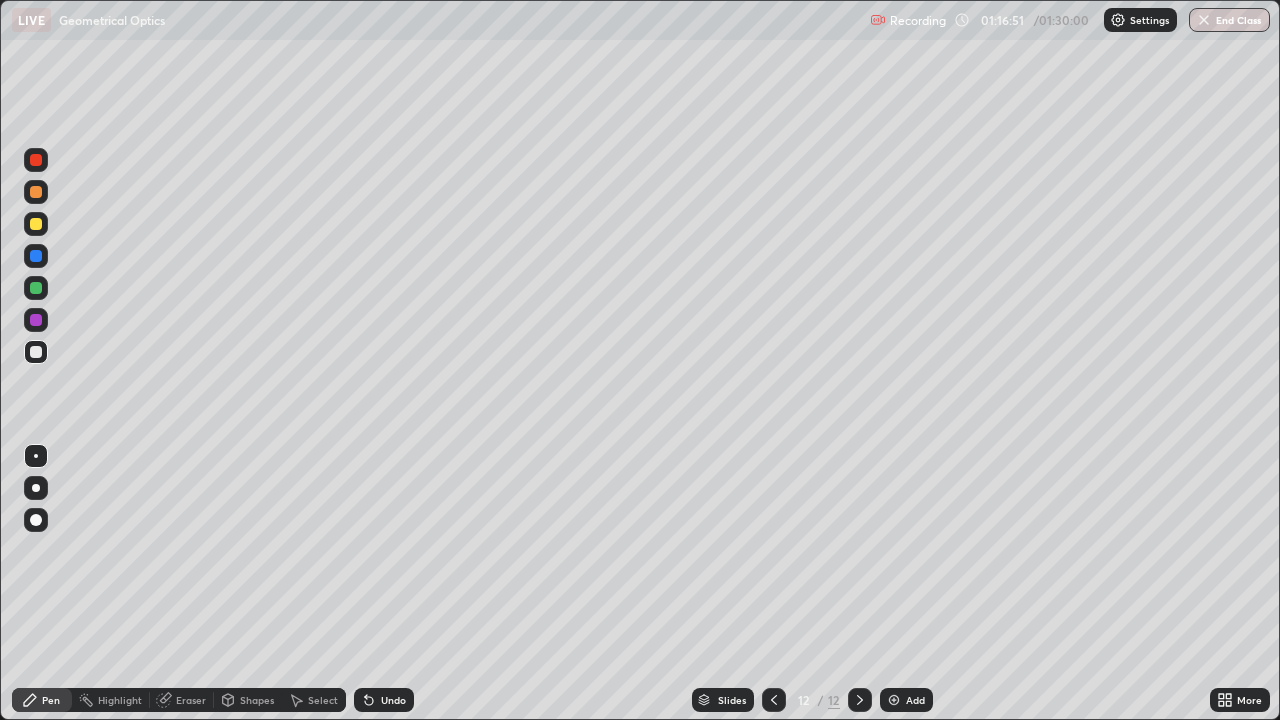 click on "Shapes" at bounding box center [257, 700] 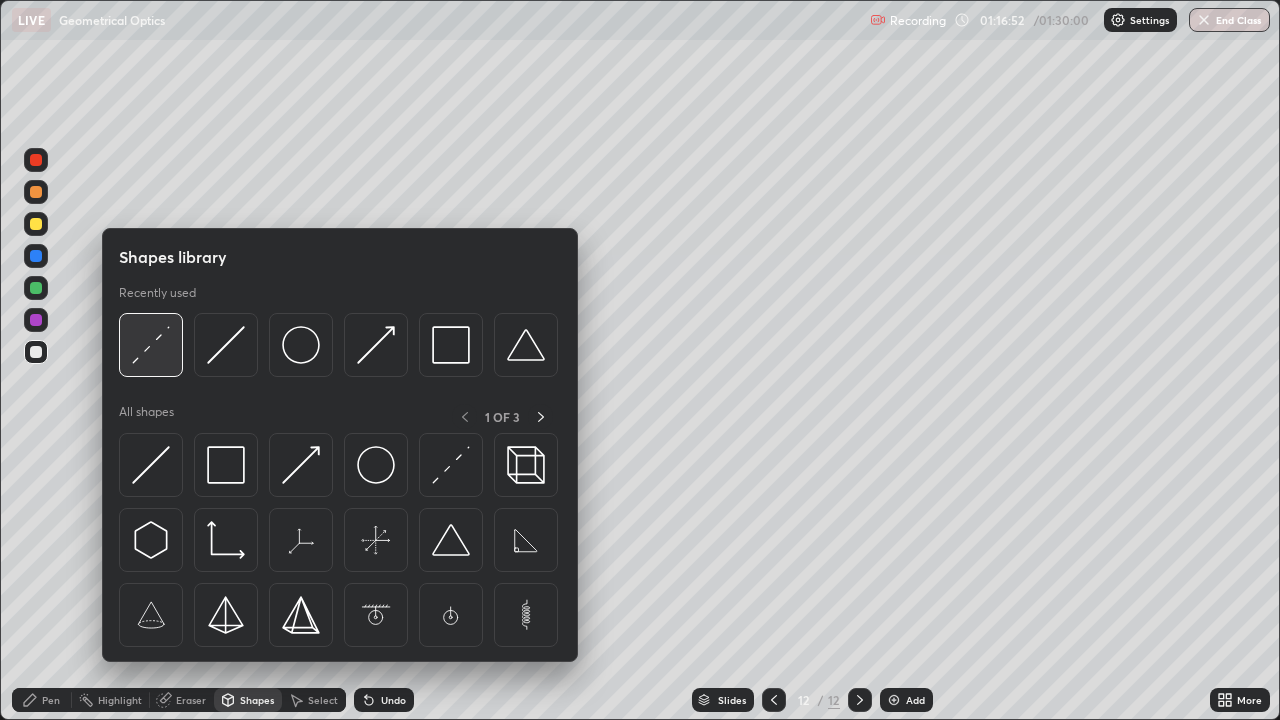 click at bounding box center [151, 345] 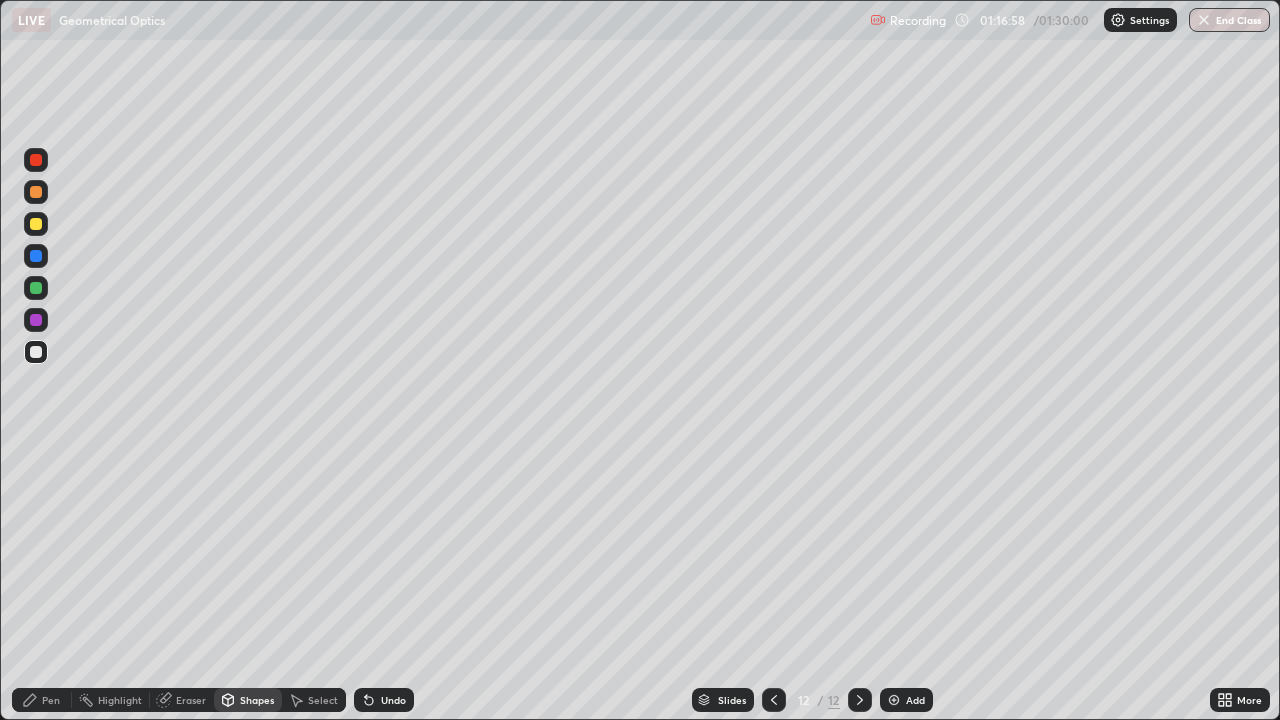 click on "Shapes" at bounding box center (248, 700) 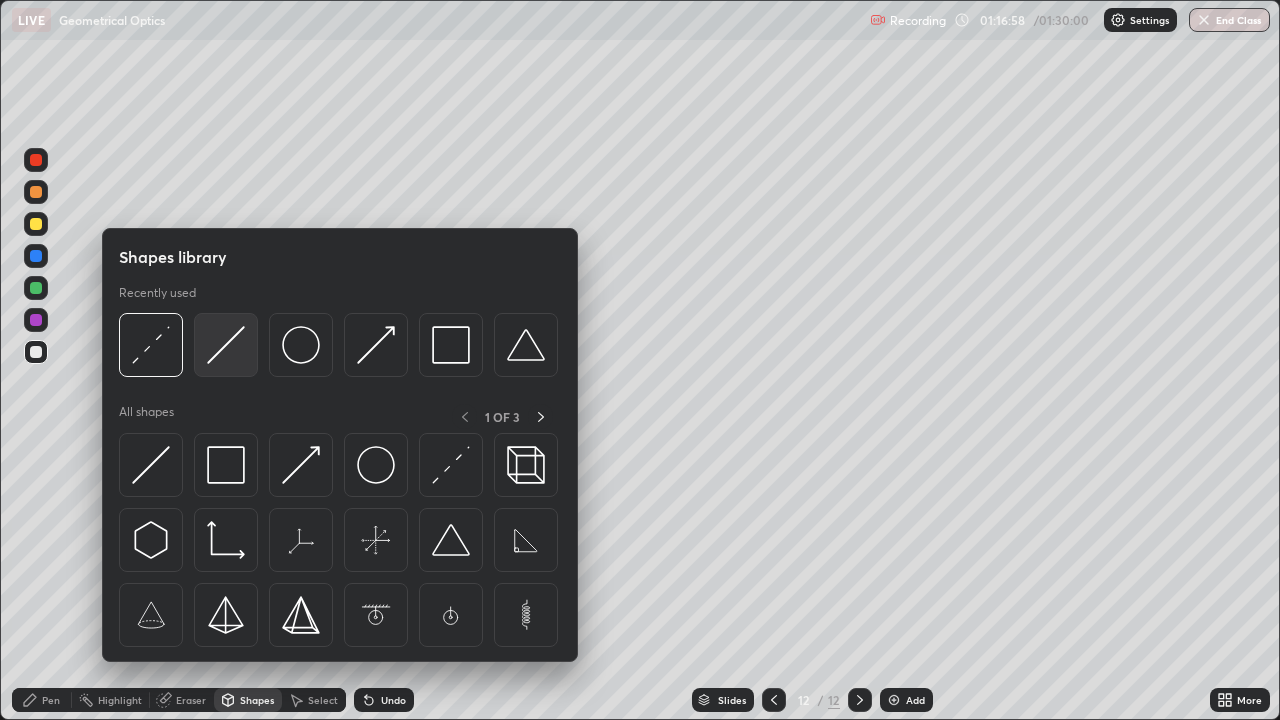 click at bounding box center (226, 345) 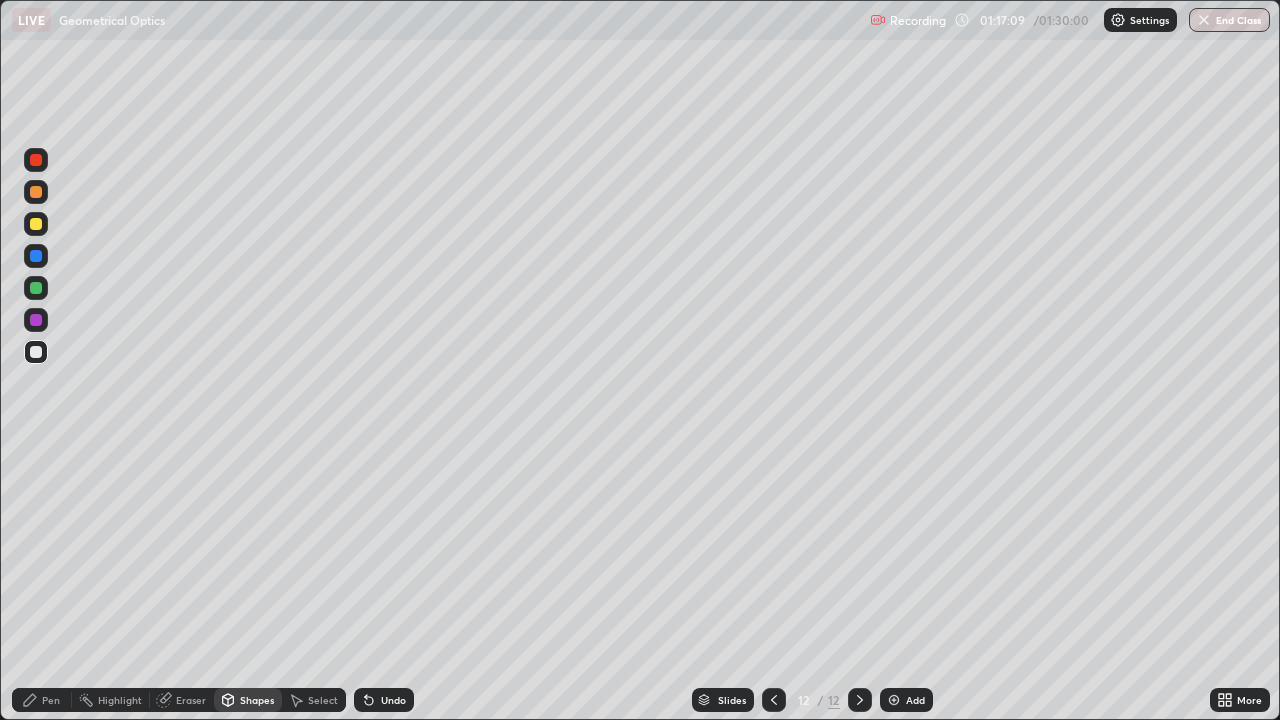 click at bounding box center [36, 352] 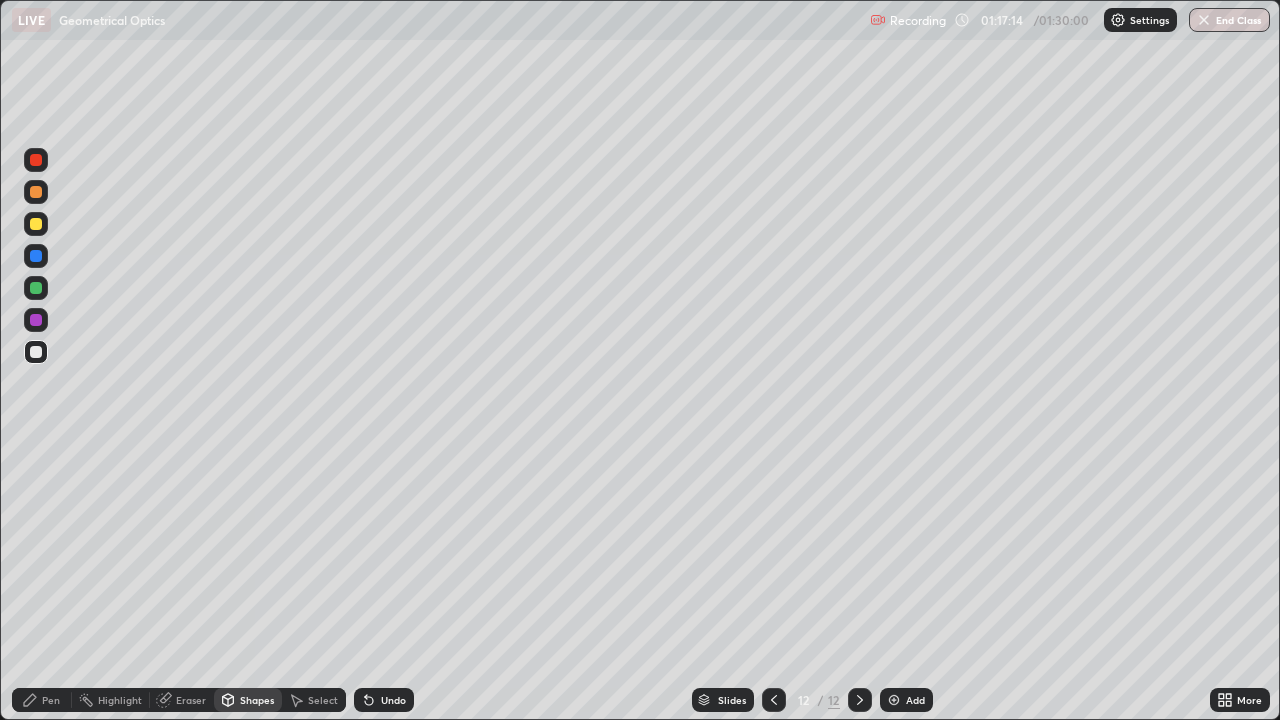 click on "Pen" at bounding box center (51, 700) 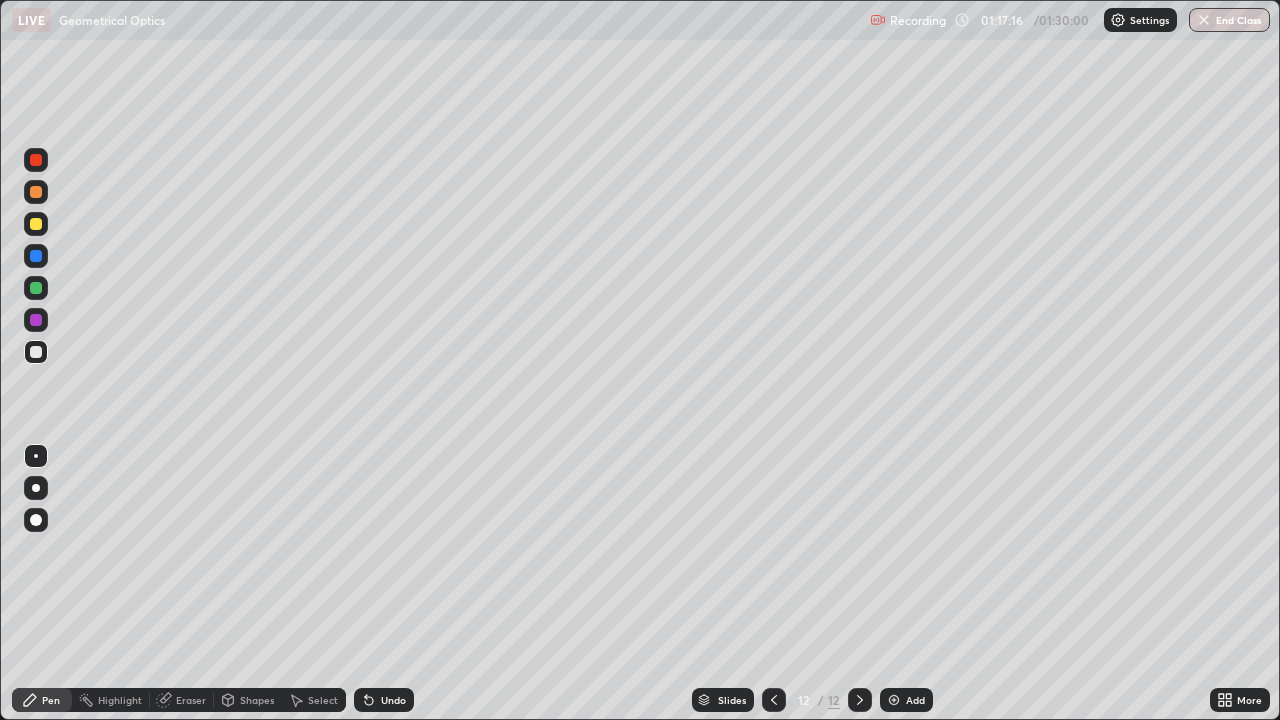 click on "Undo" at bounding box center (393, 700) 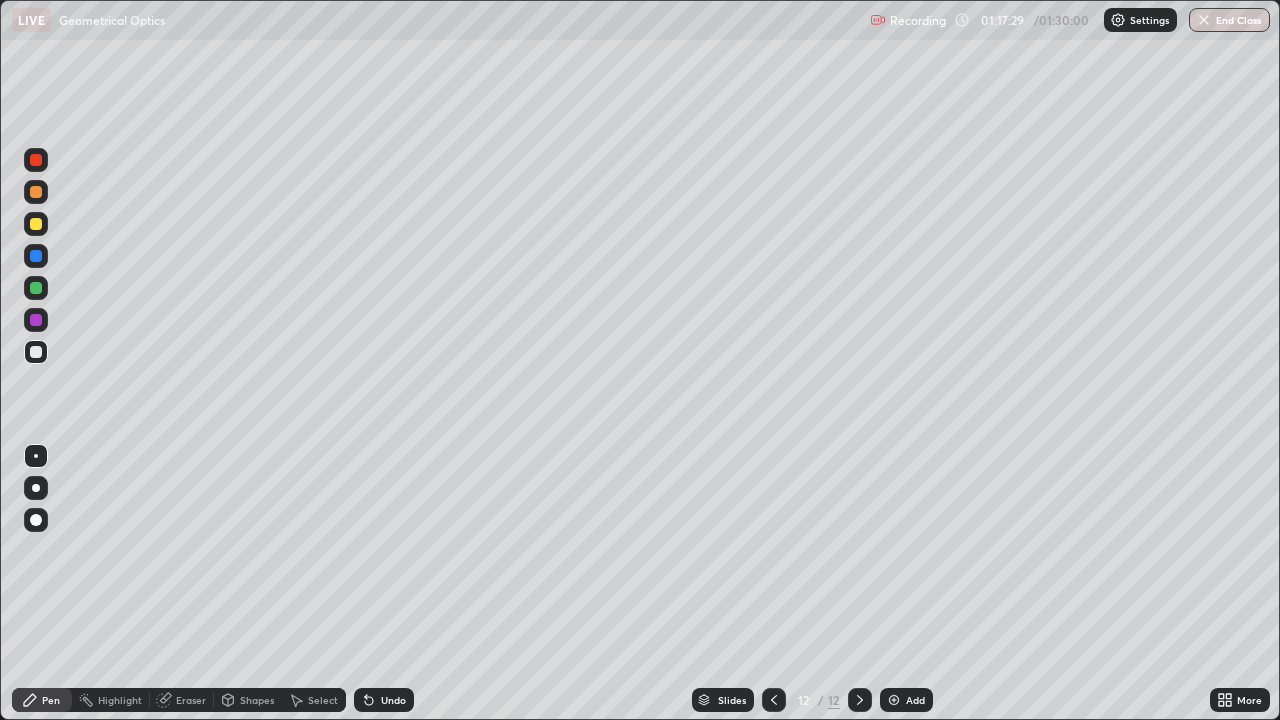 click on "Shapes" at bounding box center [257, 700] 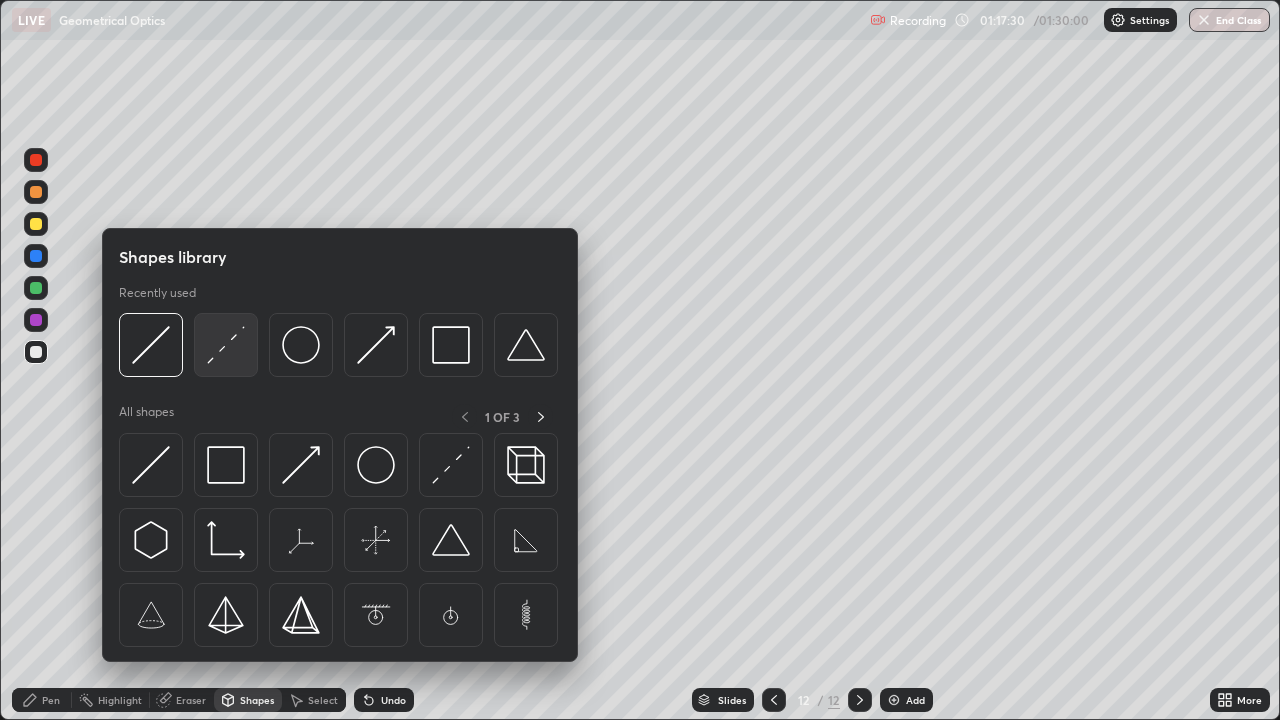 click at bounding box center (226, 345) 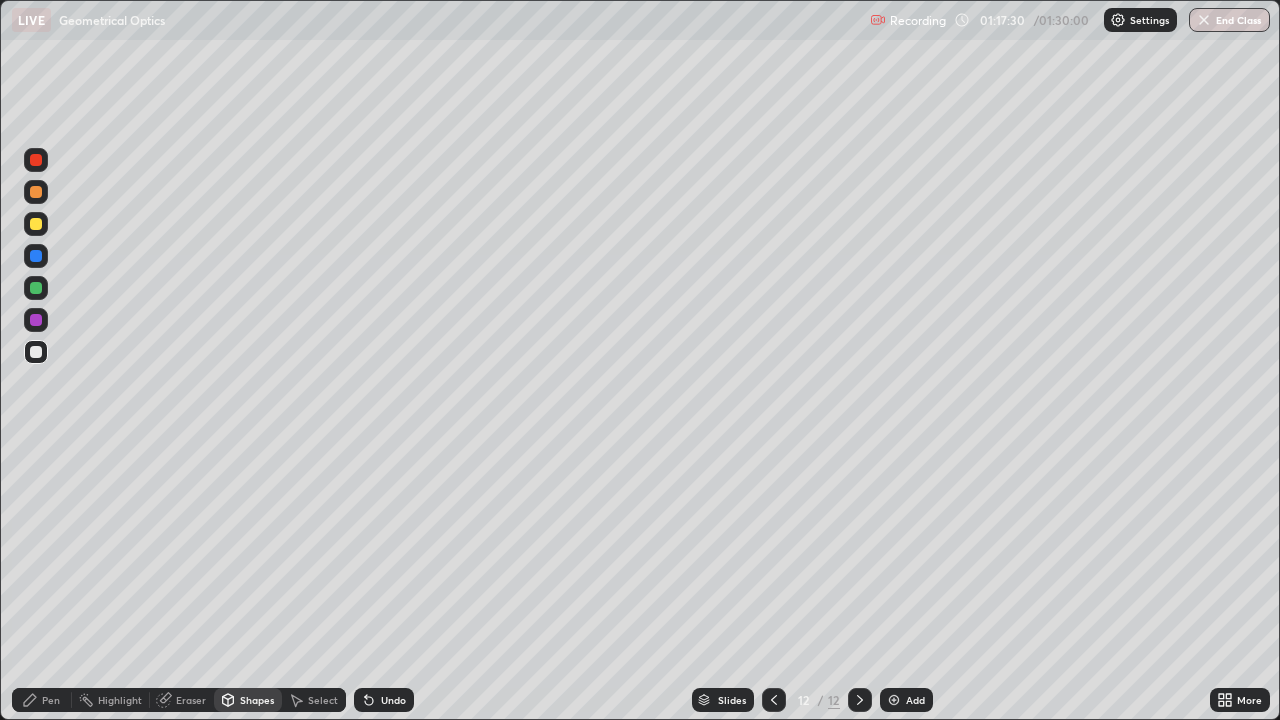 click at bounding box center [36, 352] 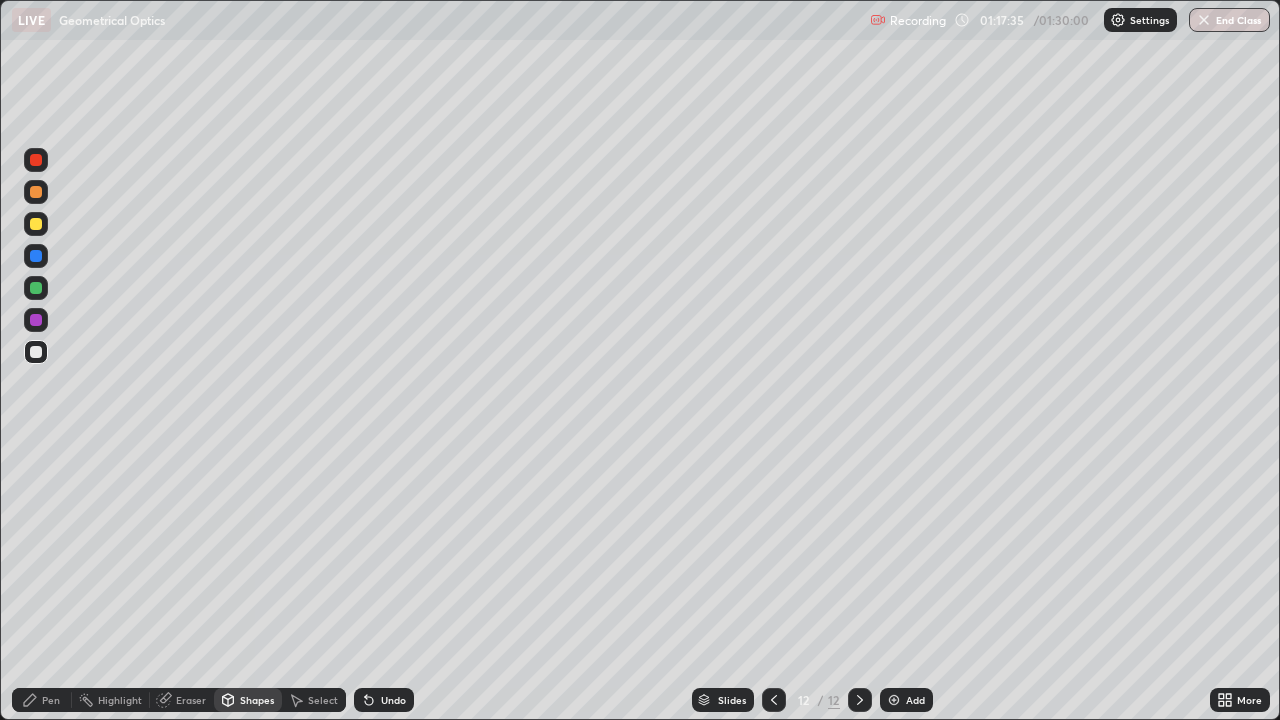 click on "Pen" at bounding box center (42, 700) 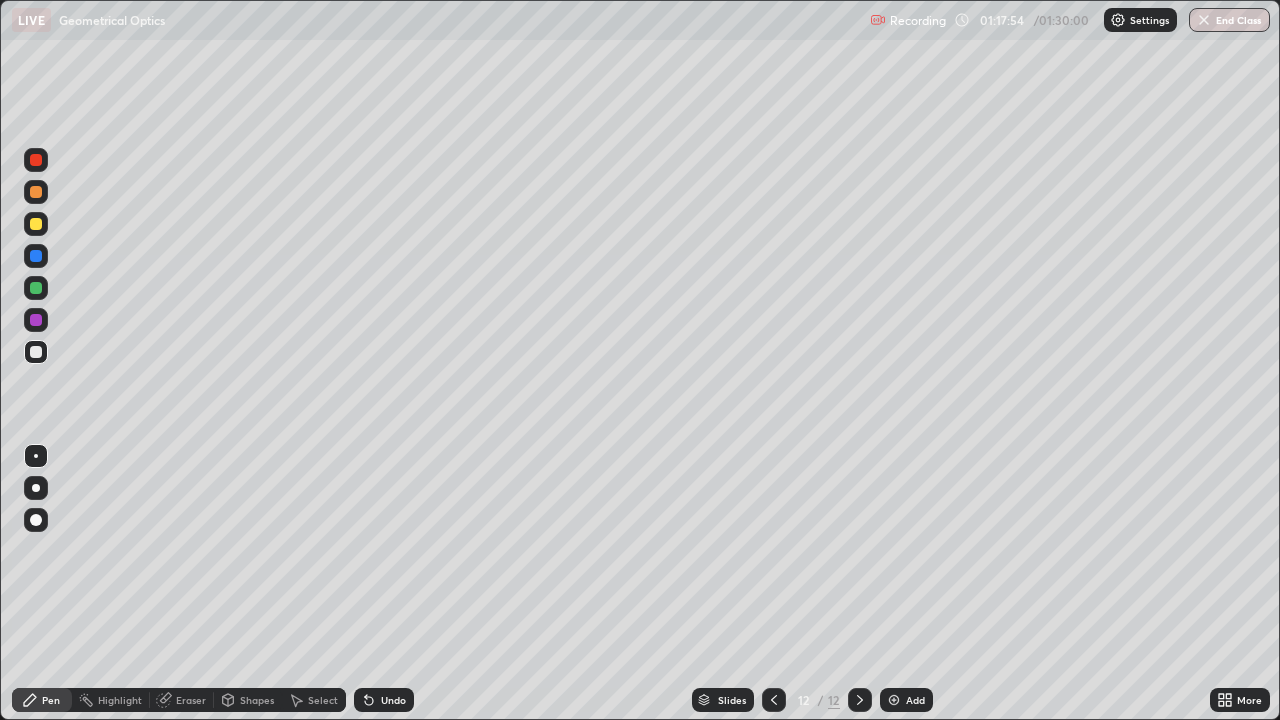 click on "Shapes" at bounding box center (257, 700) 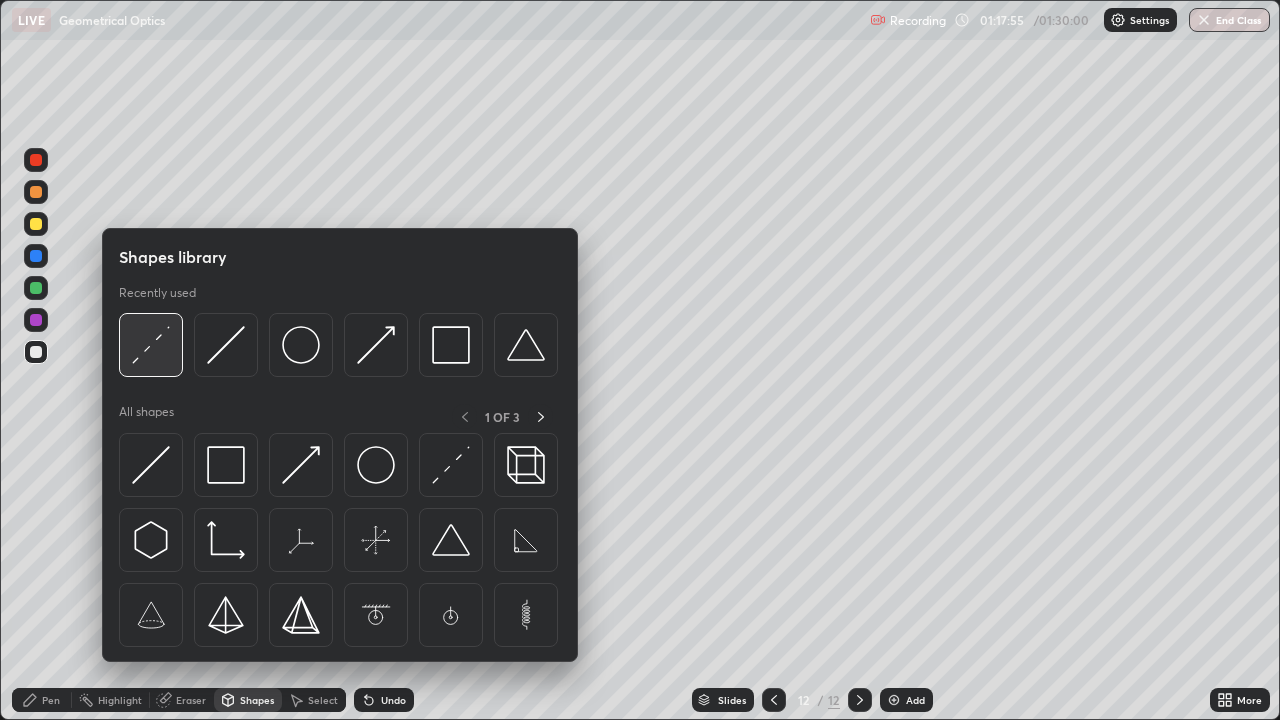 click at bounding box center [151, 345] 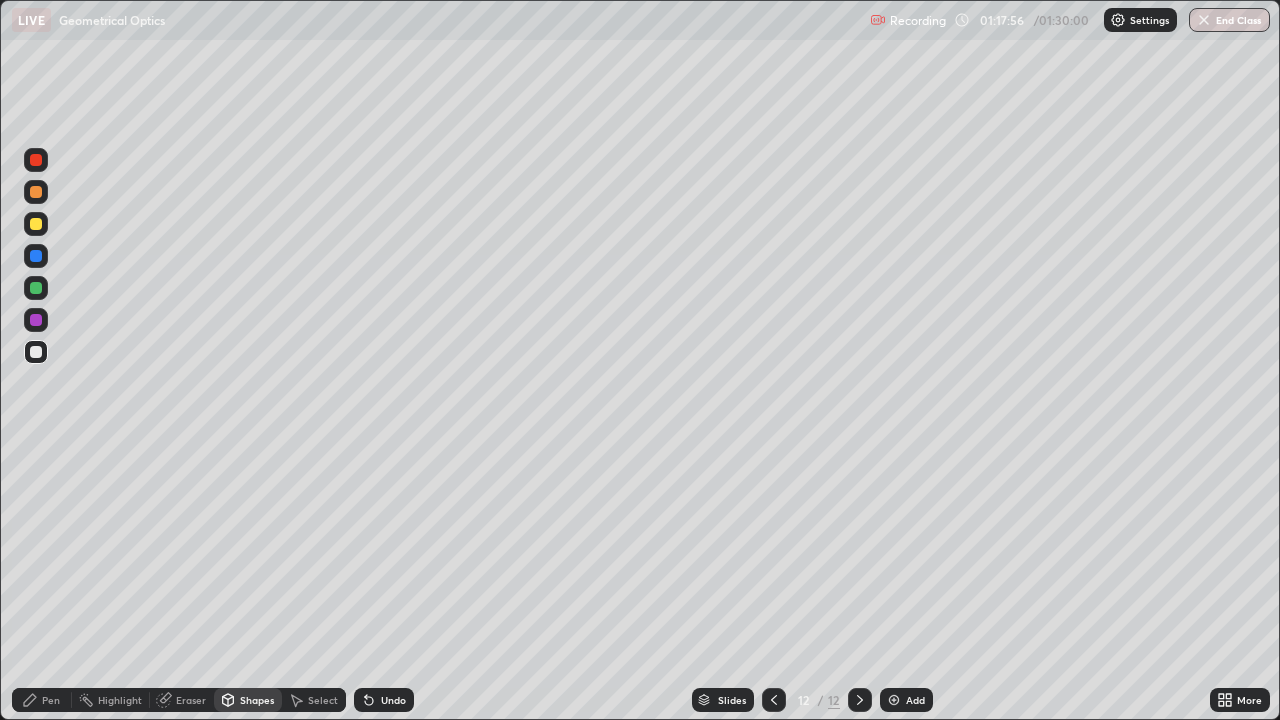 click at bounding box center (36, 352) 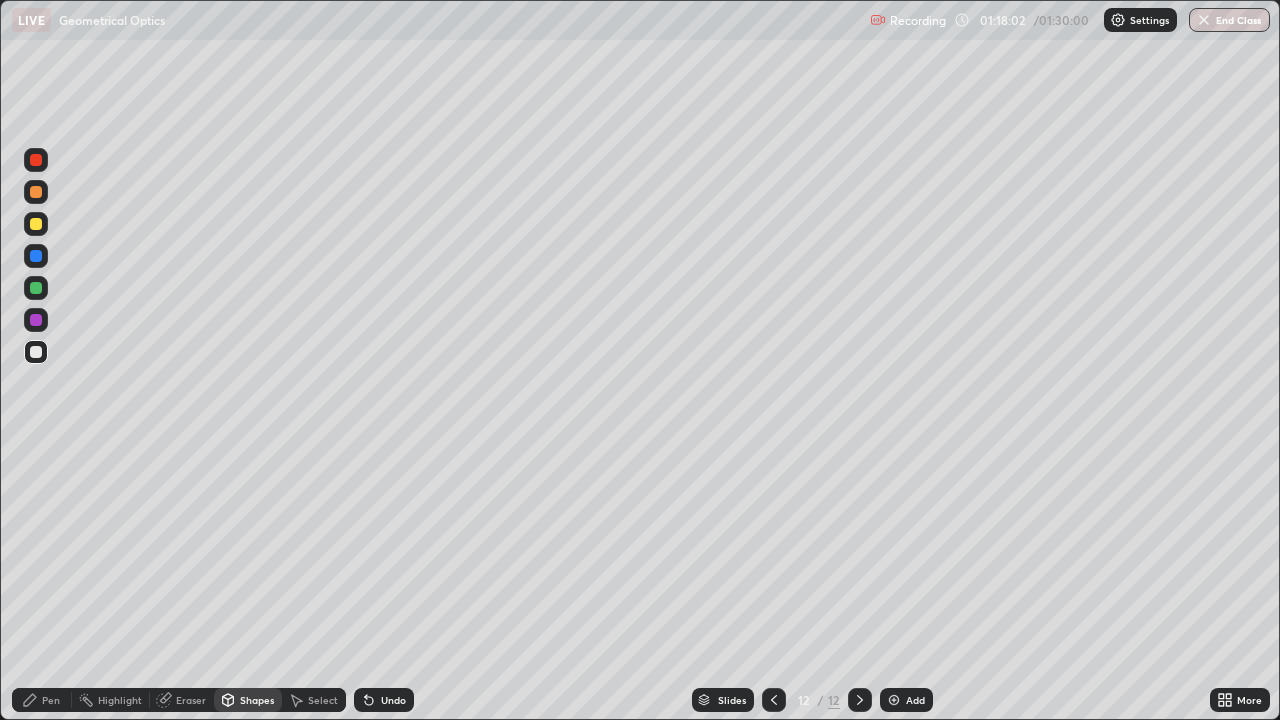 click on "Eraser" at bounding box center (191, 700) 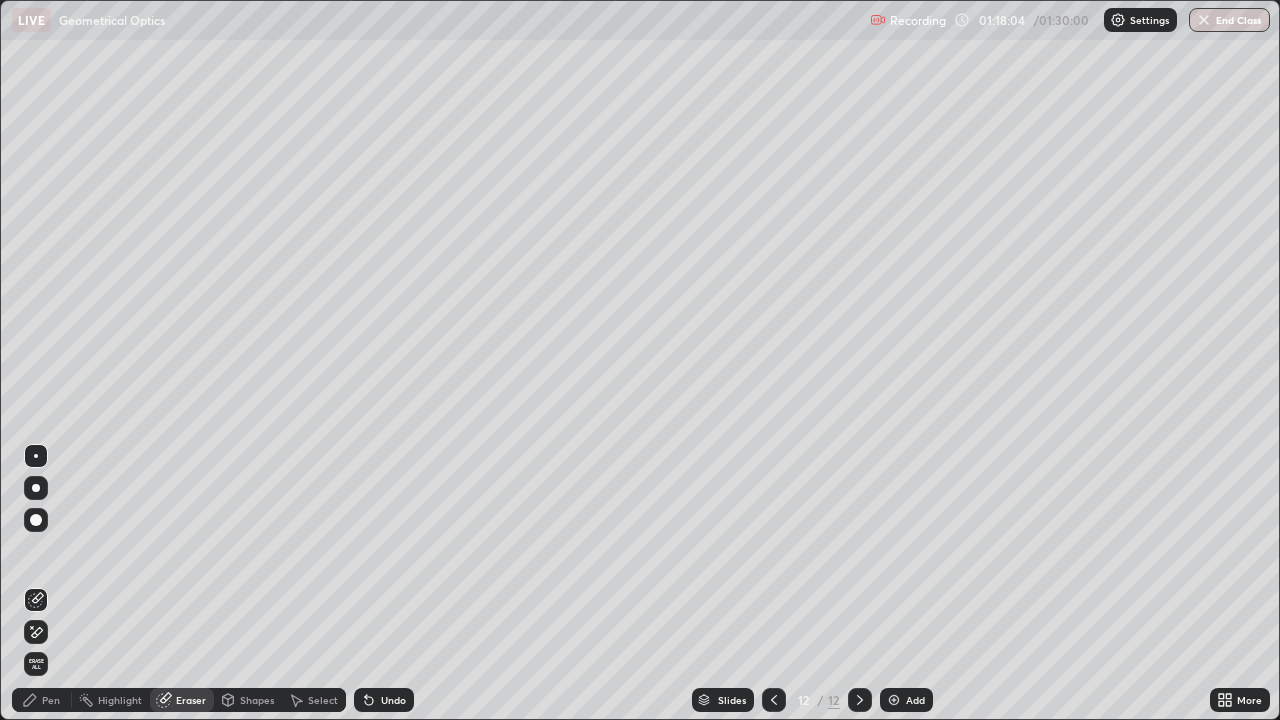 click on "Pen" at bounding box center [42, 700] 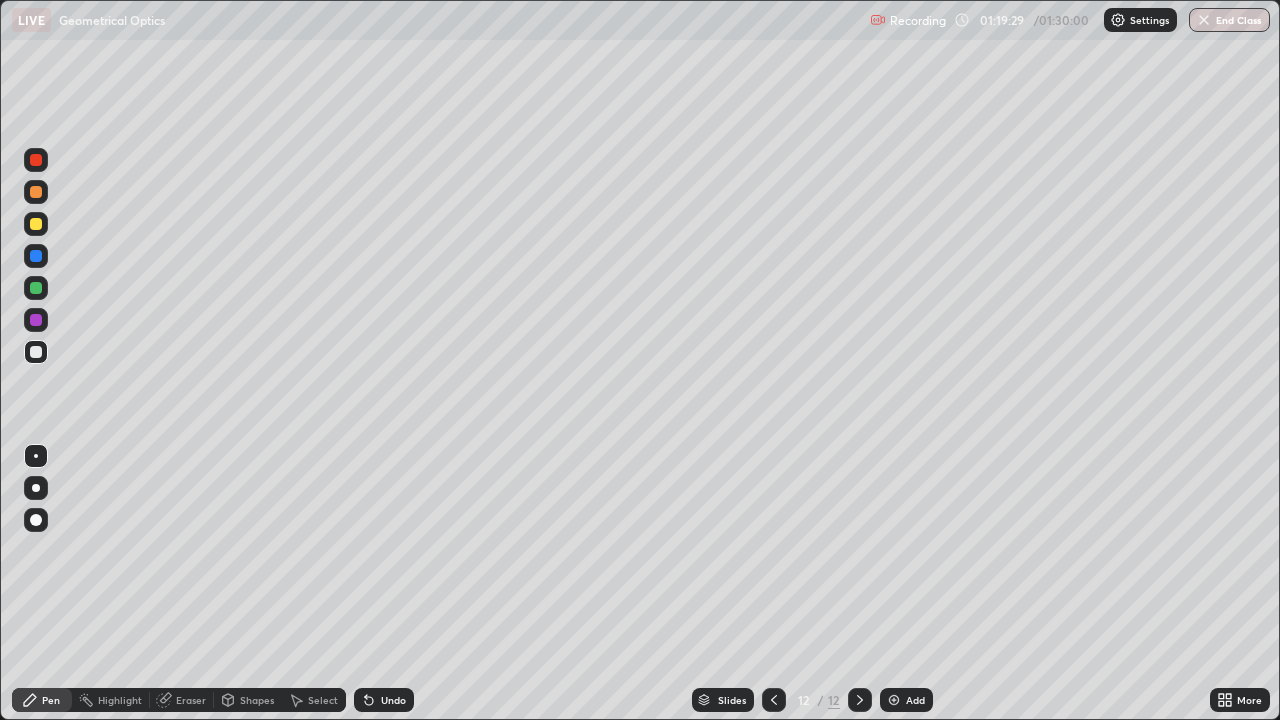 click on "Shapes" at bounding box center (257, 700) 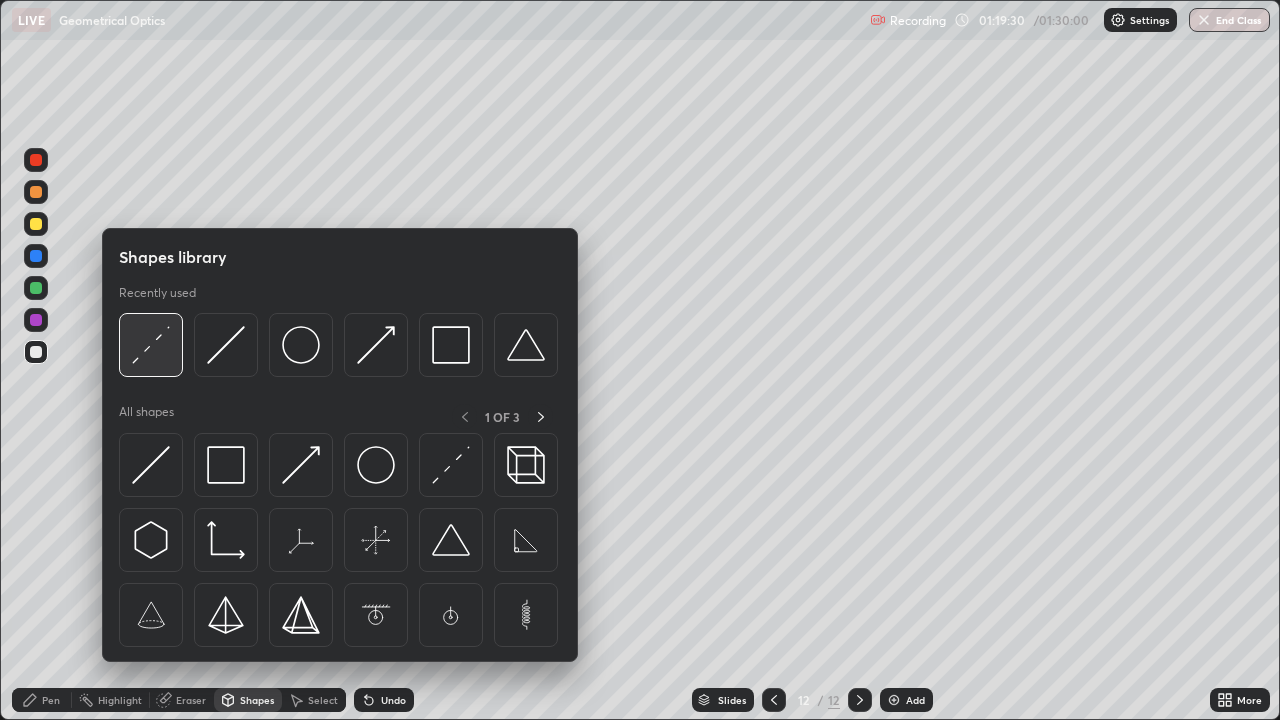click at bounding box center (151, 345) 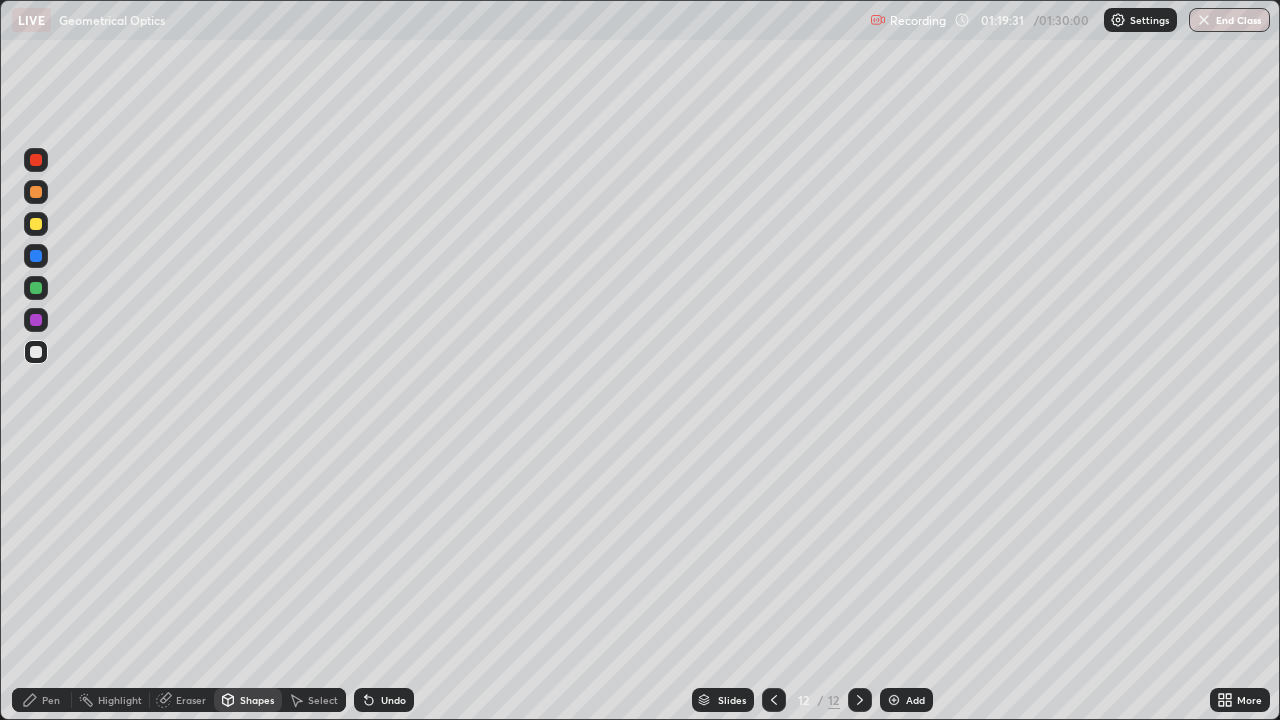 click at bounding box center (36, 256) 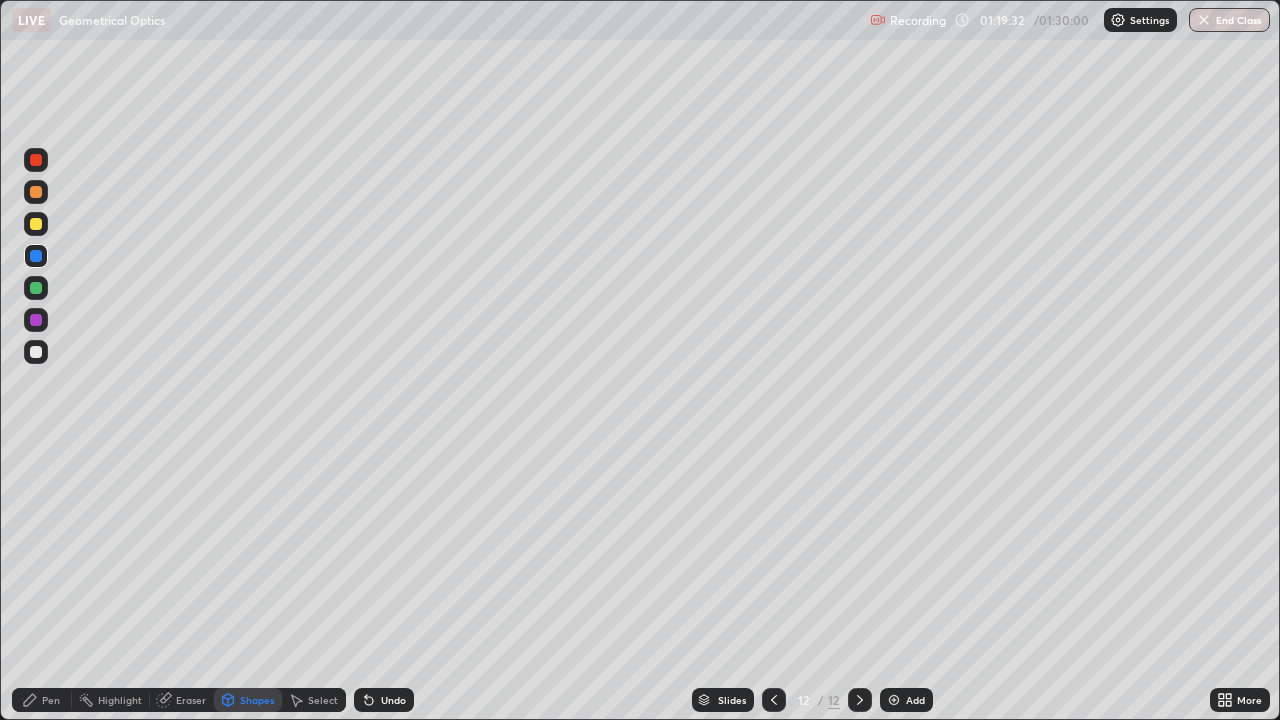 click on "Eraser" at bounding box center (191, 700) 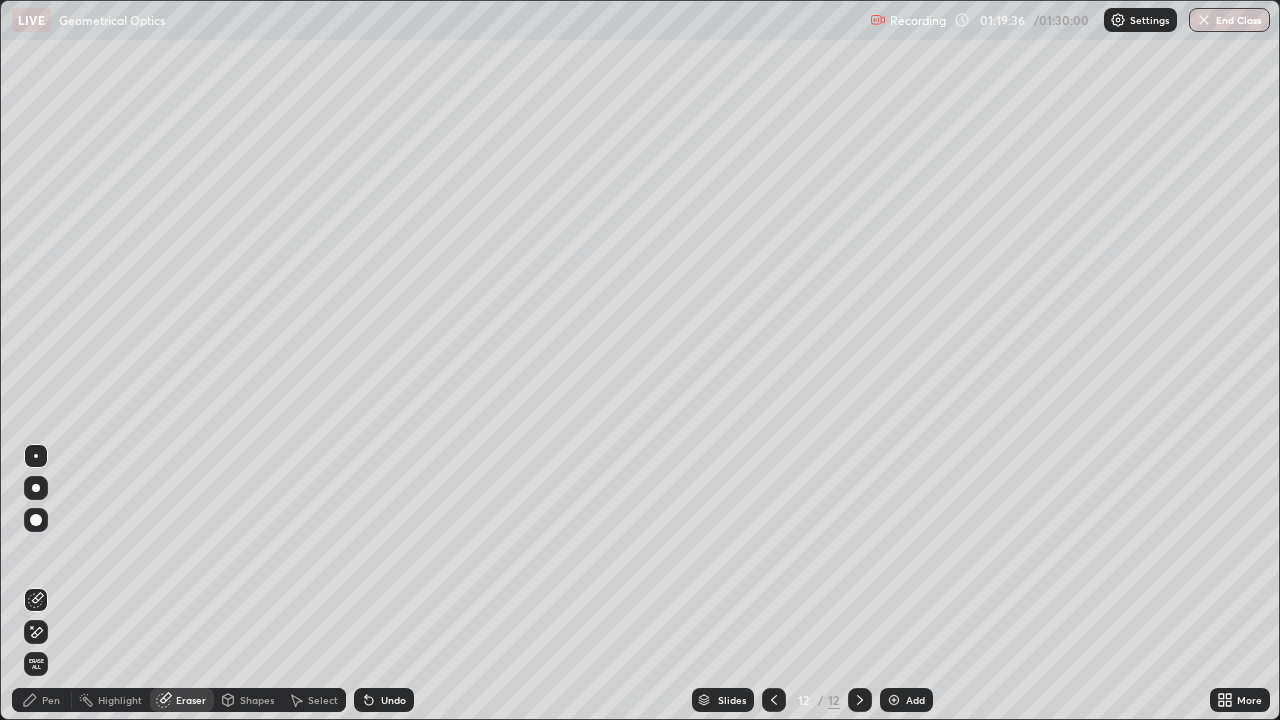 click on "Shapes" at bounding box center [257, 700] 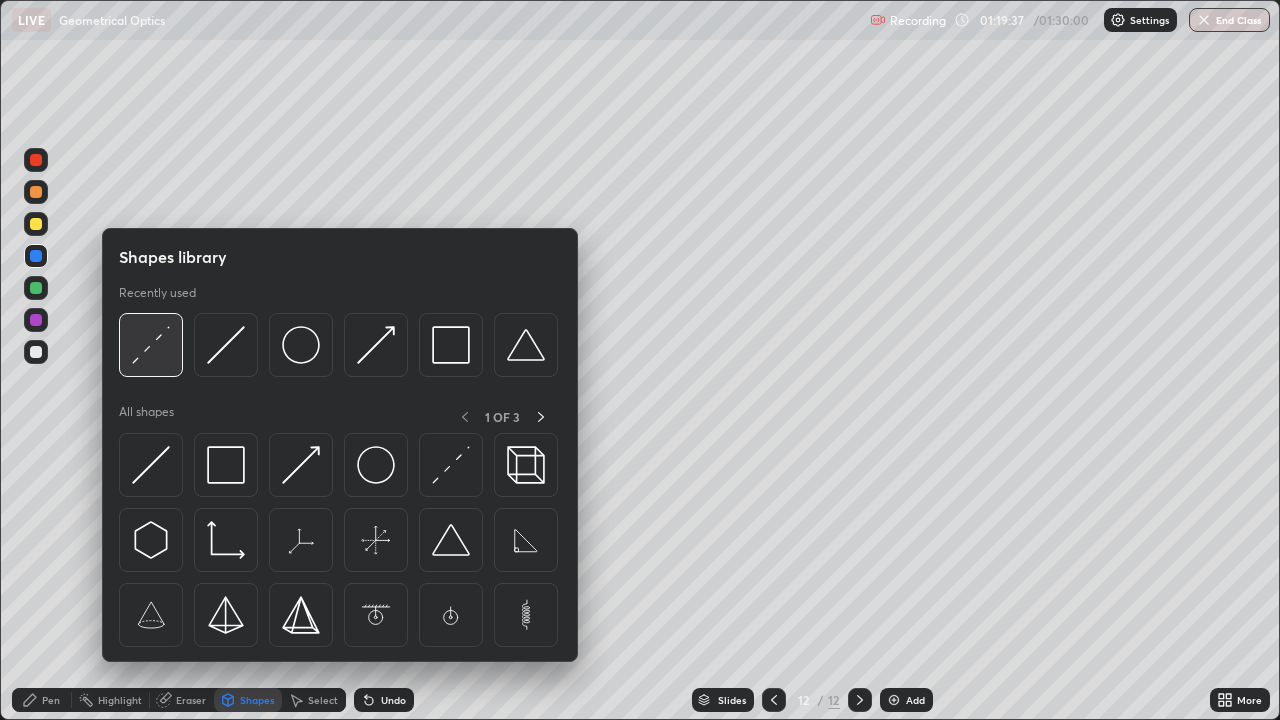click at bounding box center [151, 345] 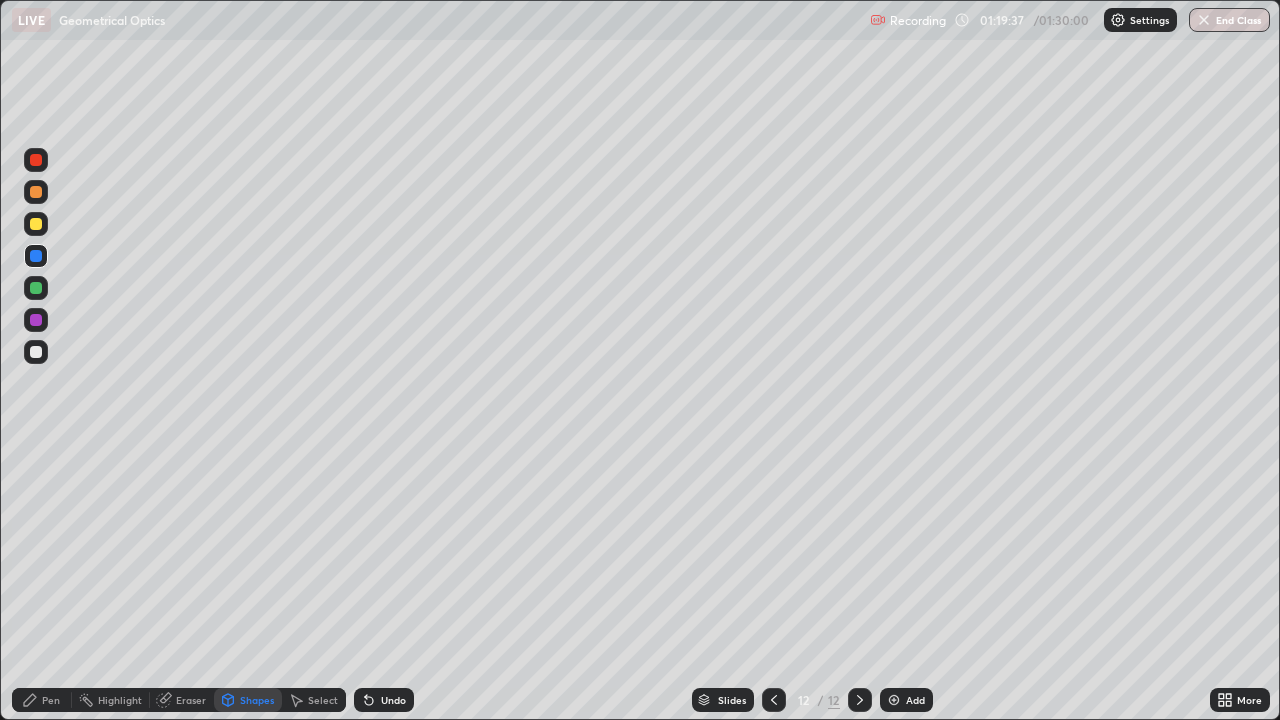 click at bounding box center (36, 256) 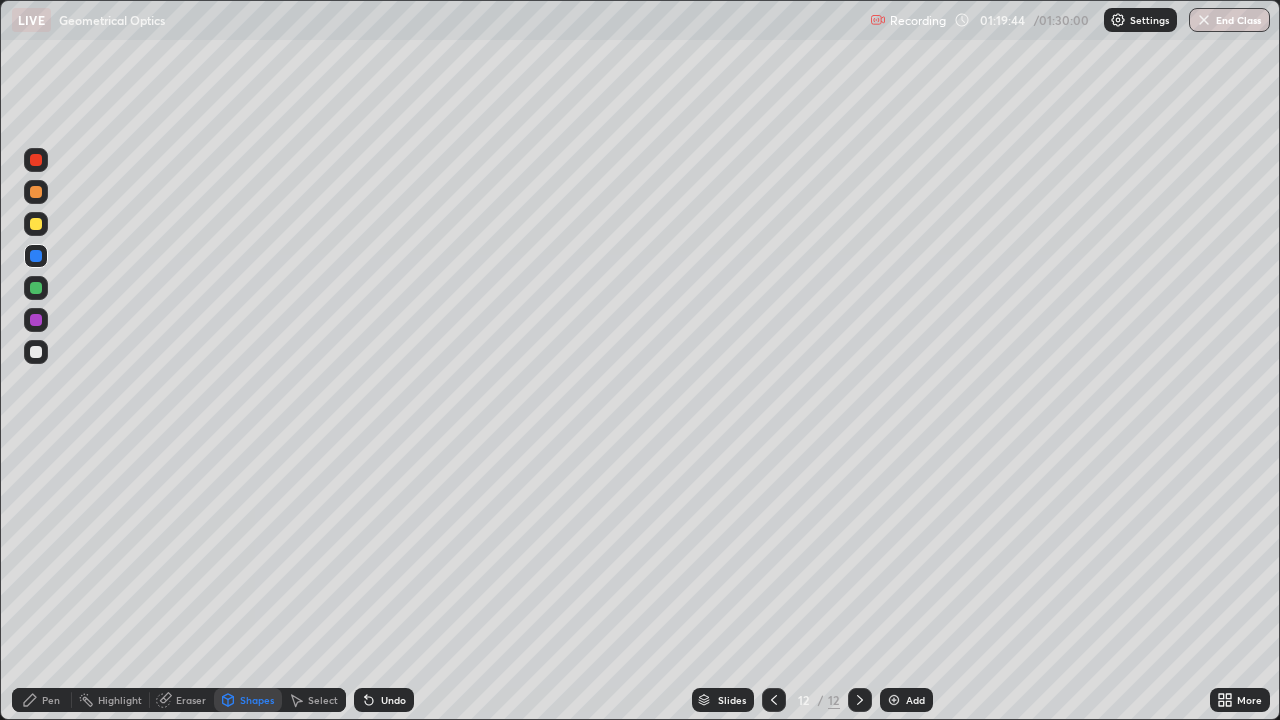 click on "Pen" at bounding box center [51, 700] 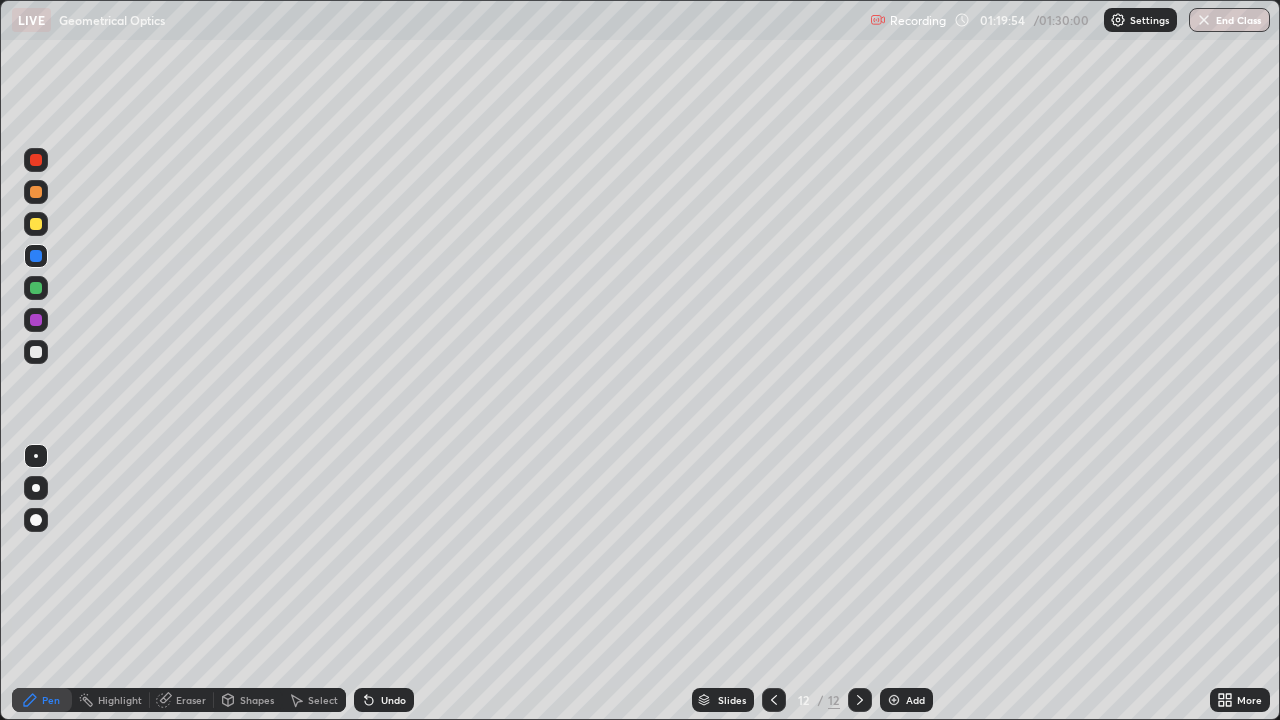 click on "Shapes" at bounding box center (248, 700) 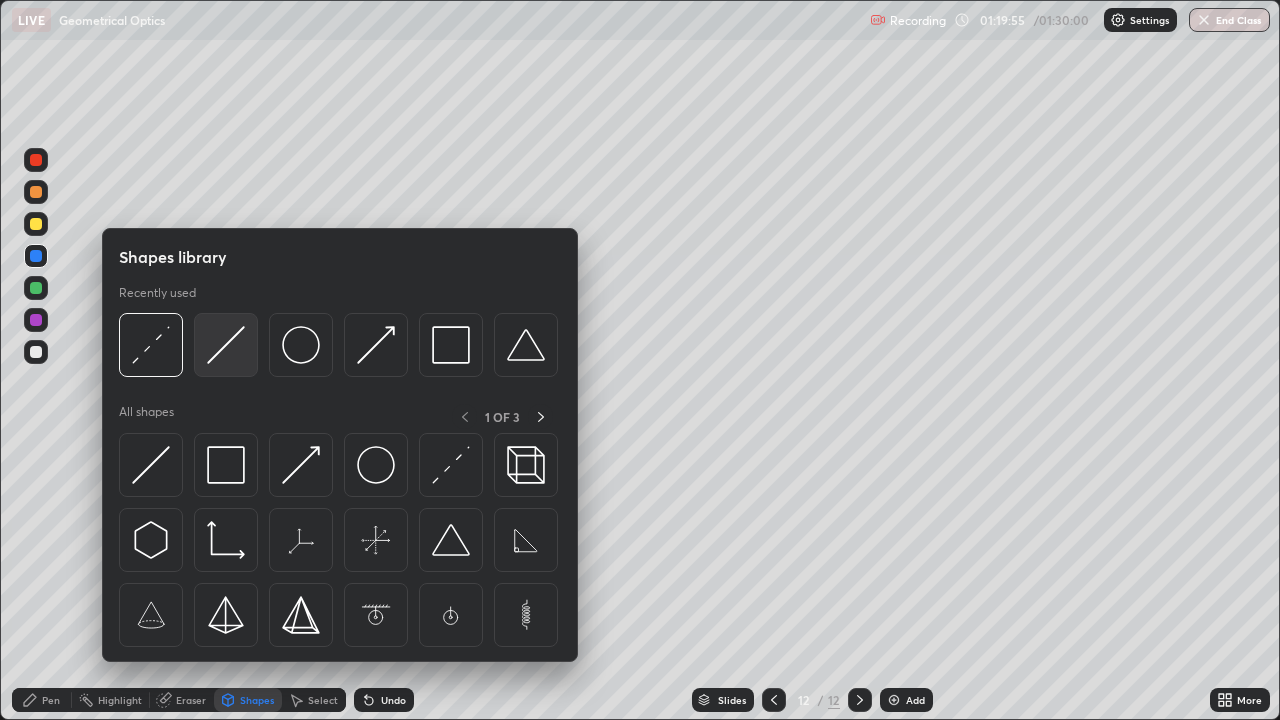 click at bounding box center (226, 345) 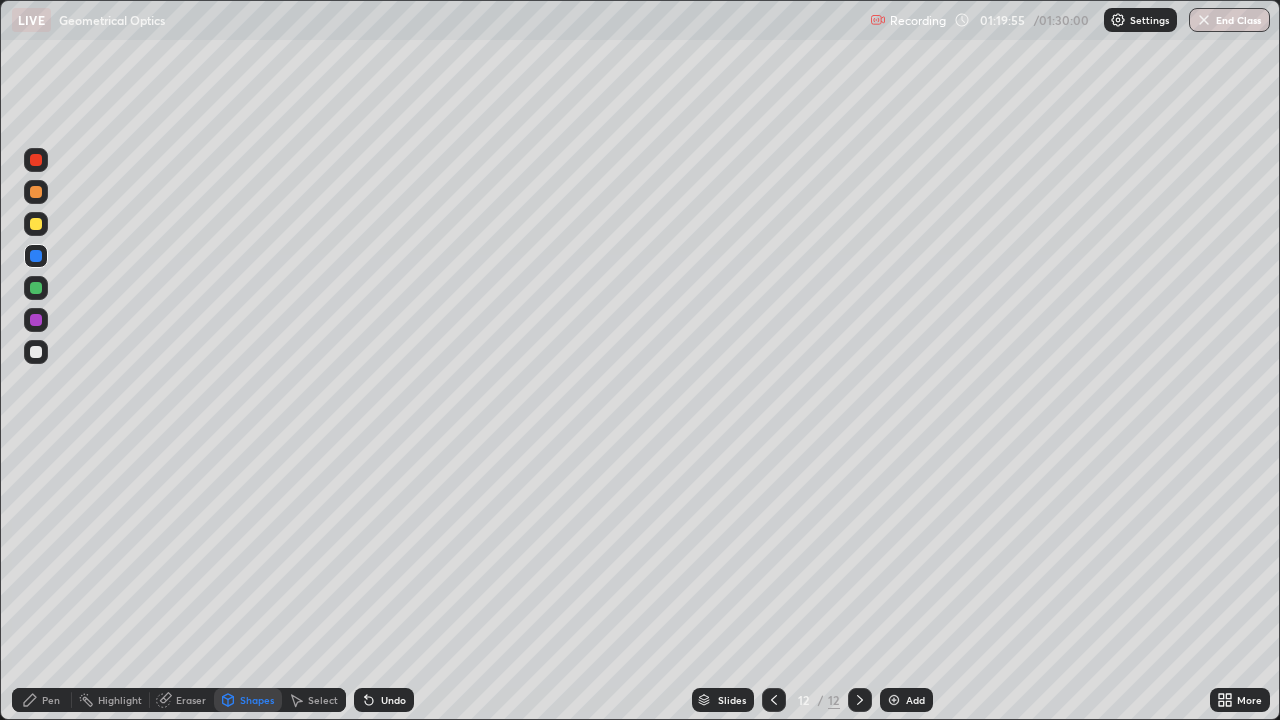 click at bounding box center [36, 256] 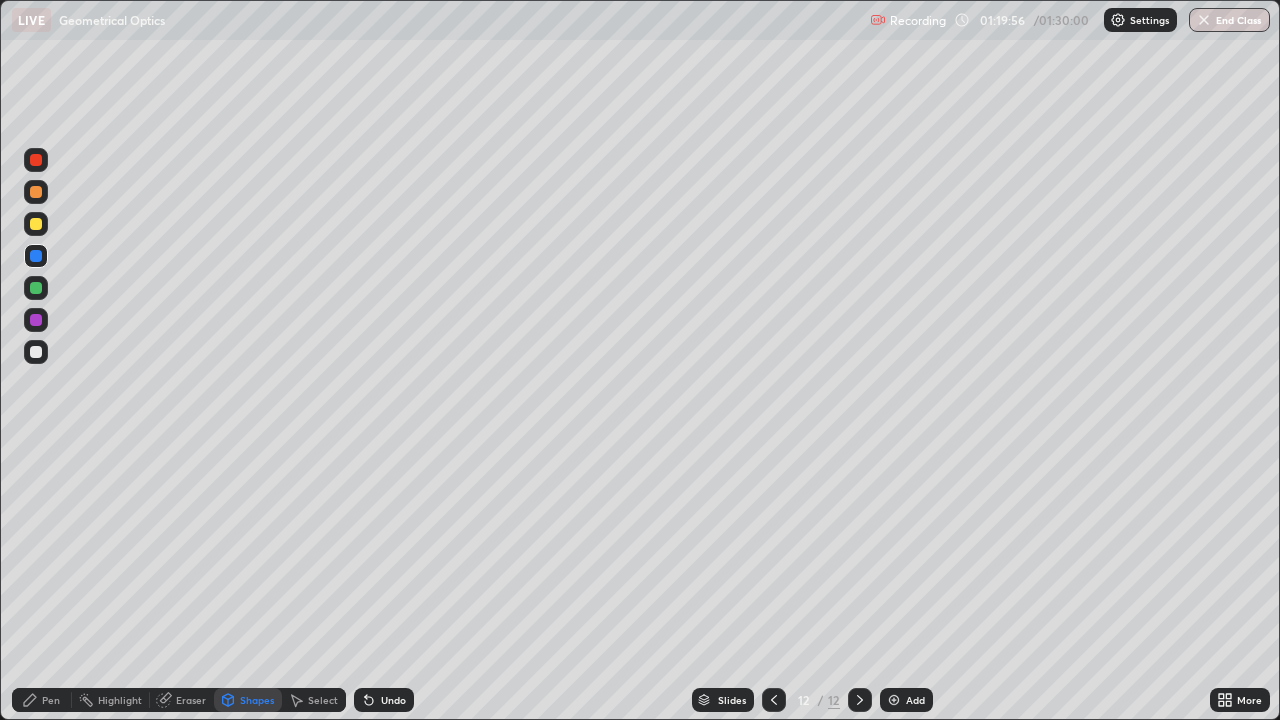 click at bounding box center (36, 352) 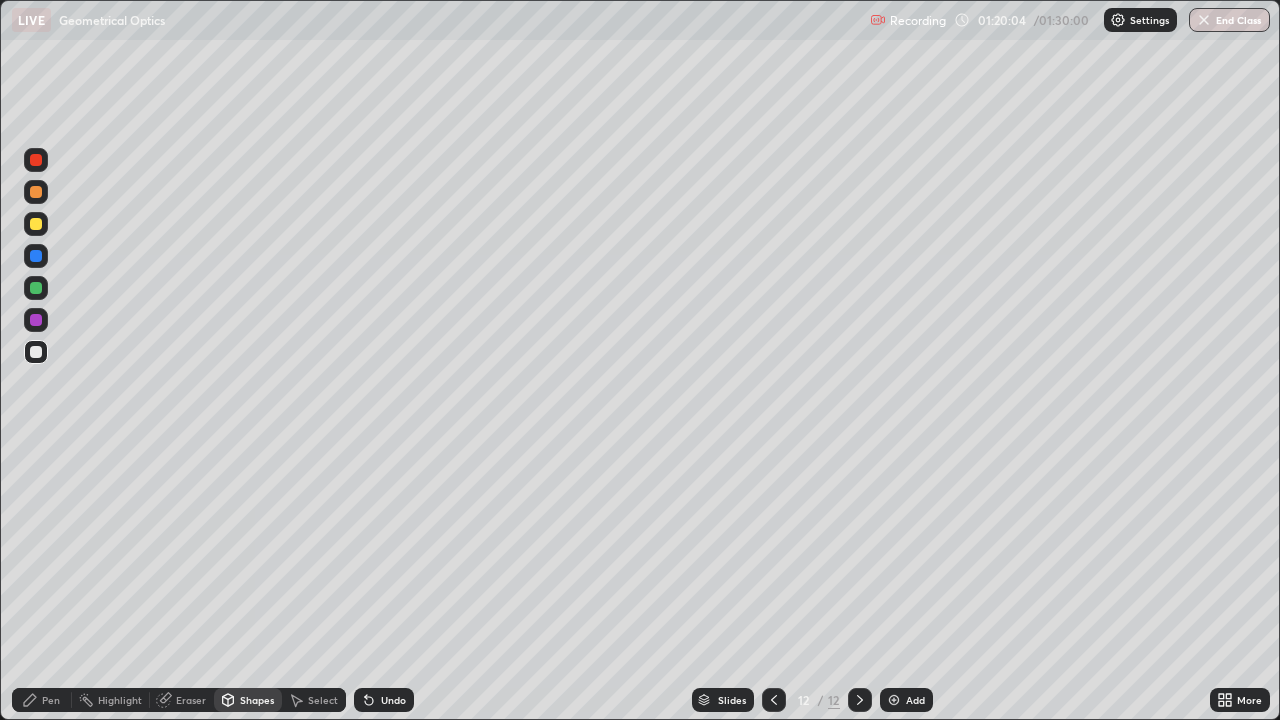 click at bounding box center [36, 288] 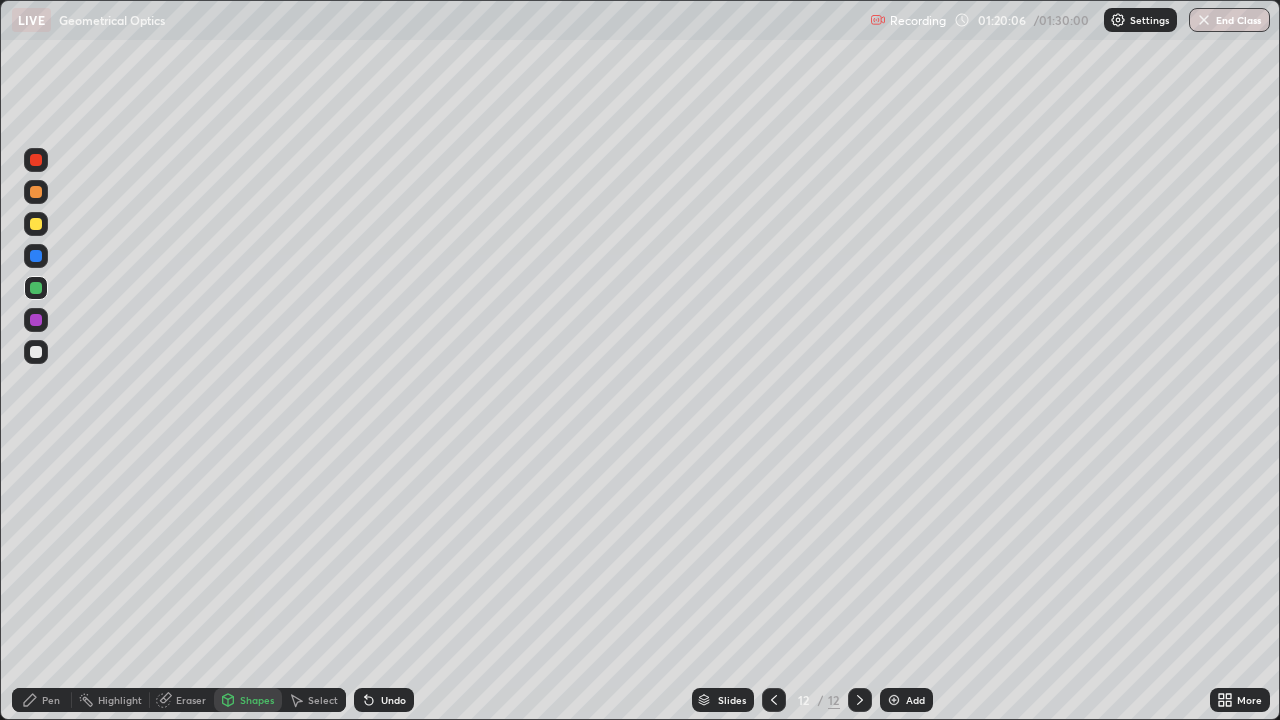 click on "Pen" at bounding box center (51, 700) 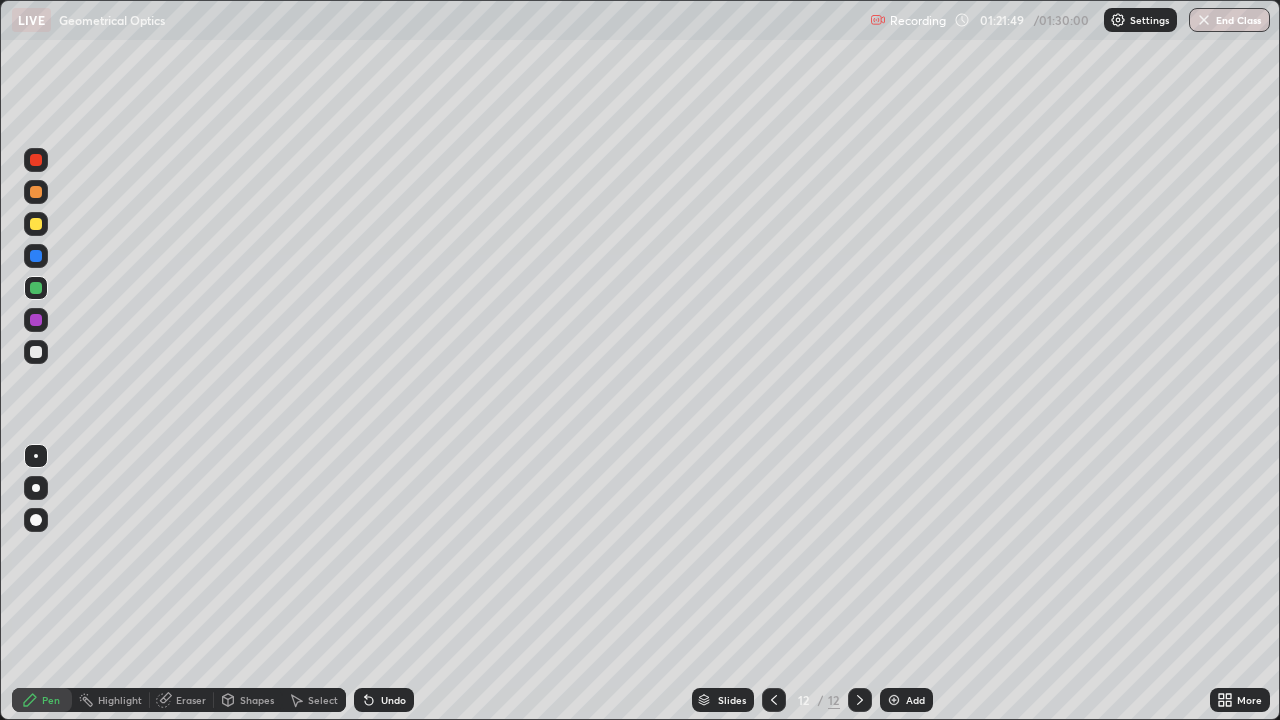 click on "Add" at bounding box center (906, 700) 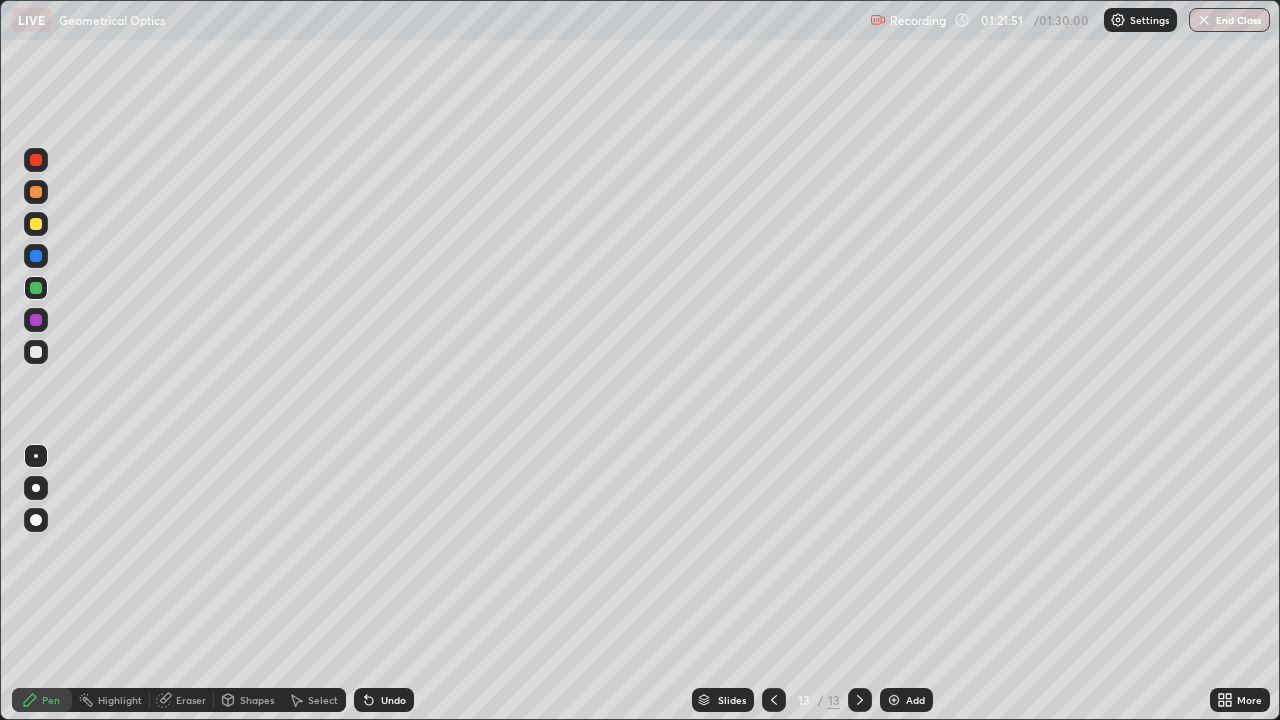 click on "Shapes" at bounding box center [257, 700] 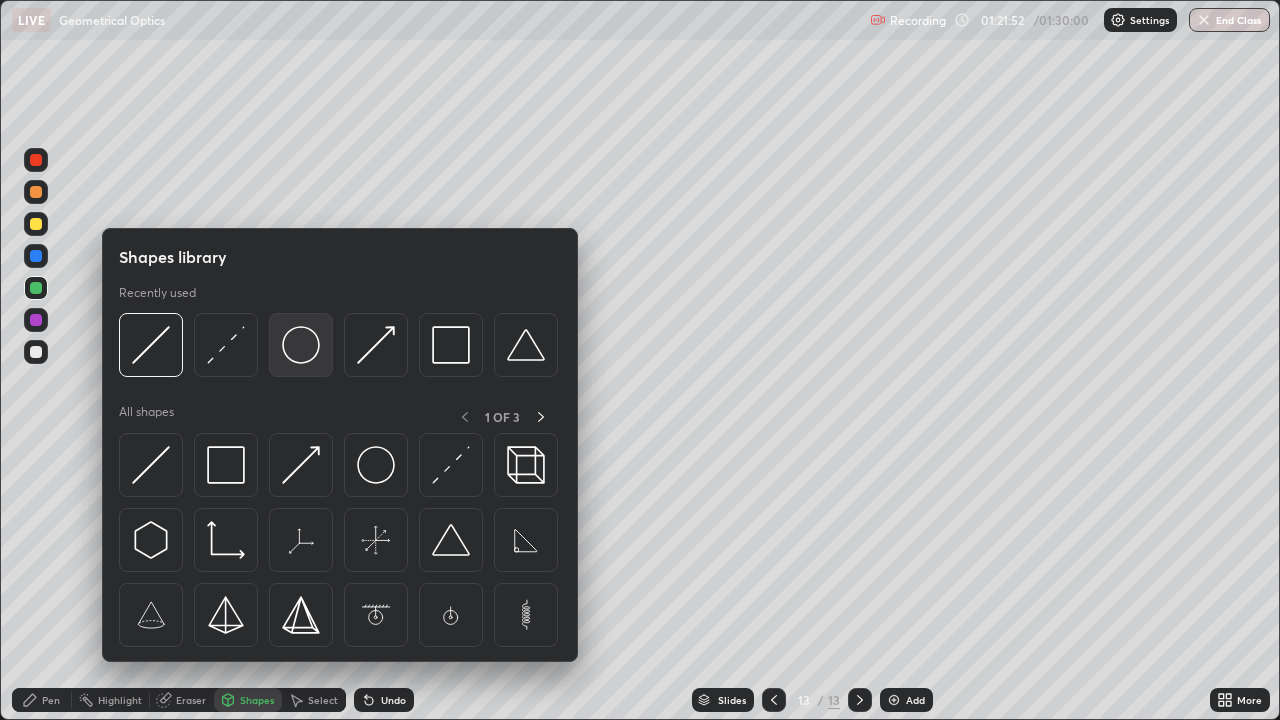 click at bounding box center (301, 345) 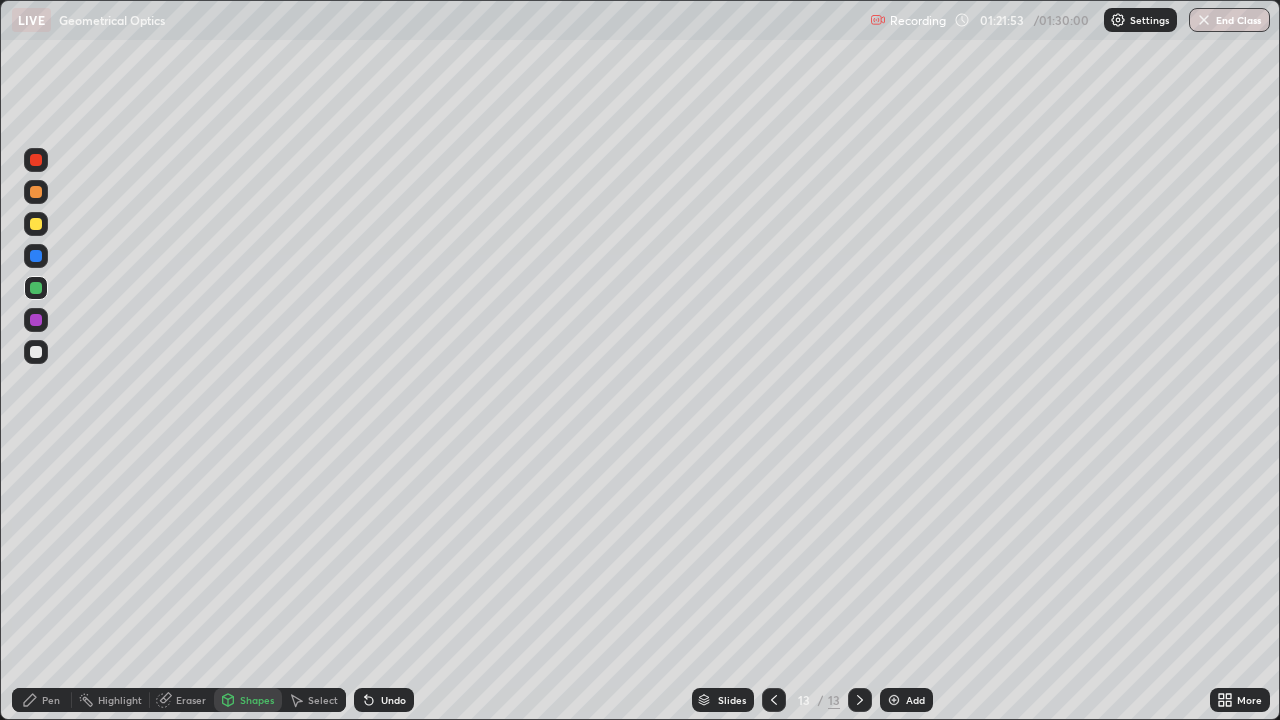 click at bounding box center [36, 352] 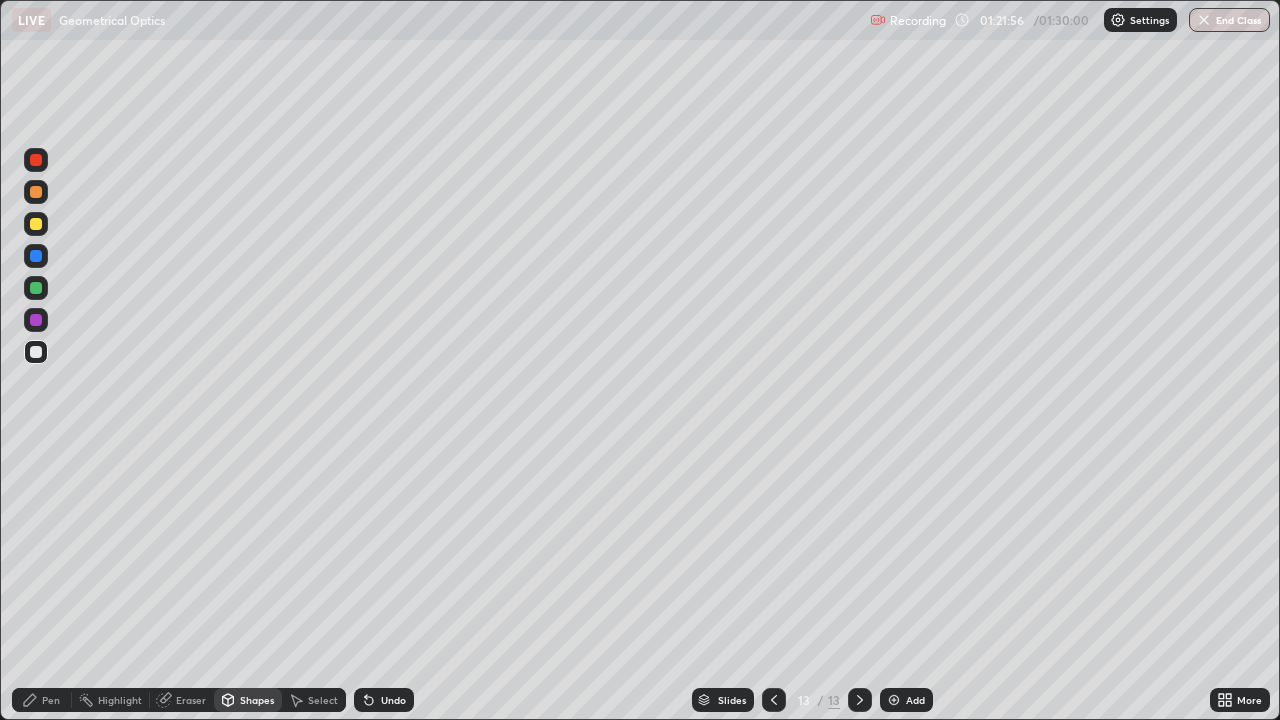 click on "Shapes" at bounding box center (257, 700) 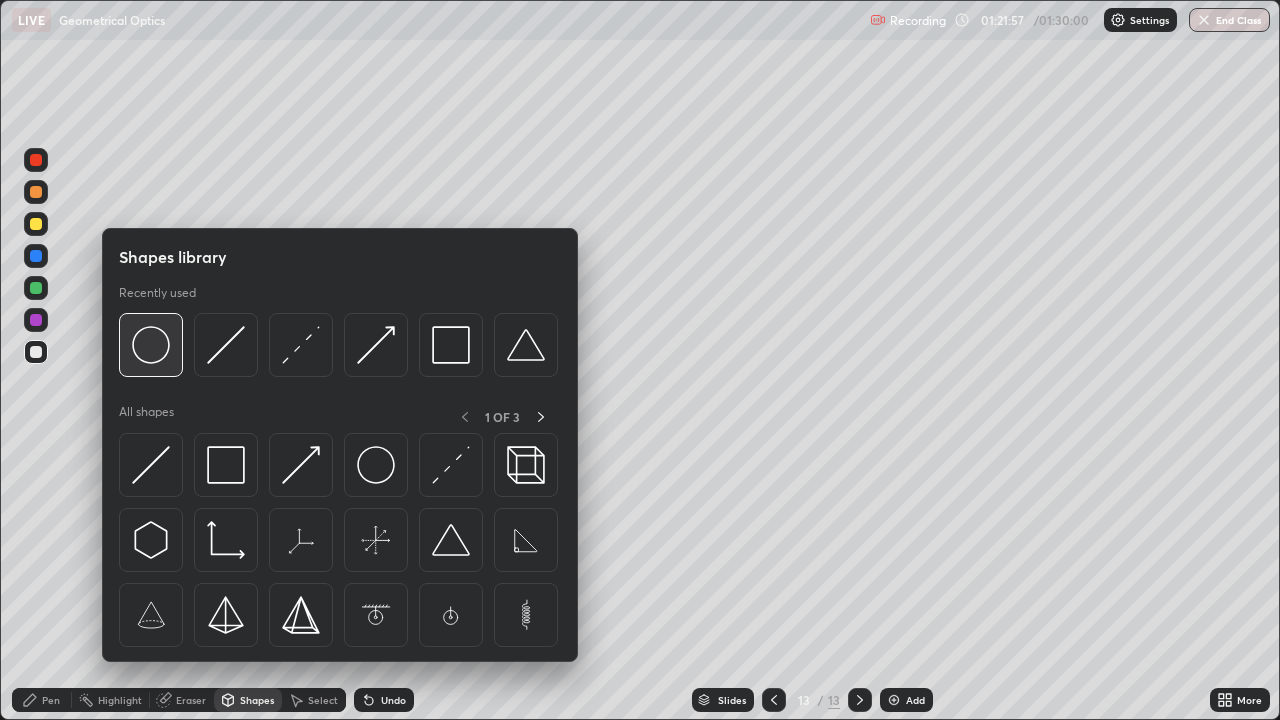 click at bounding box center [151, 345] 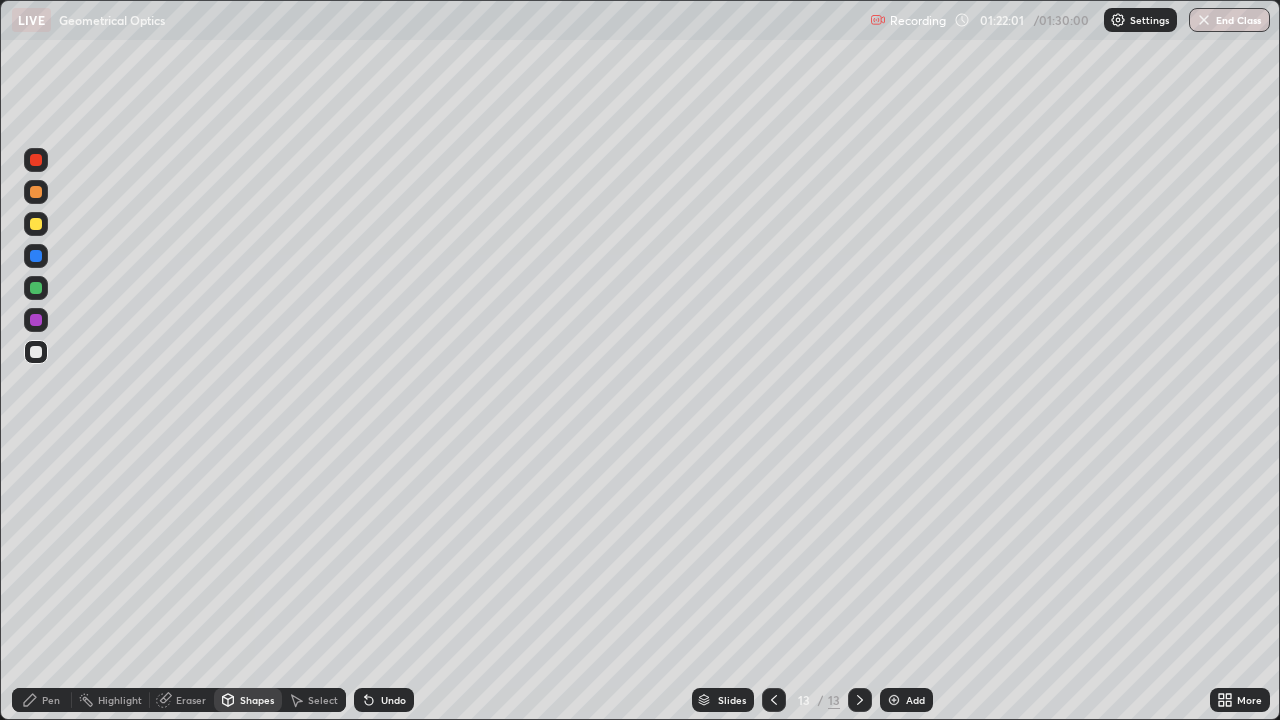 click on "Select" at bounding box center [314, 700] 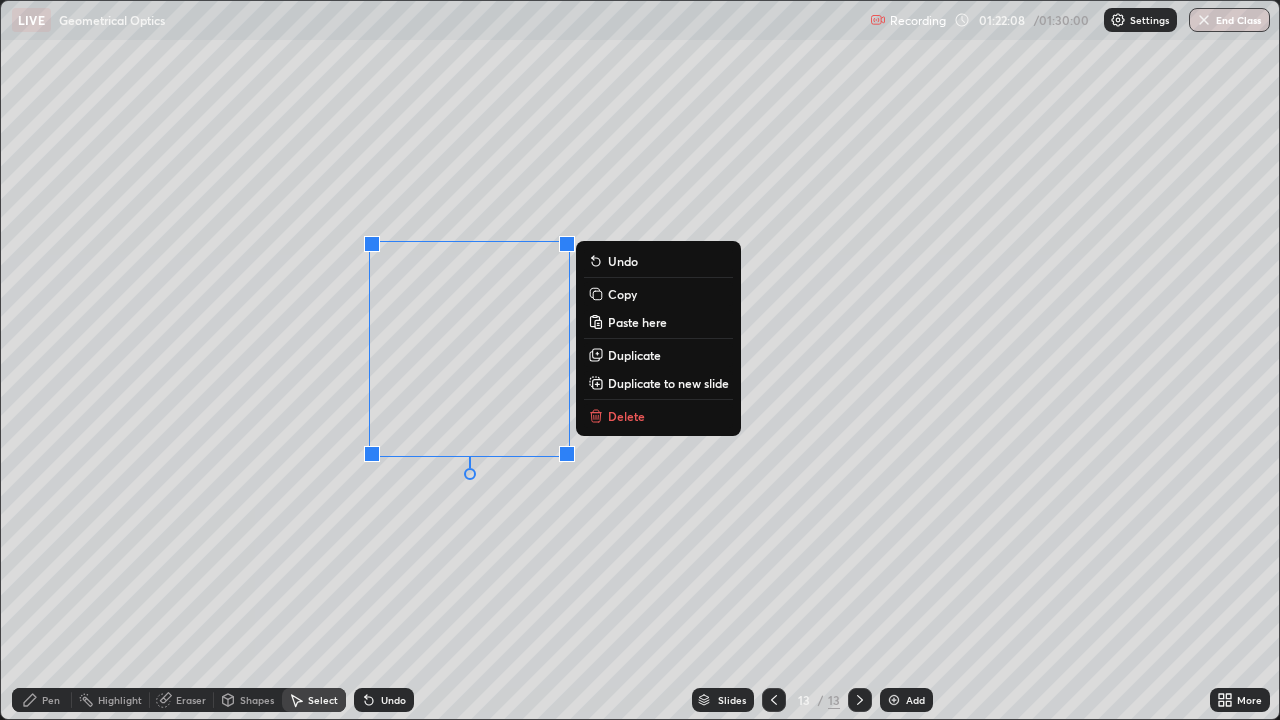click on "0 ° Undo Copy Paste here Duplicate Duplicate to new slide Delete" at bounding box center (640, 360) 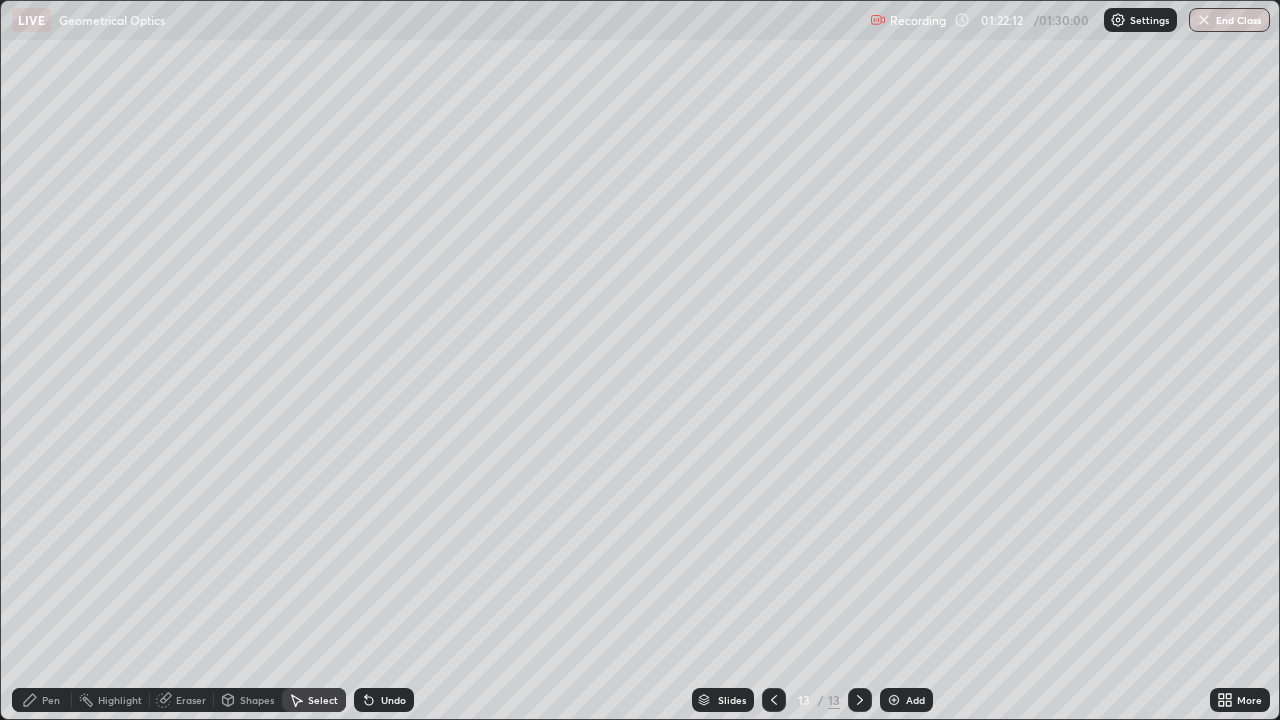 click on "Pen" at bounding box center (51, 700) 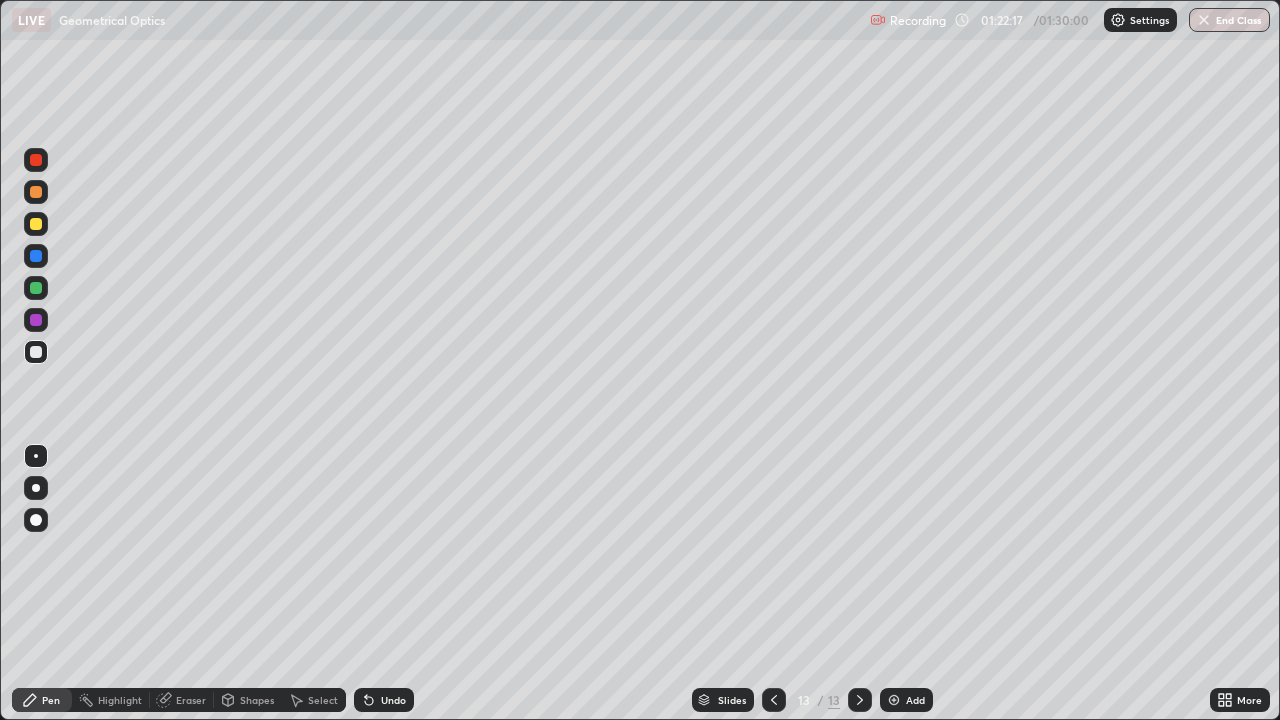 click on "Undo" at bounding box center [393, 700] 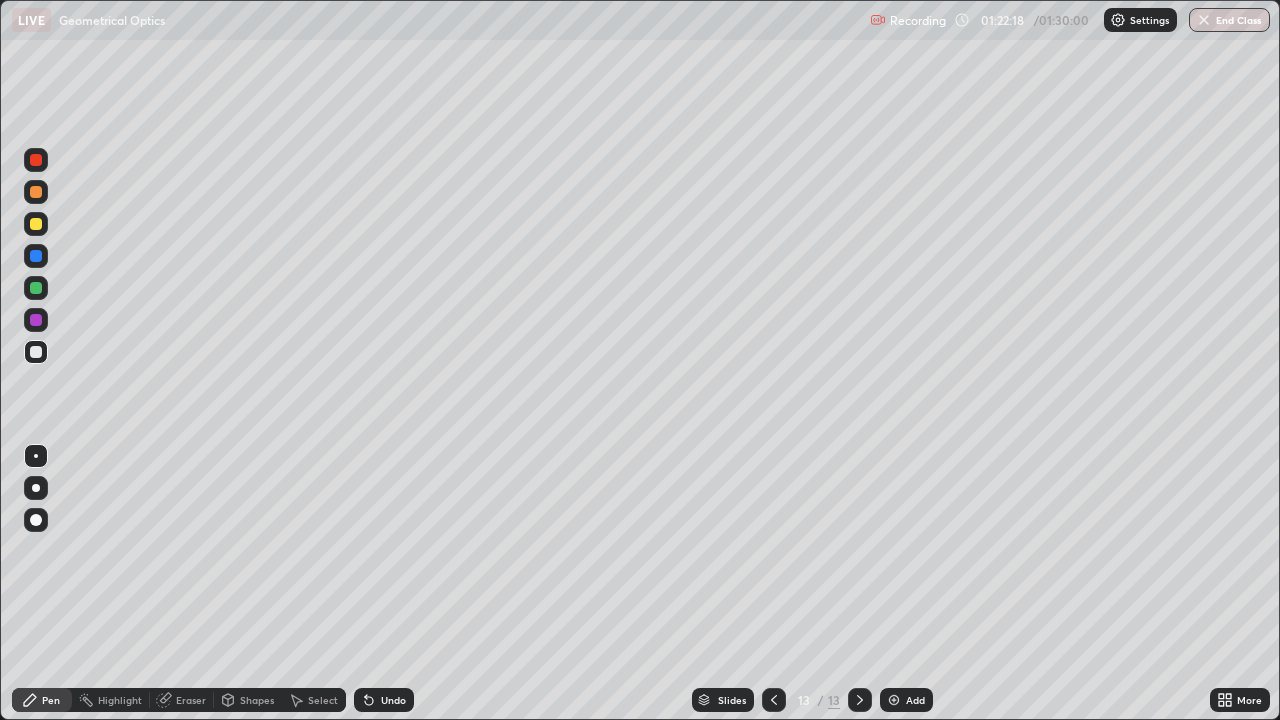 click 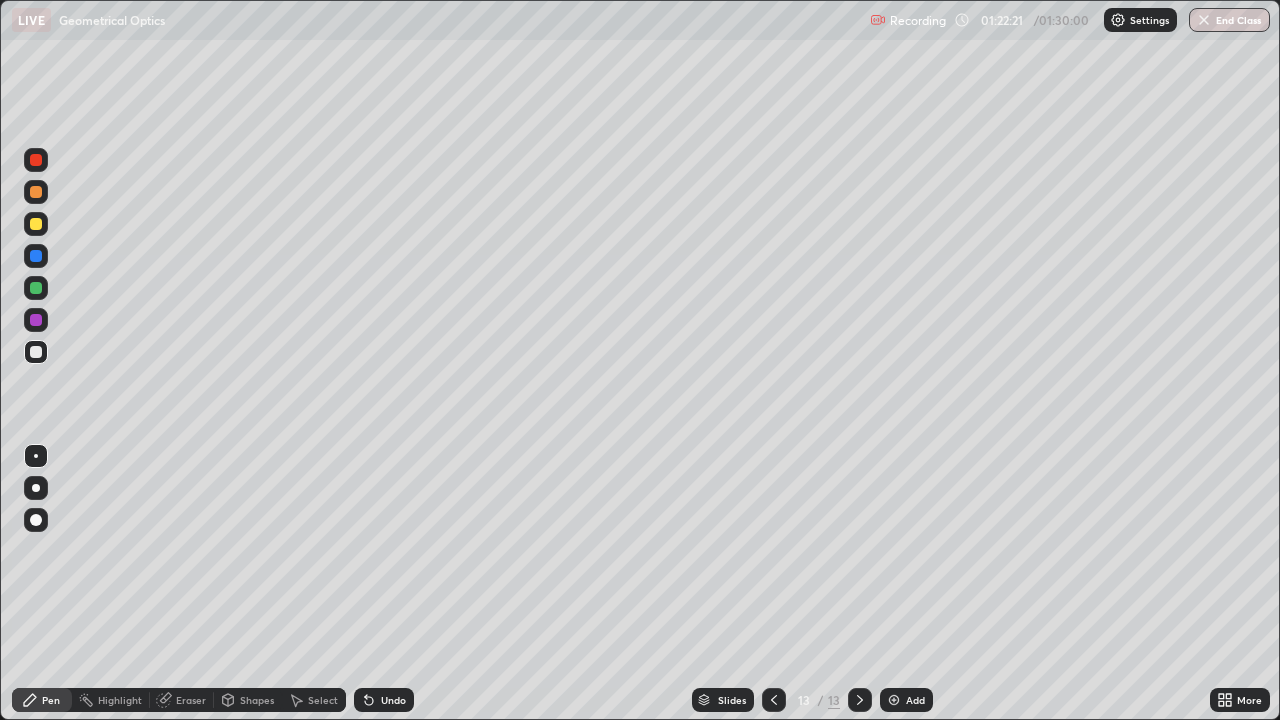 click on "Select" at bounding box center [323, 700] 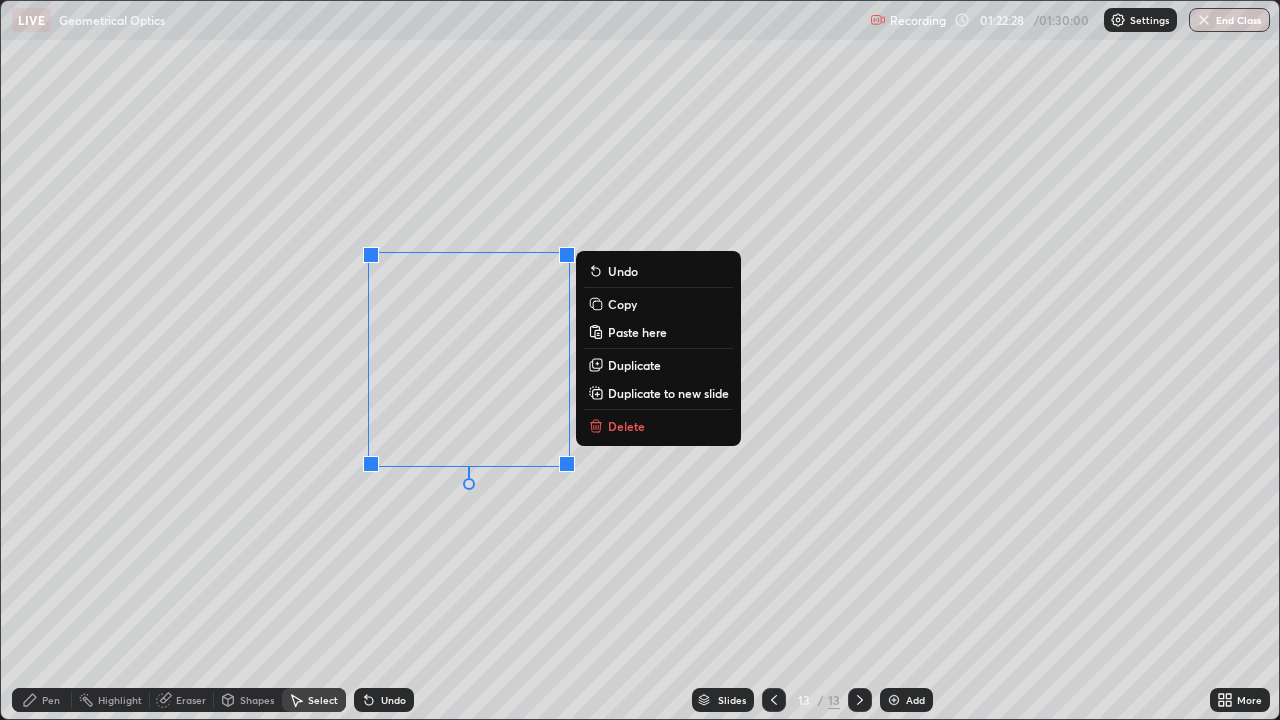 click on "0 ° Undo Copy Paste here Duplicate Duplicate to new slide Delete" at bounding box center (640, 360) 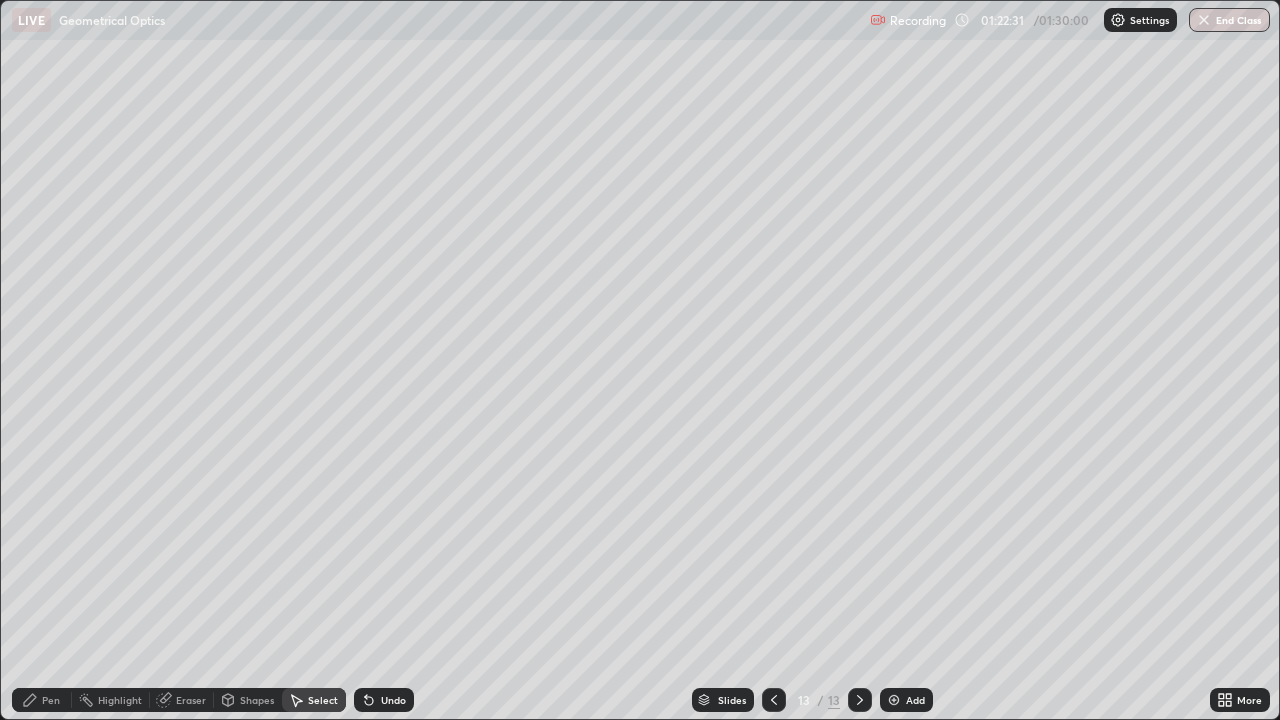 click 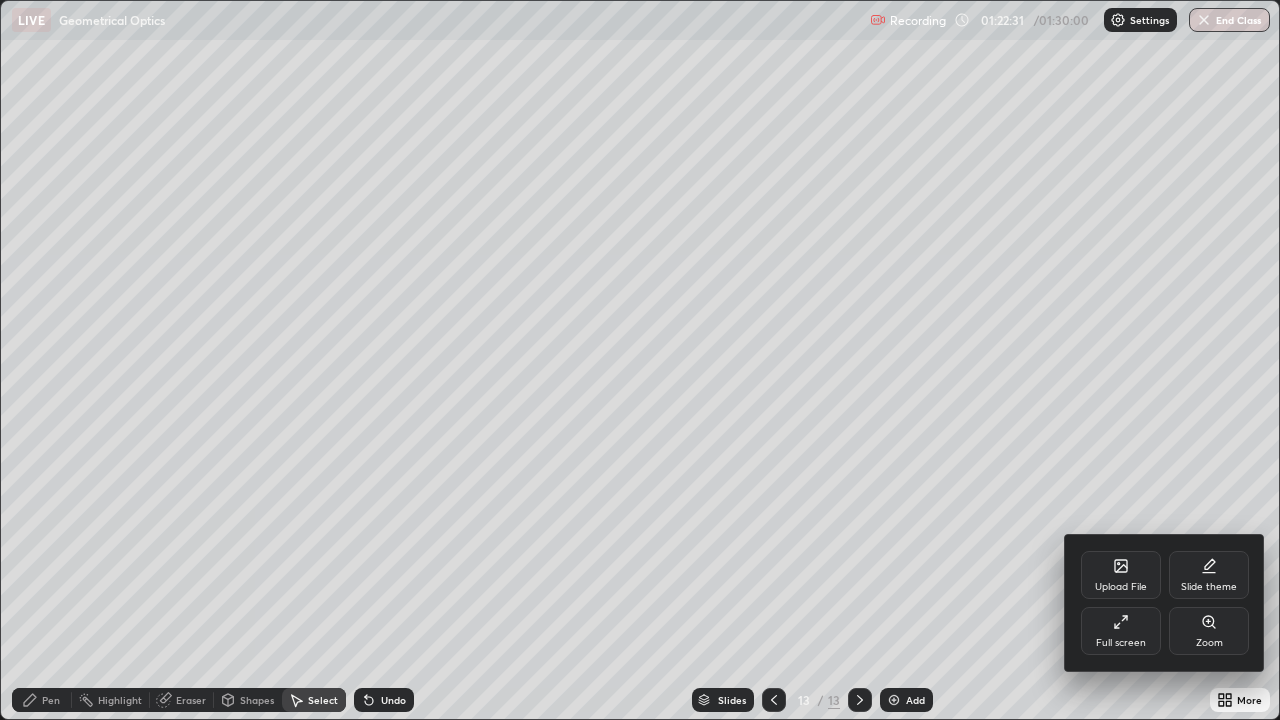 click on "Full screen" at bounding box center (1121, 631) 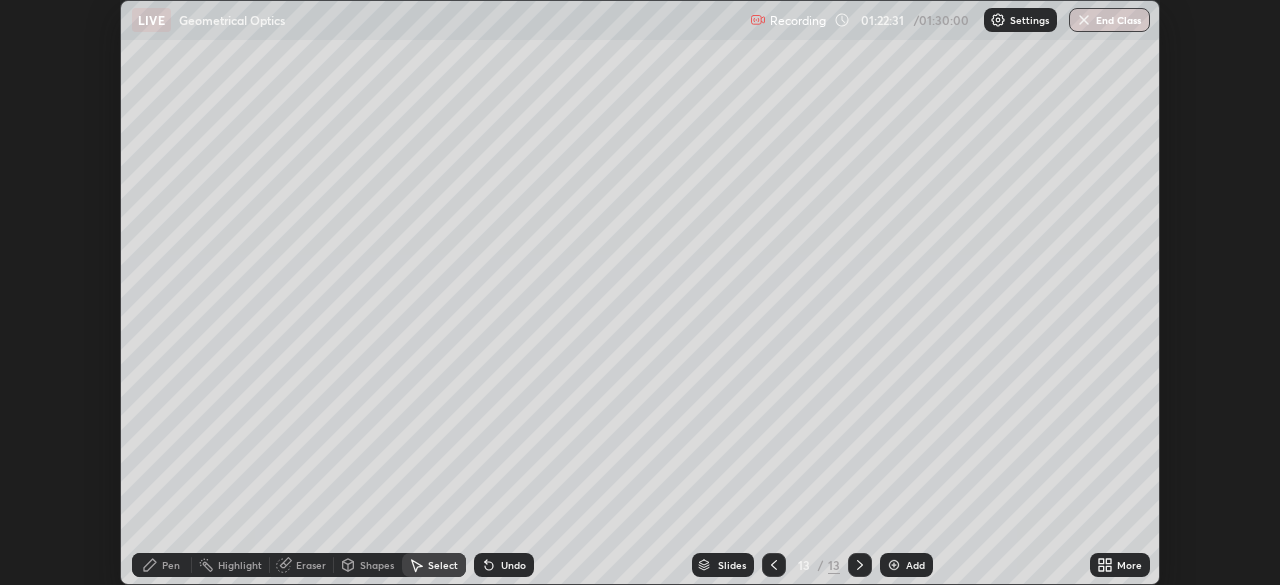 scroll, scrollTop: 585, scrollLeft: 1280, axis: both 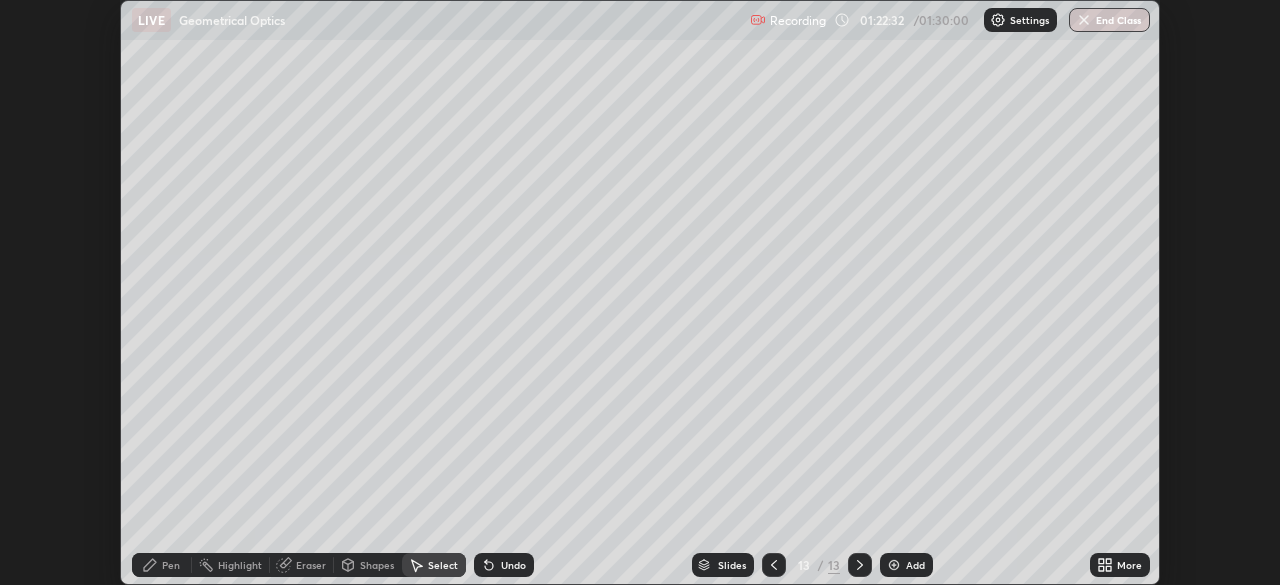 click on "More" at bounding box center [1129, 565] 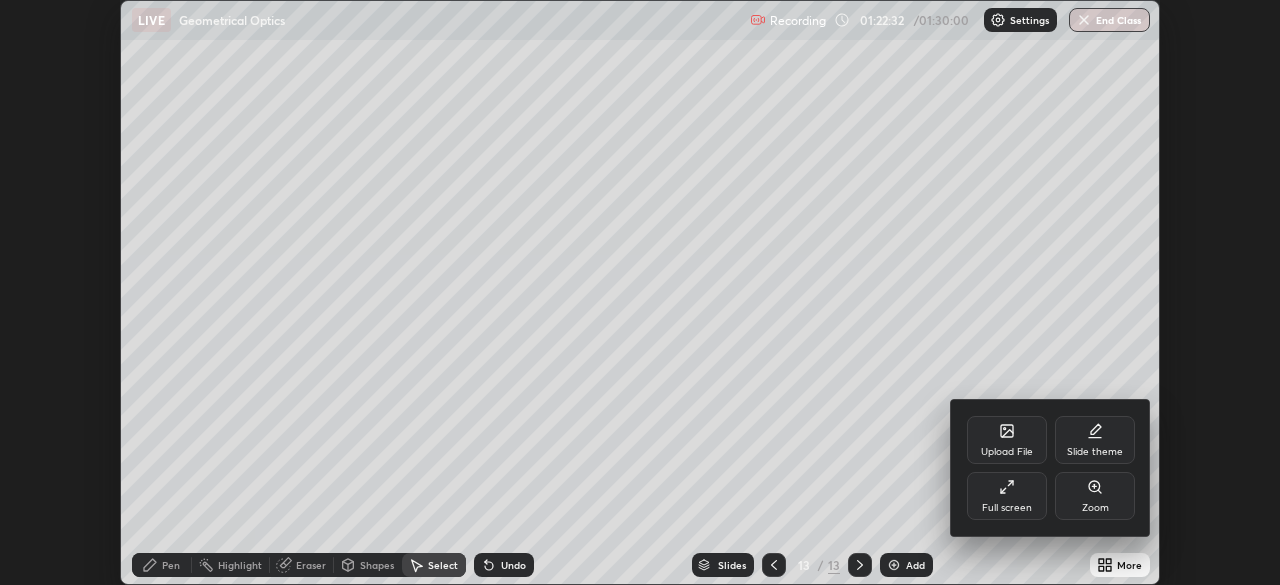 click on "Full screen" at bounding box center [1007, 496] 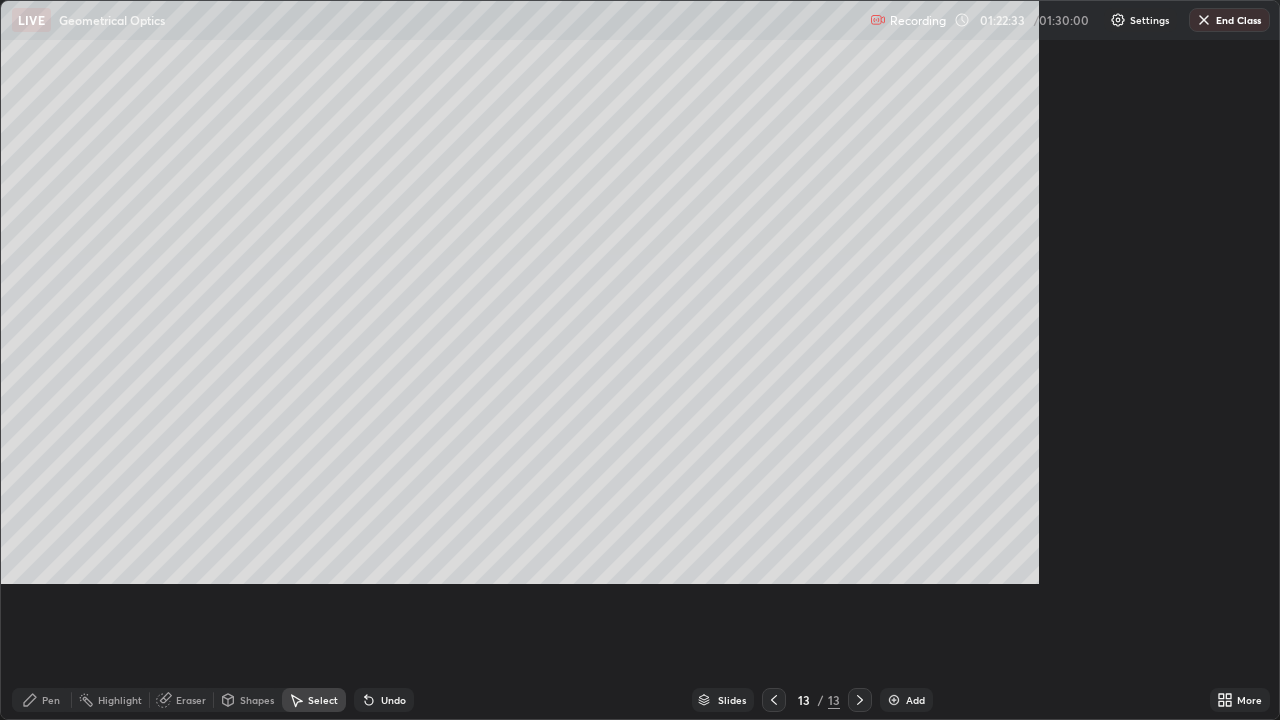 scroll, scrollTop: 99280, scrollLeft: 98720, axis: both 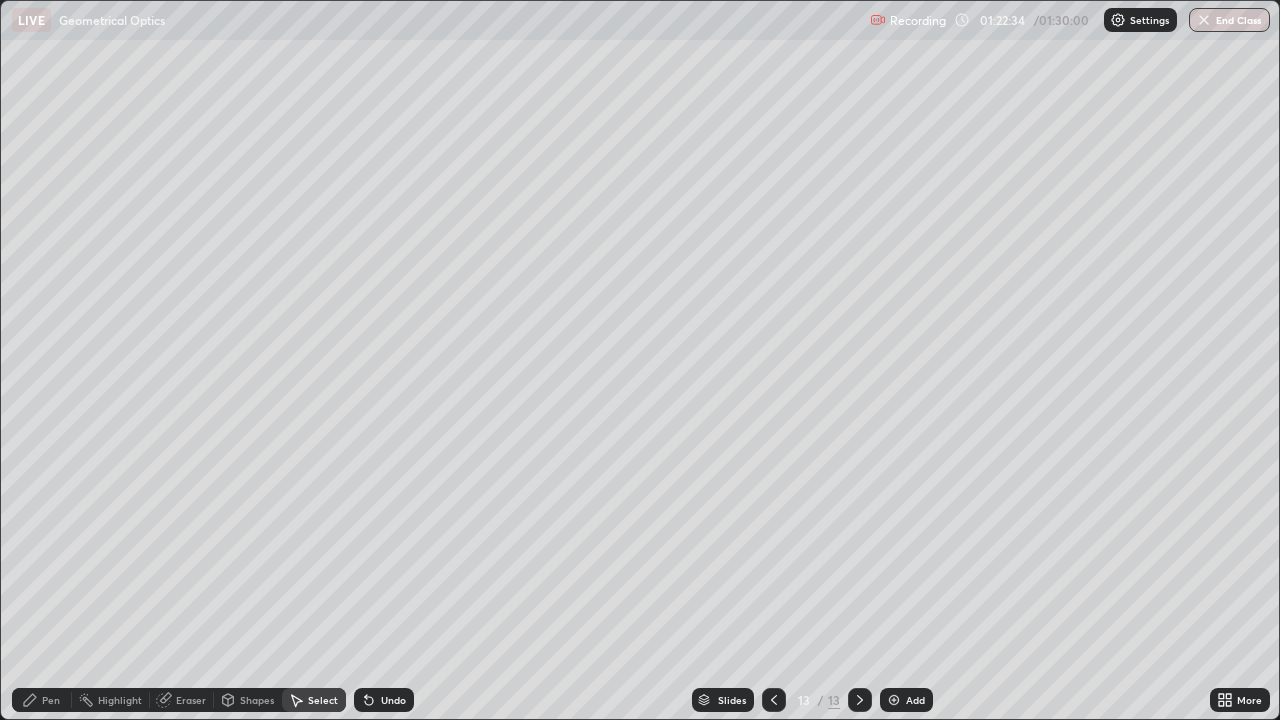 click on "Pen" at bounding box center (42, 700) 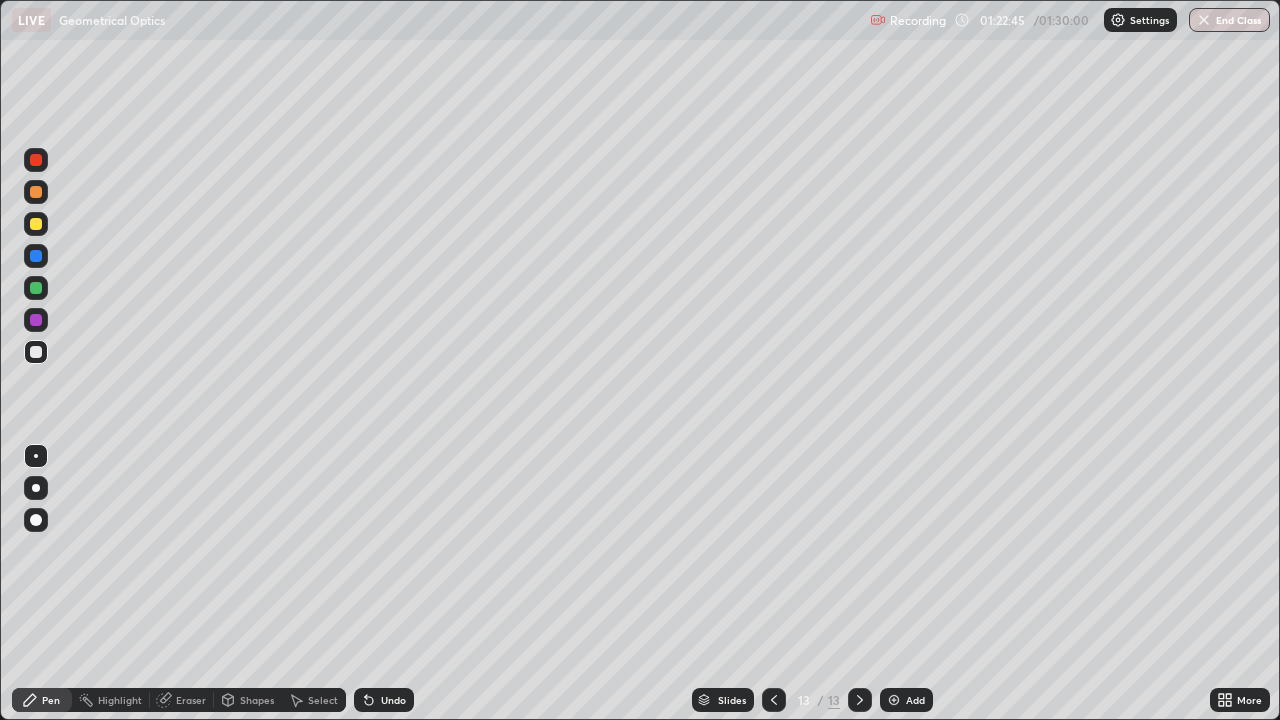 click on "Shapes" at bounding box center [257, 700] 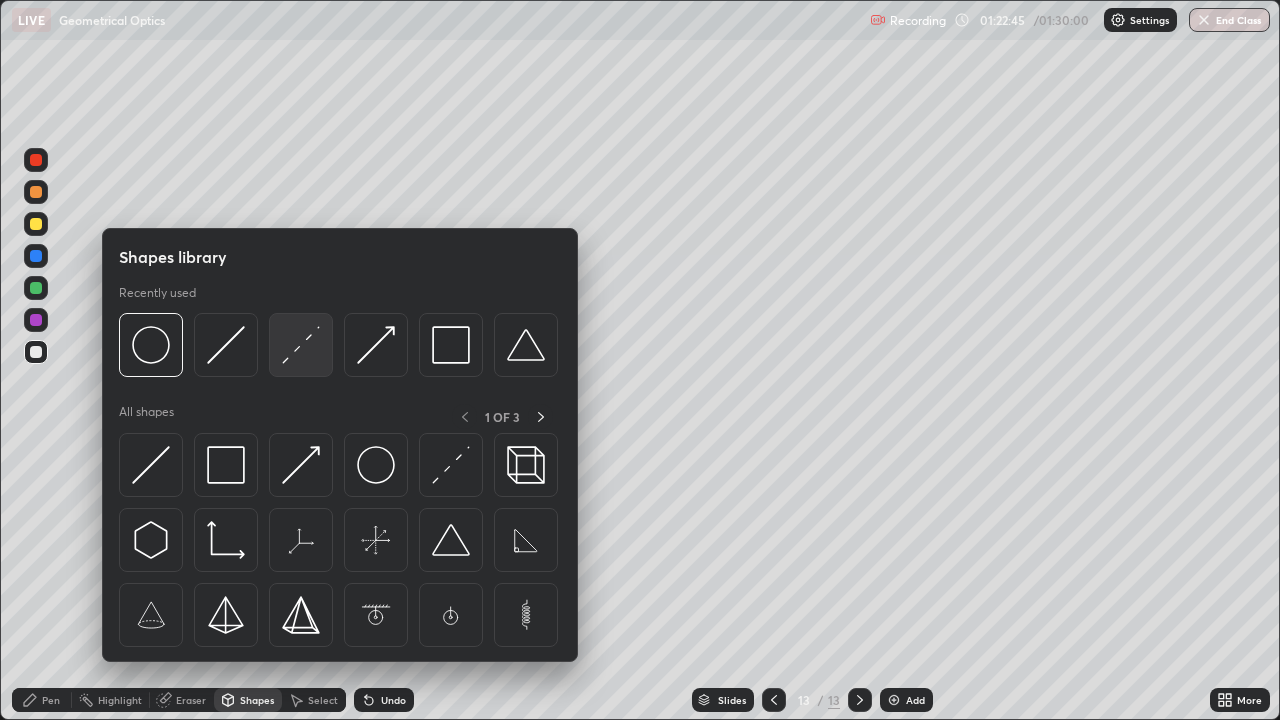 click at bounding box center [301, 345] 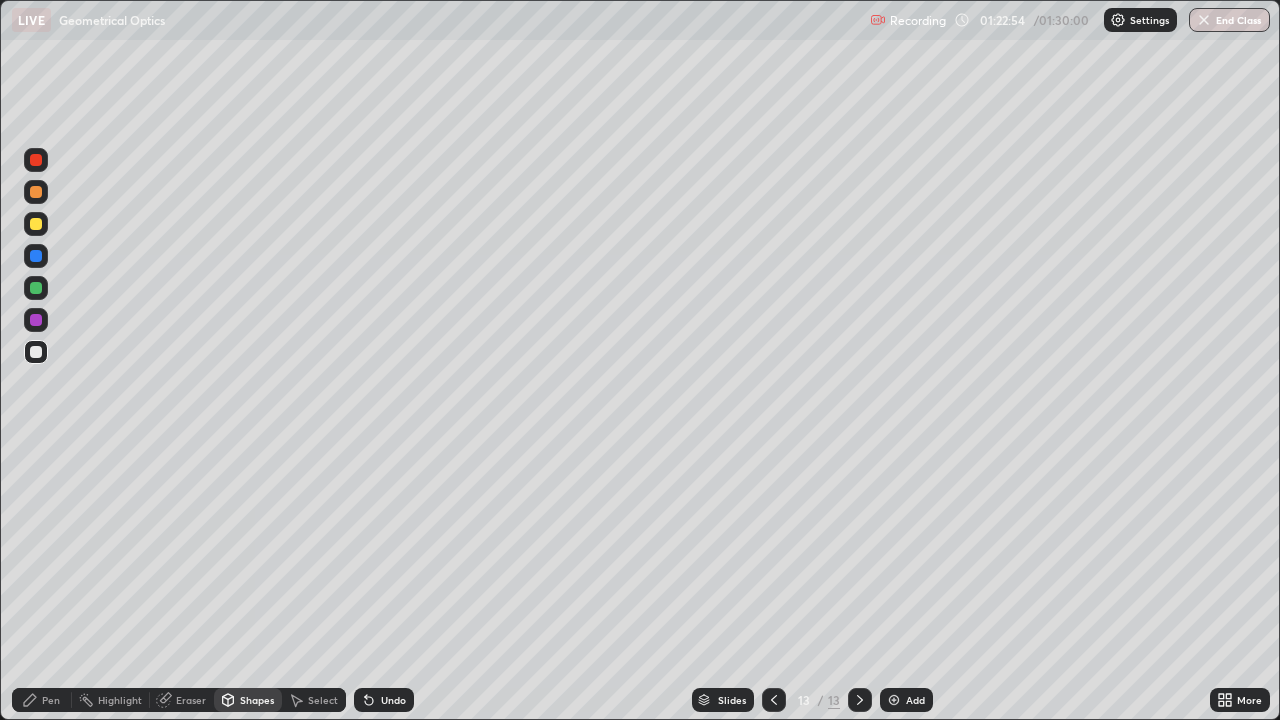 click on "Undo" at bounding box center [393, 700] 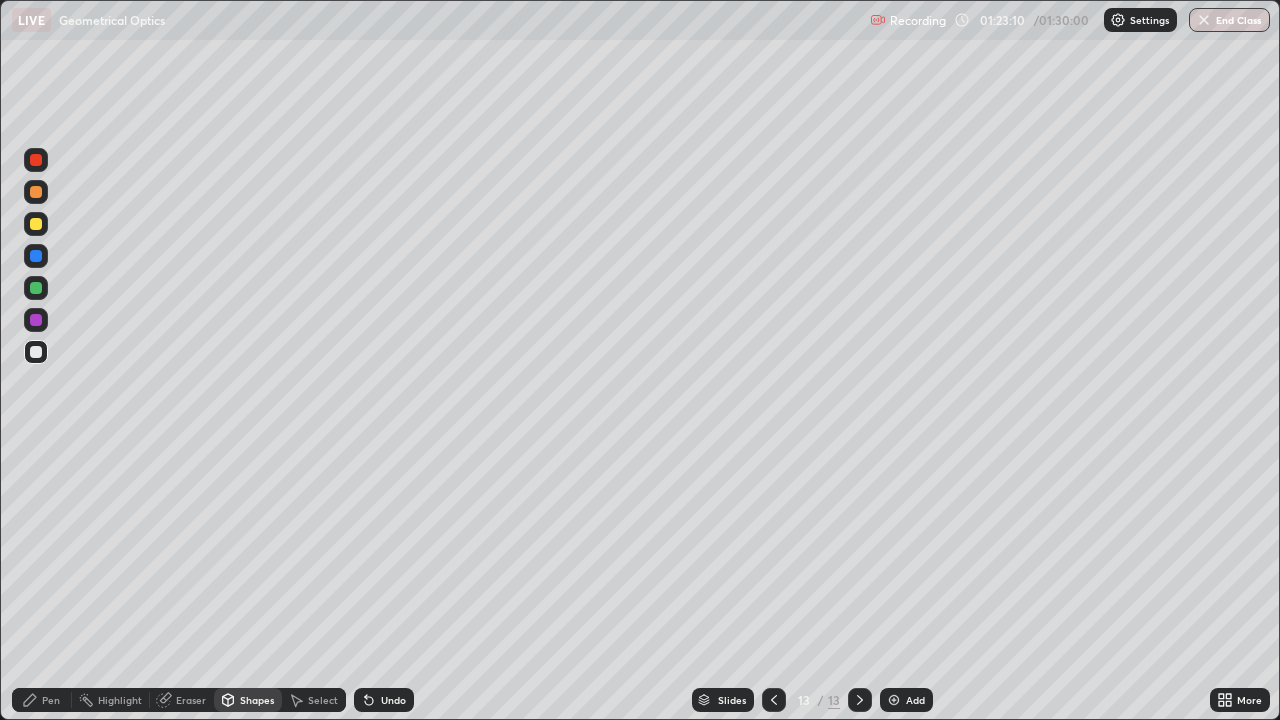 click on "Pen" at bounding box center (42, 700) 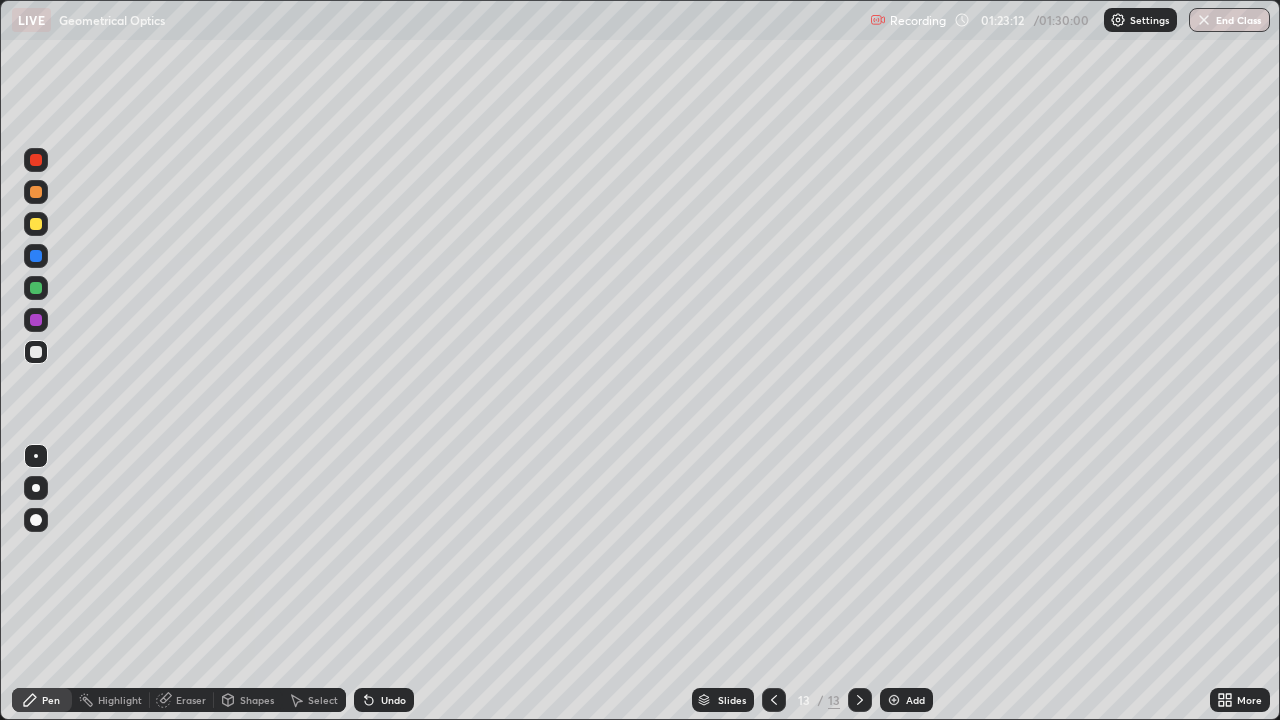 click at bounding box center (36, 256) 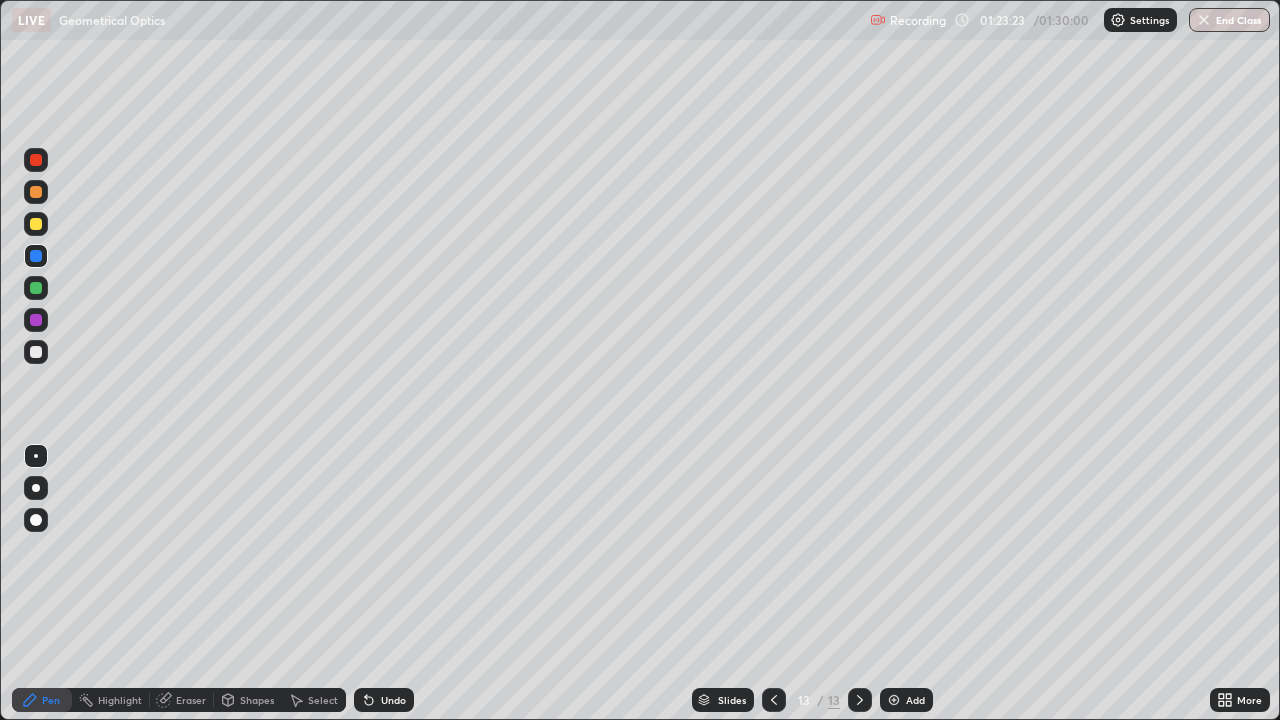 click at bounding box center [36, 224] 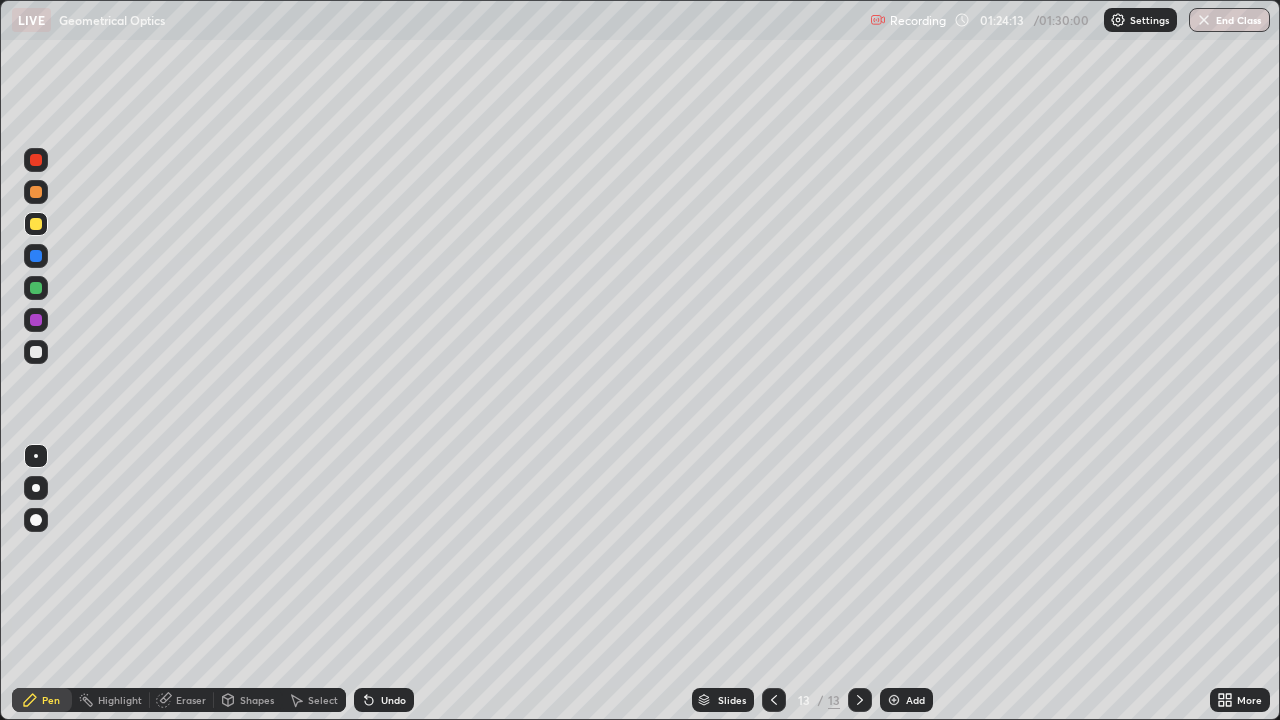 click at bounding box center (36, 256) 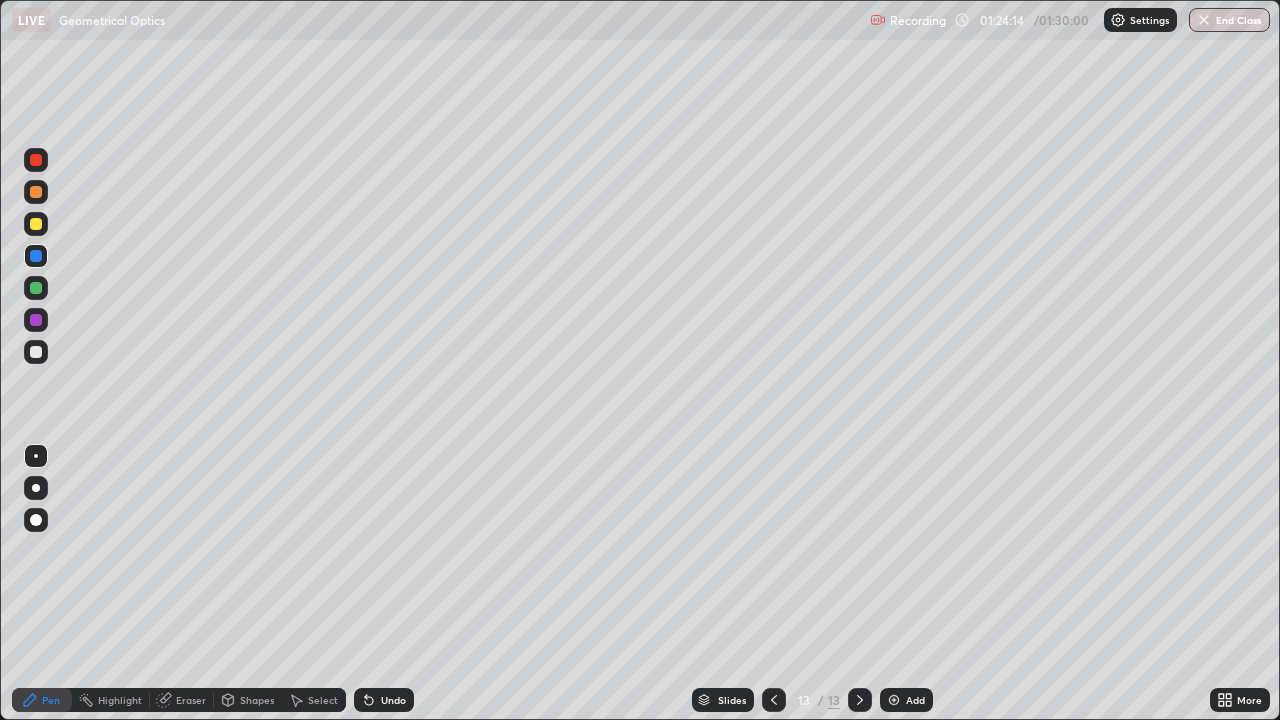 click on "Shapes" at bounding box center [257, 700] 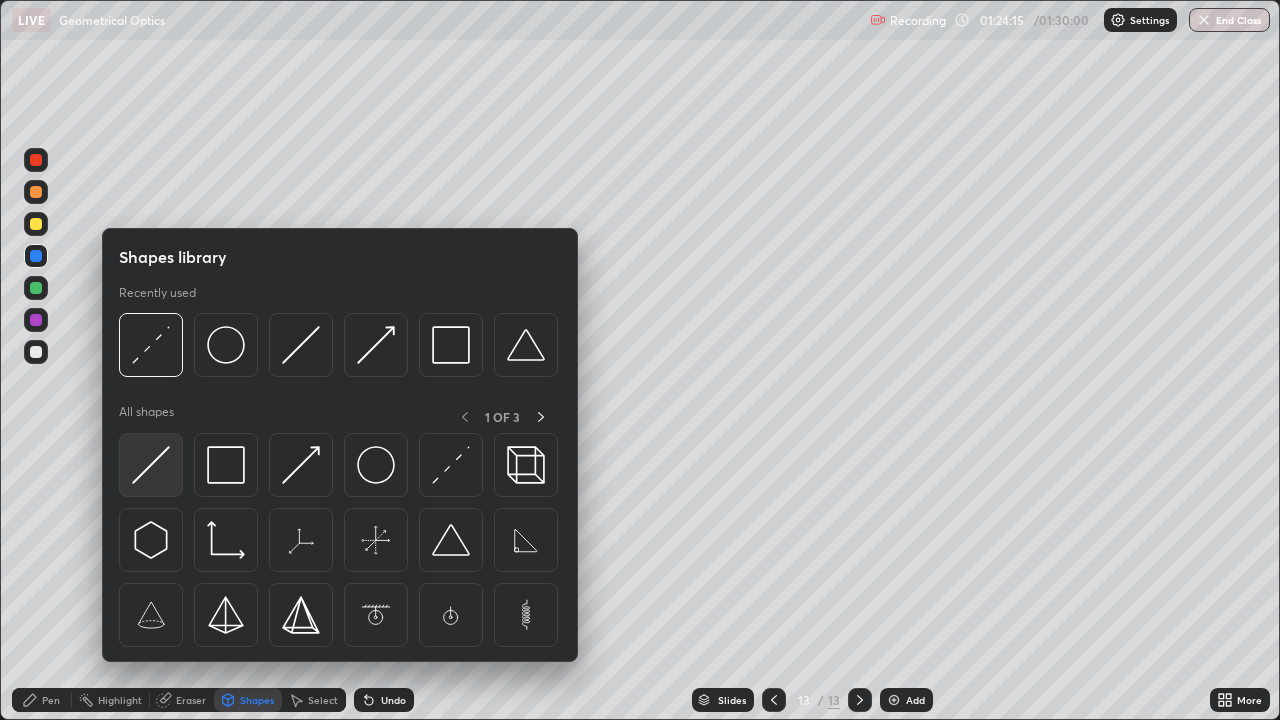 click at bounding box center (151, 465) 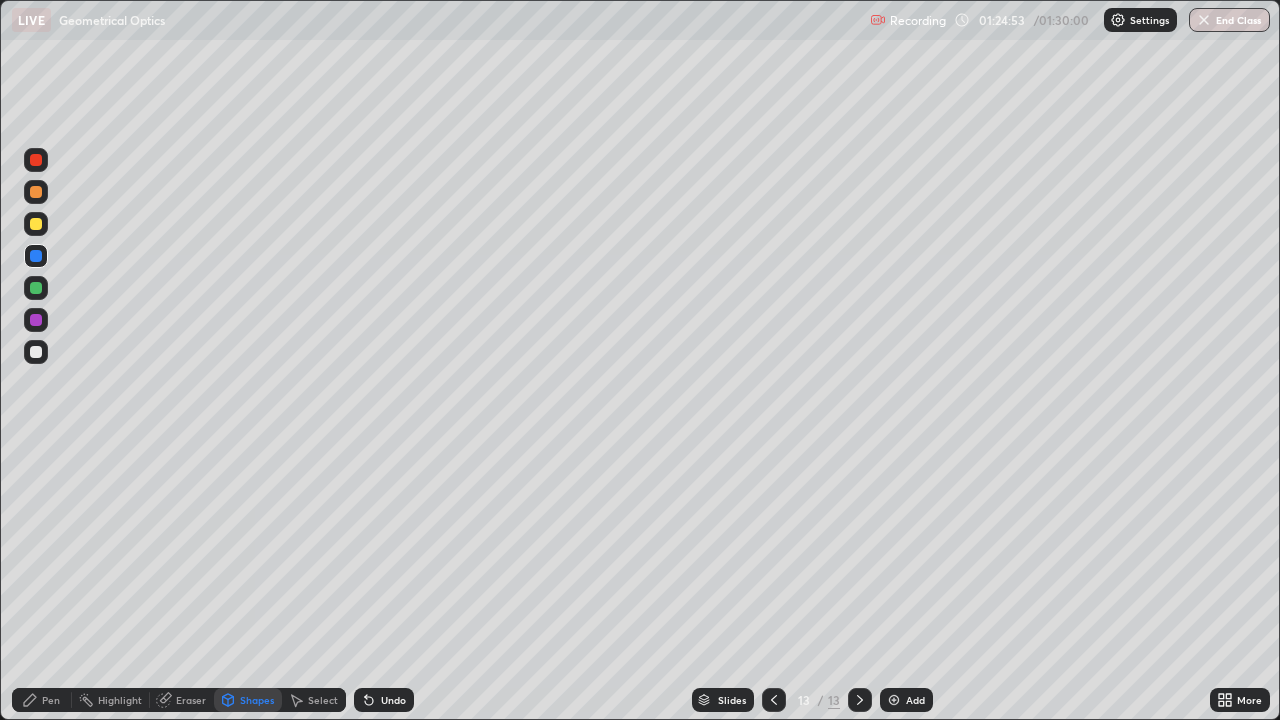 click at bounding box center (36, 224) 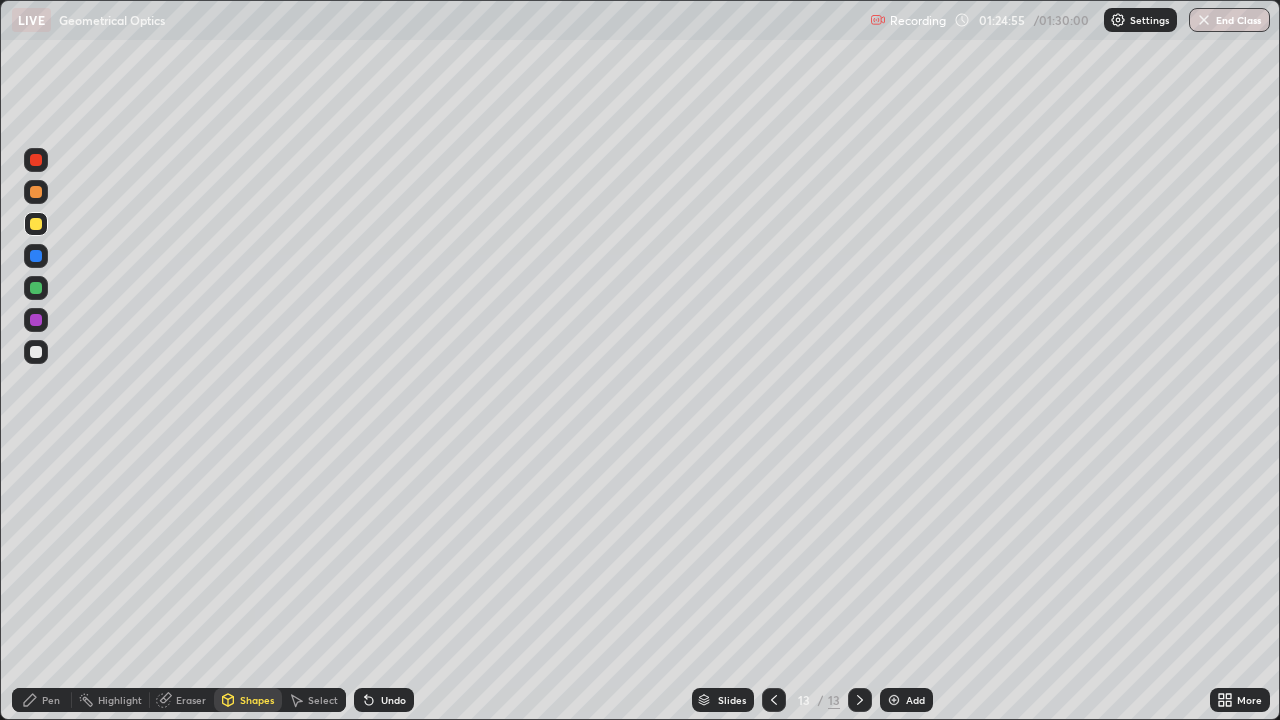 click on "Undo" at bounding box center (384, 700) 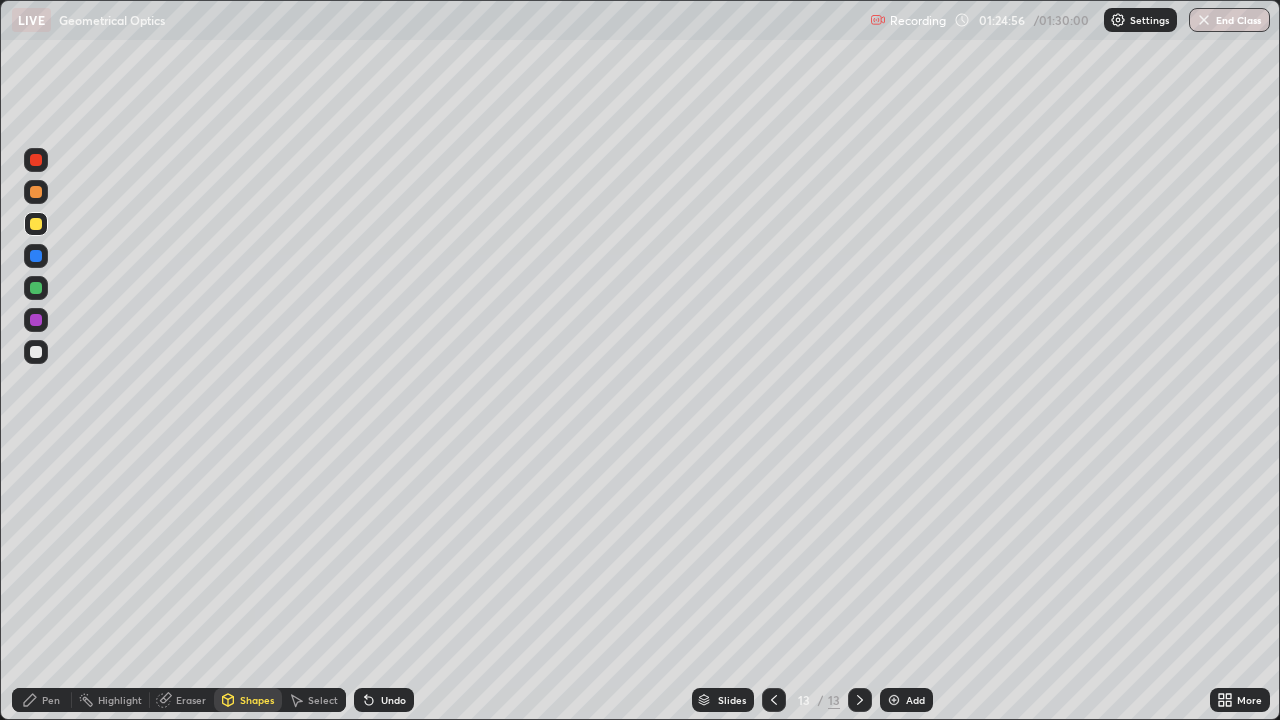 click on "Pen" at bounding box center [42, 700] 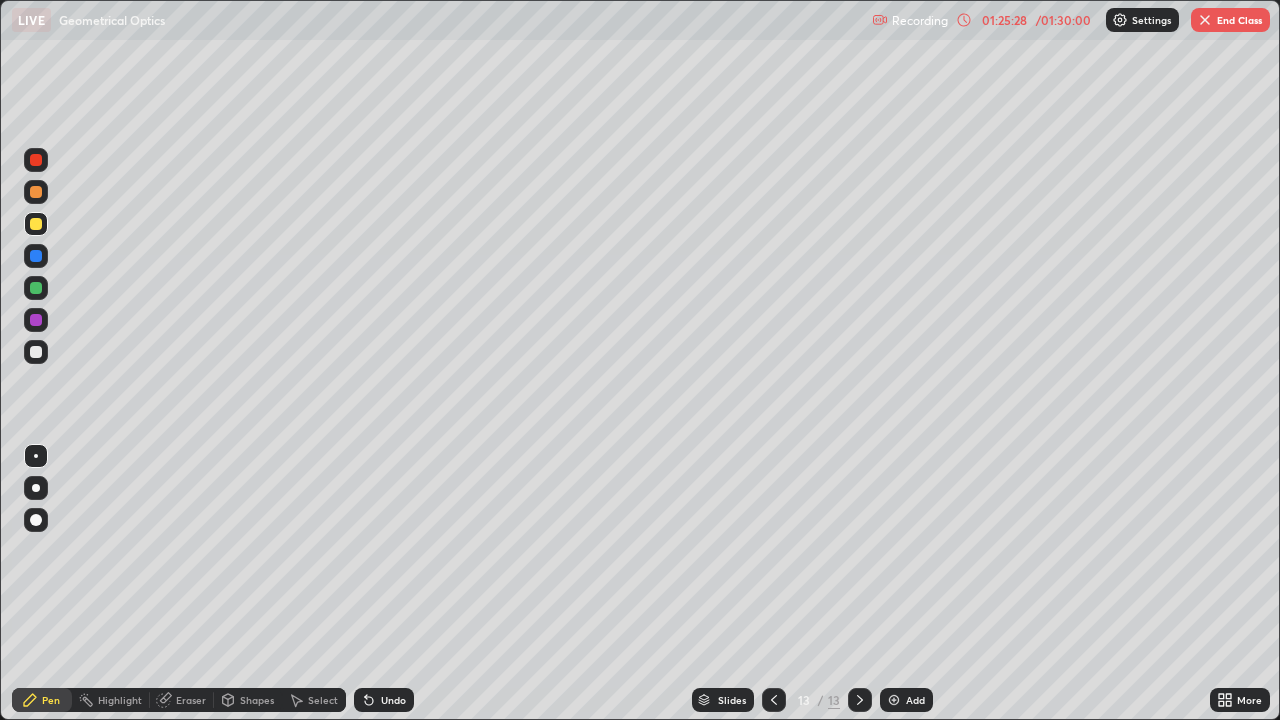 click 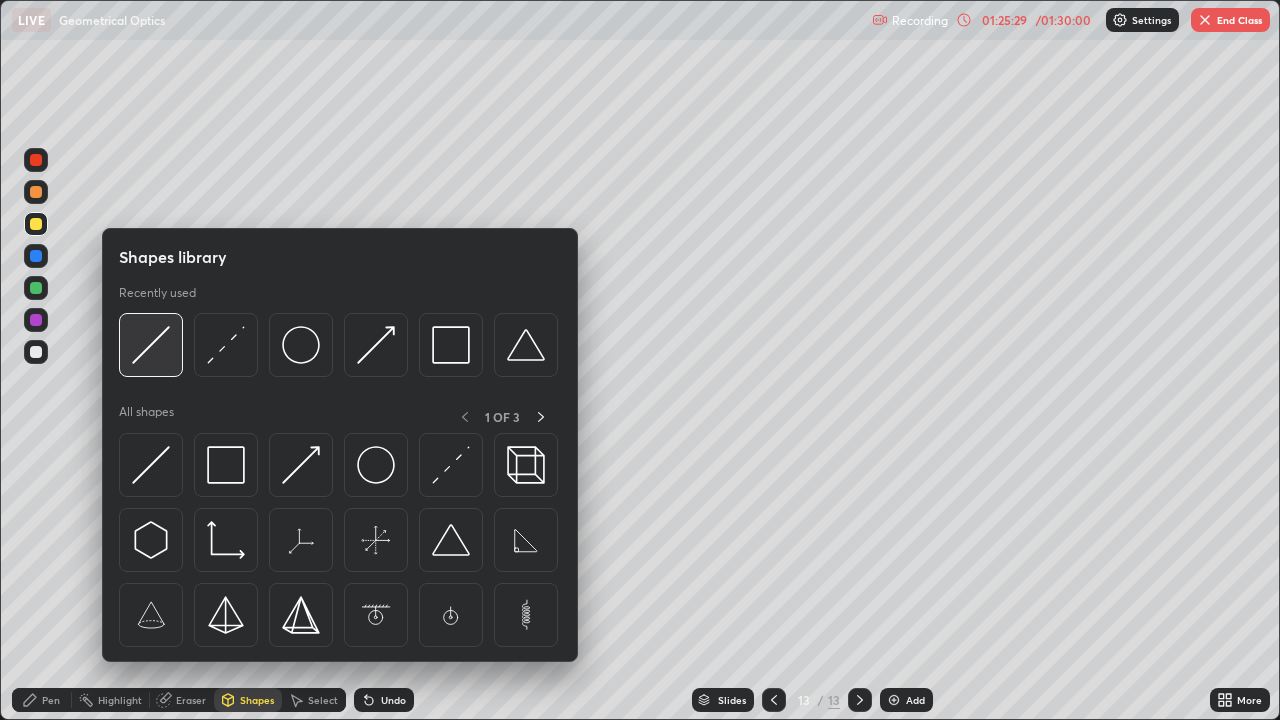 click at bounding box center [151, 345] 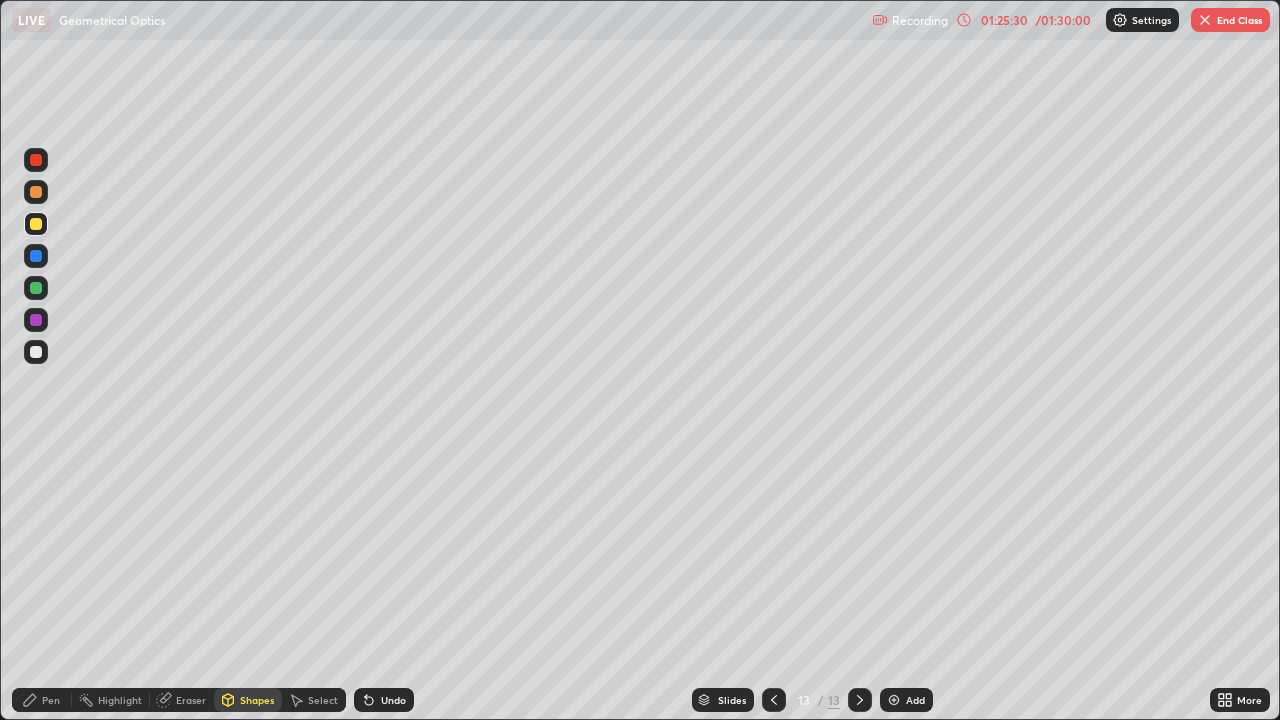 click at bounding box center (36, 256) 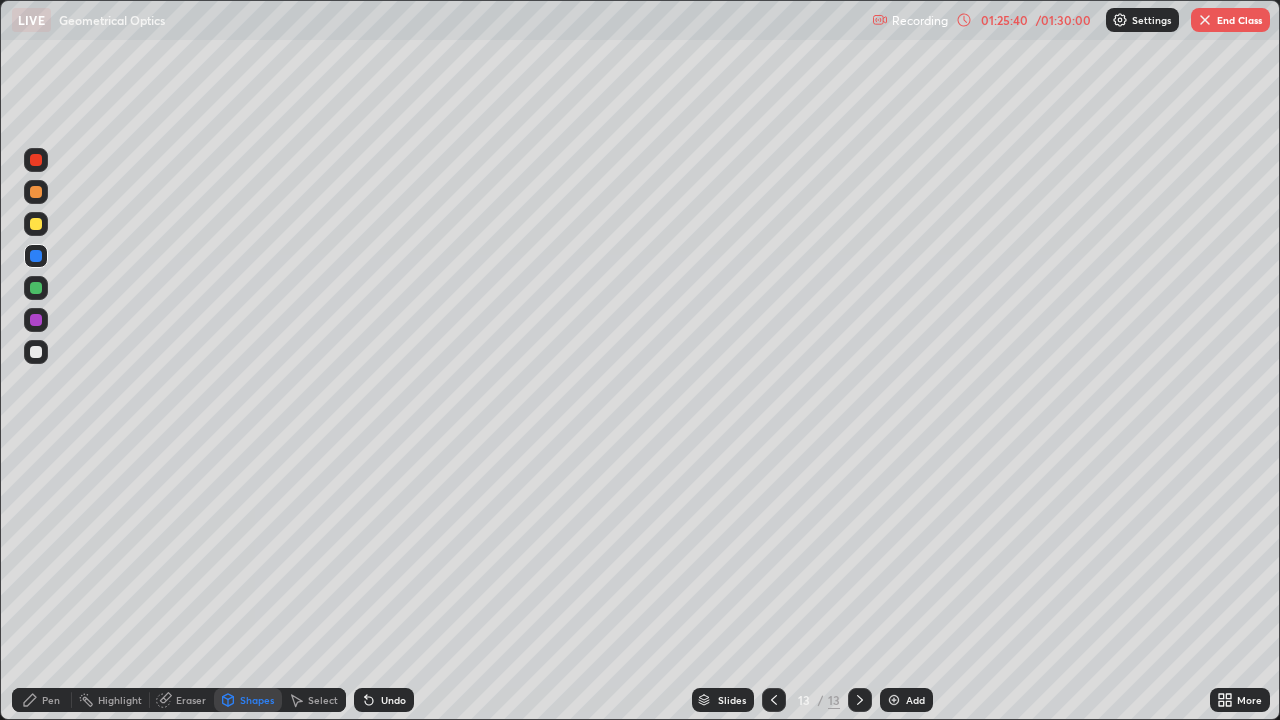 click on "Undo" at bounding box center [393, 700] 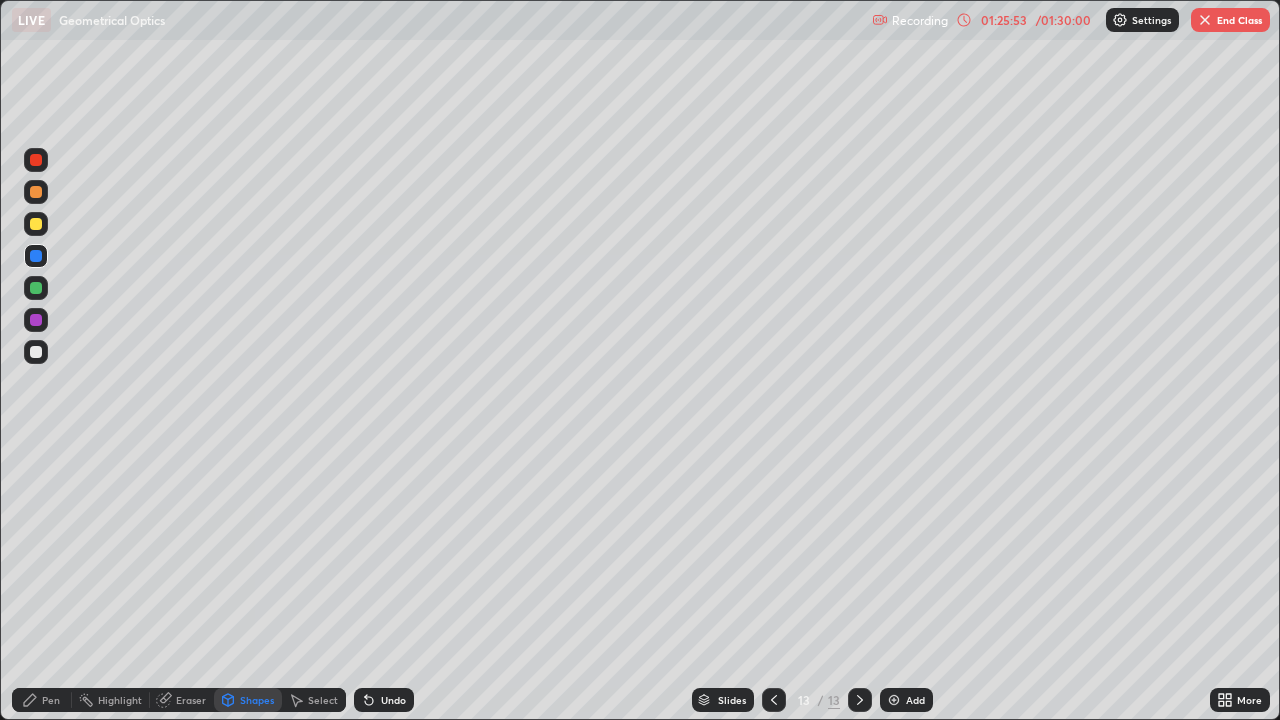 click at bounding box center (36, 224) 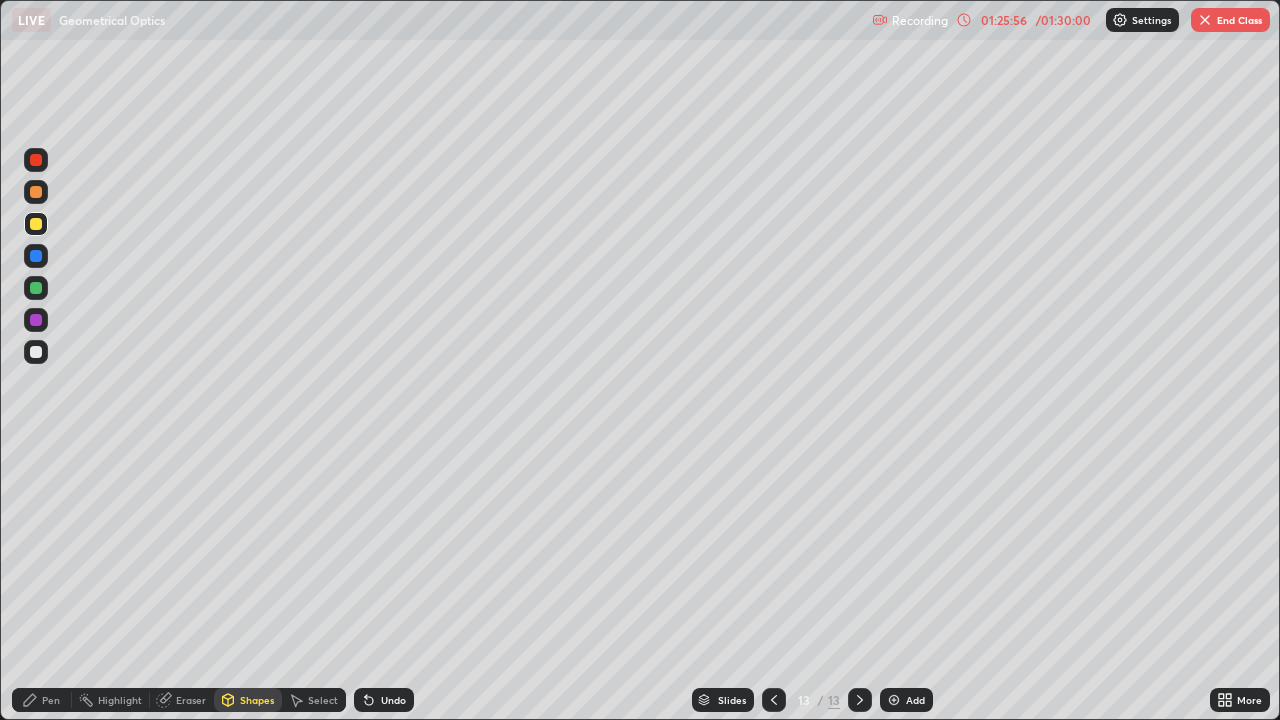 click on "Pen" at bounding box center [42, 700] 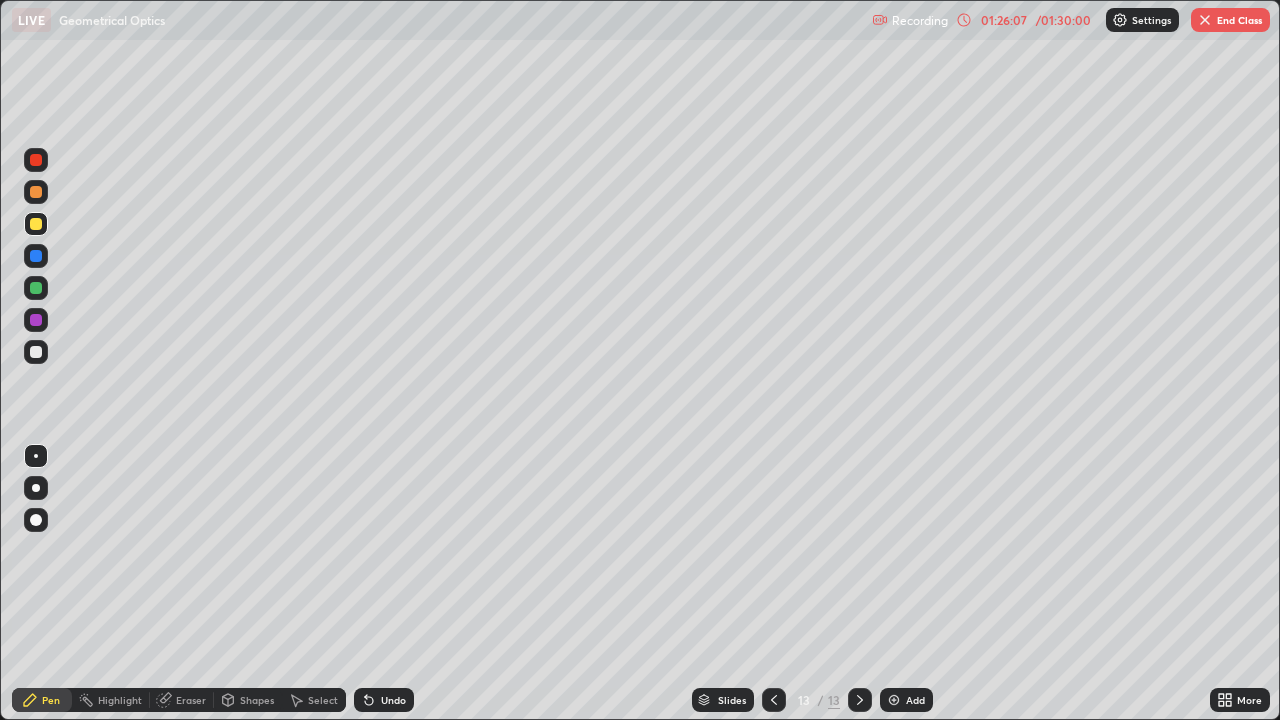 click on "Undo" at bounding box center (384, 700) 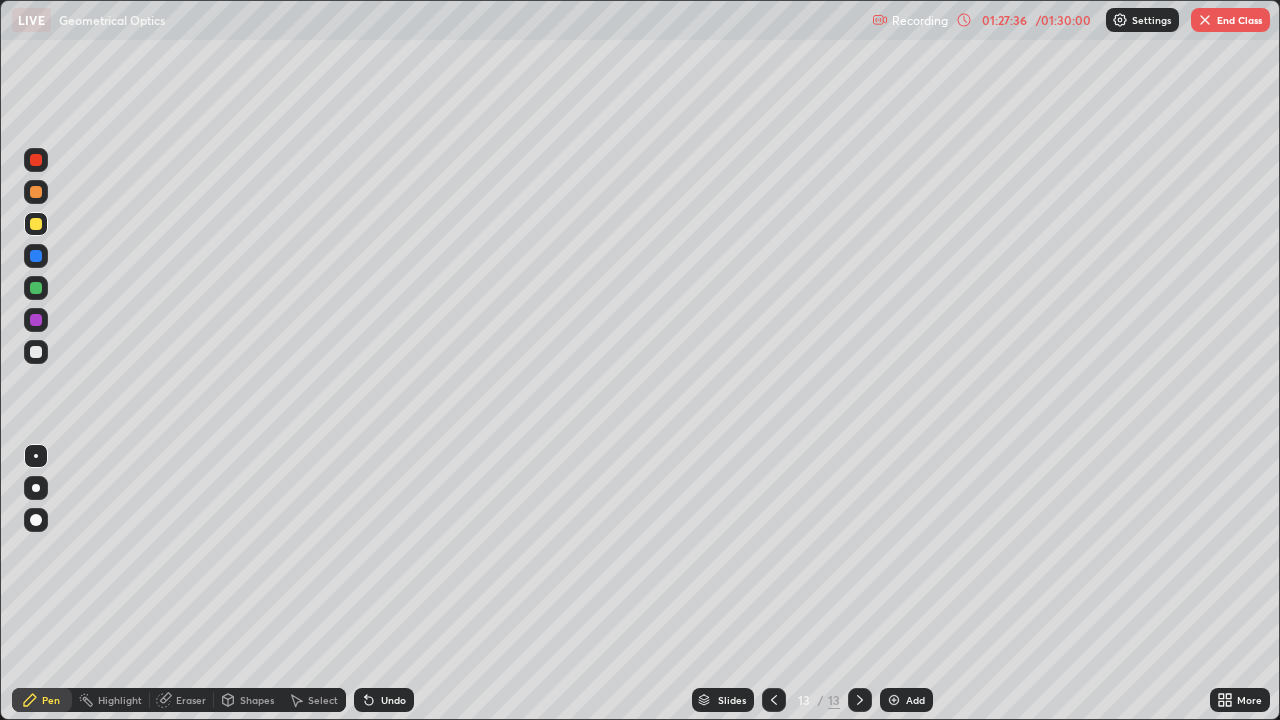 click on "End Class" at bounding box center (1230, 20) 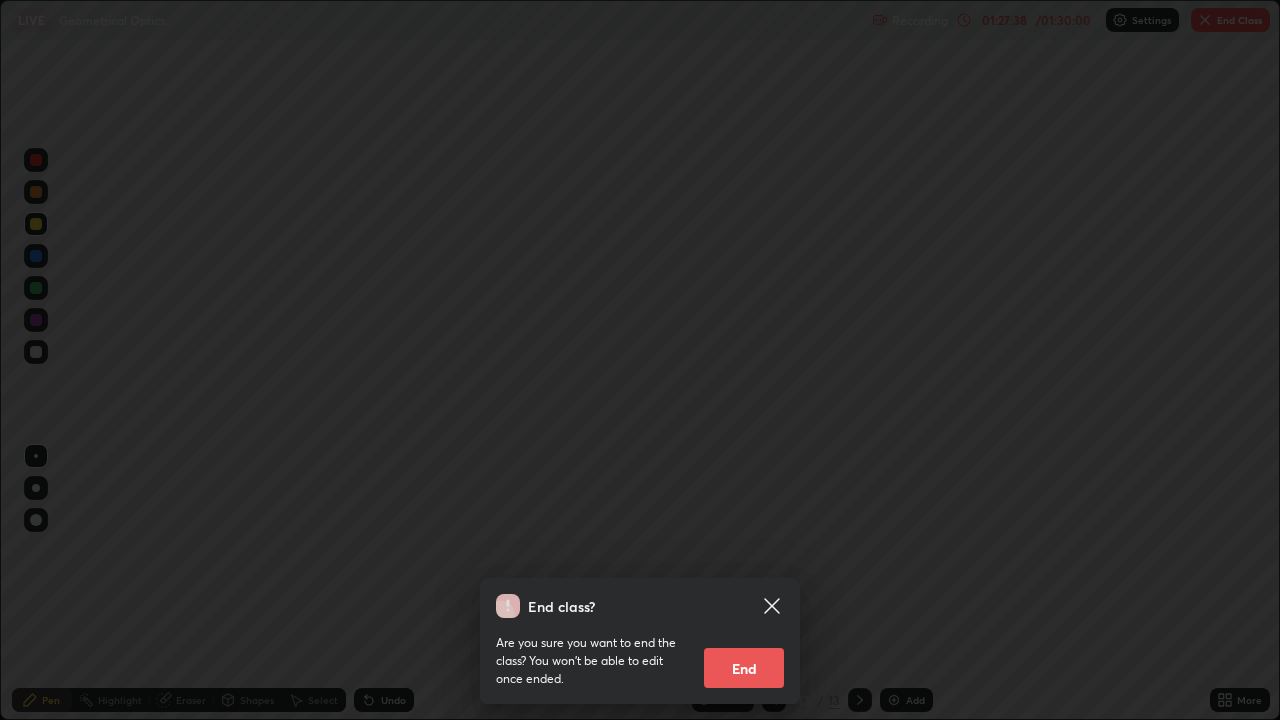click on "End" at bounding box center (744, 668) 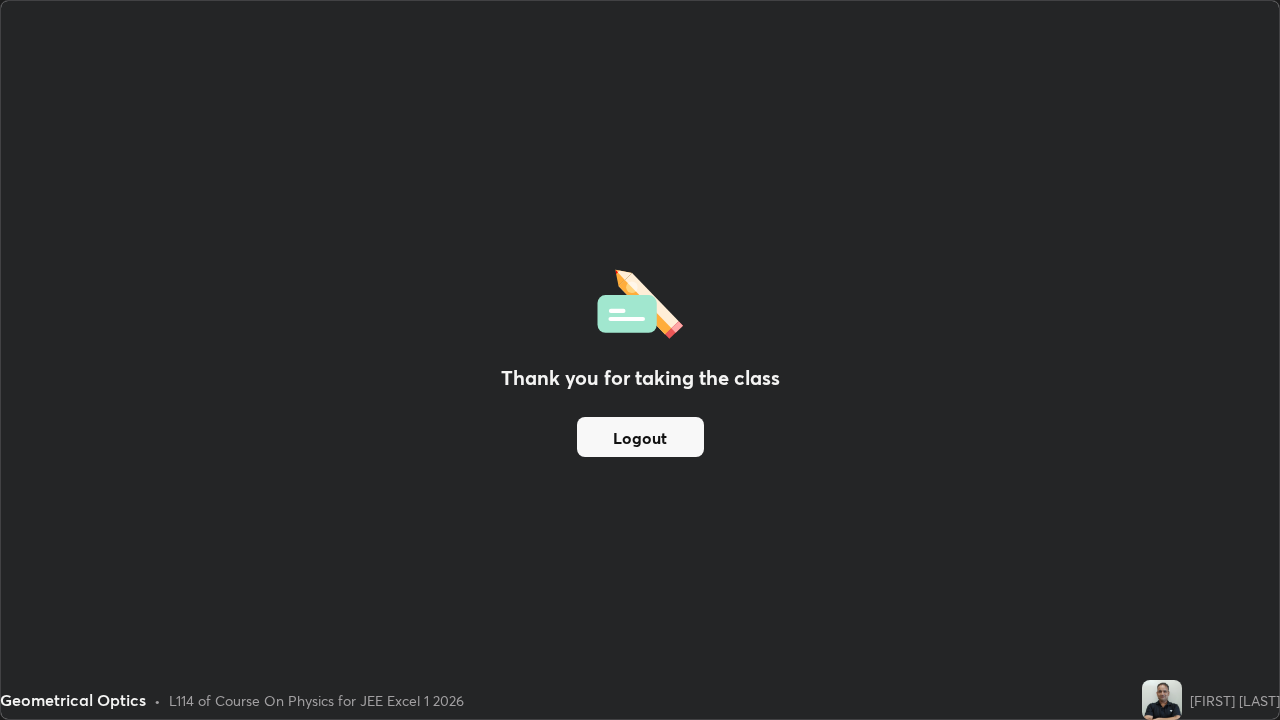 click on "Logout" at bounding box center (640, 437) 